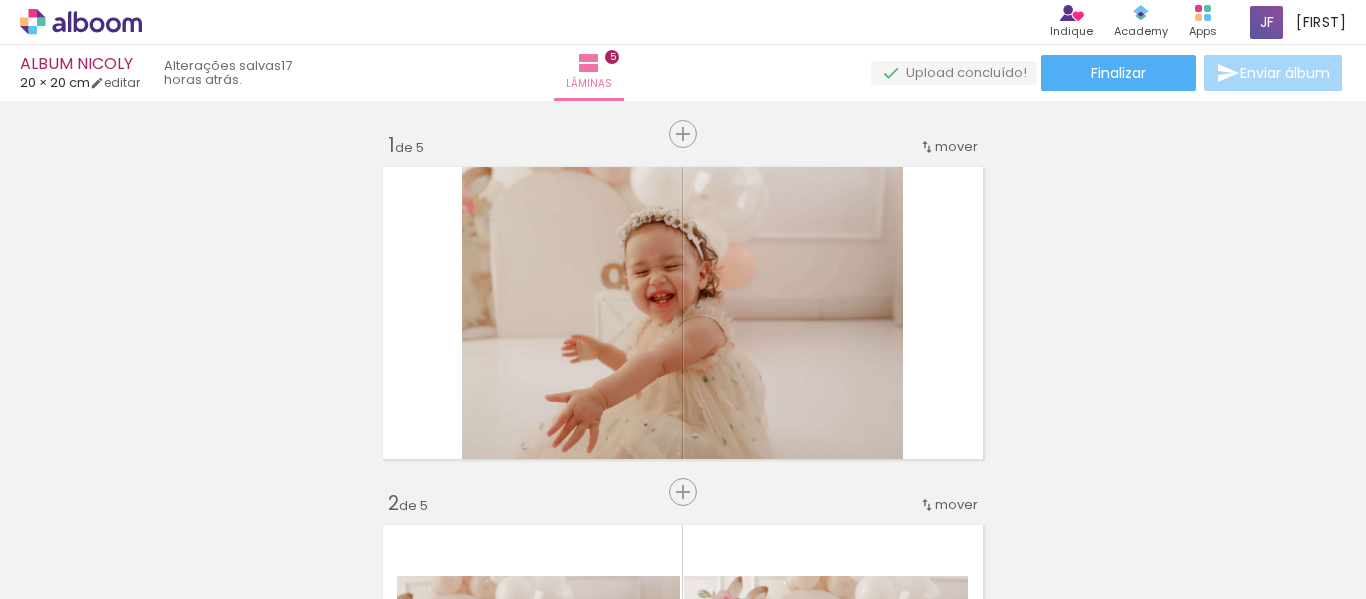 scroll, scrollTop: 0, scrollLeft: 0, axis: both 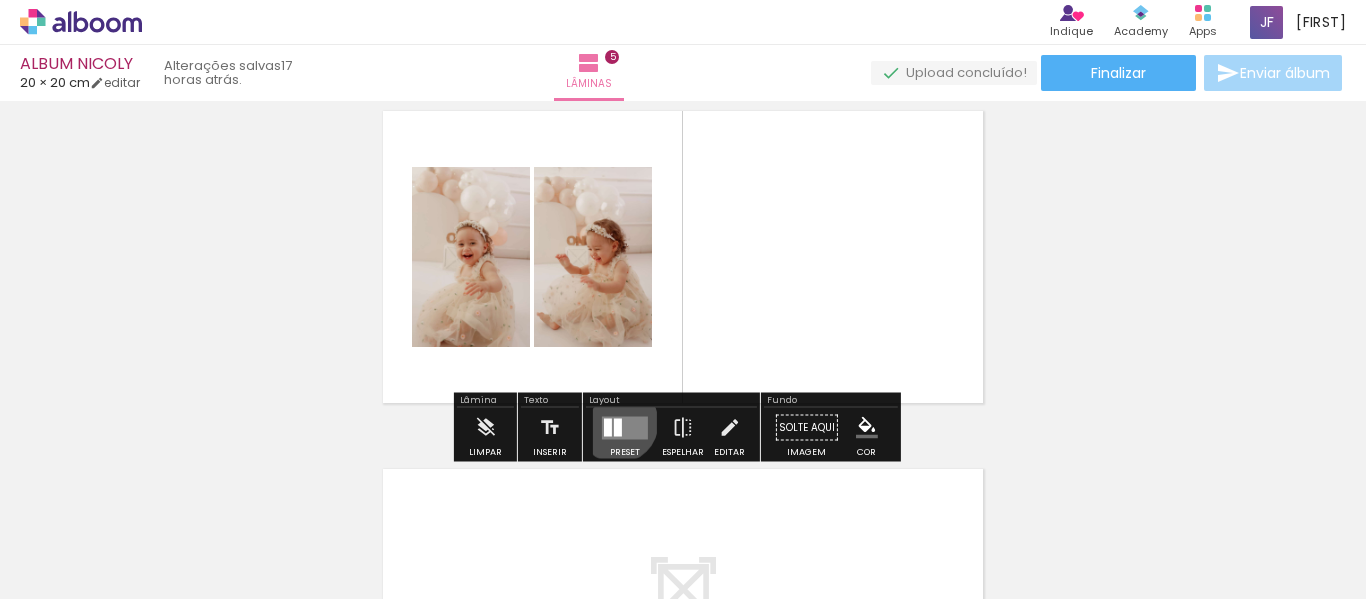 click at bounding box center [618, 427] 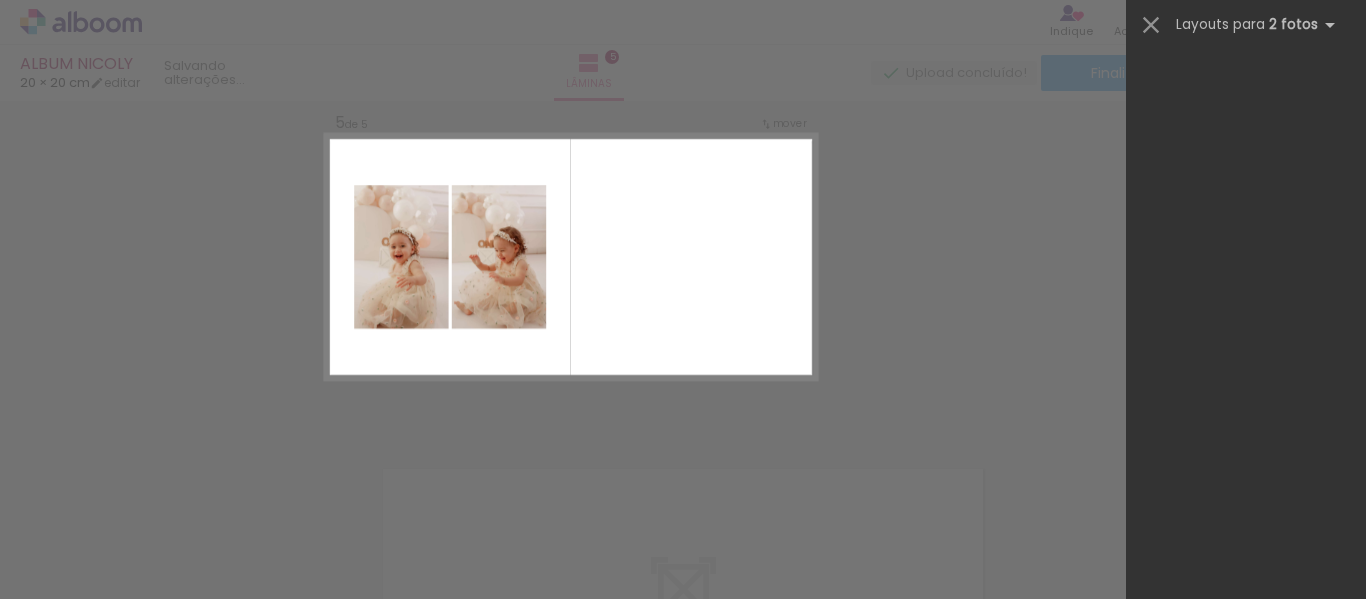 scroll, scrollTop: 0, scrollLeft: 0, axis: both 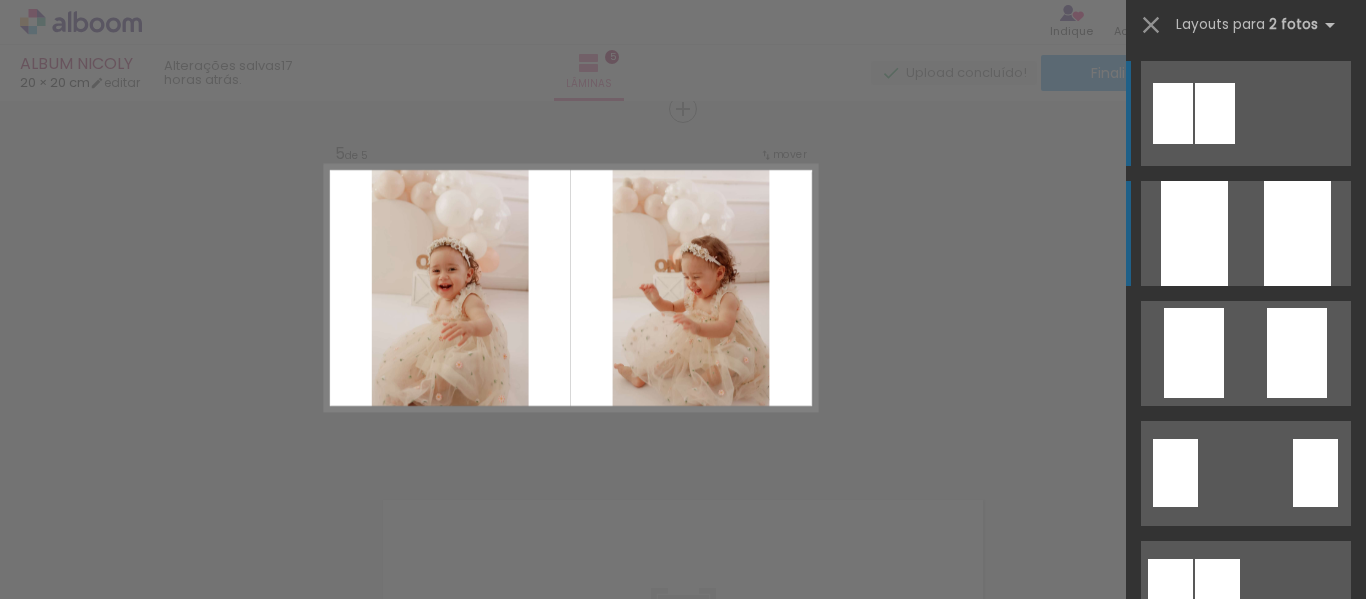 click at bounding box center (1194, 233) 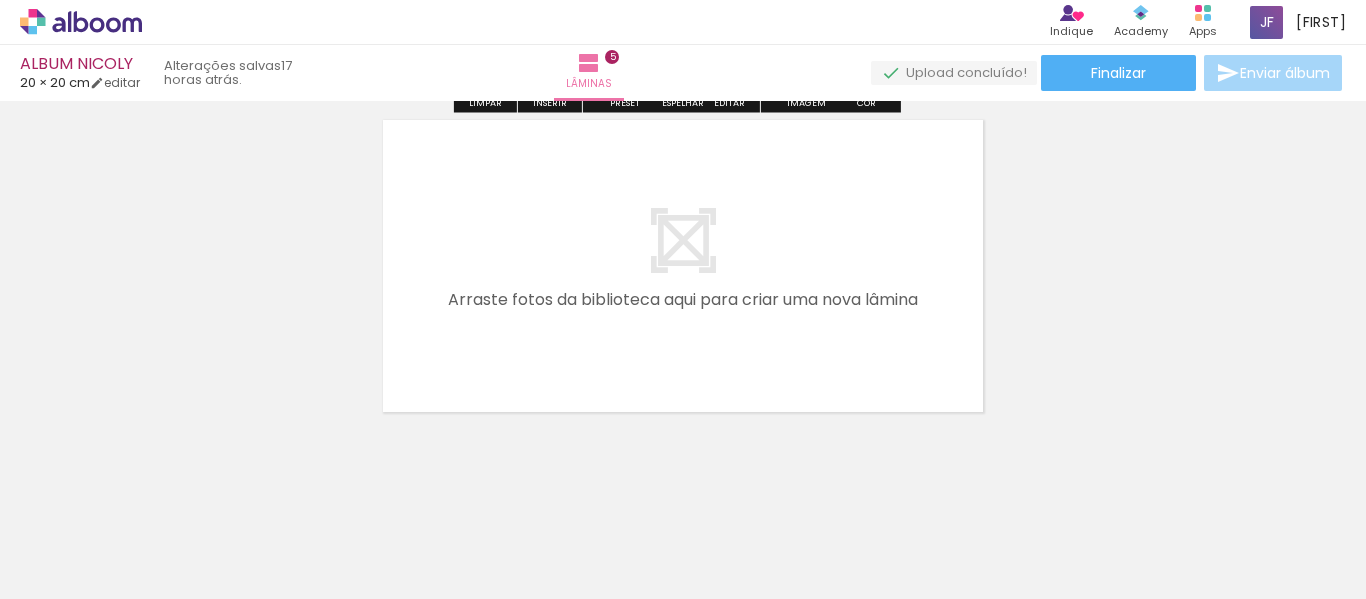 scroll, scrollTop: 1853, scrollLeft: 0, axis: vertical 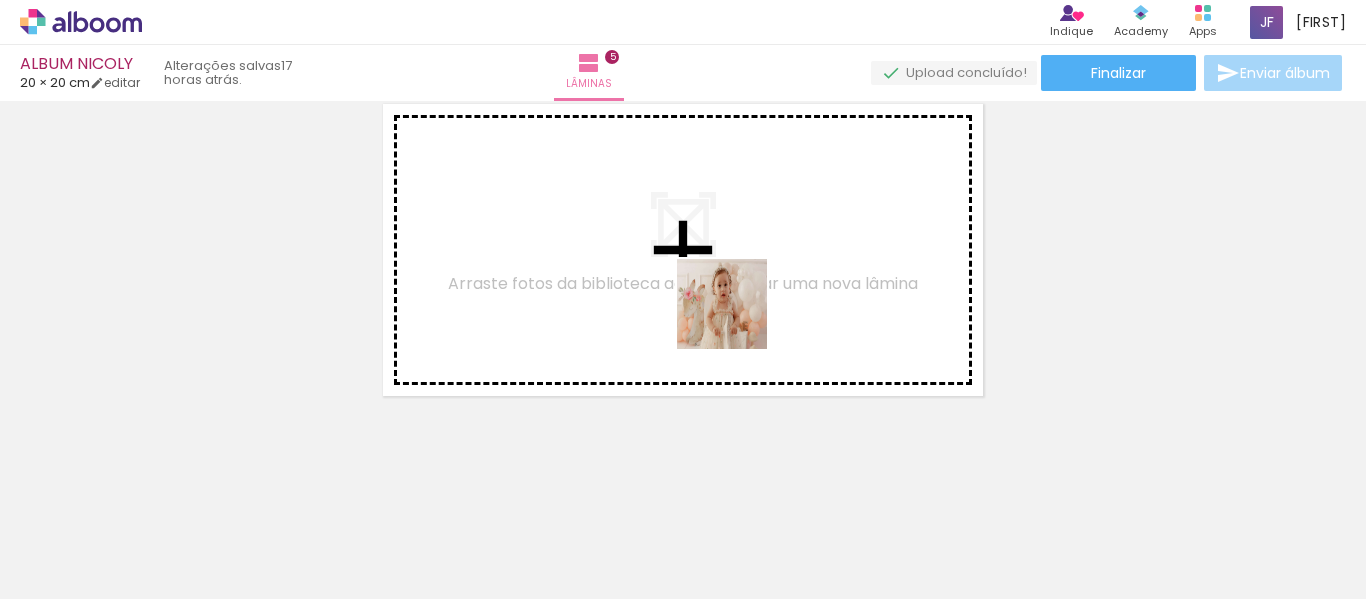 drag, startPoint x: 847, startPoint y: 532, endPoint x: 736, endPoint y: 460, distance: 132.30646 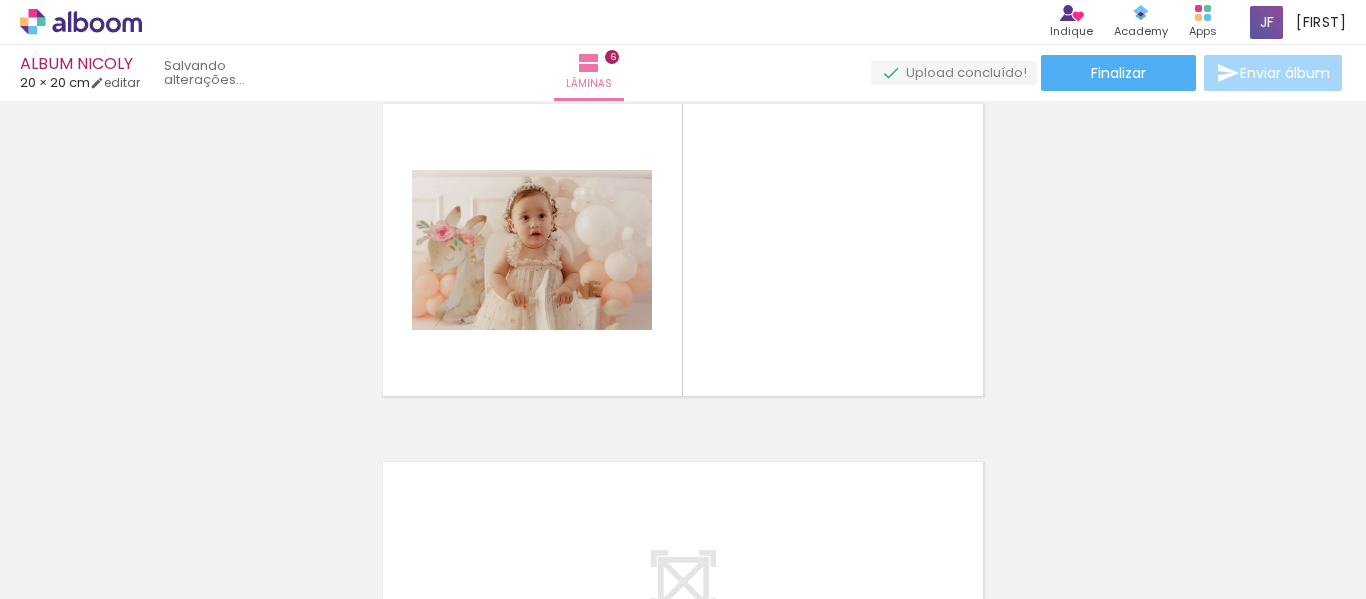 scroll, scrollTop: 1815, scrollLeft: 0, axis: vertical 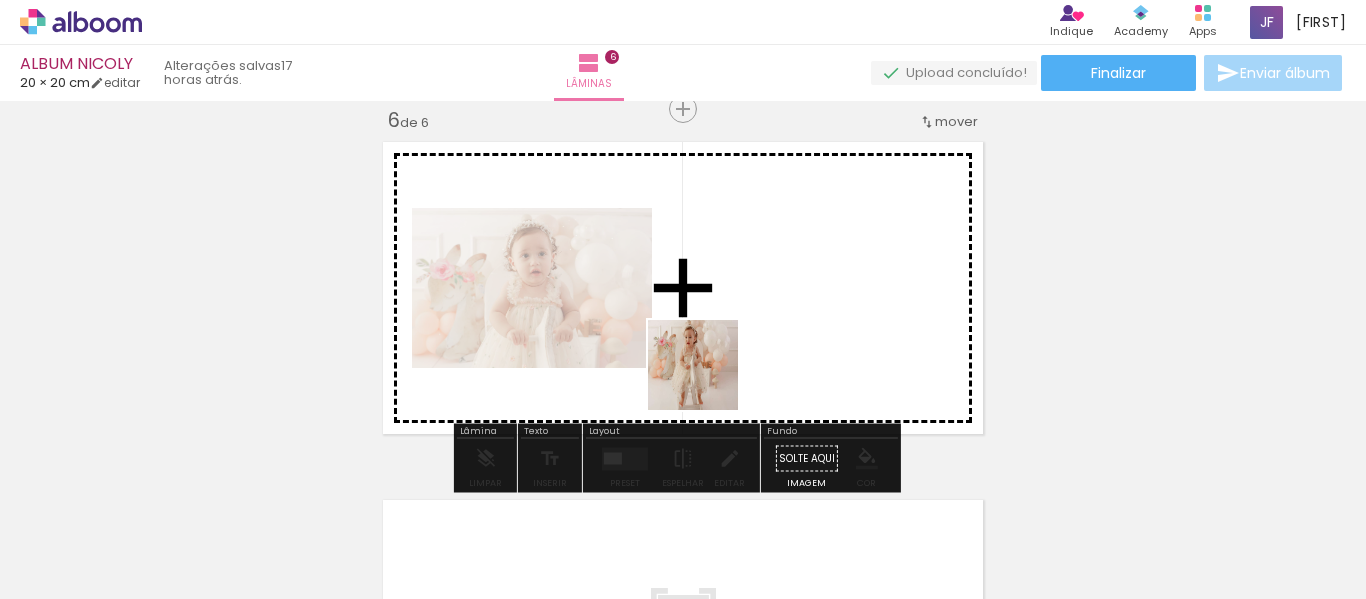 drag, startPoint x: 725, startPoint y: 556, endPoint x: 671, endPoint y: 391, distance: 173.61163 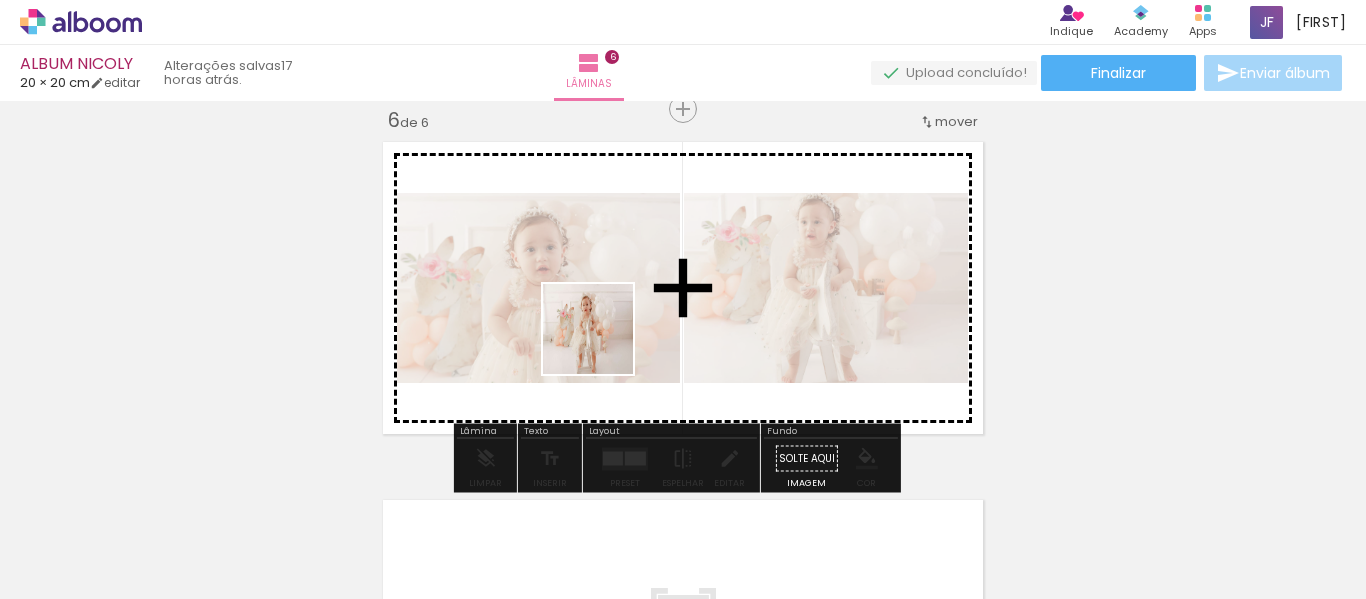 drag, startPoint x: 523, startPoint y: 548, endPoint x: 616, endPoint y: 351, distance: 217.84857 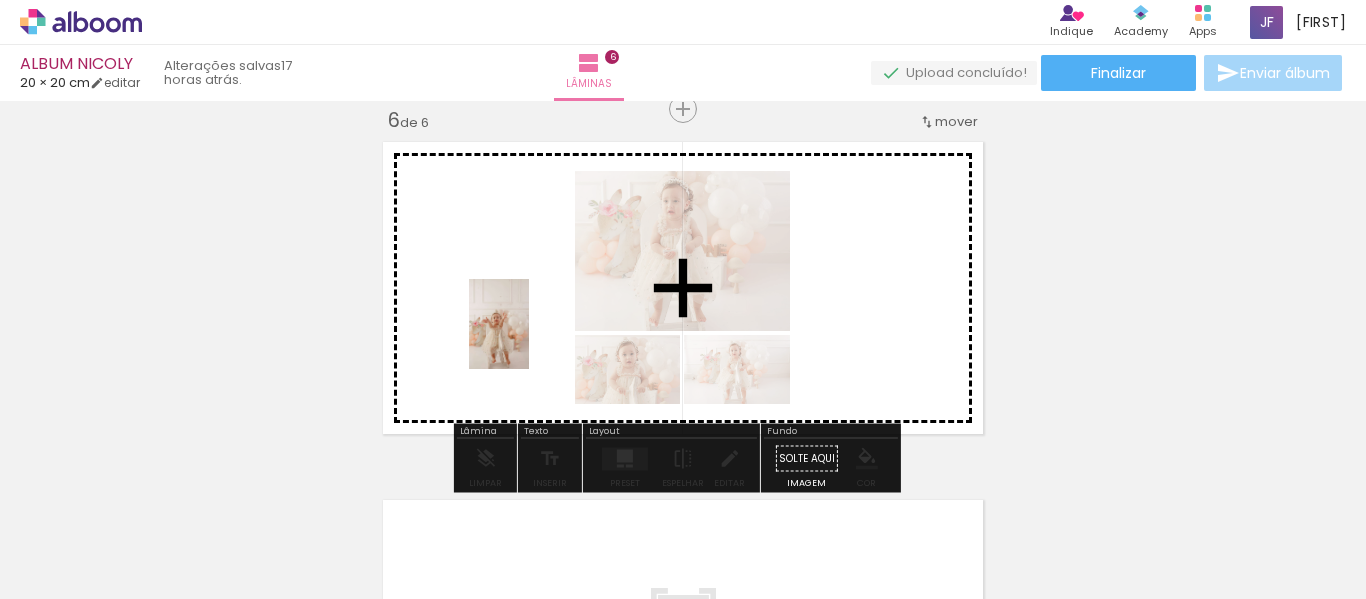 drag, startPoint x: 616, startPoint y: 564, endPoint x: 529, endPoint y: 338, distance: 242.1673 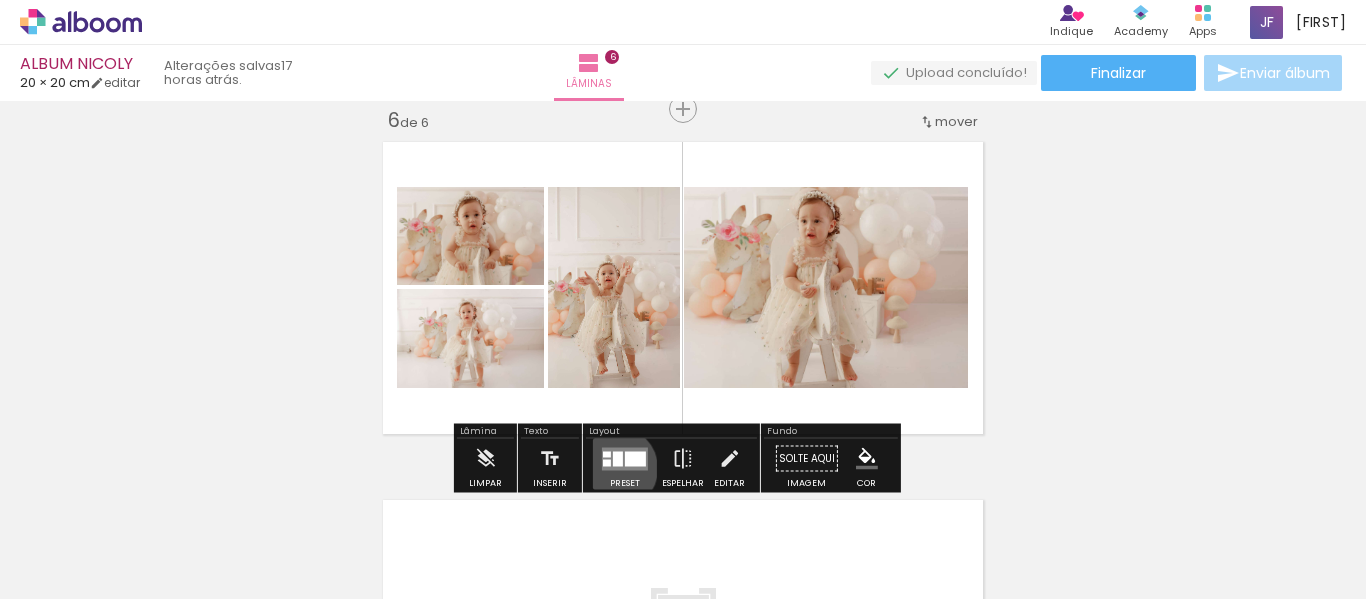 click at bounding box center (625, 458) 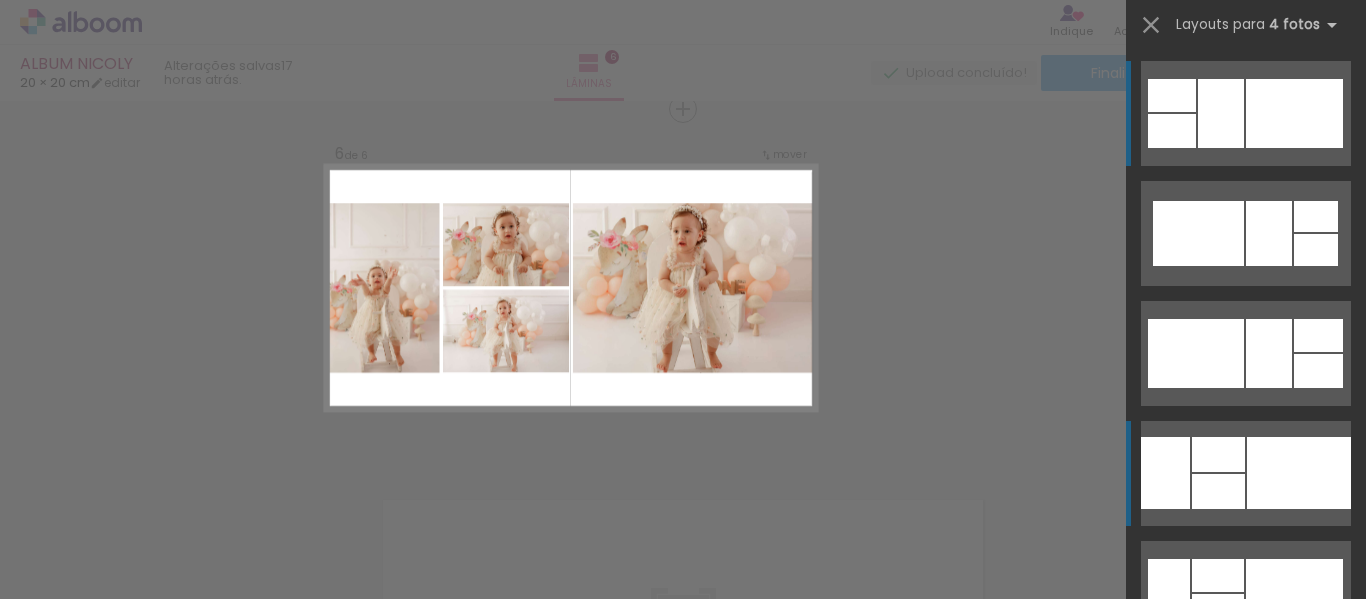 click at bounding box center (1165, 473) 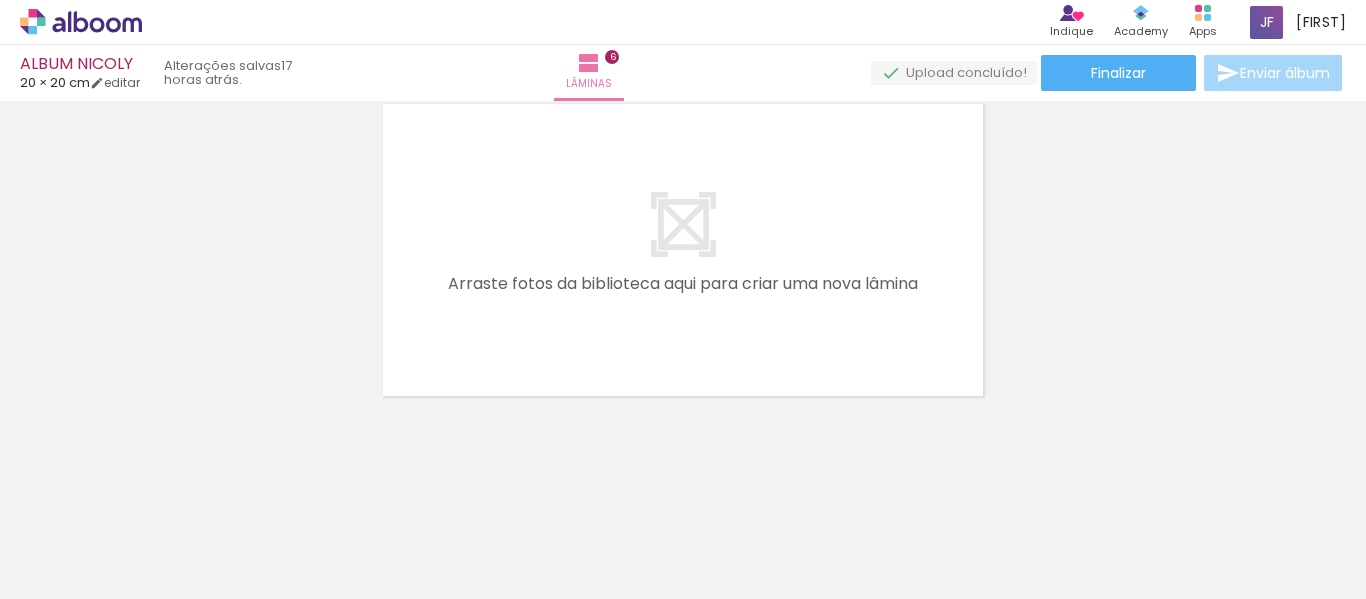 scroll, scrollTop: 2211, scrollLeft: 0, axis: vertical 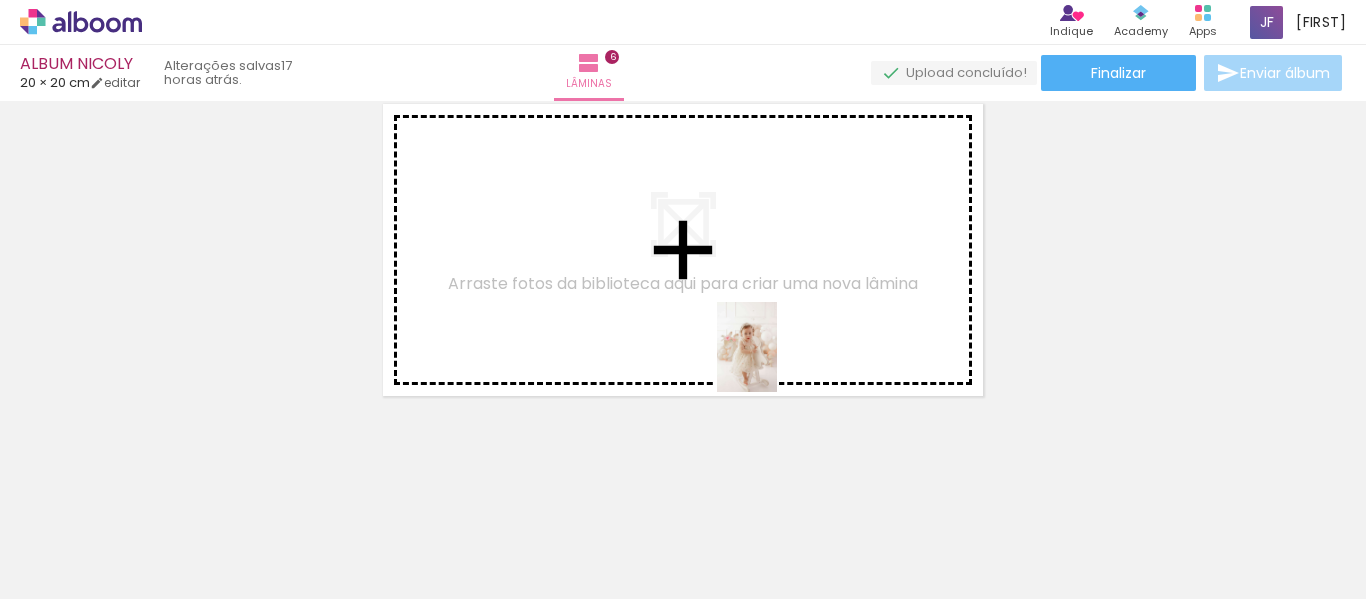 drag, startPoint x: 806, startPoint y: 528, endPoint x: 777, endPoint y: 362, distance: 168.5141 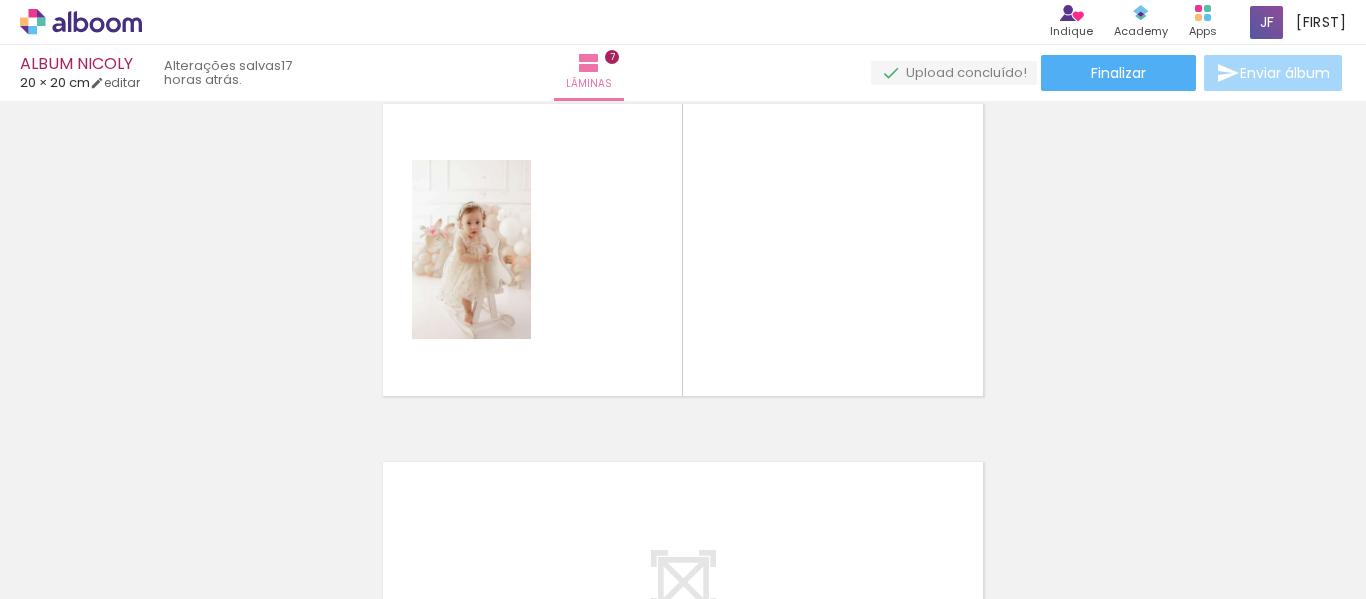 scroll, scrollTop: 2173, scrollLeft: 0, axis: vertical 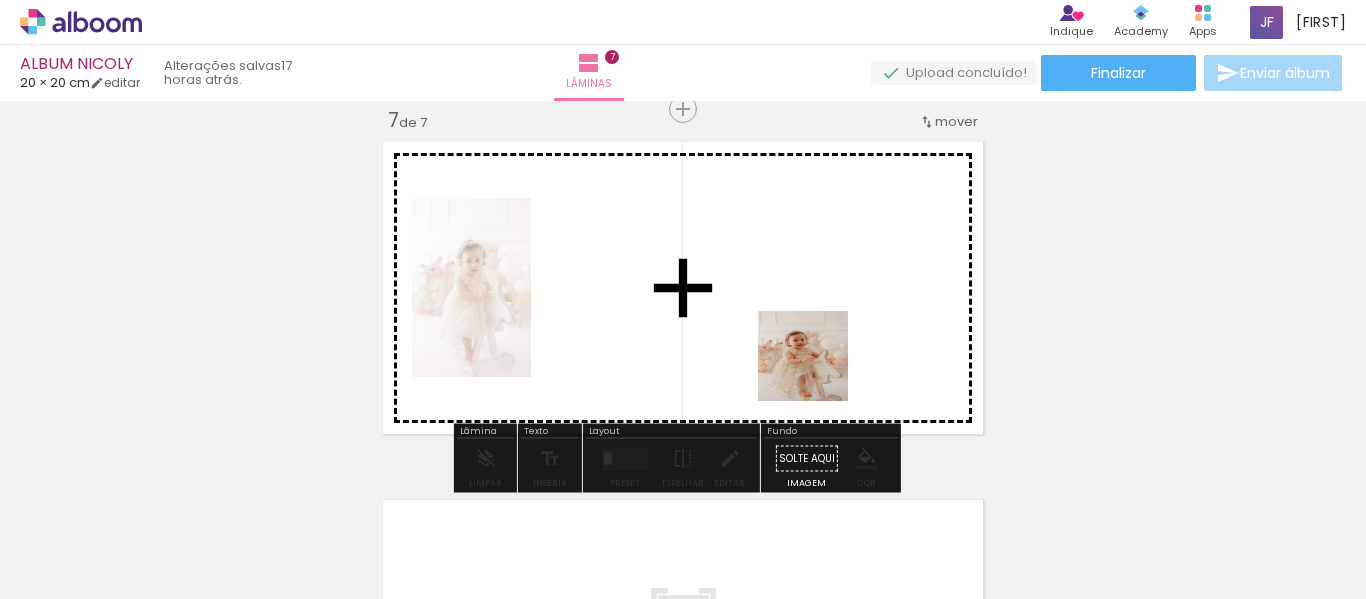 drag, startPoint x: 894, startPoint y: 527, endPoint x: 807, endPoint y: 347, distance: 199.92249 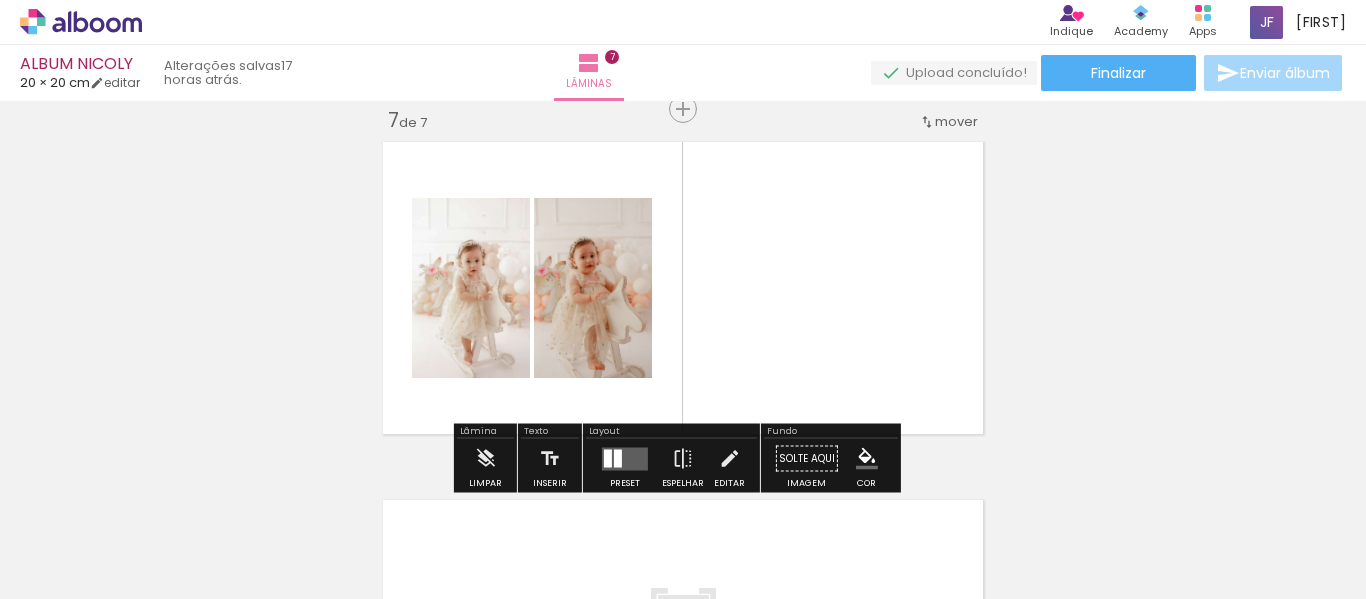 scroll, scrollTop: 0, scrollLeft: 3518, axis: horizontal 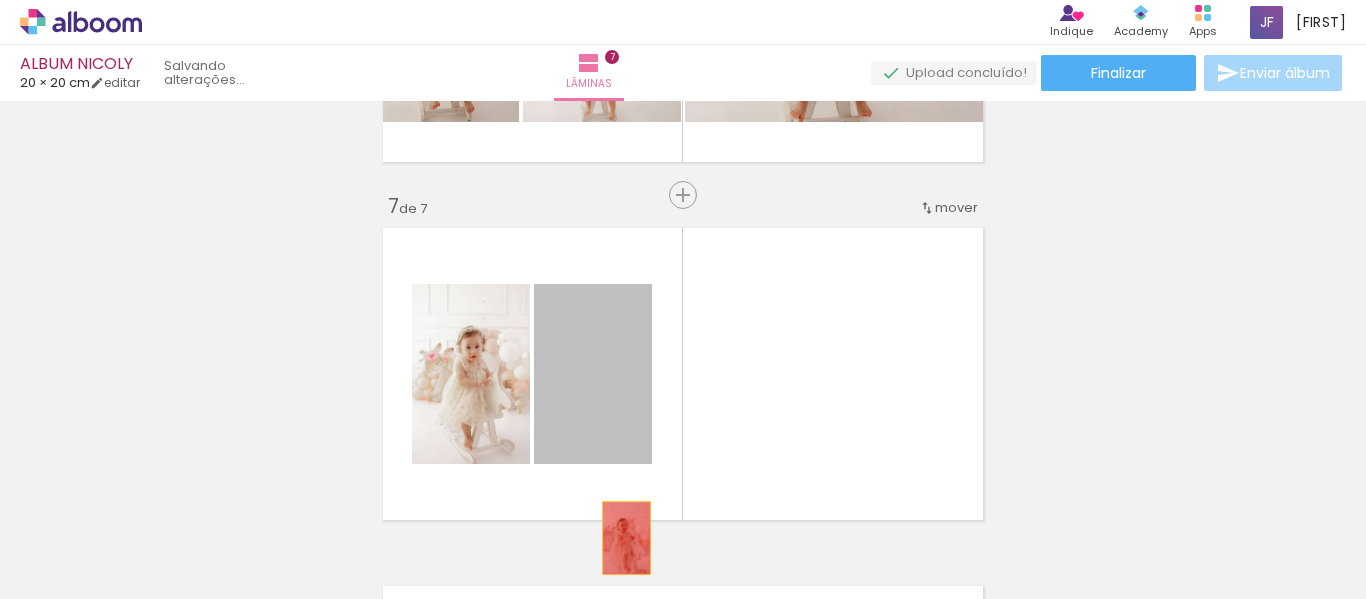 drag, startPoint x: 627, startPoint y: 329, endPoint x: 581, endPoint y: 475, distance: 153.07515 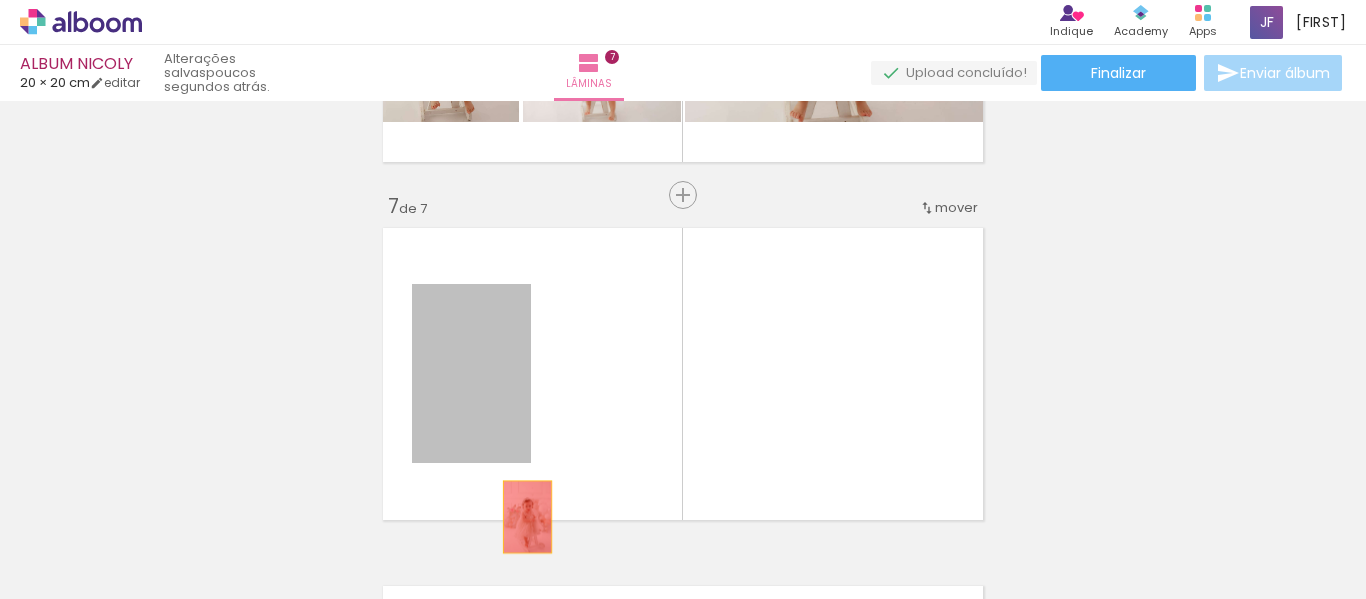 drag, startPoint x: 498, startPoint y: 356, endPoint x: 519, endPoint y: 517, distance: 162.36378 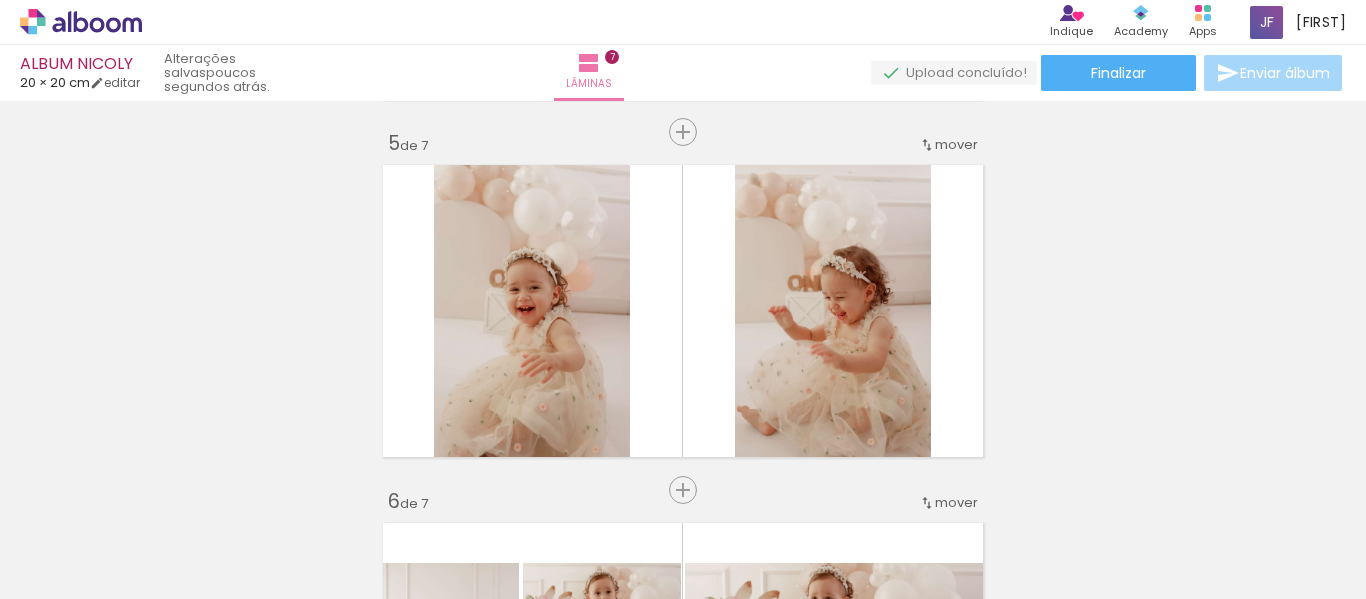 scroll, scrollTop: 1428, scrollLeft: 0, axis: vertical 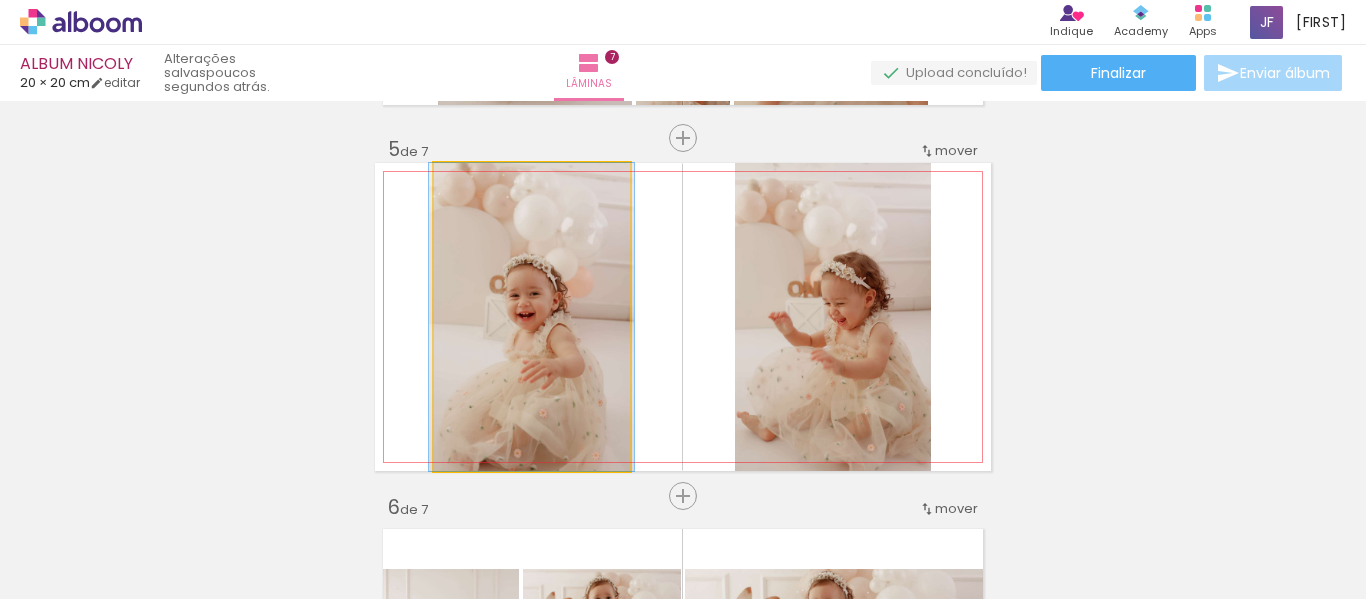 click 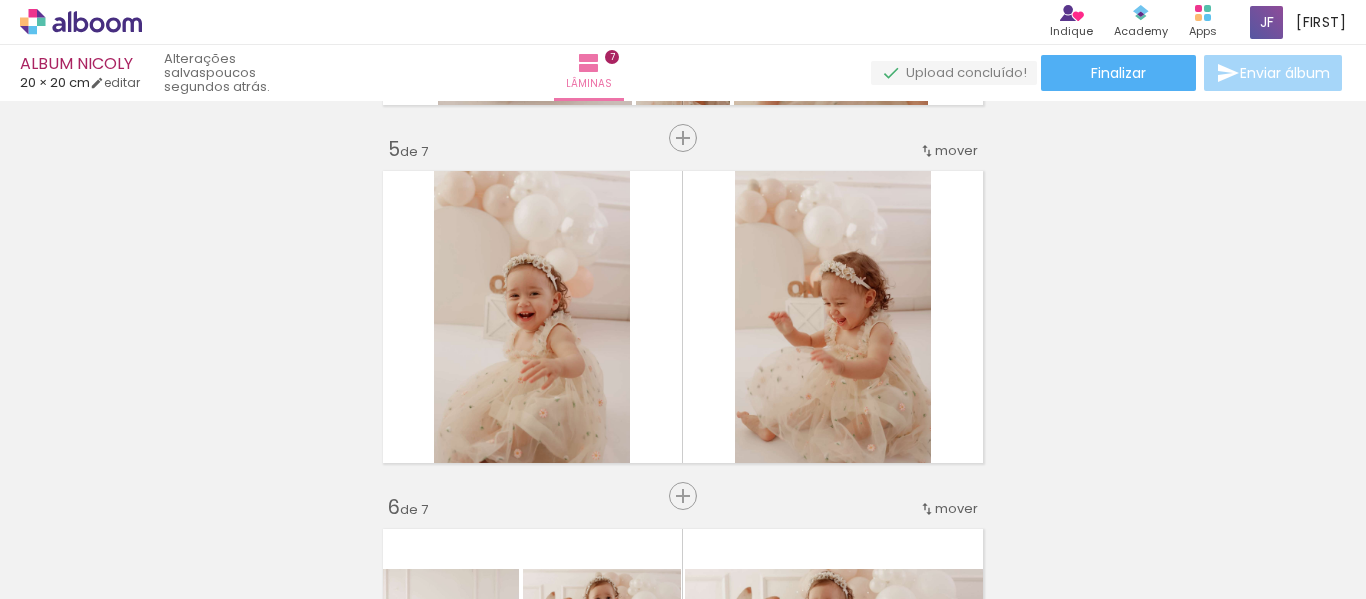 scroll, scrollTop: 0, scrollLeft: 2486, axis: horizontal 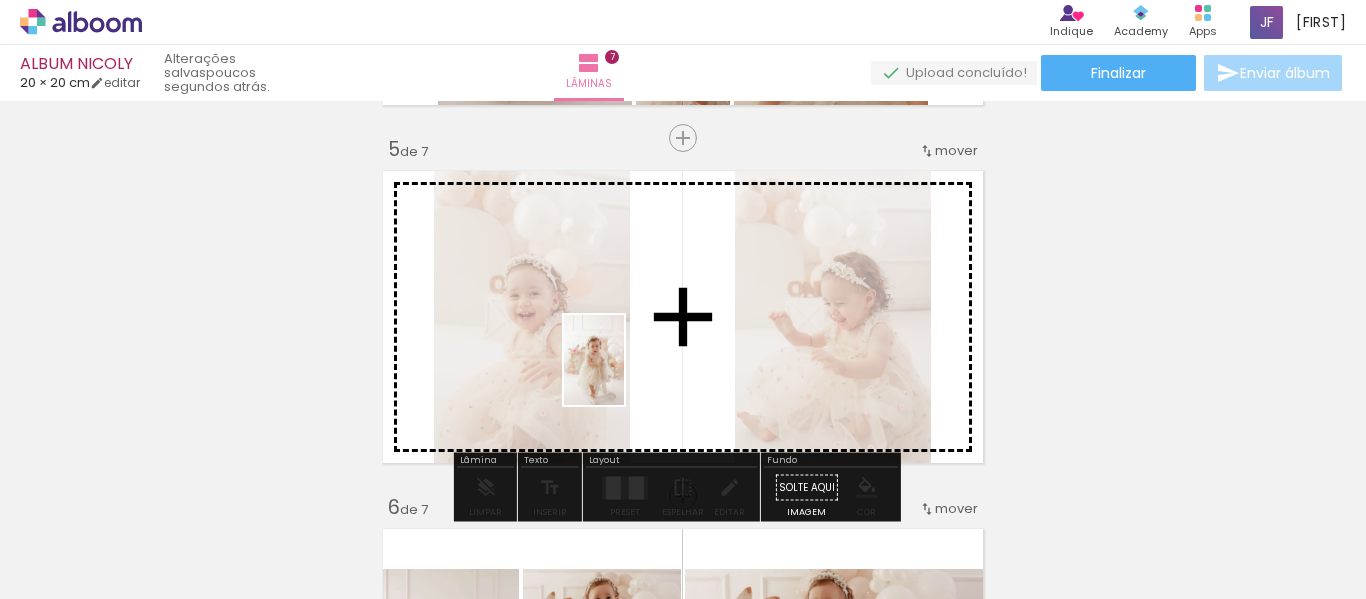 drag, startPoint x: 621, startPoint y: 555, endPoint x: 624, endPoint y: 375, distance: 180.025 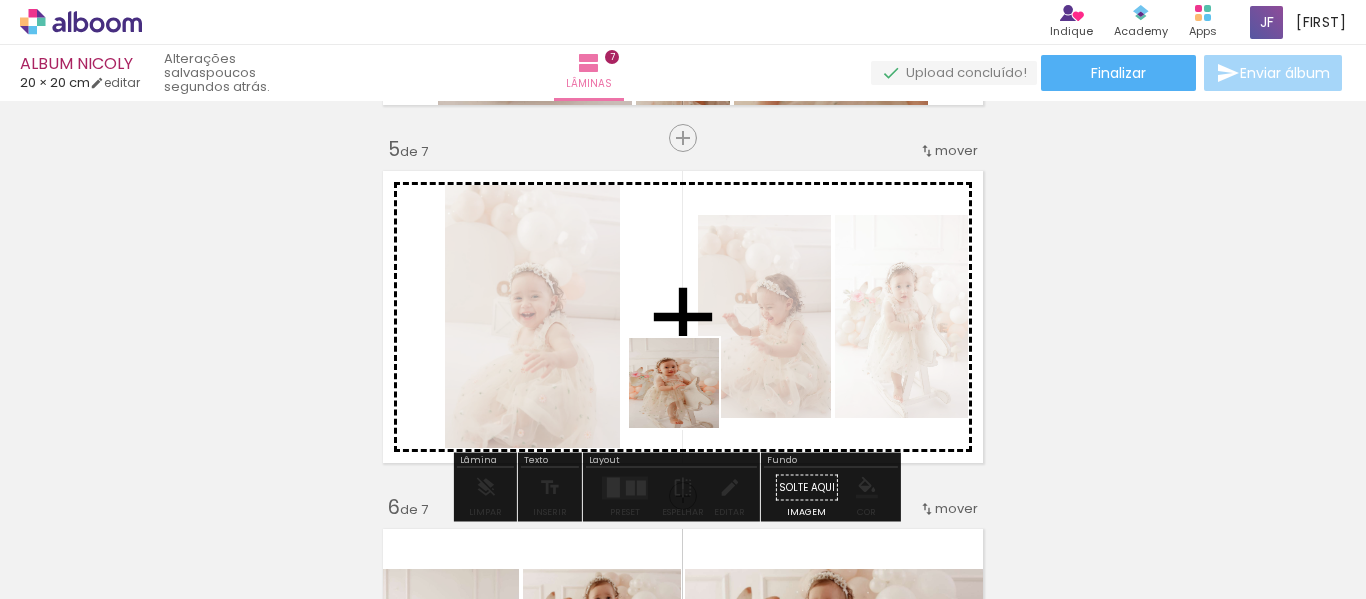 drag, startPoint x: 732, startPoint y: 543, endPoint x: 646, endPoint y: 358, distance: 204.01225 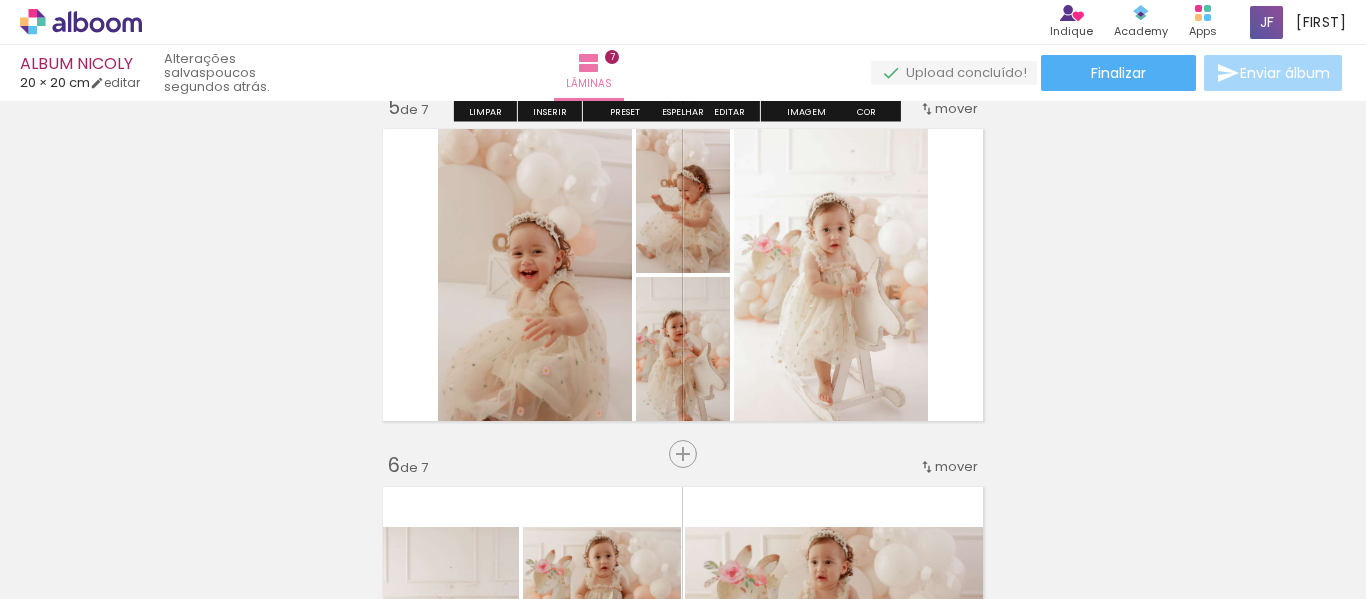 scroll, scrollTop: 1470, scrollLeft: 0, axis: vertical 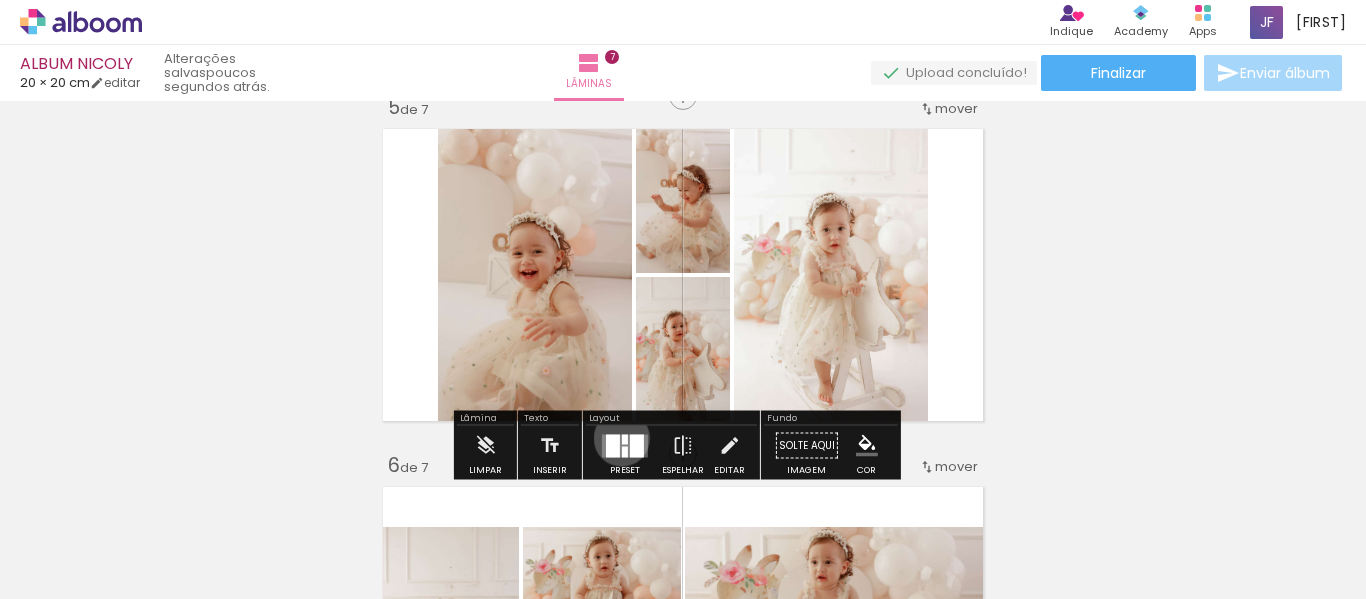 click at bounding box center (625, 439) 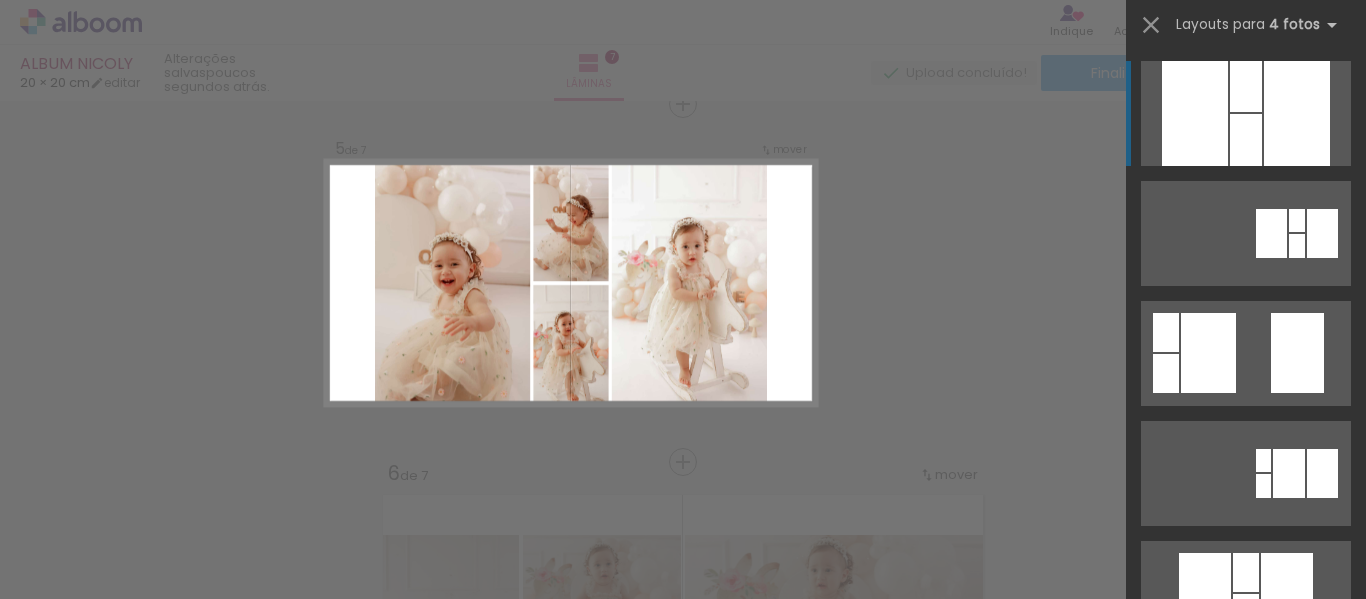 scroll, scrollTop: 1457, scrollLeft: 0, axis: vertical 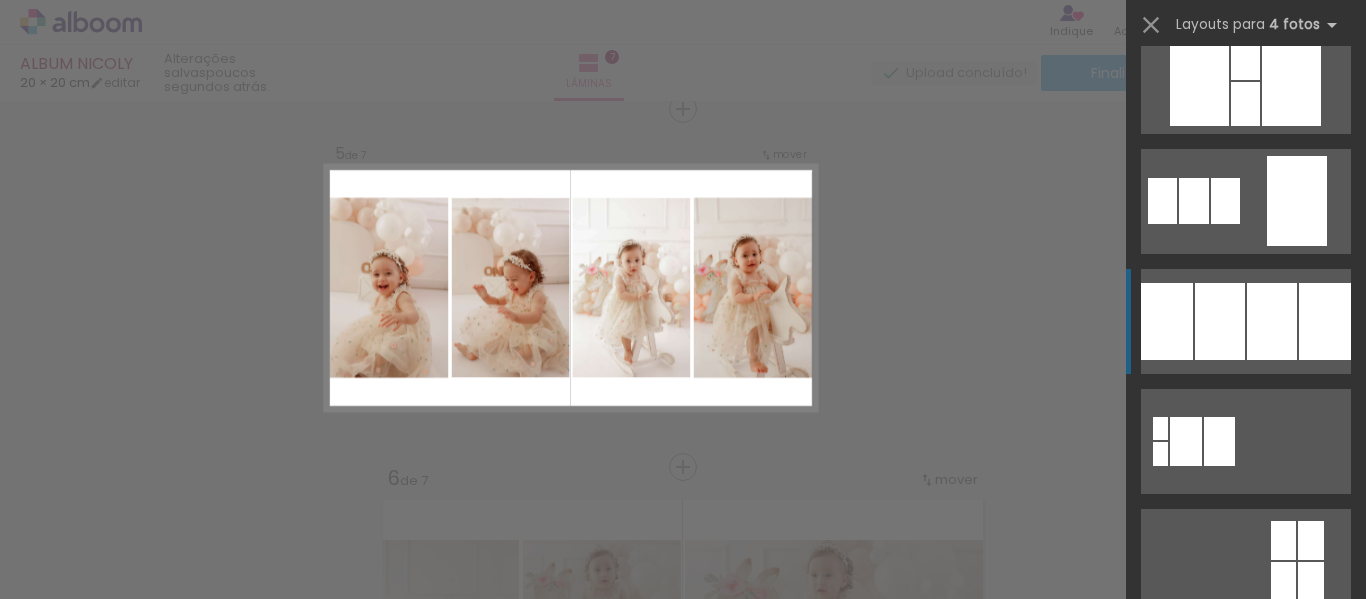 click at bounding box center (1231, -279) 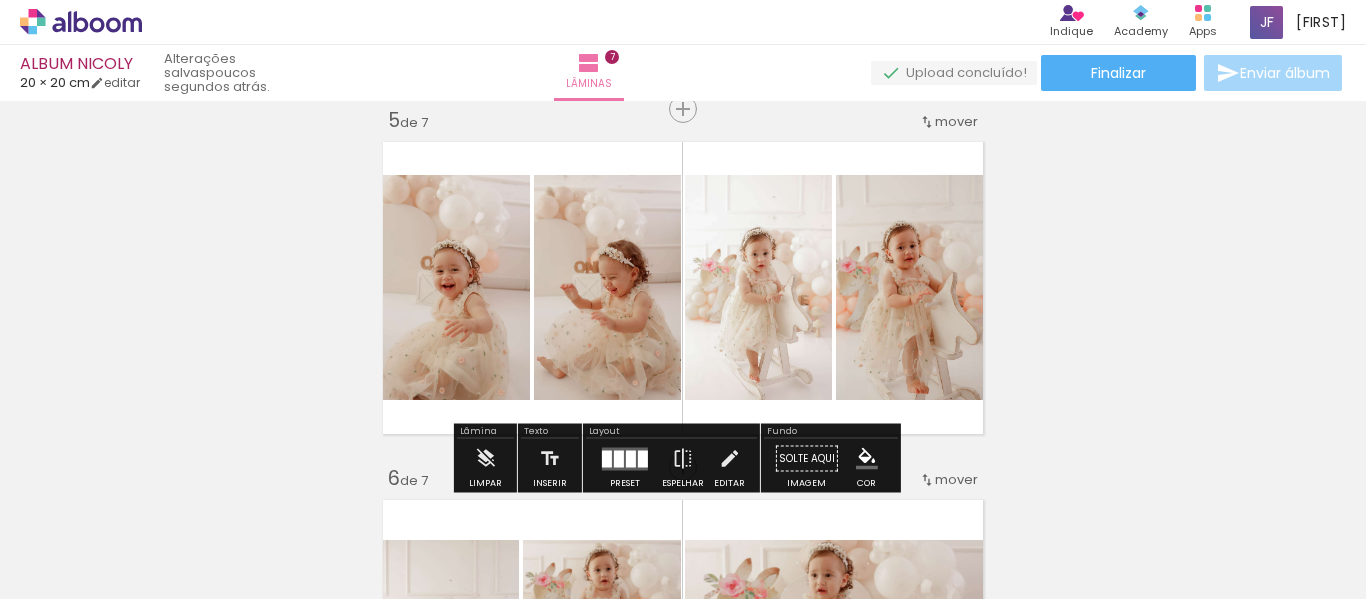 click on "Inserir lâmina 1  de 7  Inserir lâmina 2  de 7  Inserir lâmina 3  de 7  Inserir lâmina 4  de 7  Inserir lâmina 5  de 7  Inserir lâmina 6  de 7  Inserir lâmina 7  de 7" at bounding box center [683, 83] 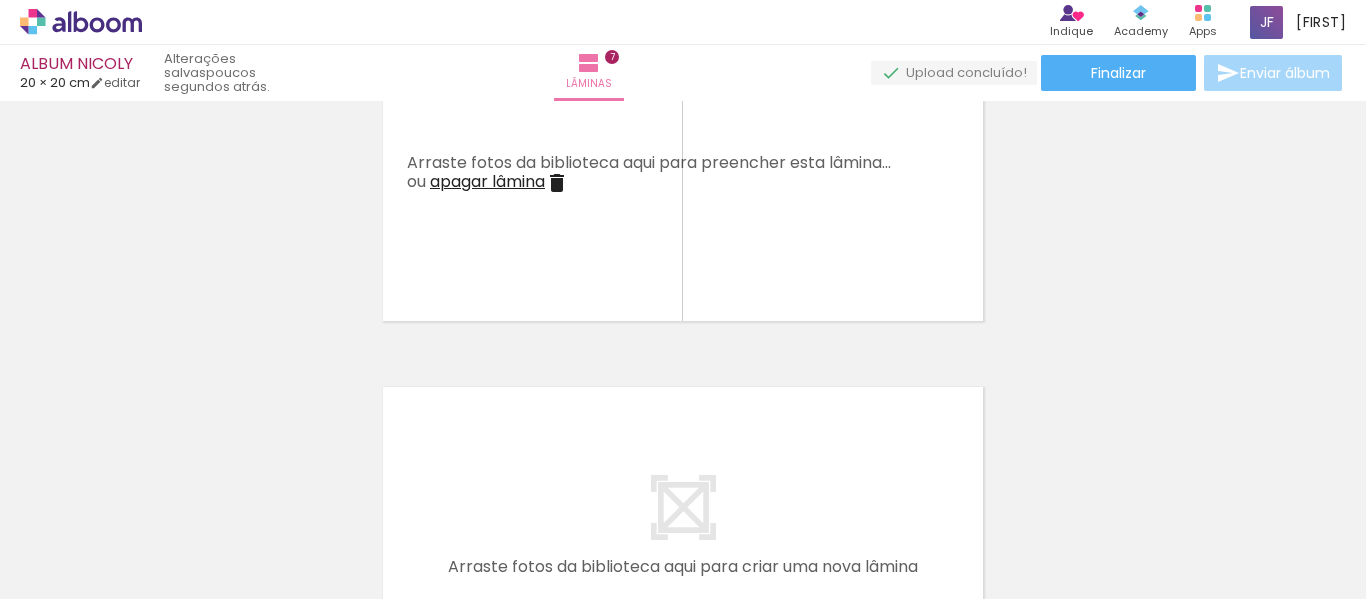 scroll, scrollTop: 2289, scrollLeft: 0, axis: vertical 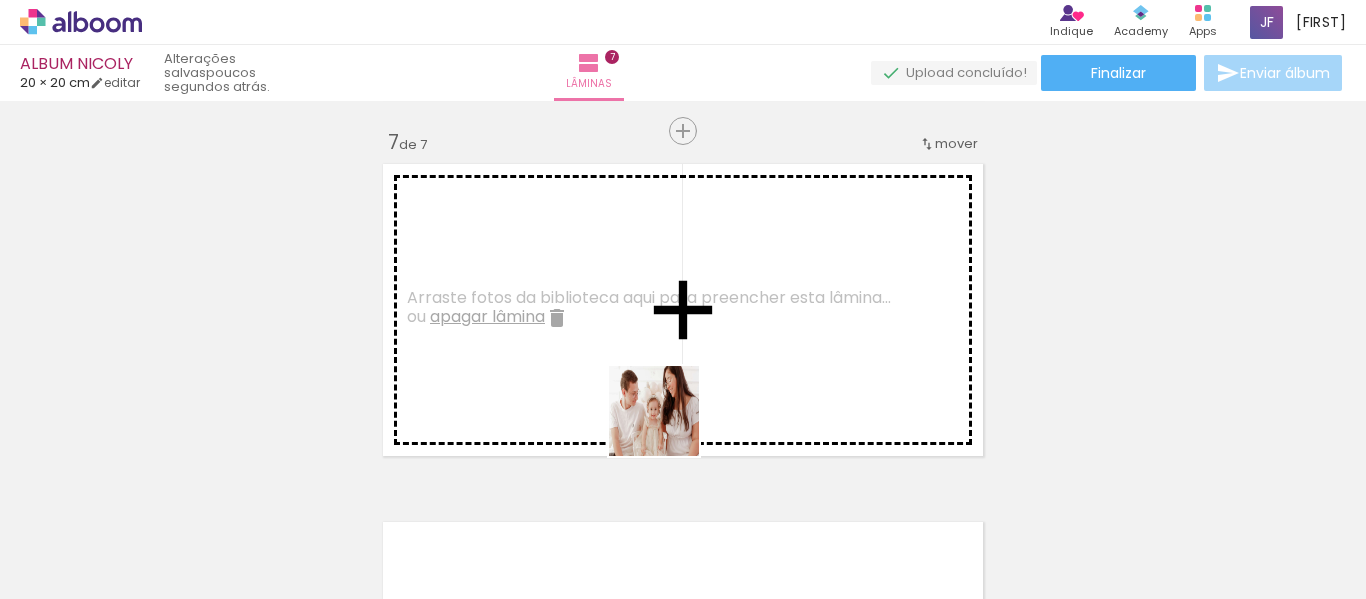 drag, startPoint x: 703, startPoint y: 538, endPoint x: 657, endPoint y: 394, distance: 151.16878 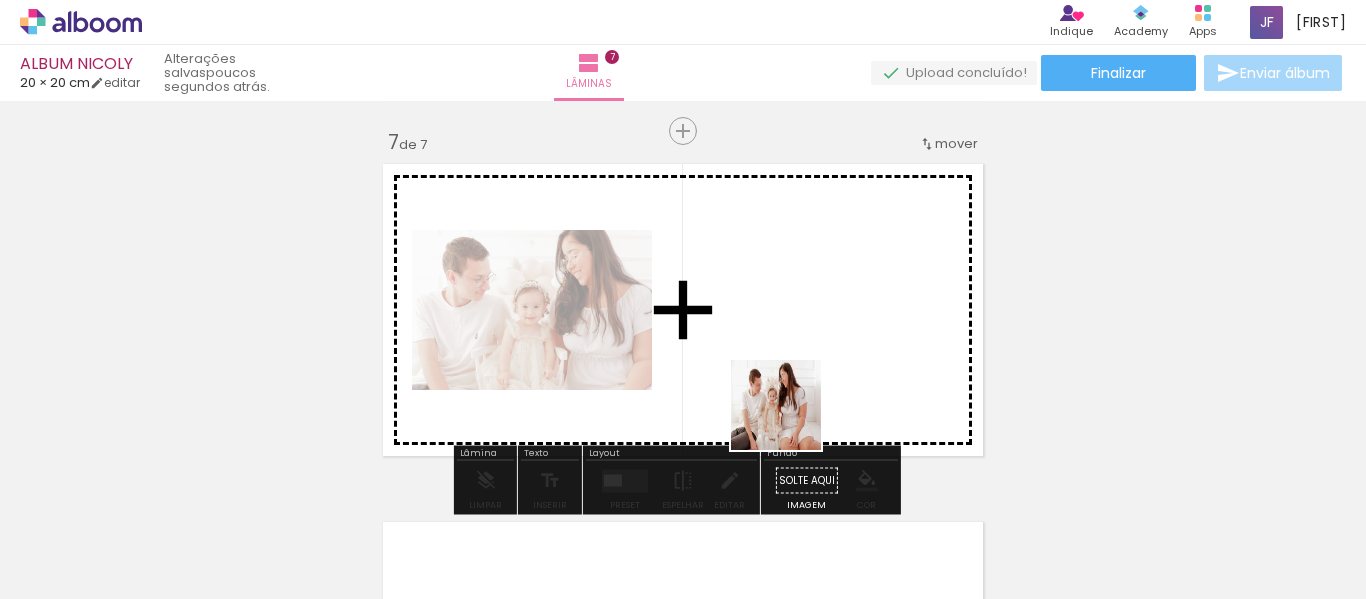 drag, startPoint x: 826, startPoint y: 526, endPoint x: 776, endPoint y: 354, distance: 179.12007 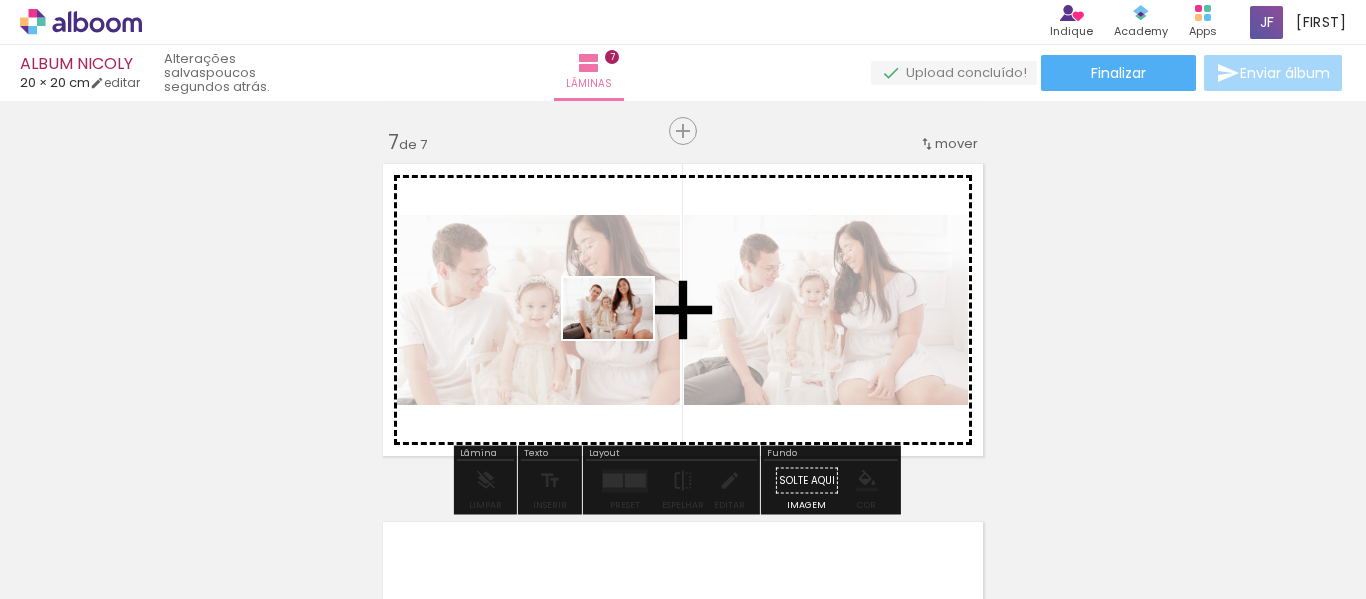 drag, startPoint x: 613, startPoint y: 480, endPoint x: 622, endPoint y: 338, distance: 142.28493 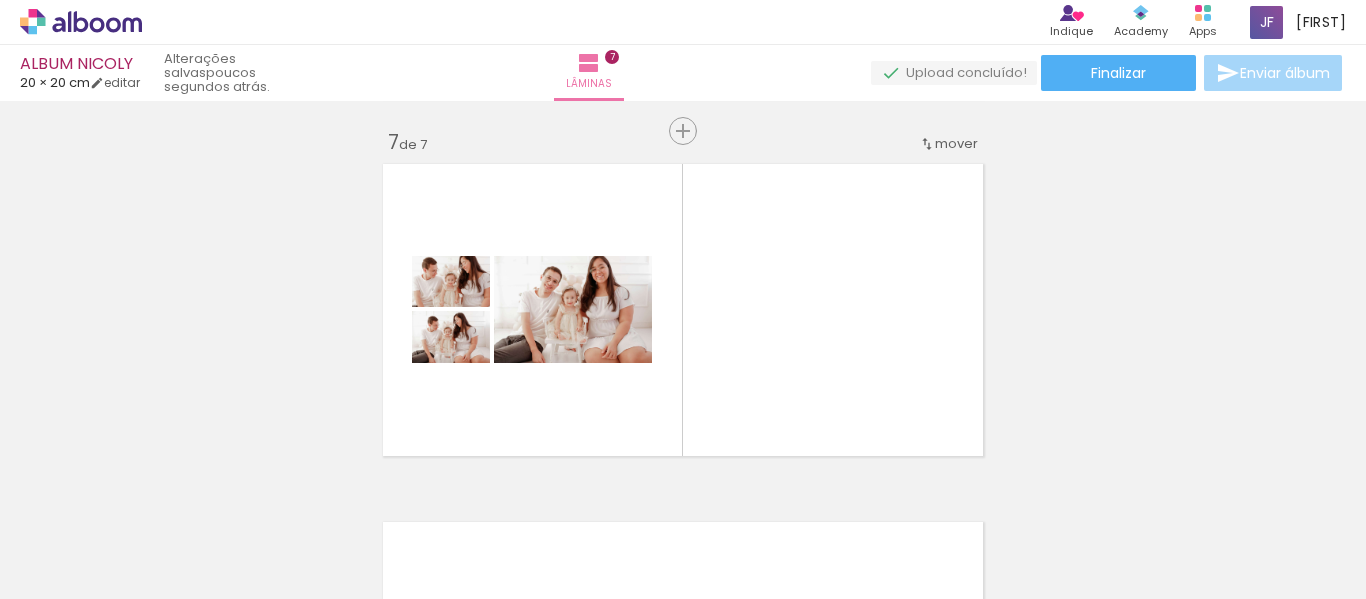 scroll, scrollTop: 0, scrollLeft: 1126, axis: horizontal 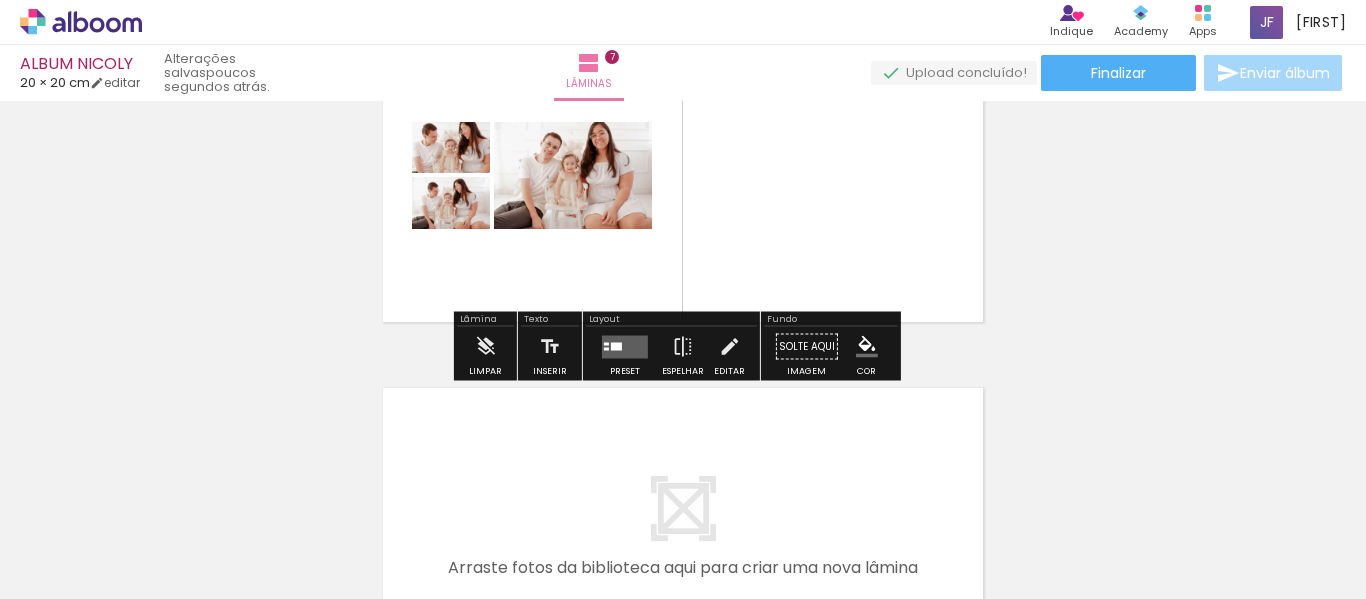 click at bounding box center (616, 346) 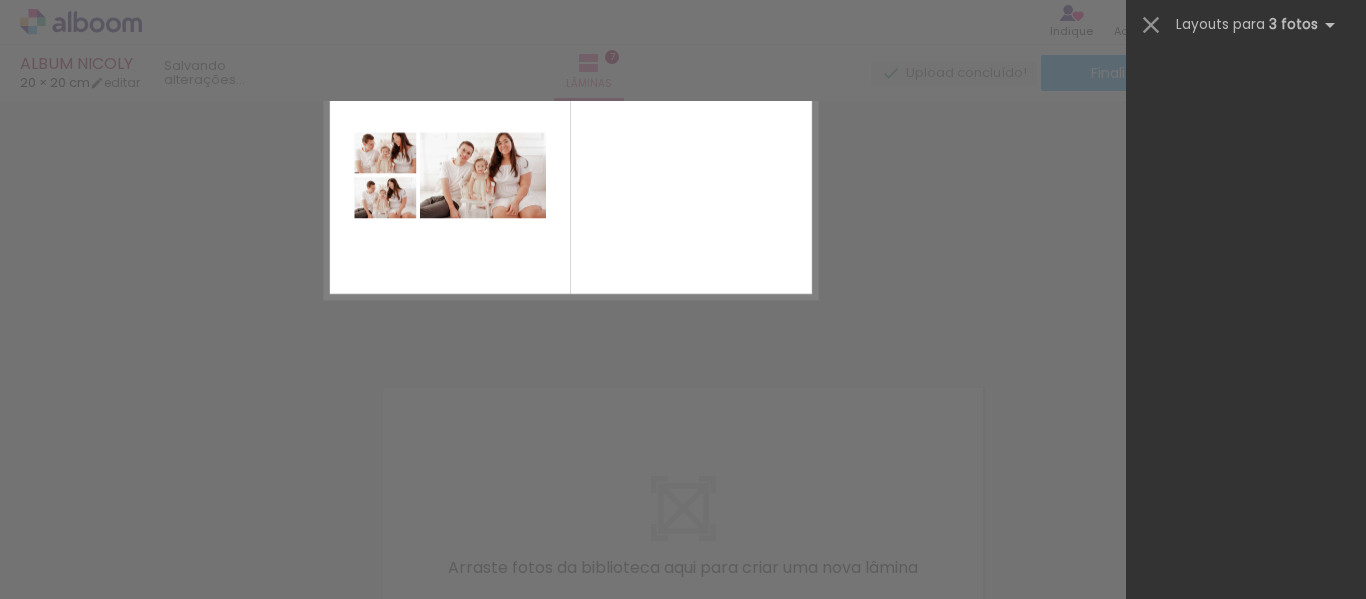 scroll, scrollTop: 0, scrollLeft: 0, axis: both 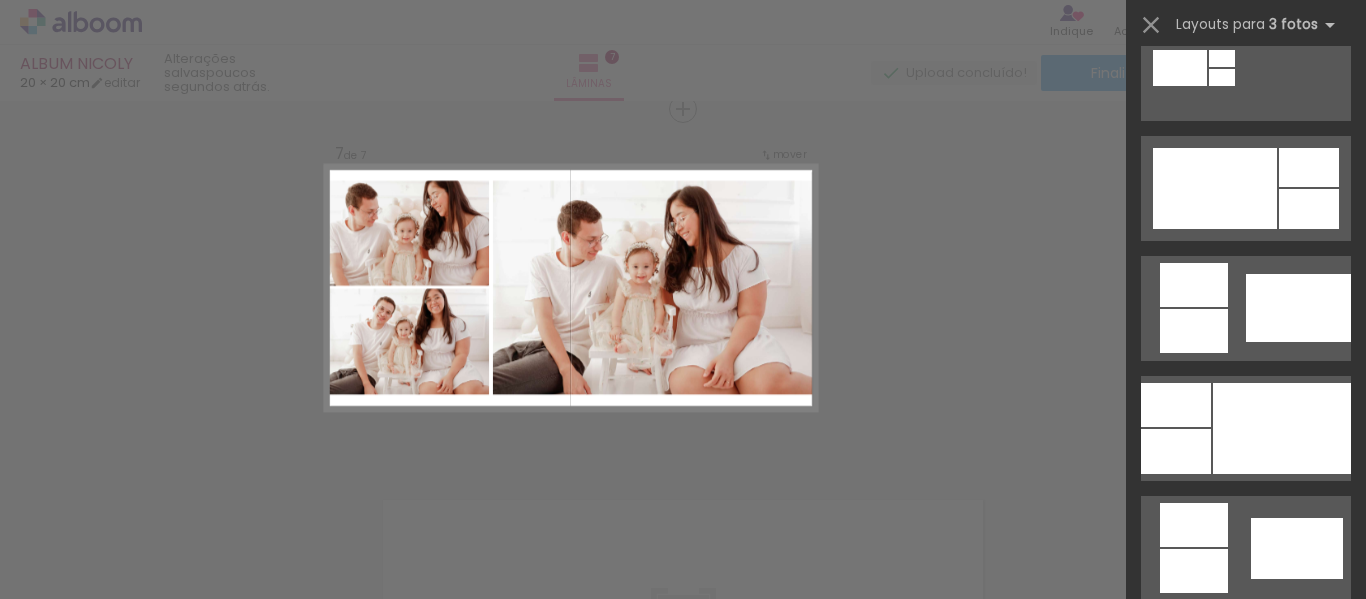 click at bounding box center (1176, 405) 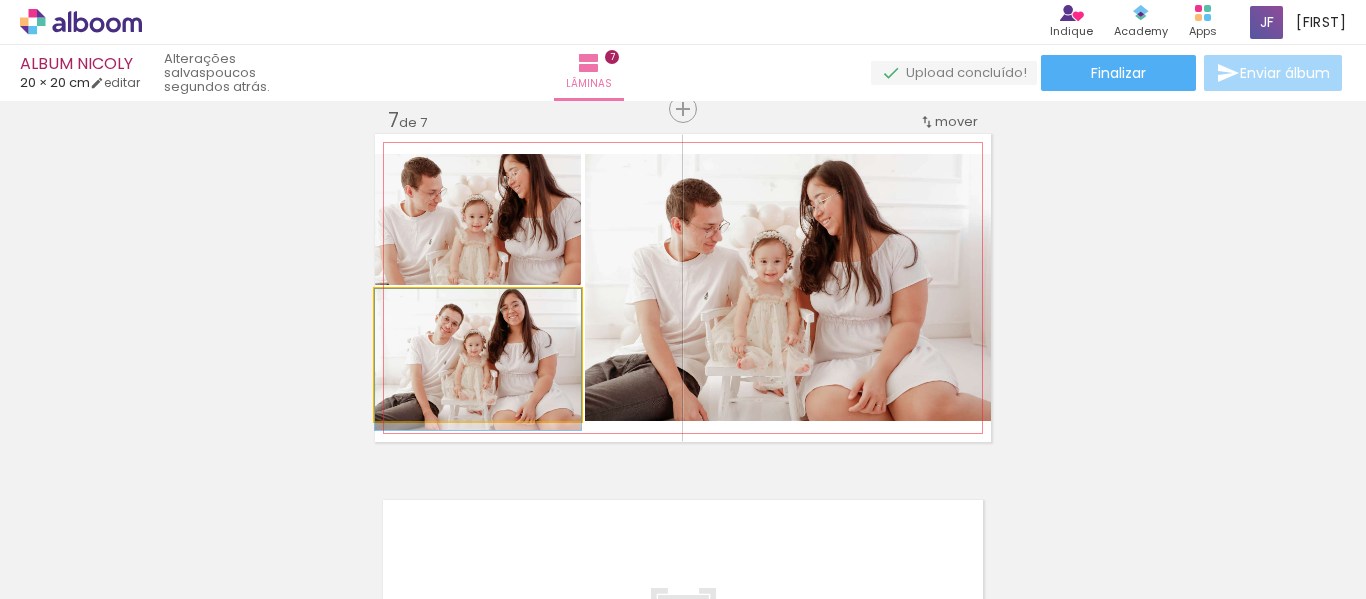 drag, startPoint x: 516, startPoint y: 341, endPoint x: 519, endPoint y: 354, distance: 13.341664 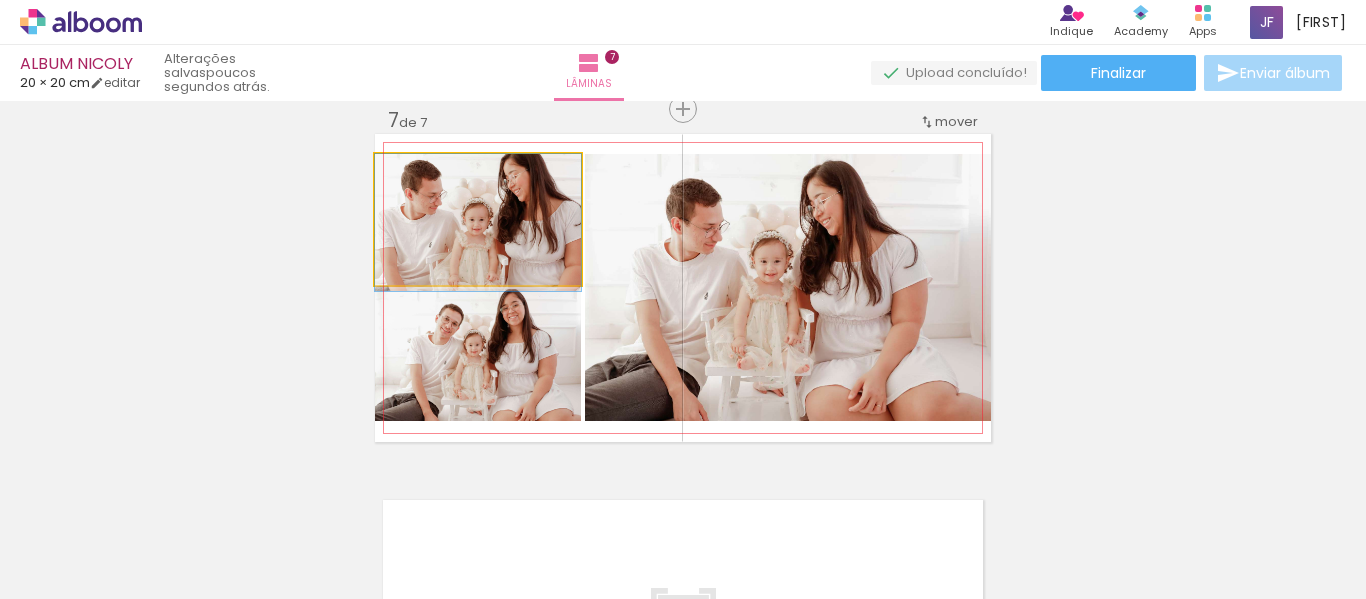 drag, startPoint x: 493, startPoint y: 221, endPoint x: 492, endPoint y: 245, distance: 24.020824 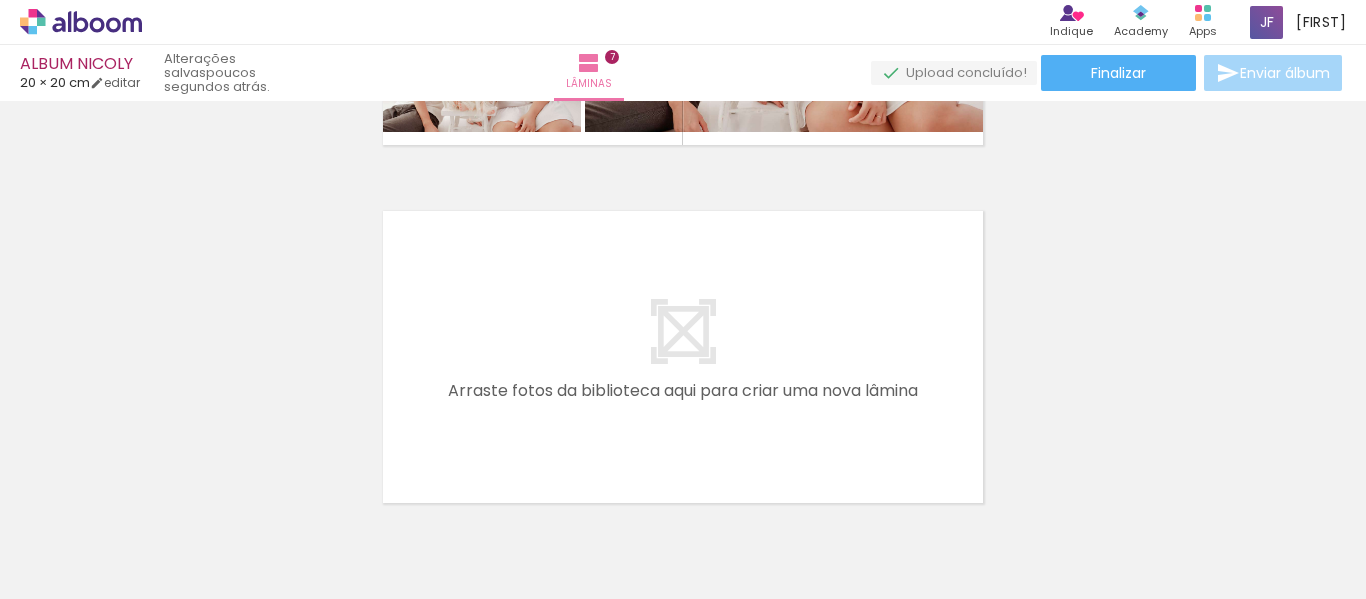 scroll, scrollTop: 2569, scrollLeft: 0, axis: vertical 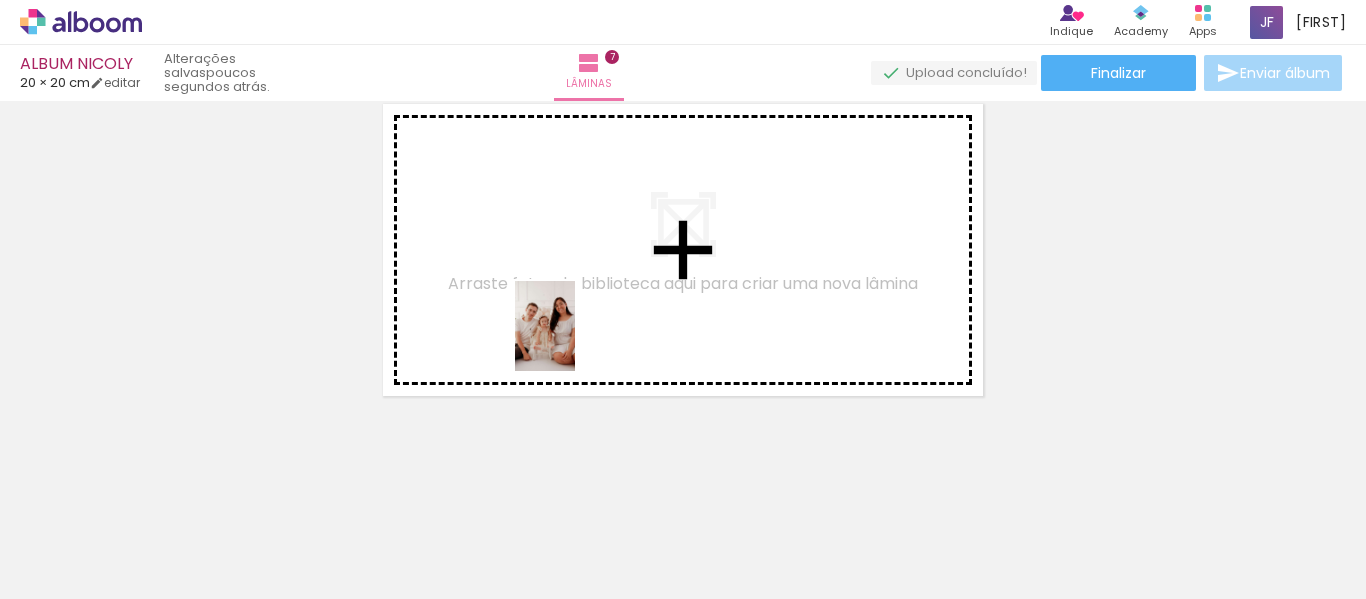 drag, startPoint x: 552, startPoint y: 540, endPoint x: 575, endPoint y: 341, distance: 200.32474 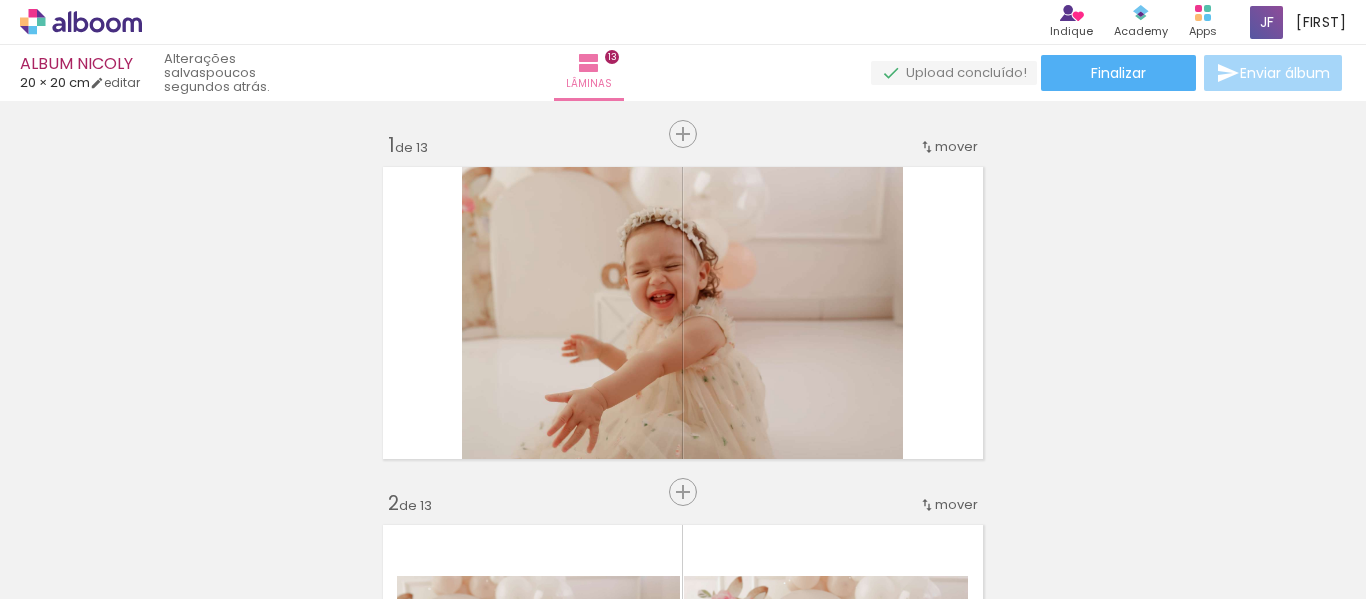 scroll, scrollTop: 0, scrollLeft: 0, axis: both 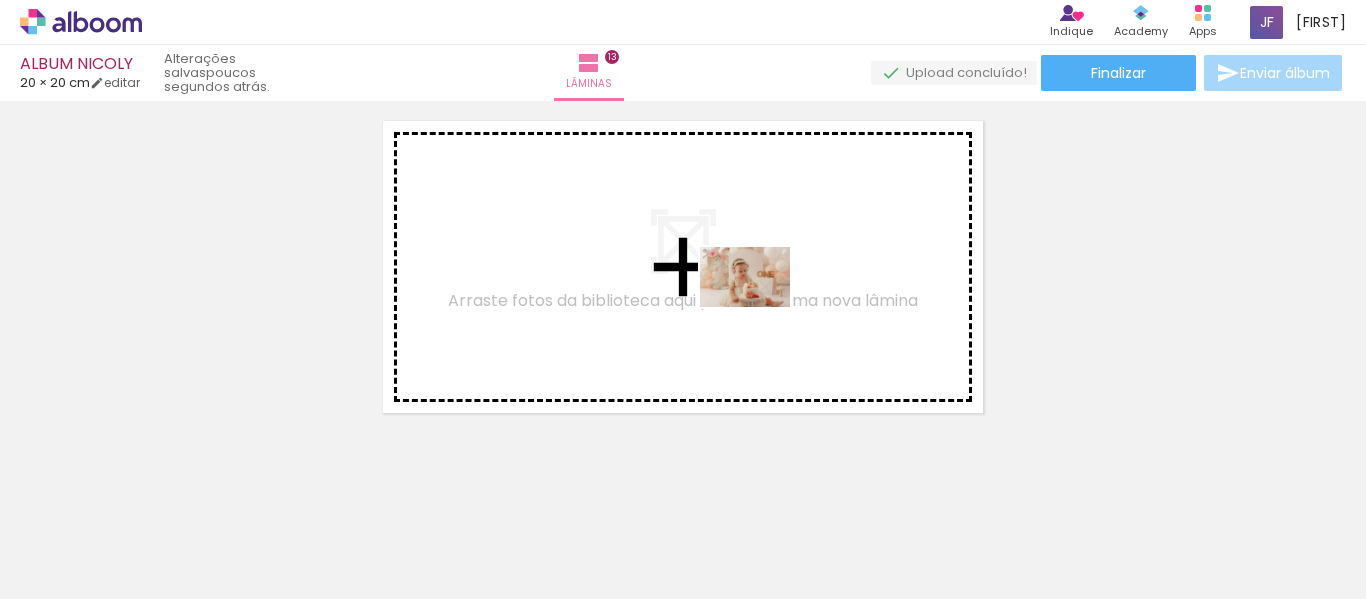 drag, startPoint x: 939, startPoint y: 551, endPoint x: 759, endPoint y: 306, distance: 304.0148 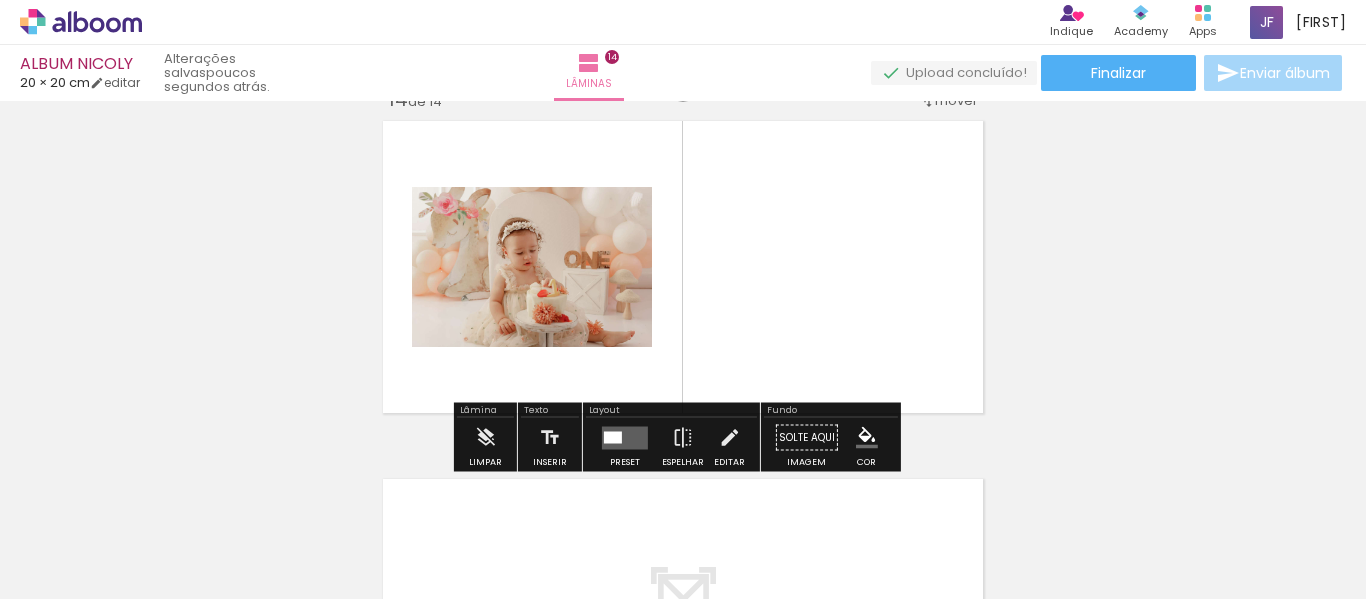 scroll, scrollTop: 4679, scrollLeft: 0, axis: vertical 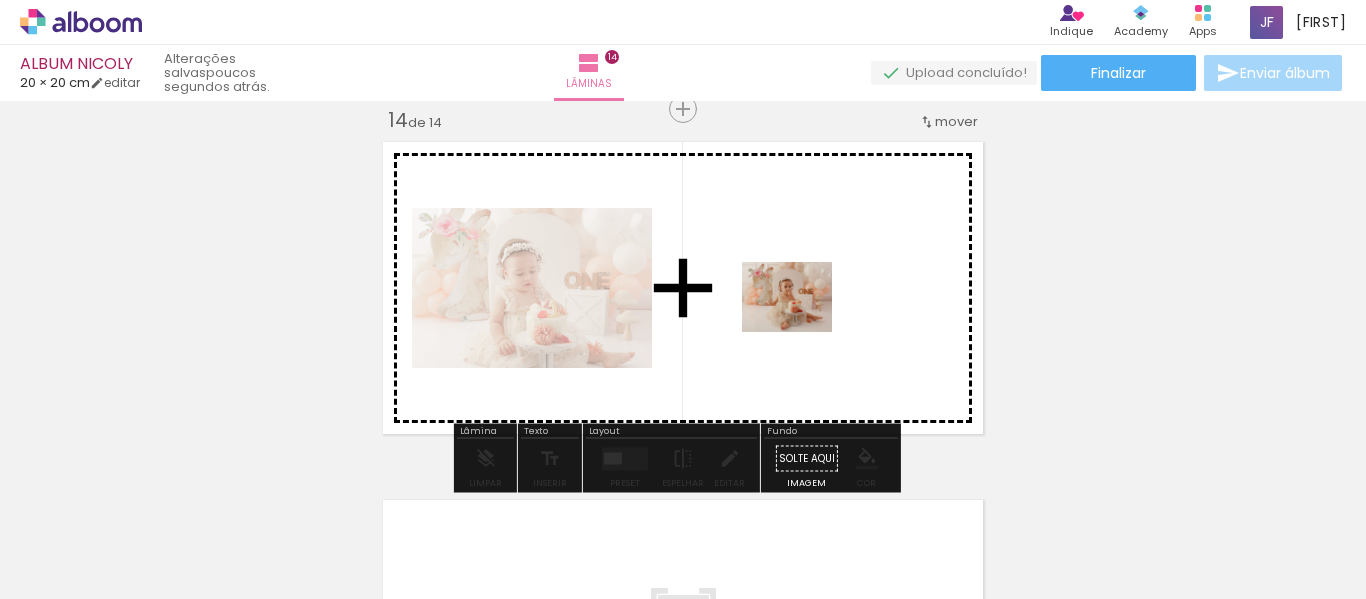 drag, startPoint x: 882, startPoint y: 394, endPoint x: 798, endPoint y: 318, distance: 113.27842 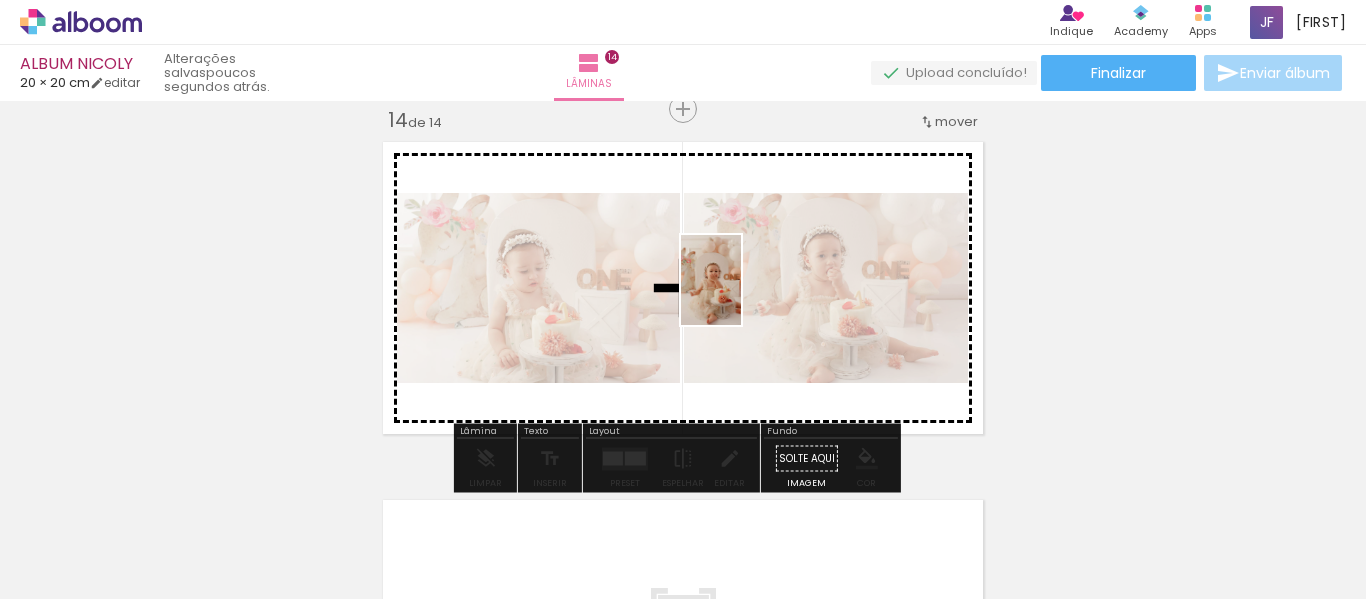 drag, startPoint x: 1190, startPoint y: 538, endPoint x: 844, endPoint y: 494, distance: 348.78647 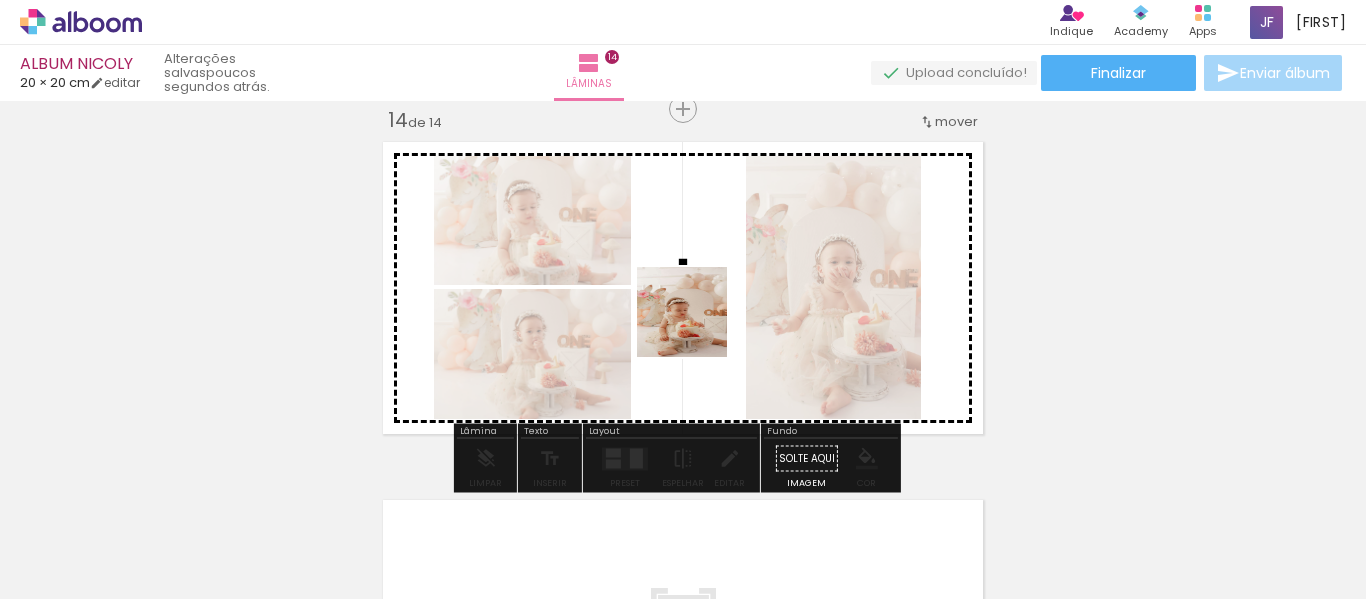 drag, startPoint x: 849, startPoint y: 525, endPoint x: 1178, endPoint y: 416, distance: 346.5862 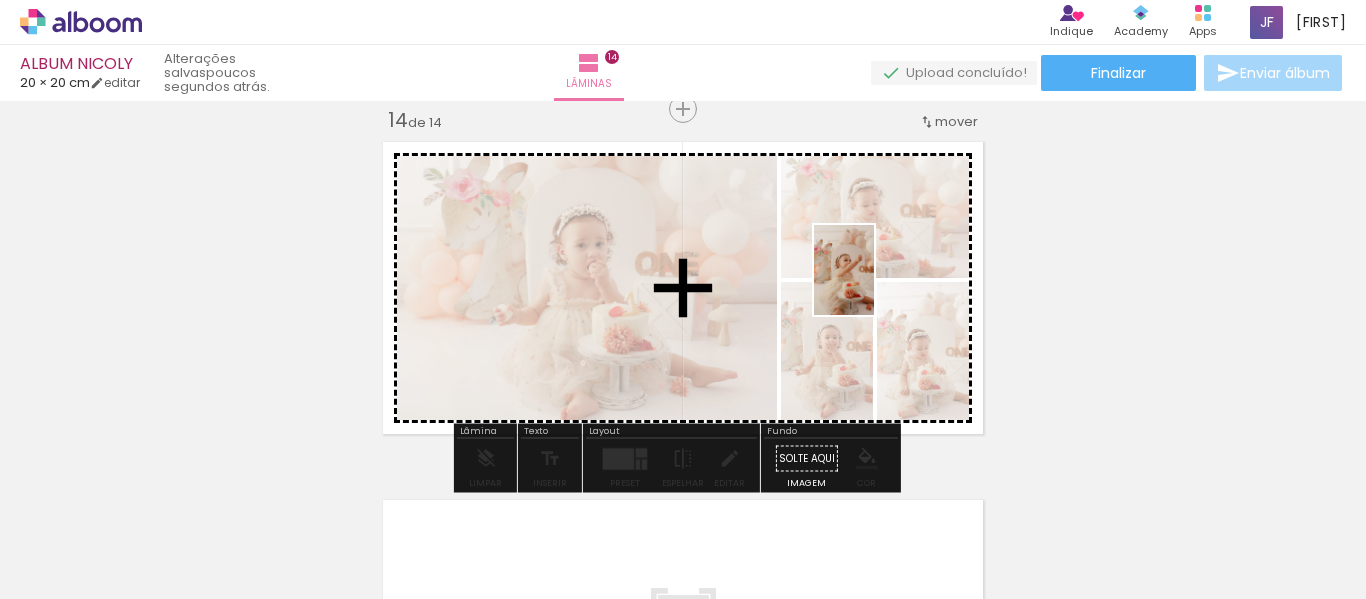 drag, startPoint x: 1258, startPoint y: 504, endPoint x: 873, endPoint y: 283, distance: 443.92117 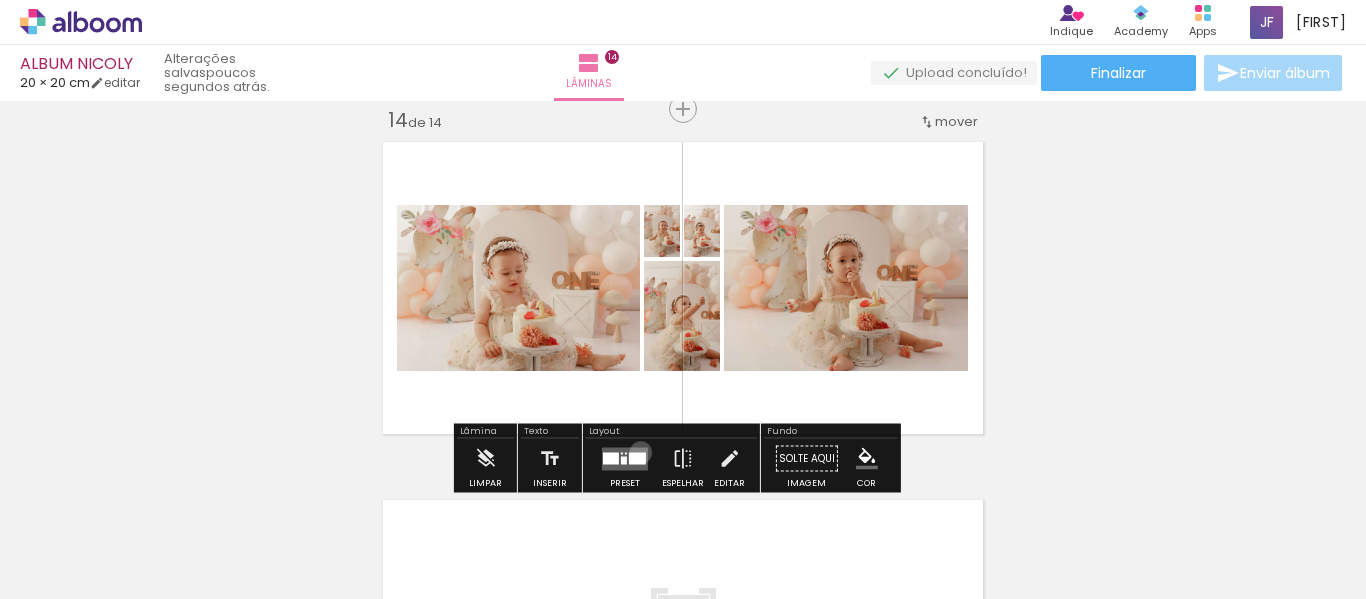 click at bounding box center [637, 458] 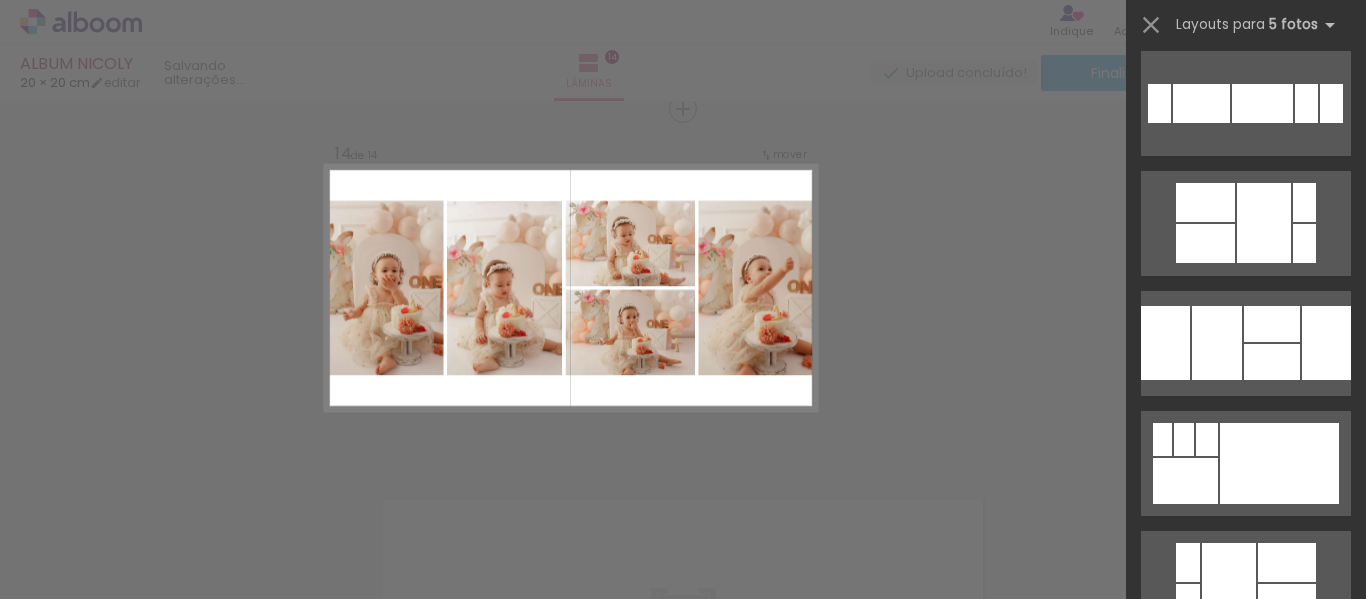 scroll, scrollTop: 1458, scrollLeft: 0, axis: vertical 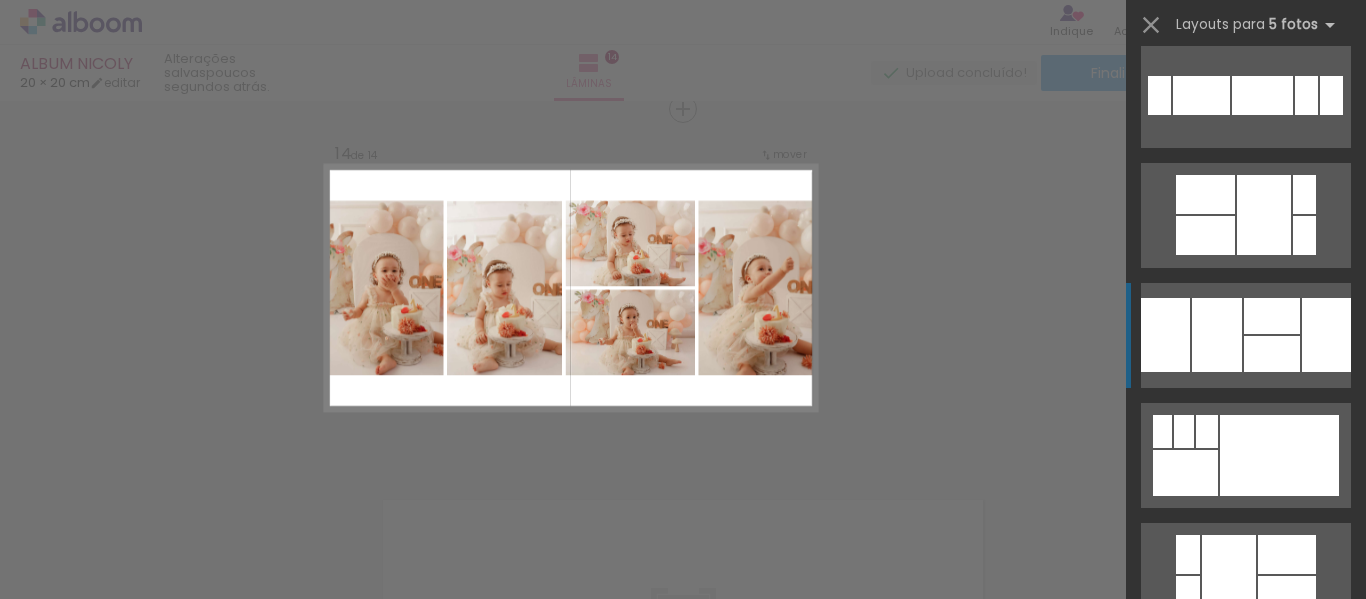 click at bounding box center [1205, 235] 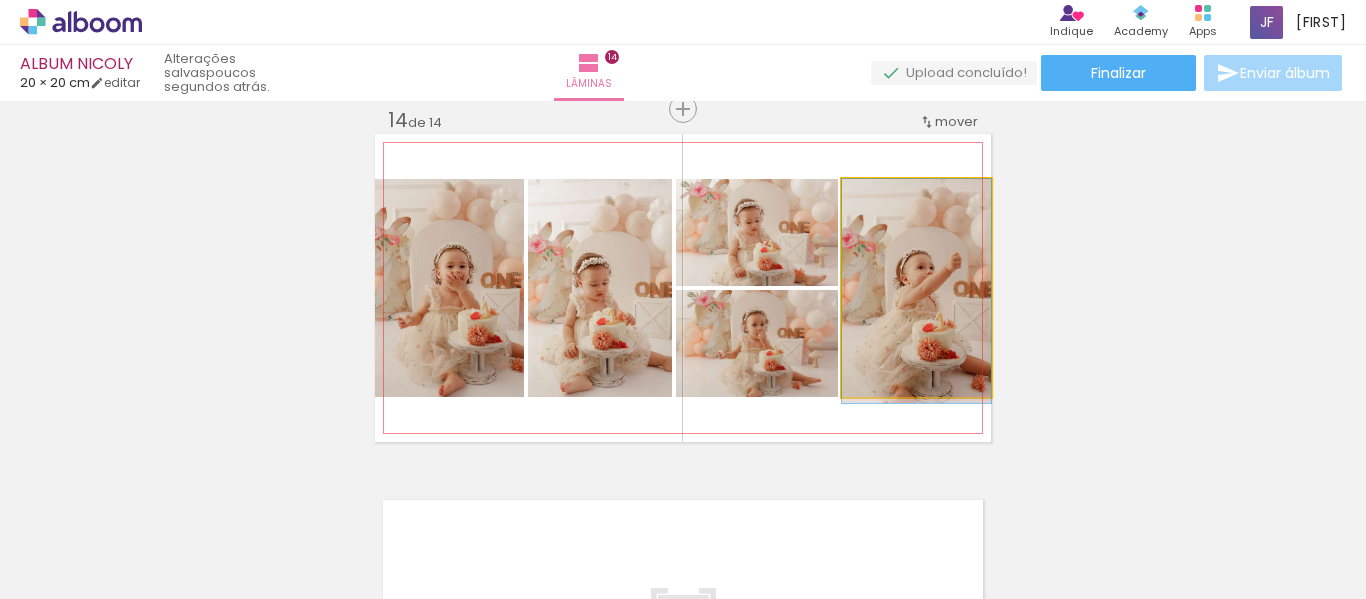 drag, startPoint x: 924, startPoint y: 325, endPoint x: 884, endPoint y: 325, distance: 40 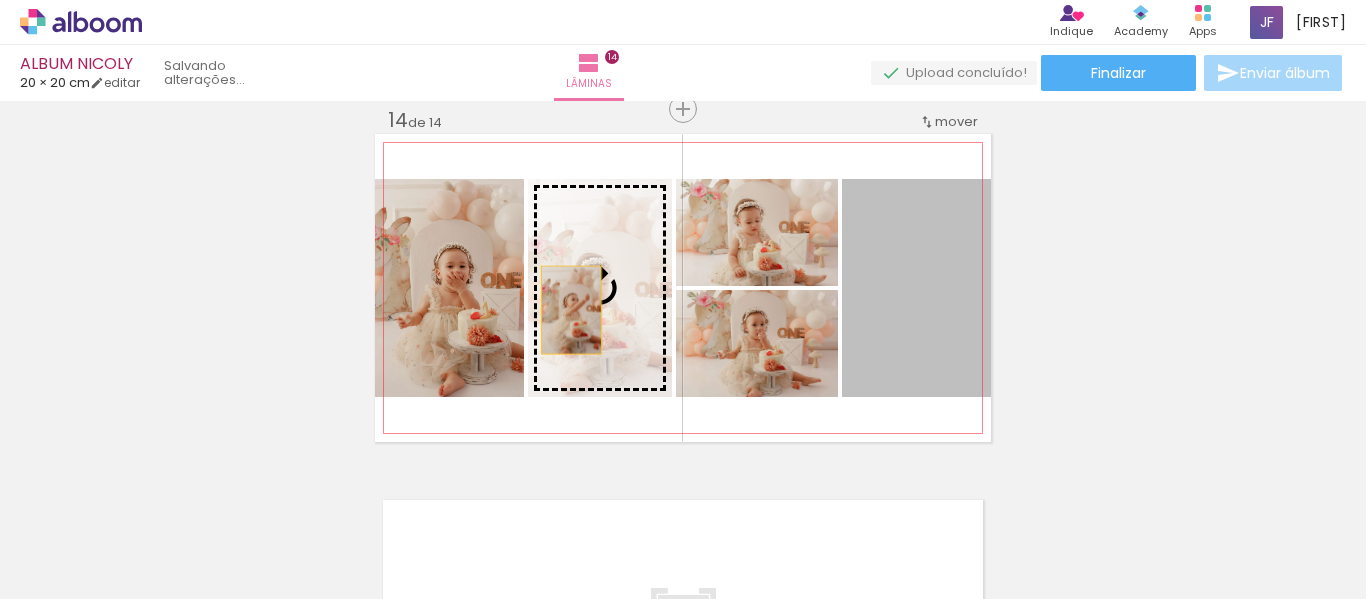 drag, startPoint x: 915, startPoint y: 330, endPoint x: 565, endPoint y: 309, distance: 350.62943 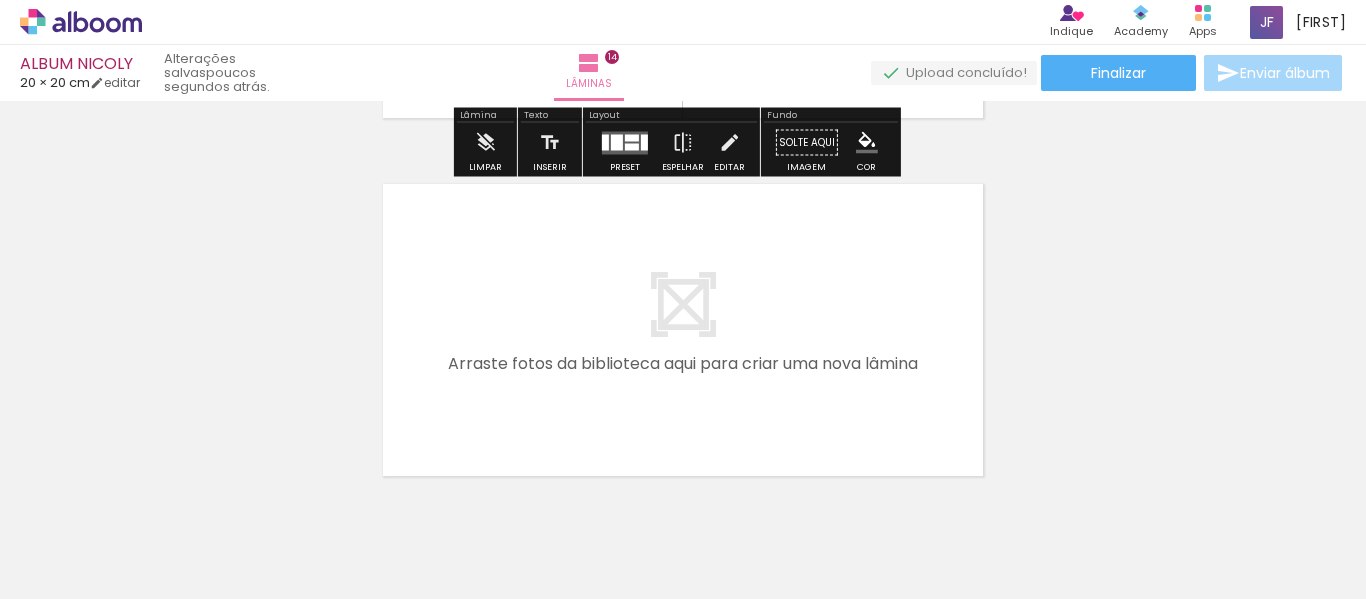 scroll, scrollTop: 5012, scrollLeft: 0, axis: vertical 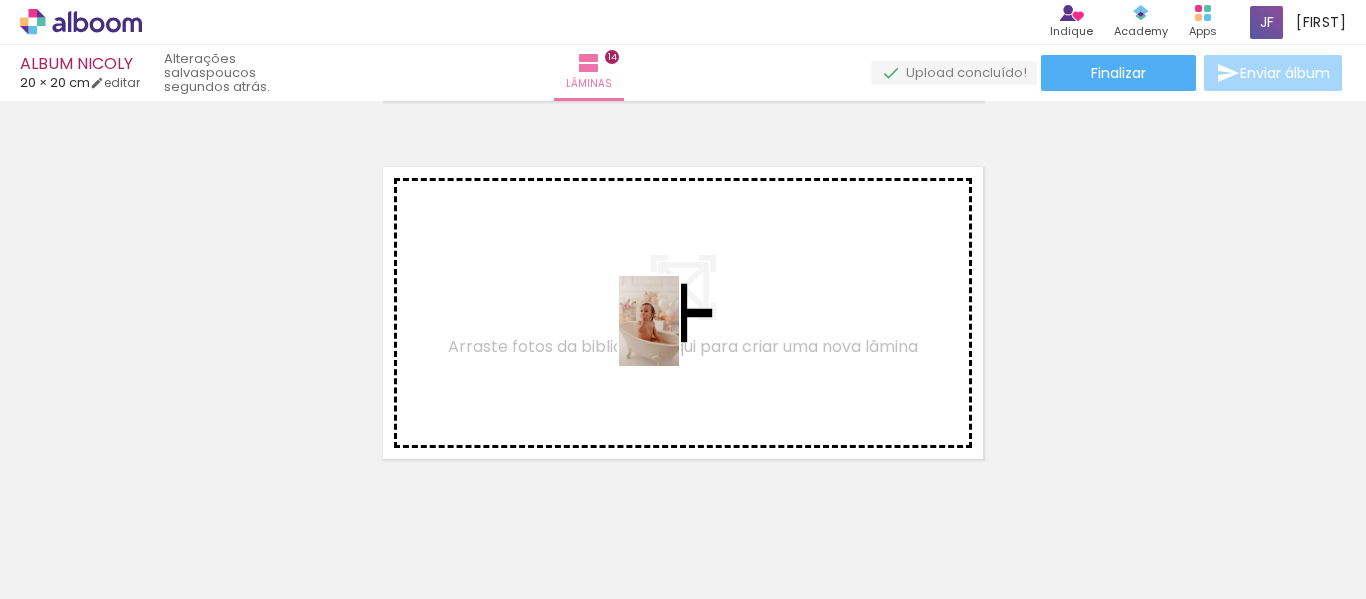 drag, startPoint x: 742, startPoint y: 491, endPoint x: 671, endPoint y: 330, distance: 175.96022 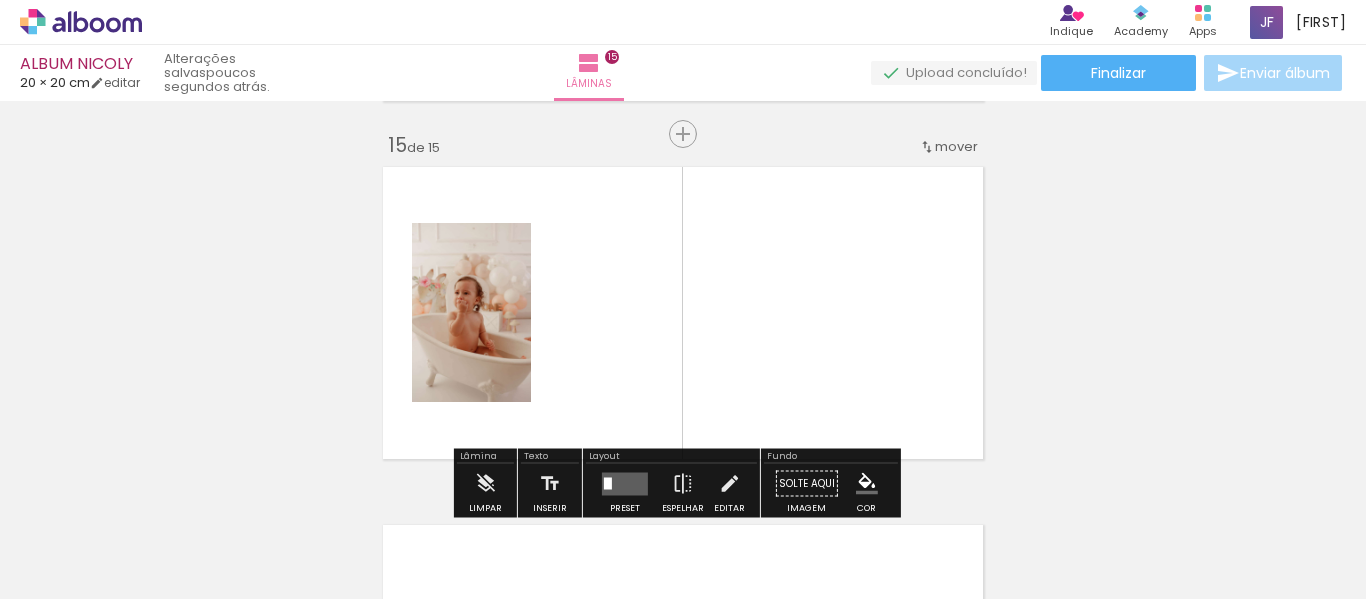 scroll, scrollTop: 5037, scrollLeft: 0, axis: vertical 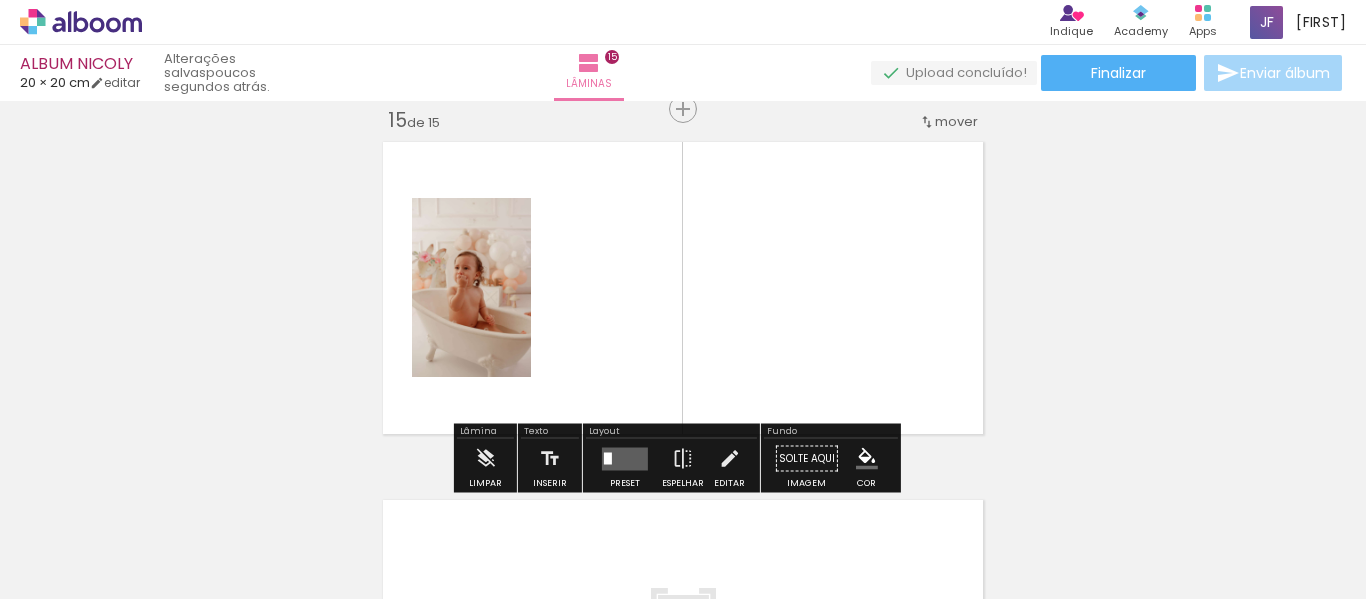 click at bounding box center [625, 459] 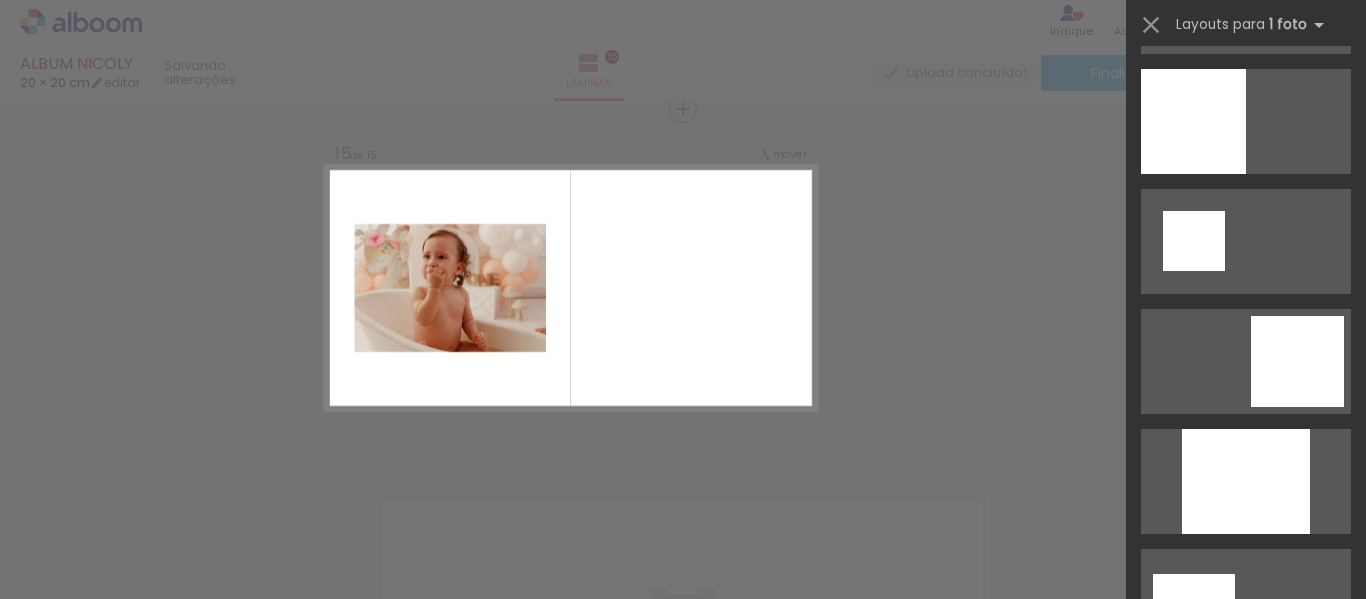 scroll, scrollTop: 2688, scrollLeft: 0, axis: vertical 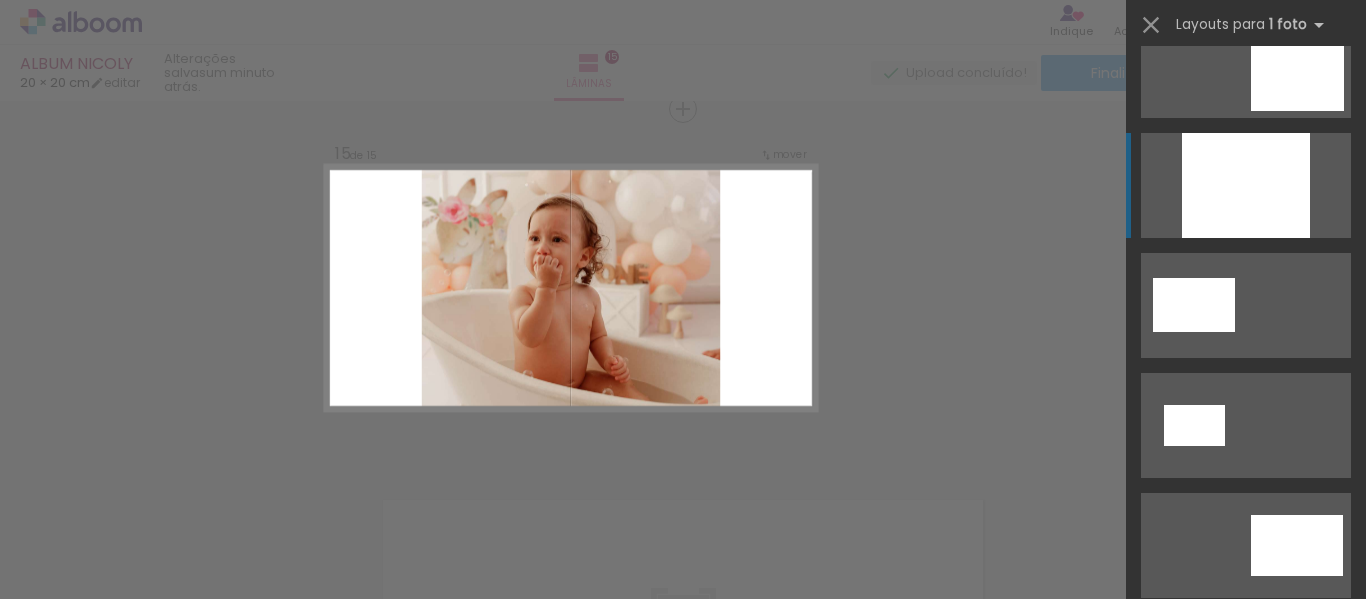 click at bounding box center [1245, 665] 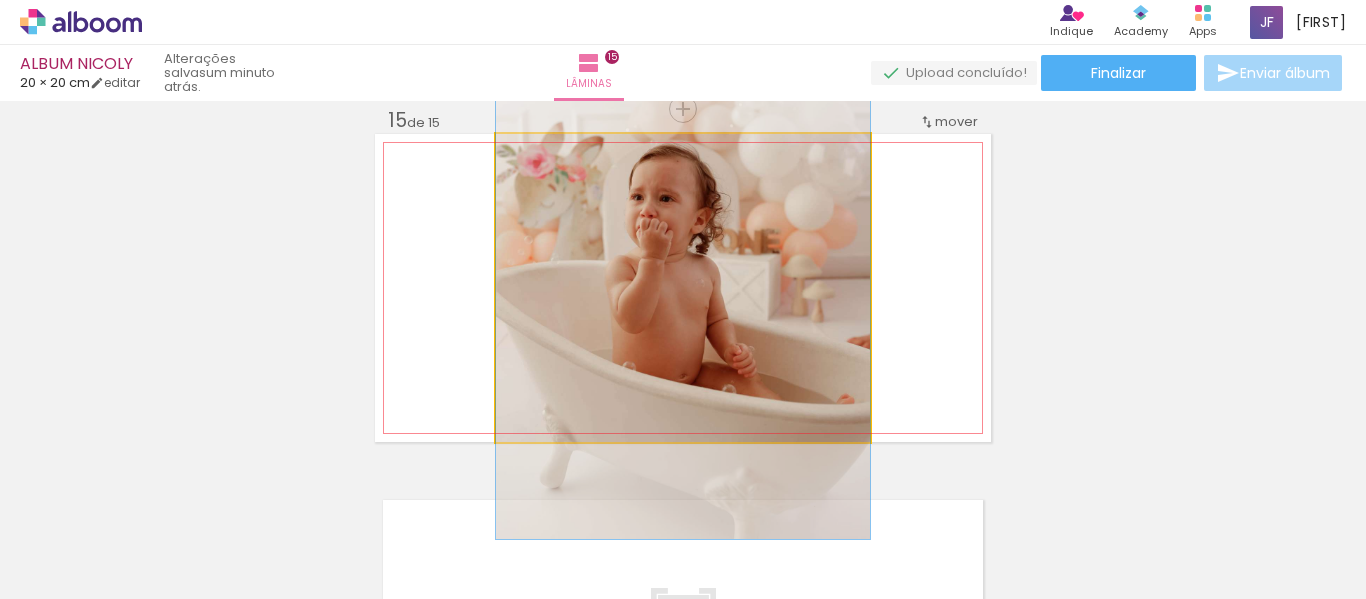 drag, startPoint x: 806, startPoint y: 294, endPoint x: 799, endPoint y: 264, distance: 30.805843 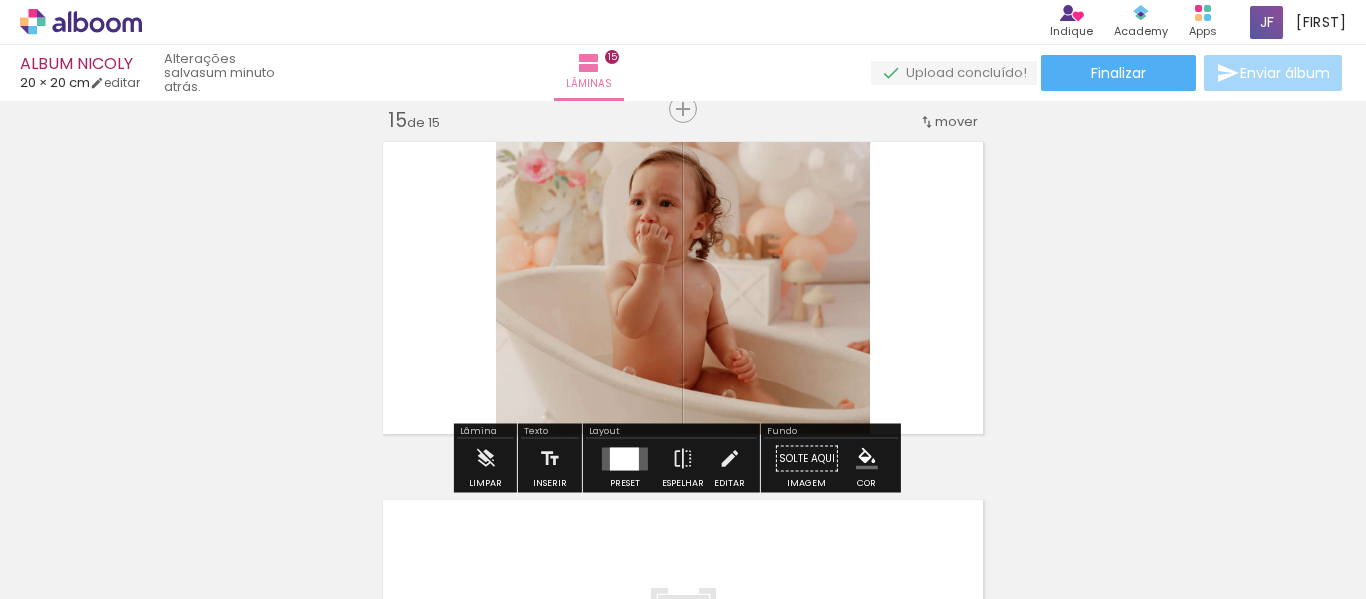 click on "Inserir lâmina 1  de 15  Inserir lâmina 2  de 15  Inserir lâmina 3  de 15  Inserir lâmina 4  de 15  Inserir lâmina 5  de 15  Inserir lâmina 6  de 15  Inserir lâmina 7  de 15  Inserir lâmina 8  de 15  Inserir lâmina 9  de 15  Inserir lâmina 10  de 15  Inserir lâmina 11  de 15  Inserir lâmina 12  de 15  Inserir lâmina 13  de 15  Inserir lâmina 14  de 15  Inserir lâmina 15  de 15" at bounding box center (683, -2065) 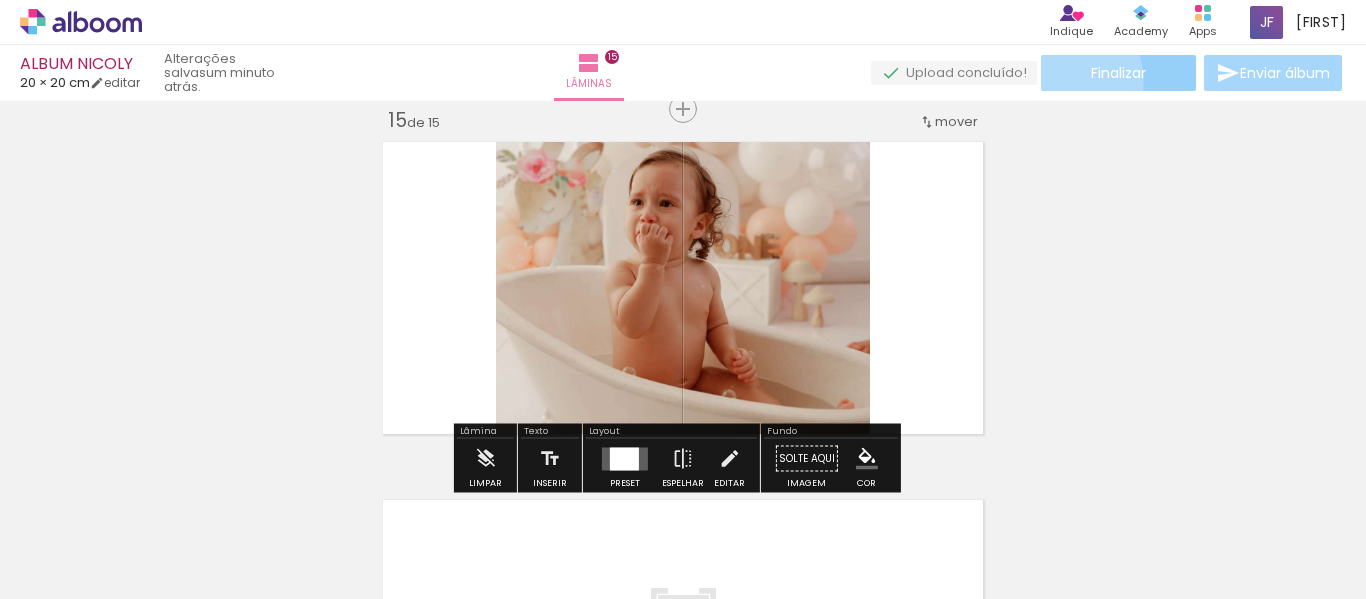 click on "Finalizar" 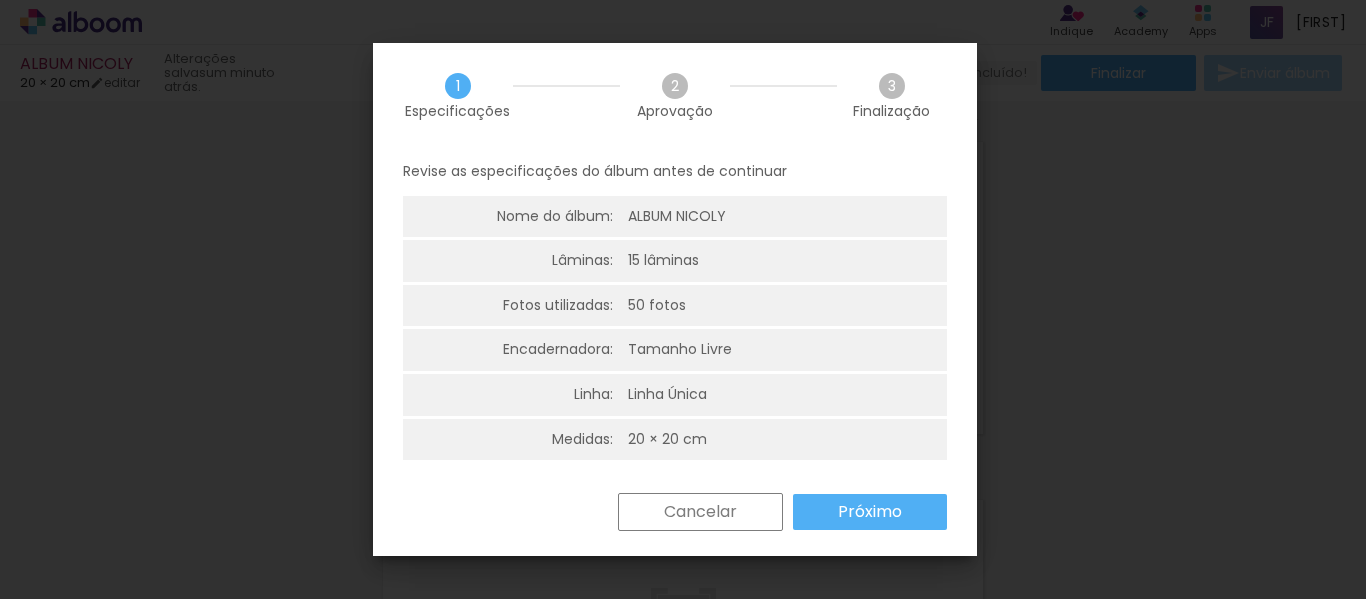 click on "Próximo" at bounding box center [870, 512] 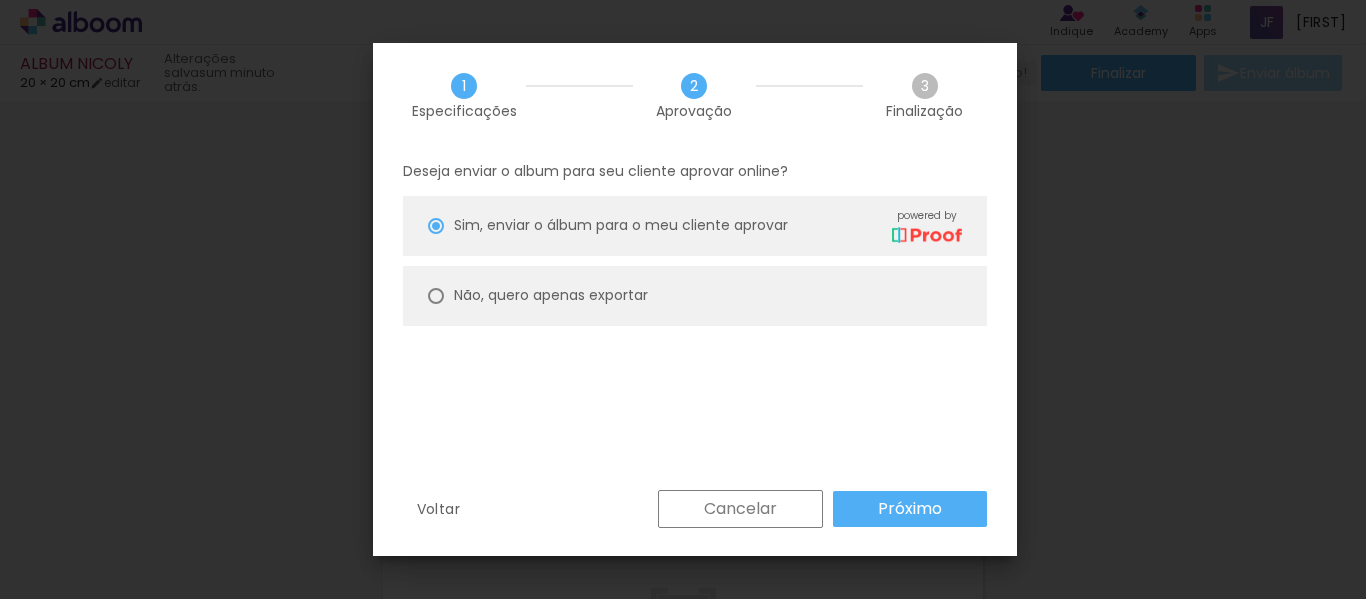 click on "Não, quero apenas exportar" at bounding box center (695, 296) 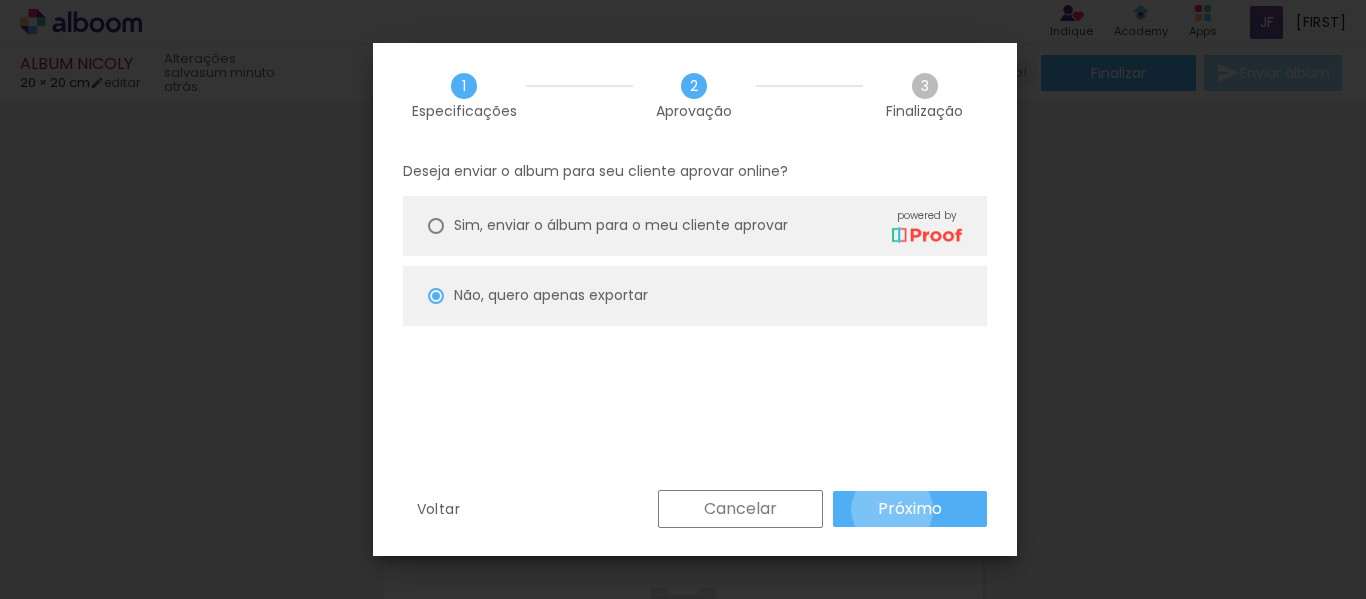click on "Próximo" at bounding box center (0, 0) 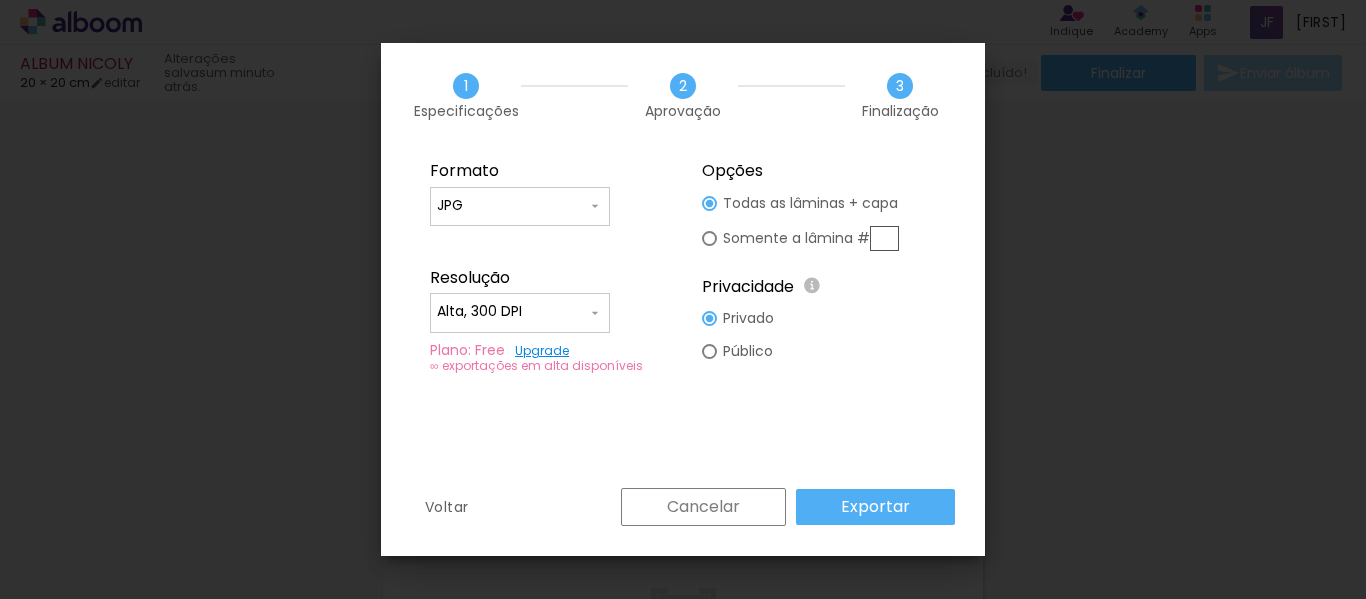 click on "JPG" at bounding box center (512, 206) 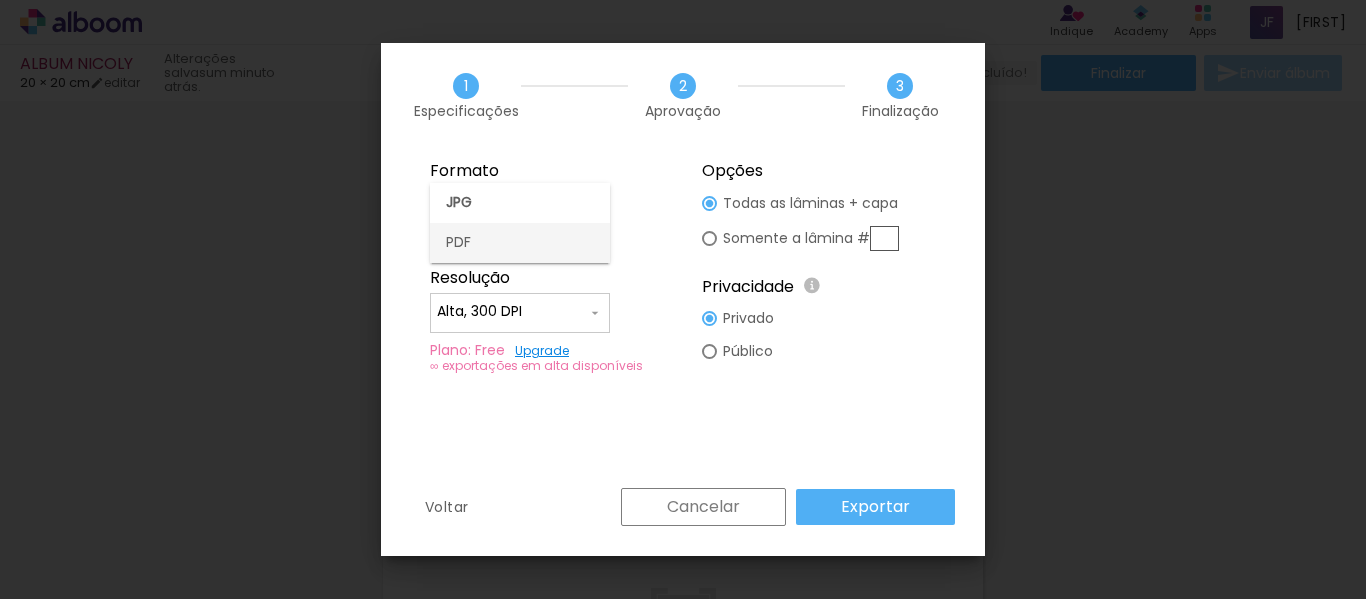 click on "PDF" at bounding box center (520, 243) 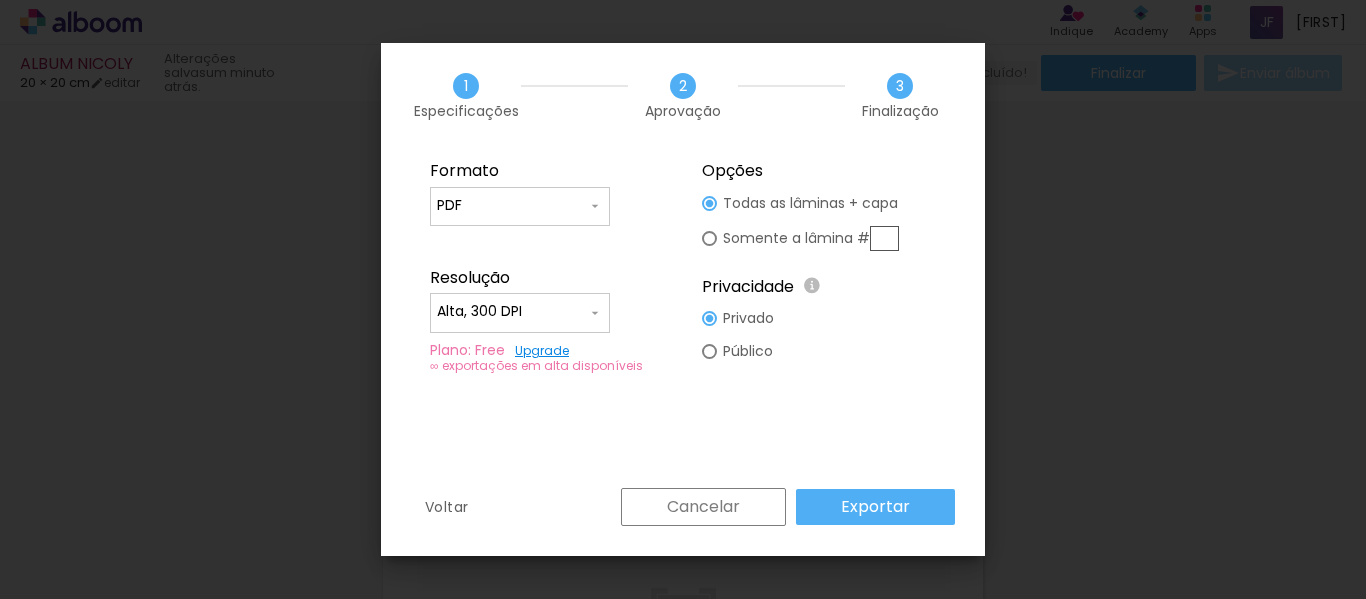 click on "Alta, 300 DPI" at bounding box center [512, 312] 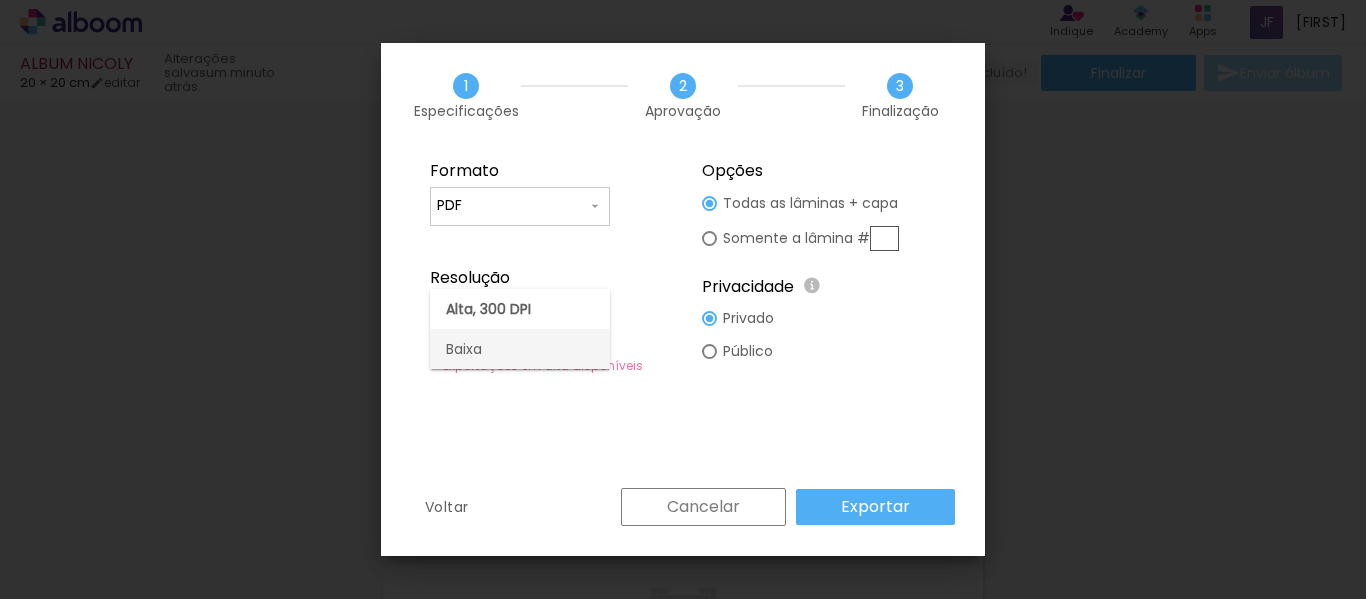 click on "Baixa" at bounding box center (520, 349) 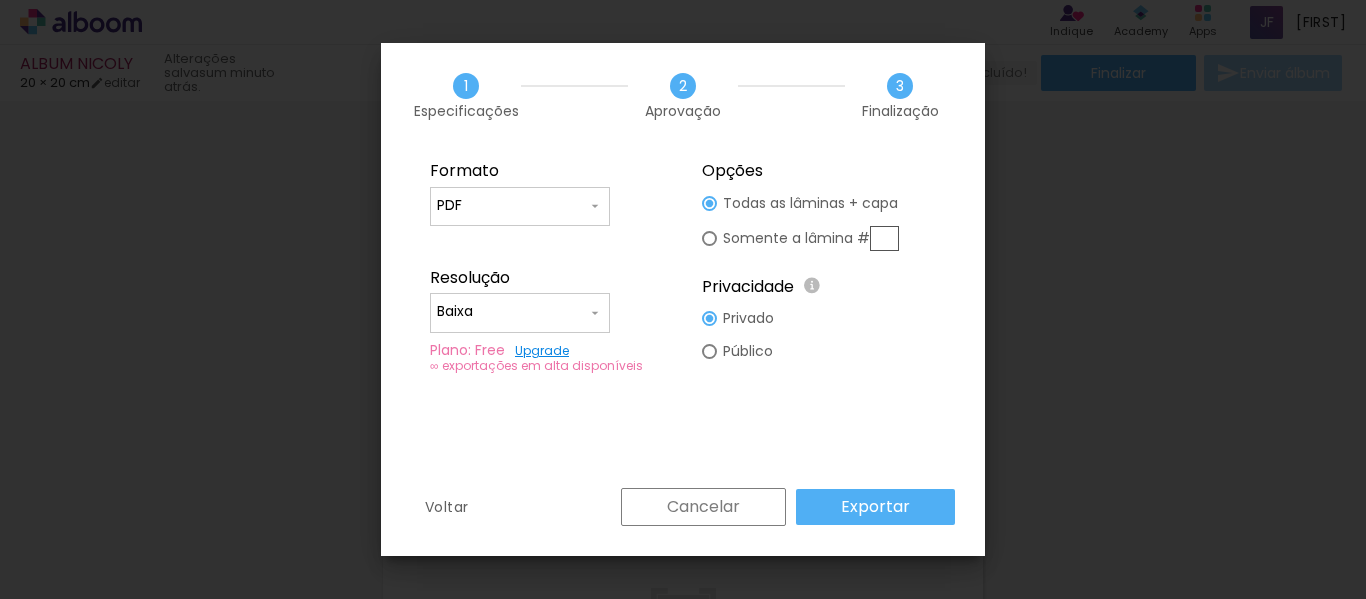 click on "Exportar" at bounding box center (0, 0) 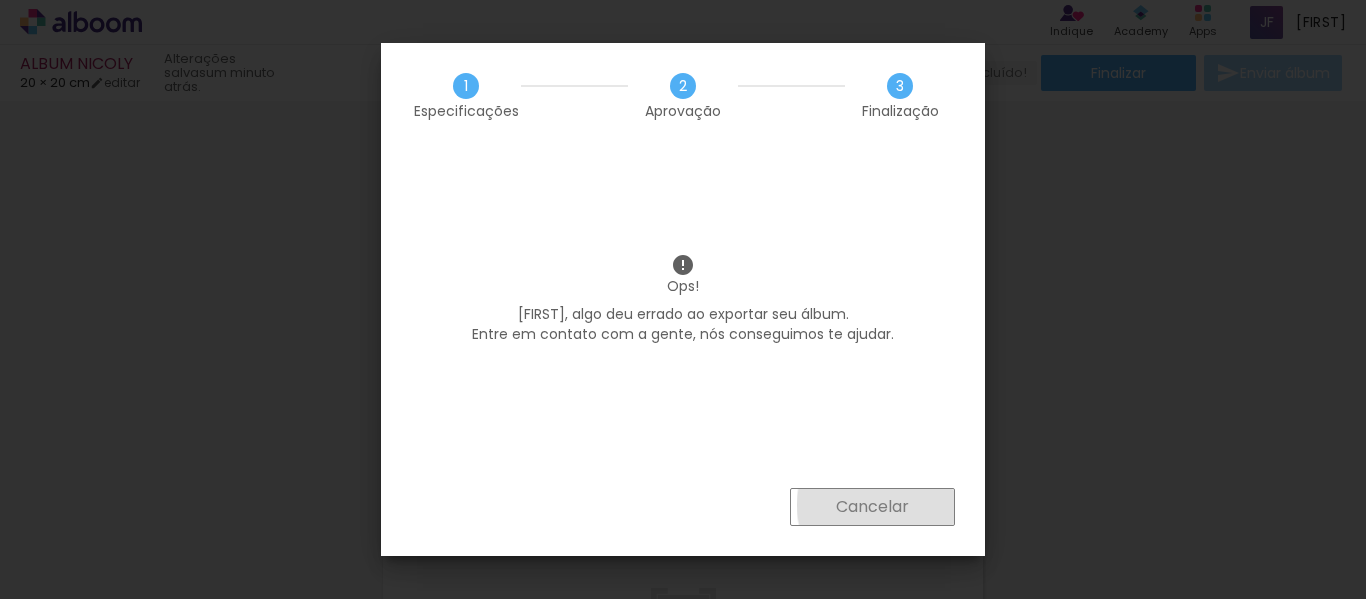 click on "Cancelar" at bounding box center [0, 0] 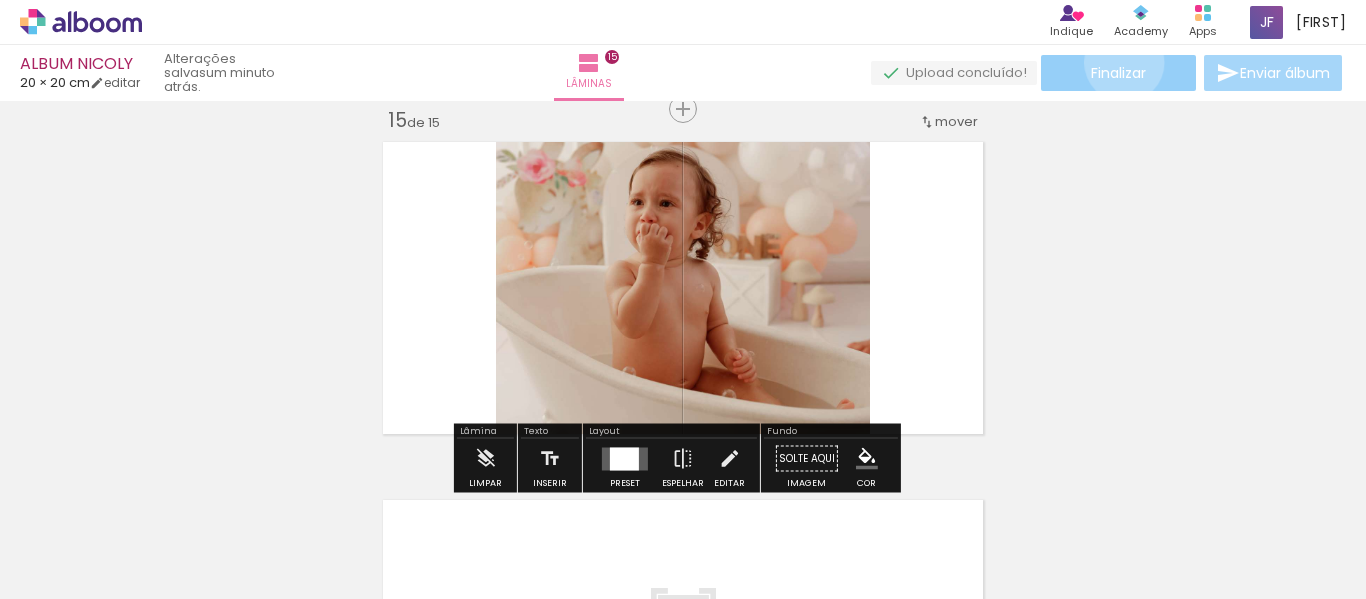 click on "Finalizar" 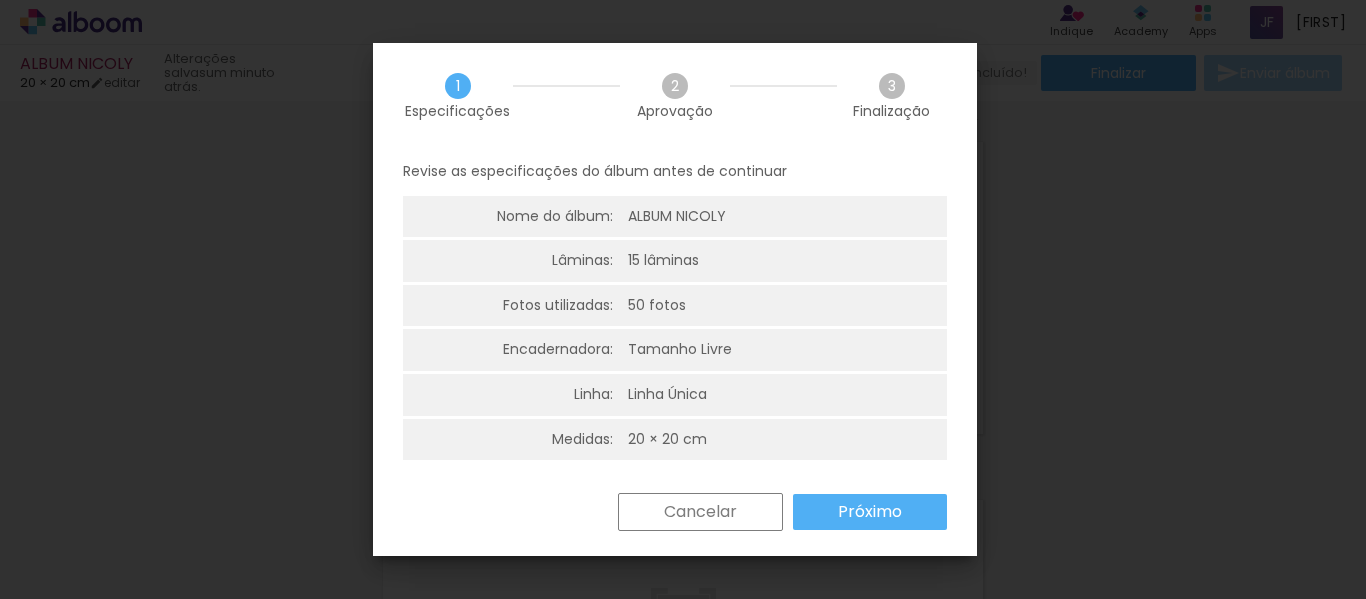 click on "Próximo" at bounding box center (0, 0) 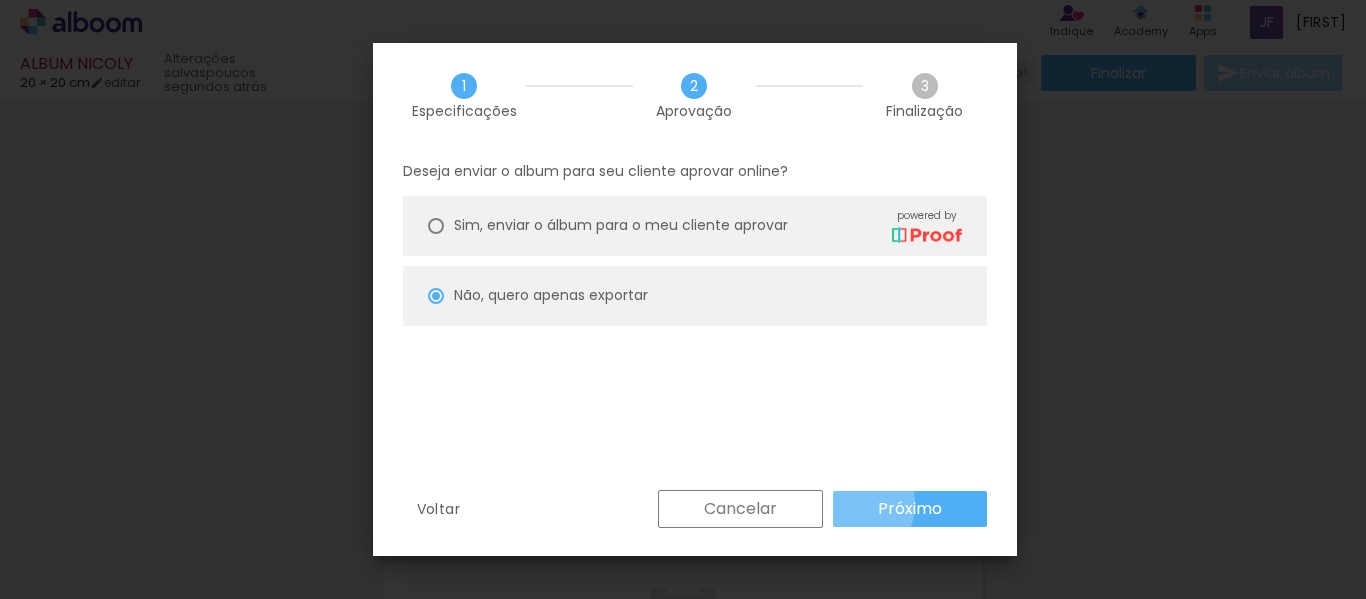 click on "Próximo" at bounding box center [910, 509] 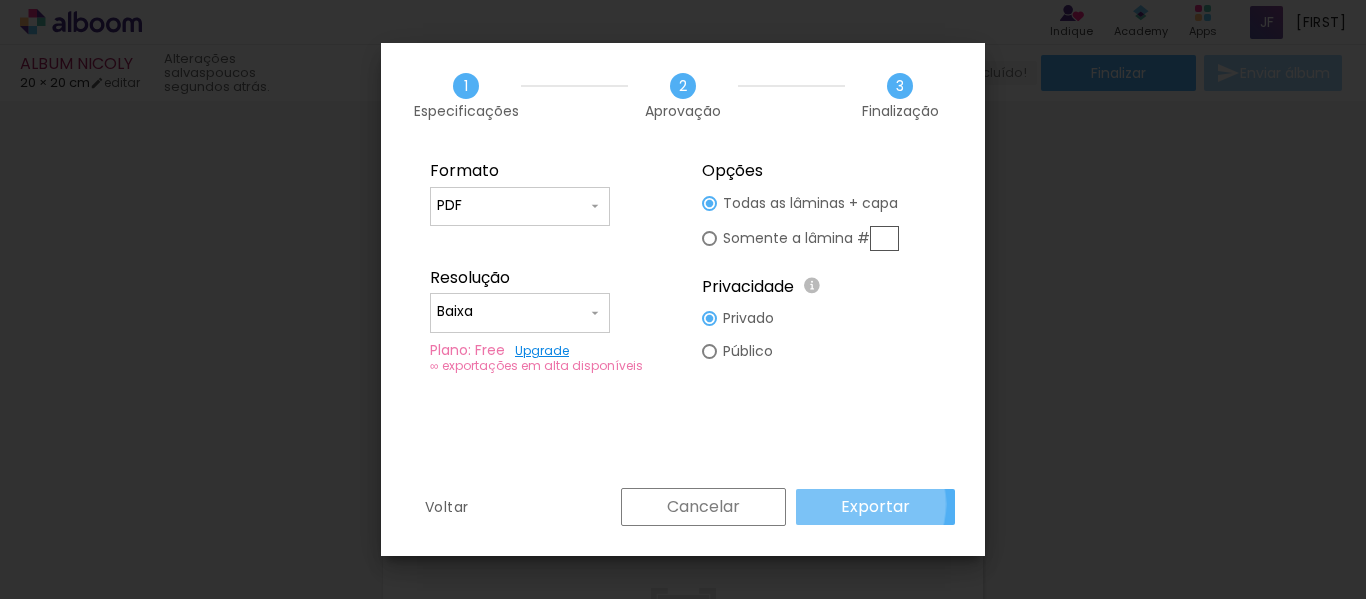 click on "Exportar" at bounding box center [0, 0] 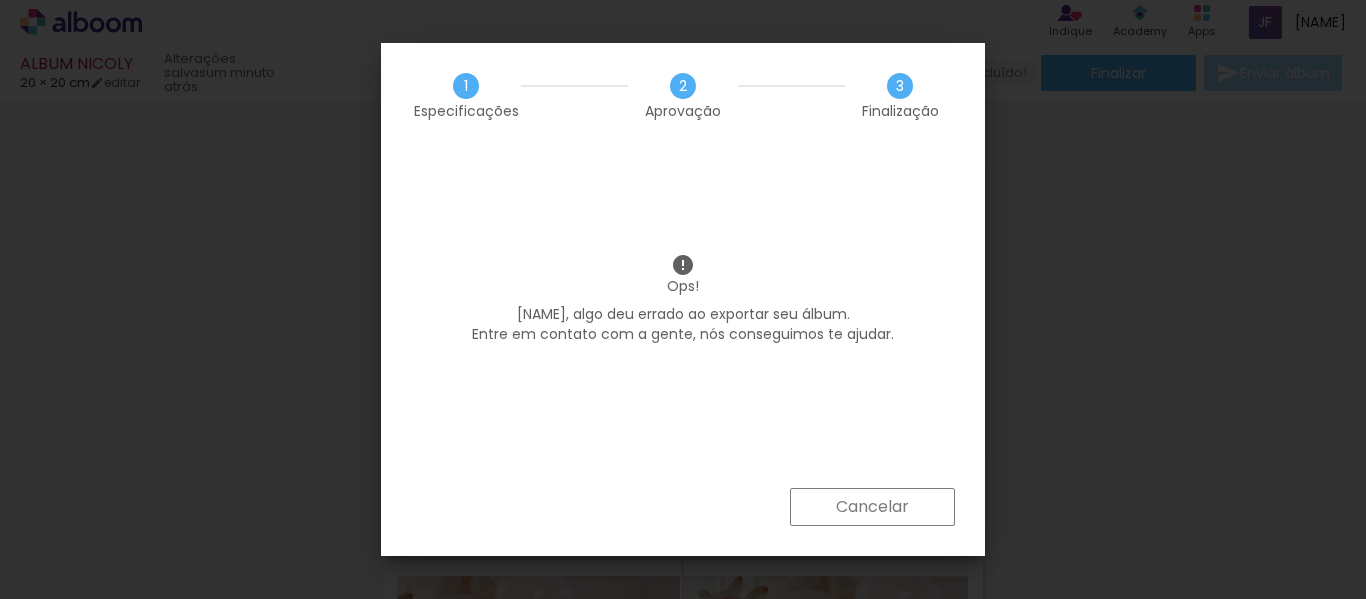 scroll, scrollTop: 0, scrollLeft: 0, axis: both 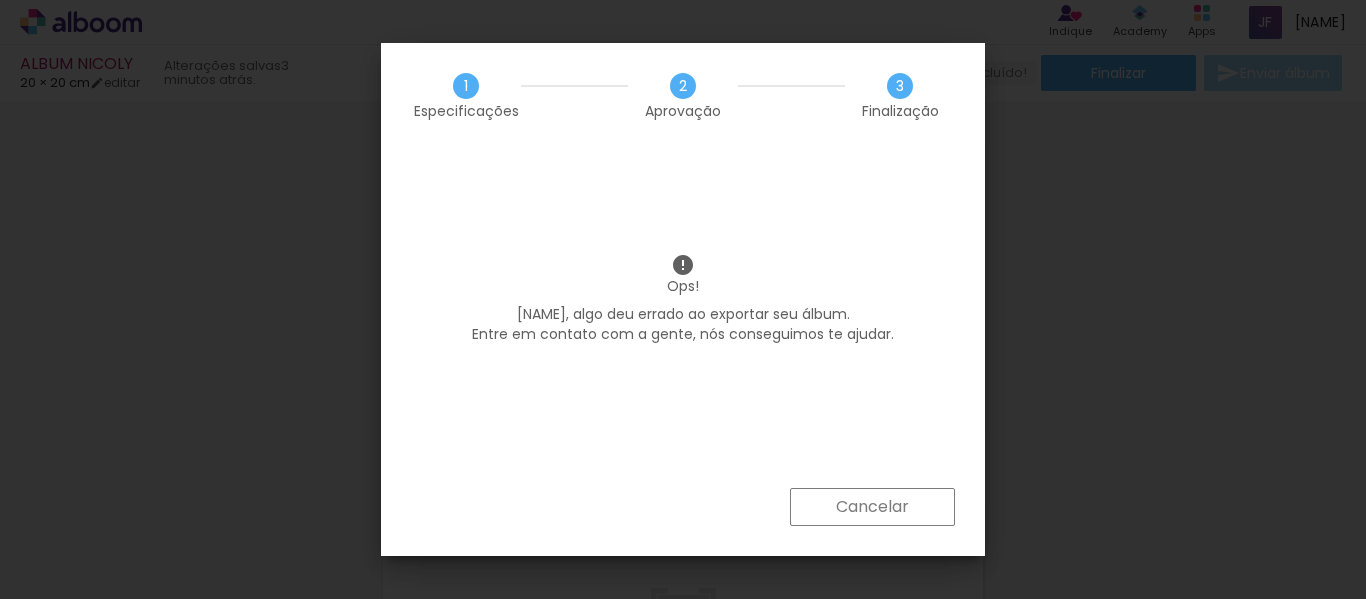 click on "Cancelar" at bounding box center [872, 507] 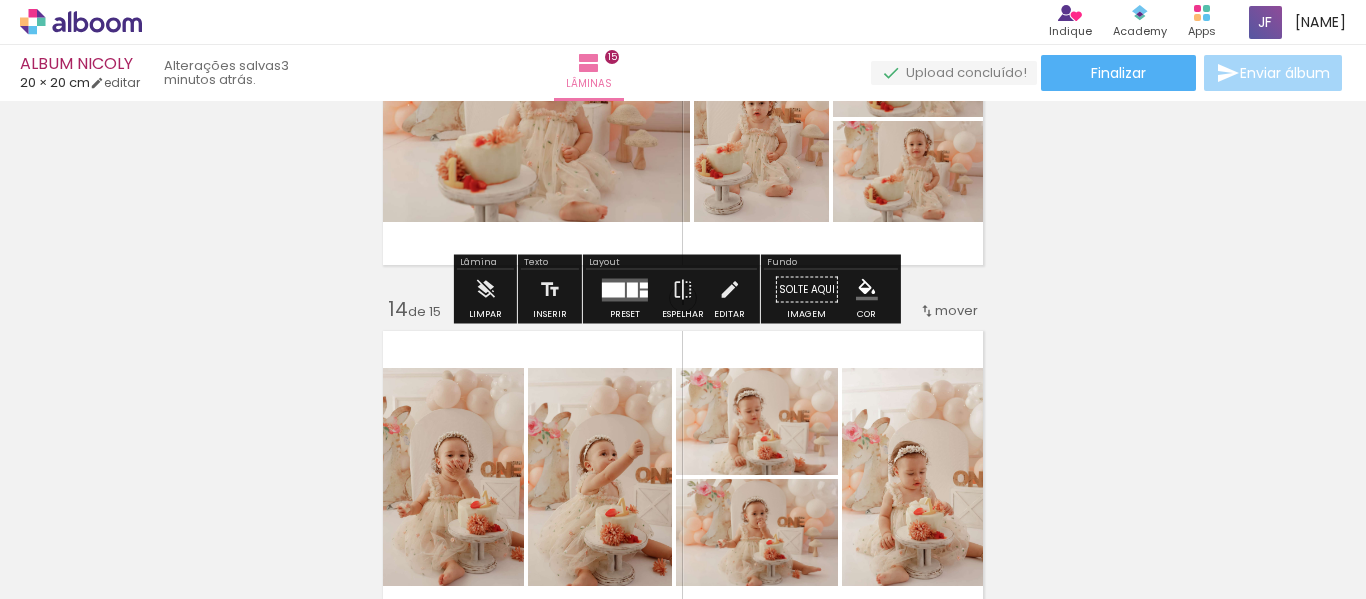 scroll, scrollTop: 4491, scrollLeft: 0, axis: vertical 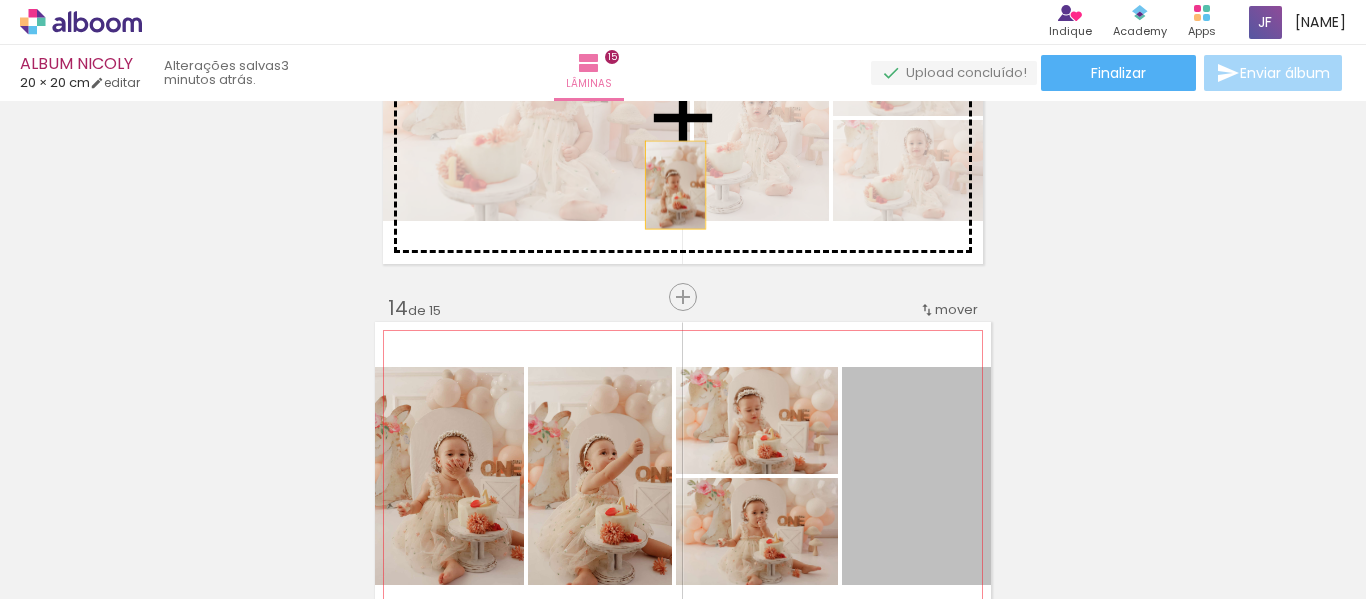 drag, startPoint x: 930, startPoint y: 447, endPoint x: 666, endPoint y: 184, distance: 372.64594 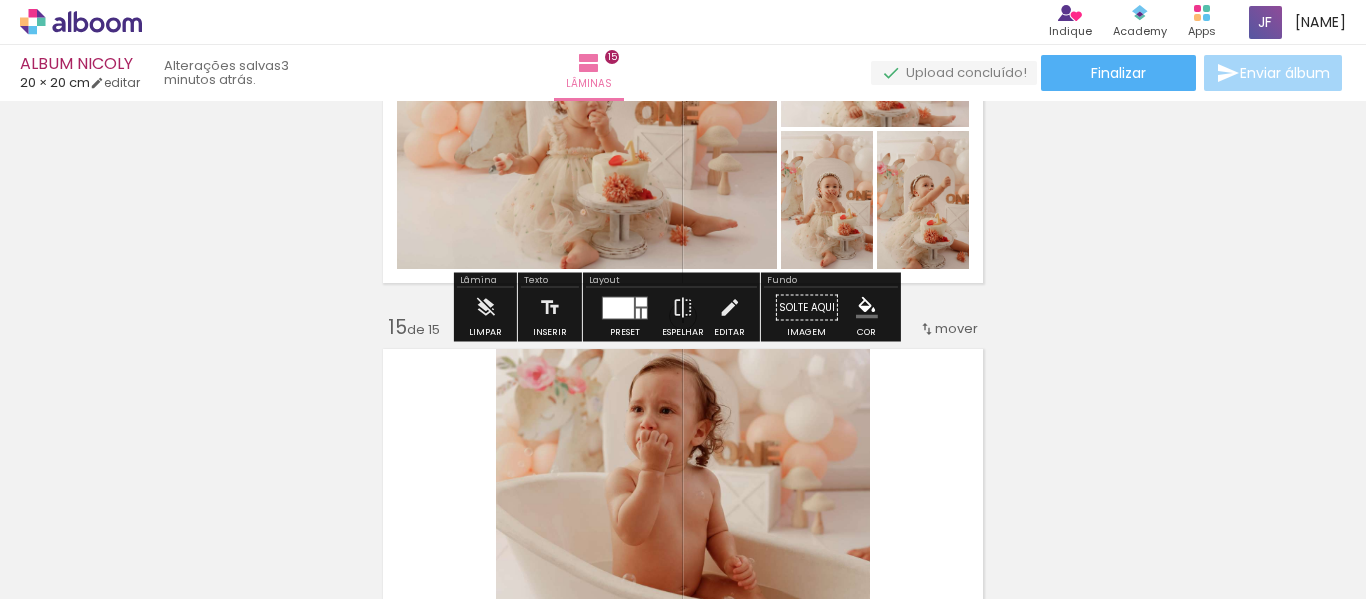 scroll, scrollTop: 4829, scrollLeft: 0, axis: vertical 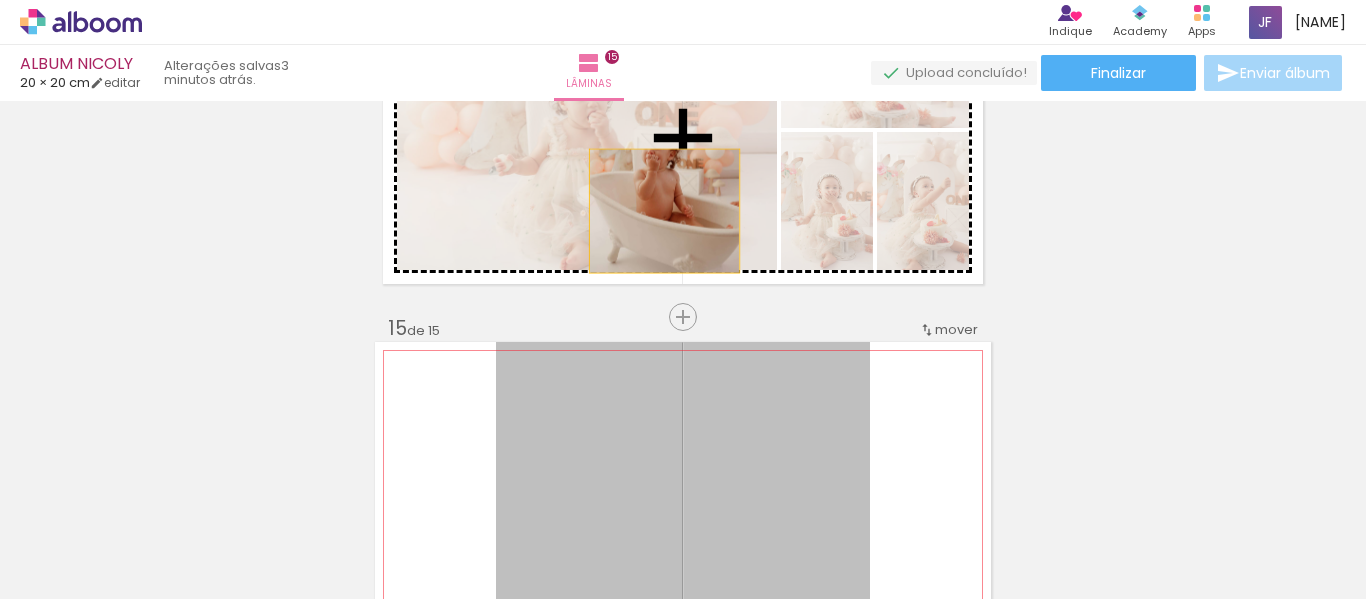 drag, startPoint x: 724, startPoint y: 415, endPoint x: 654, endPoint y: 210, distance: 216.6218 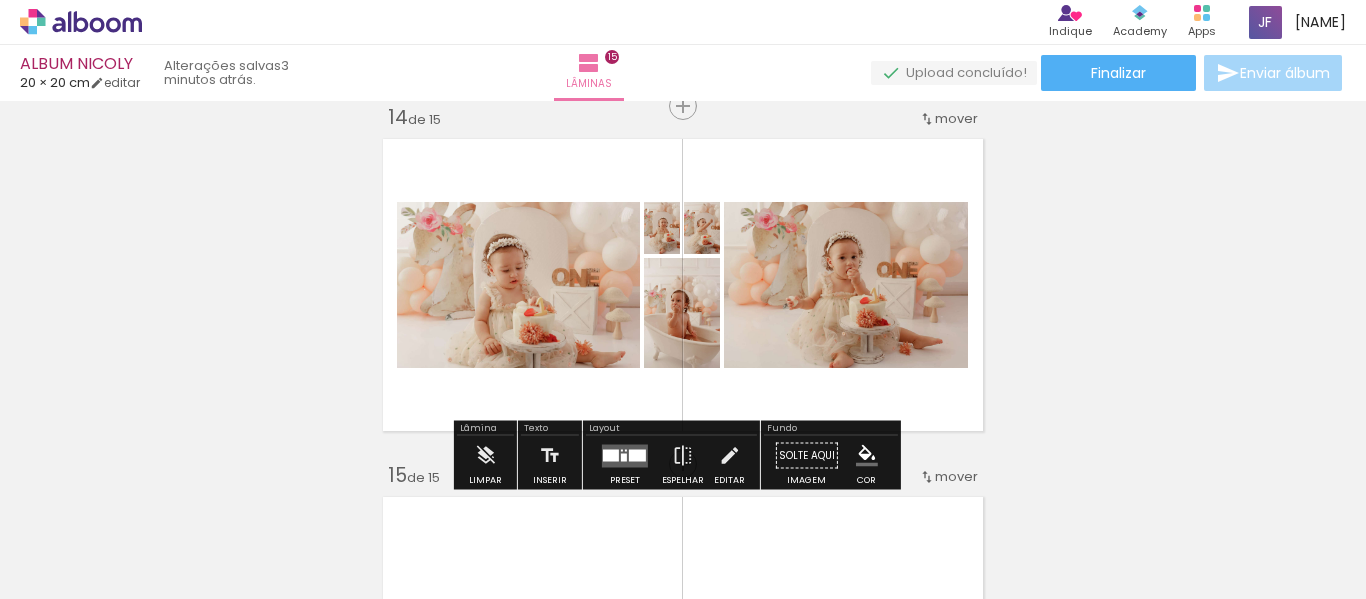 scroll, scrollTop: 4683, scrollLeft: 0, axis: vertical 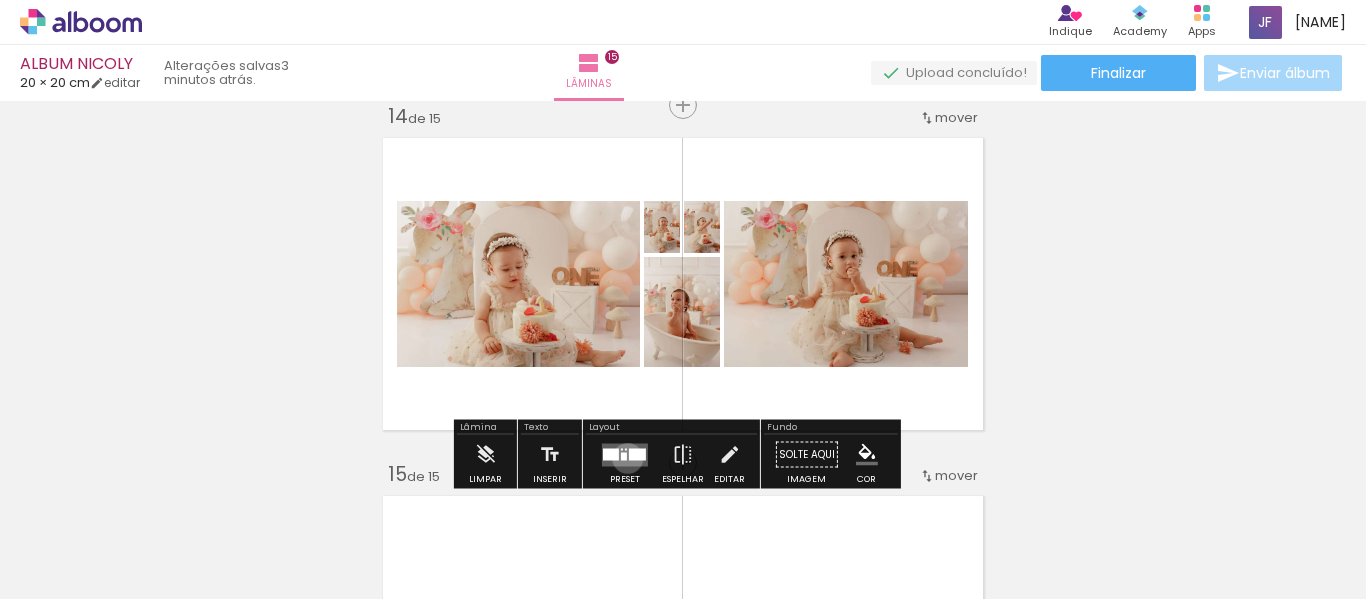 click at bounding box center (625, 454) 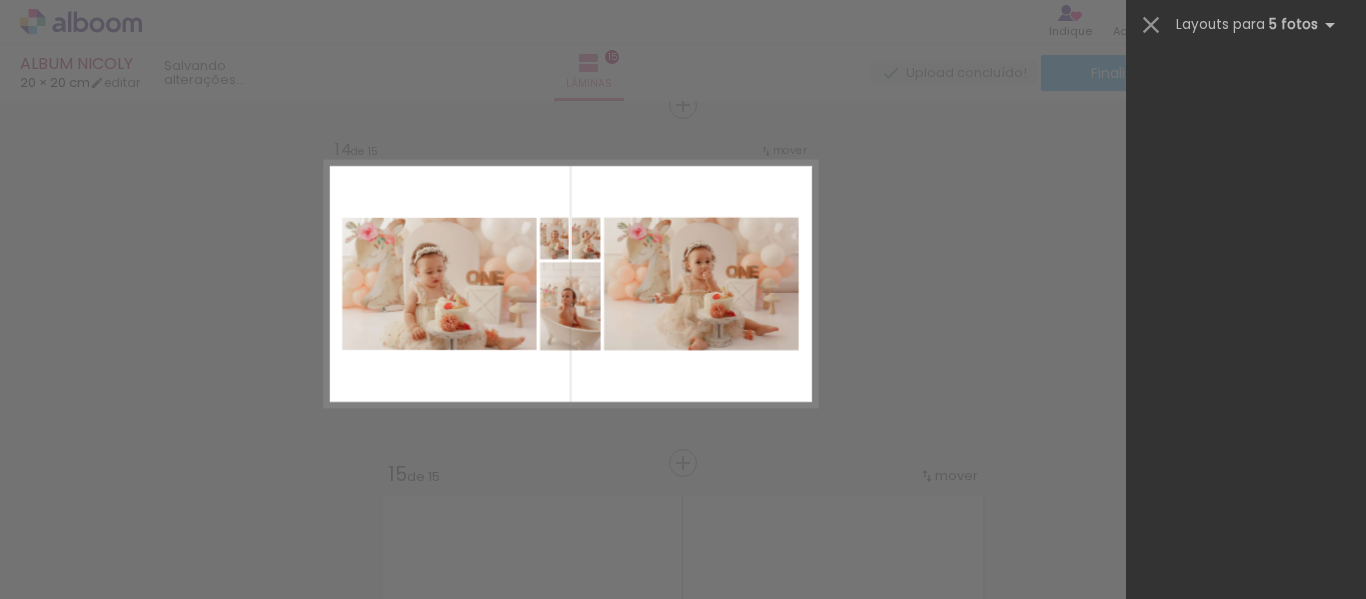 scroll, scrollTop: 0, scrollLeft: 0, axis: both 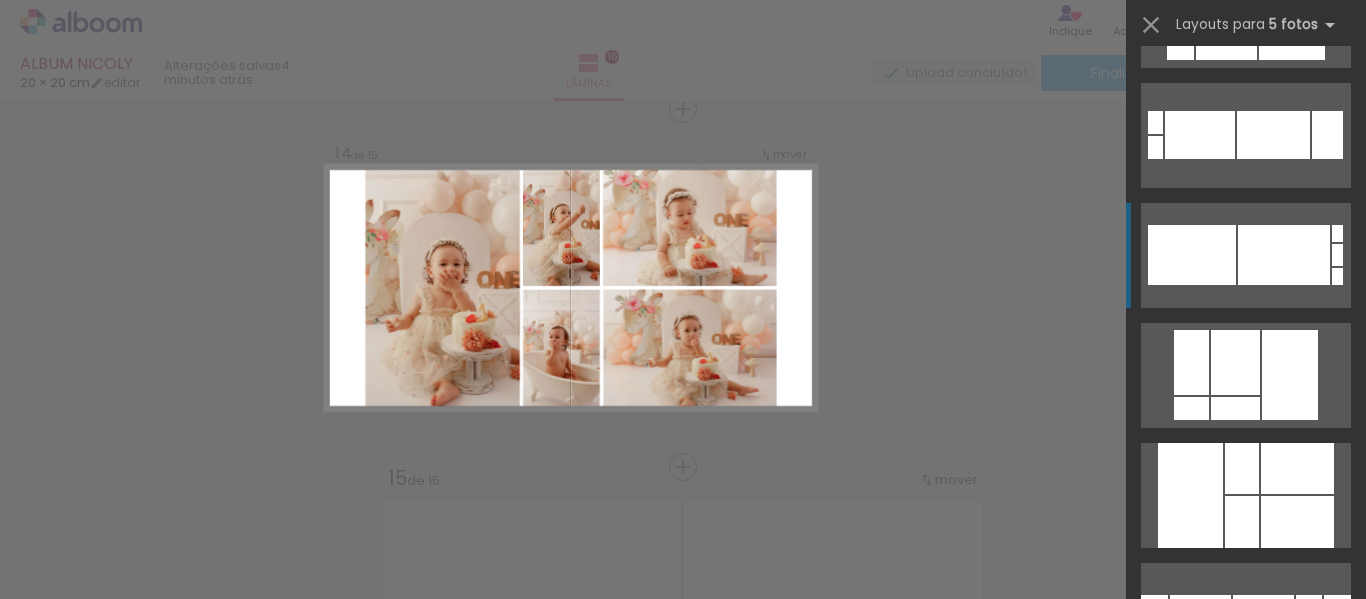 click at bounding box center [1190, 495] 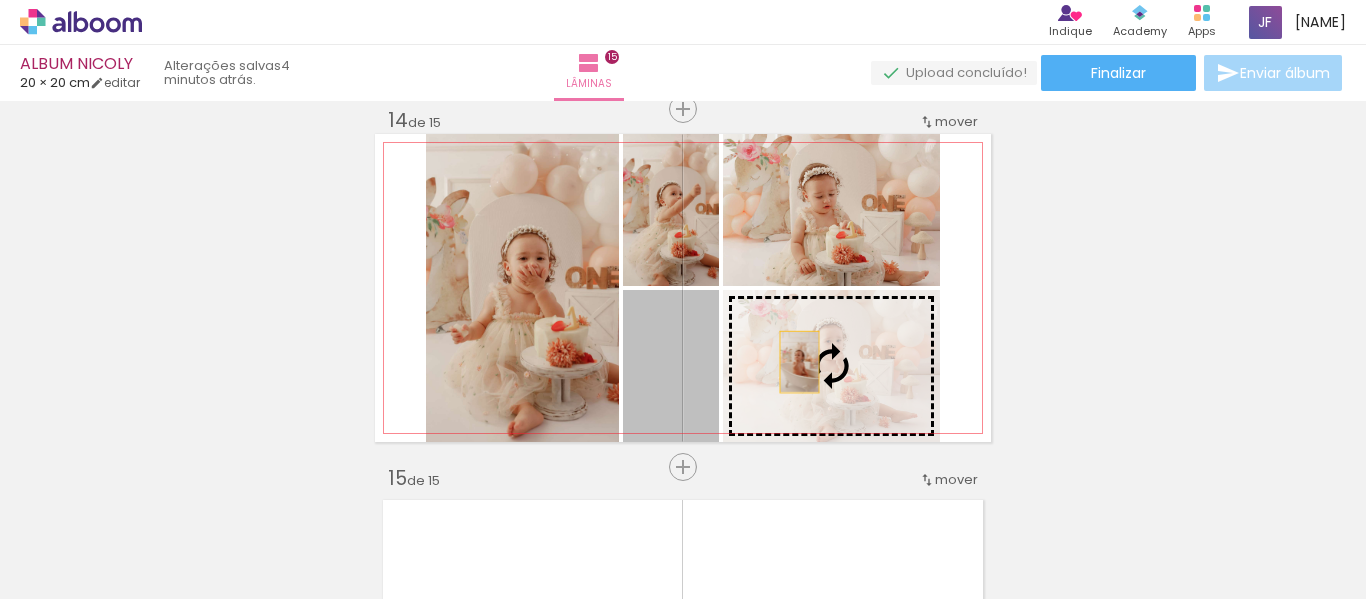drag, startPoint x: 672, startPoint y: 389, endPoint x: 799, endPoint y: 362, distance: 129.83836 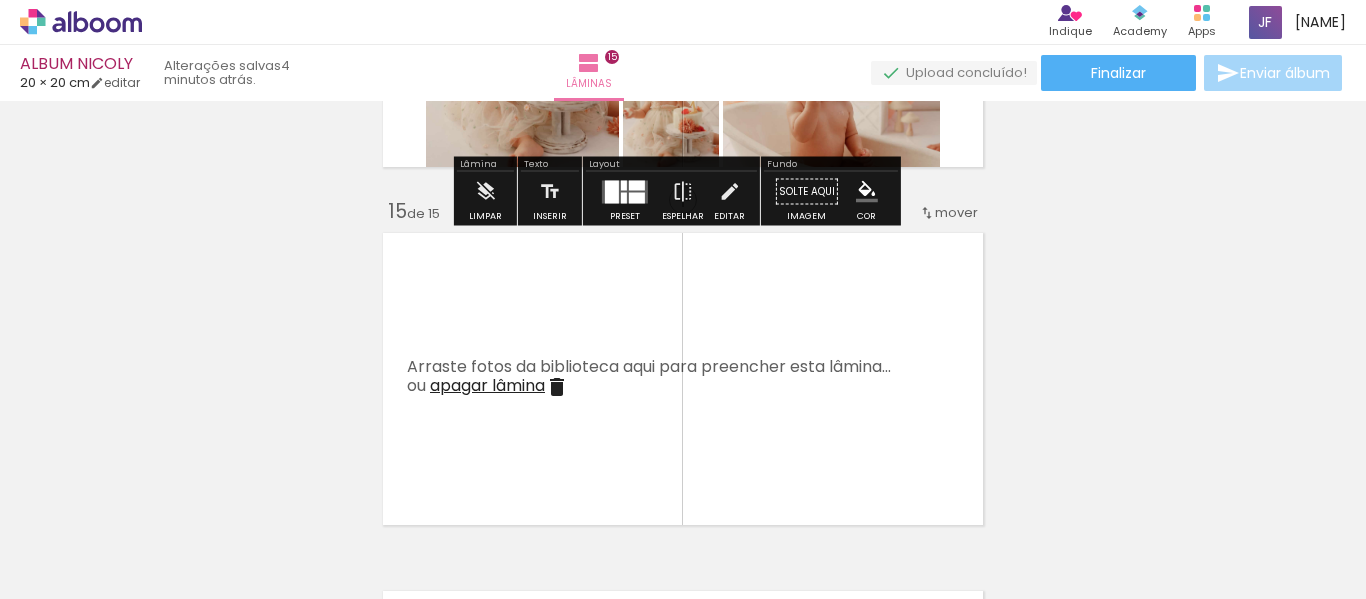 scroll, scrollTop: 4946, scrollLeft: 0, axis: vertical 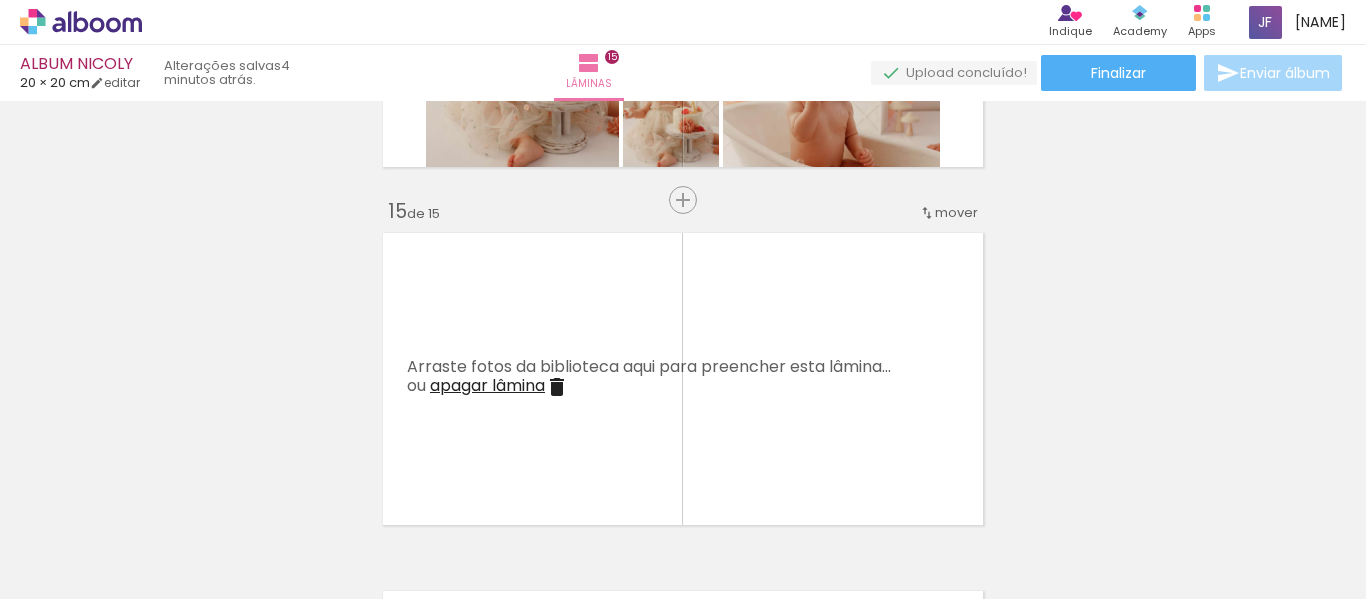 click at bounding box center [557, 387] 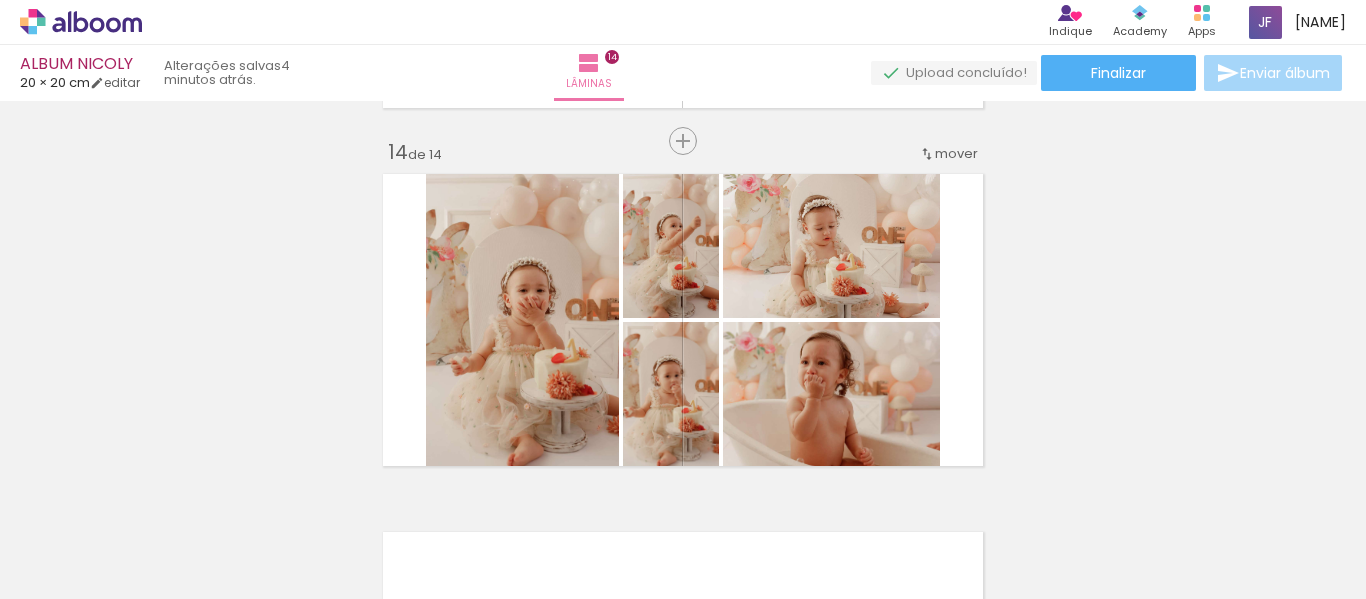 scroll, scrollTop: 4647, scrollLeft: 0, axis: vertical 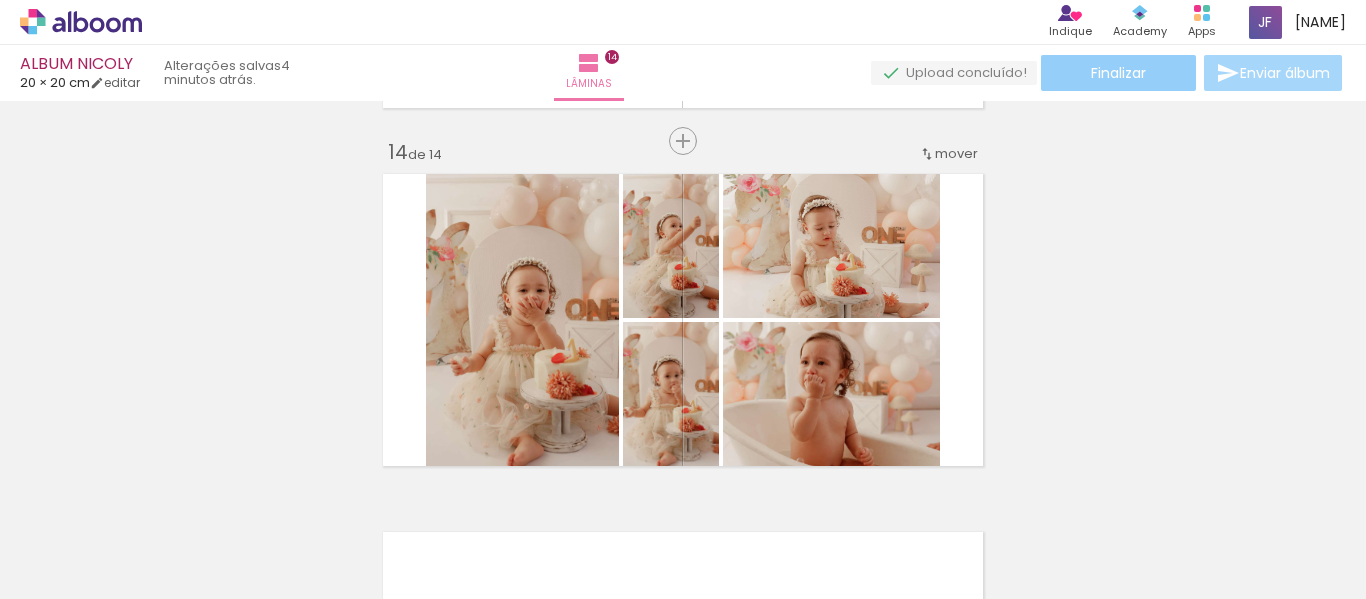 click on "Finalizar" 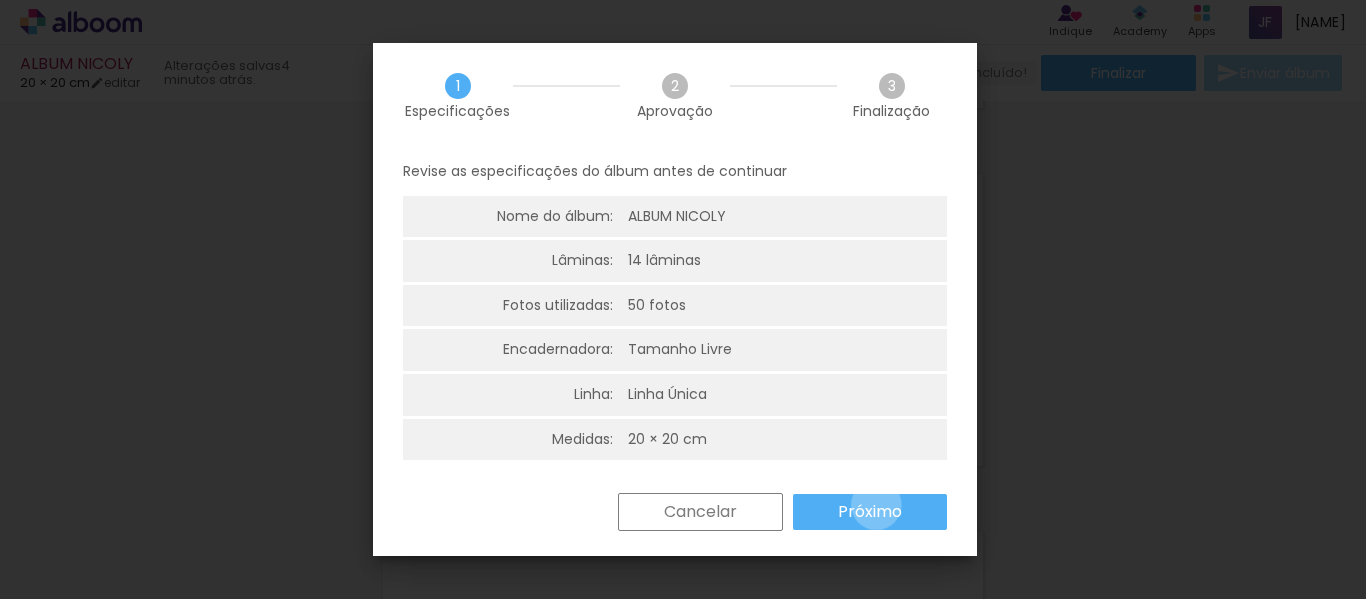 click on "Próximo" at bounding box center (0, 0) 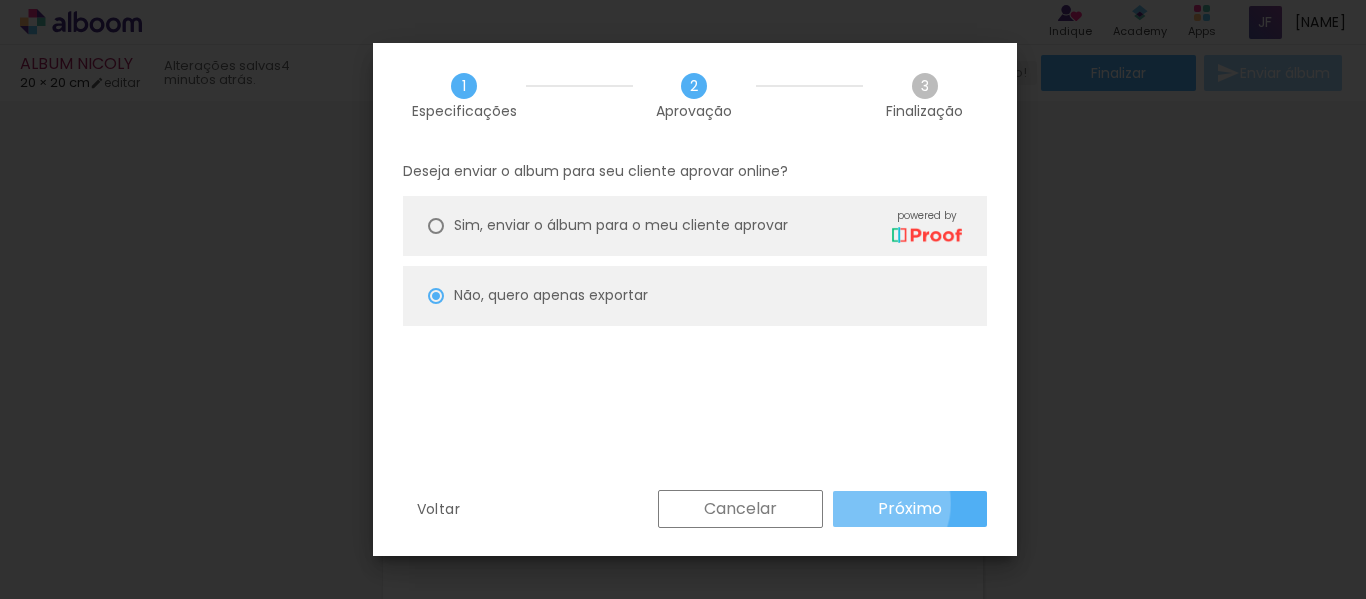 click on "Próximo" at bounding box center [910, 509] 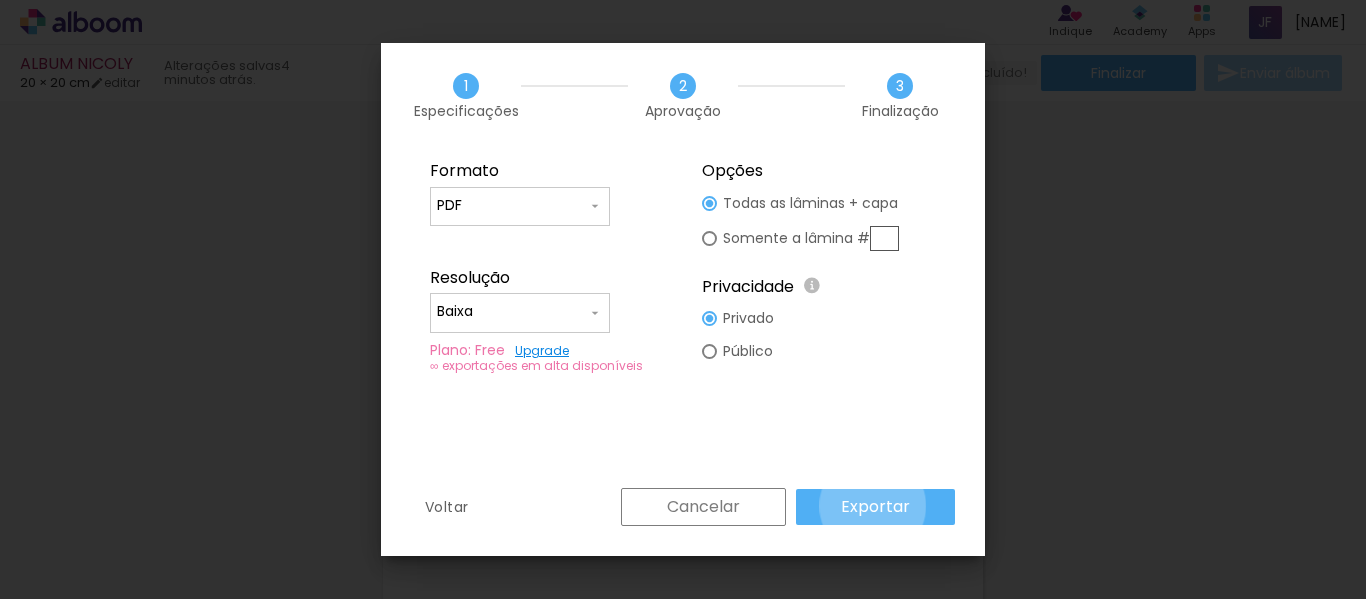 click on "Exportar" at bounding box center (0, 0) 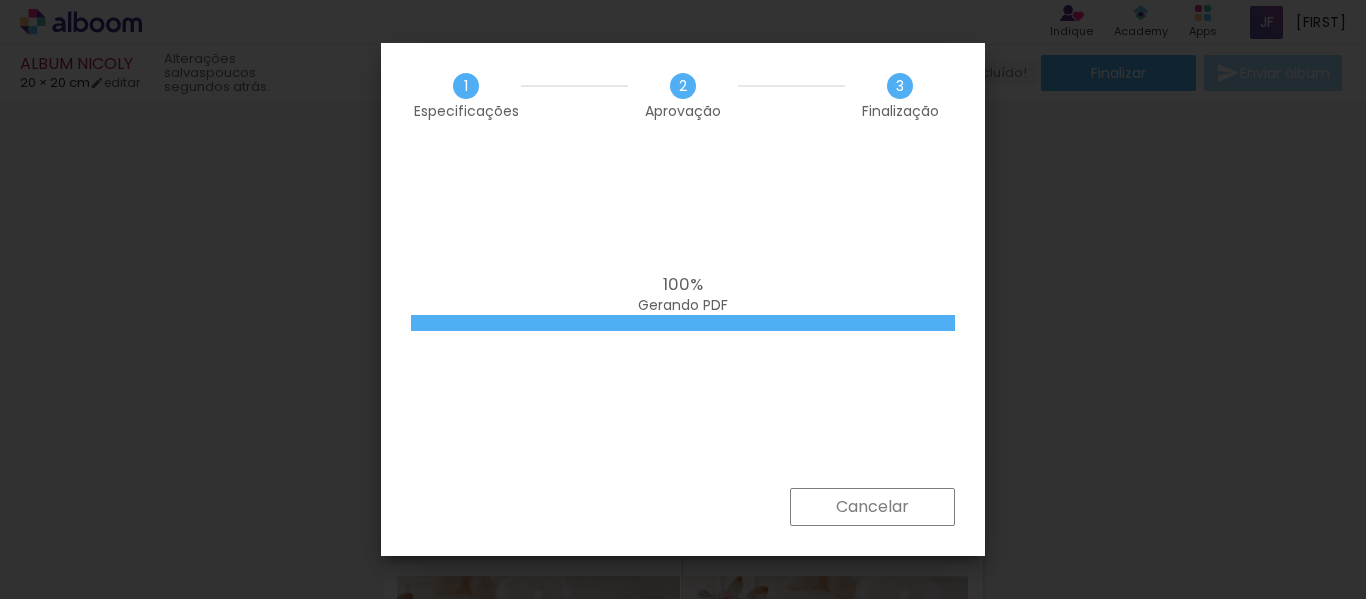 scroll, scrollTop: 0, scrollLeft: 0, axis: both 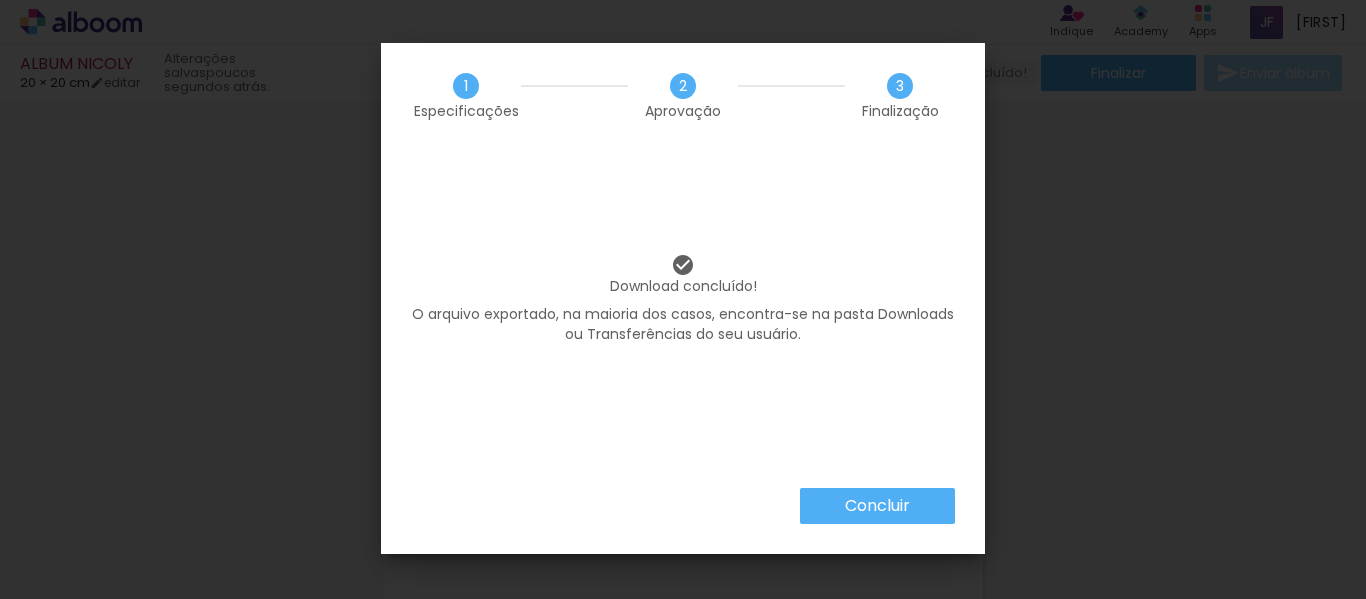 click on "Concluir" at bounding box center (0, 0) 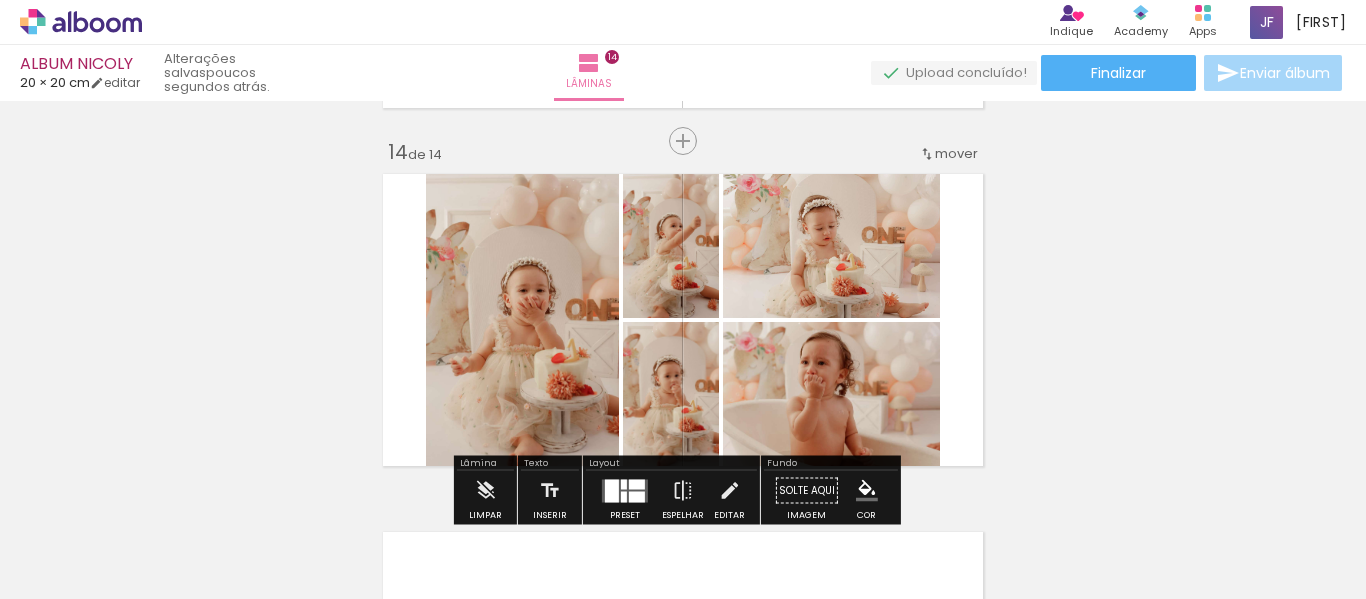 click 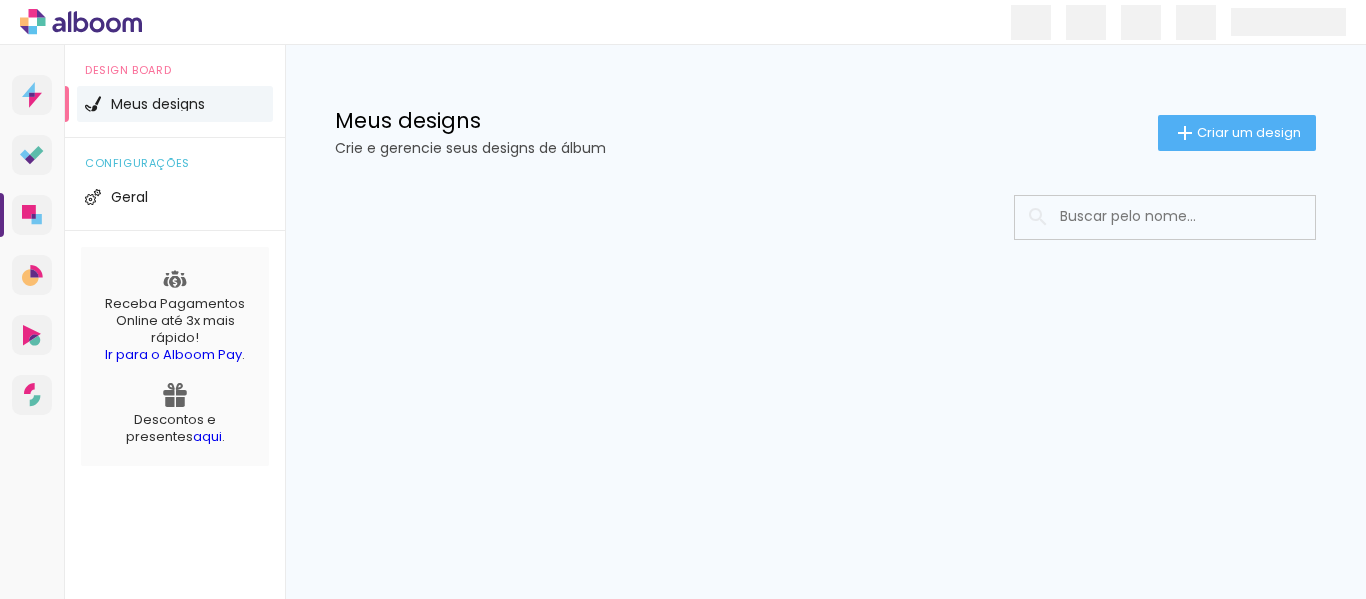 scroll, scrollTop: 0, scrollLeft: 0, axis: both 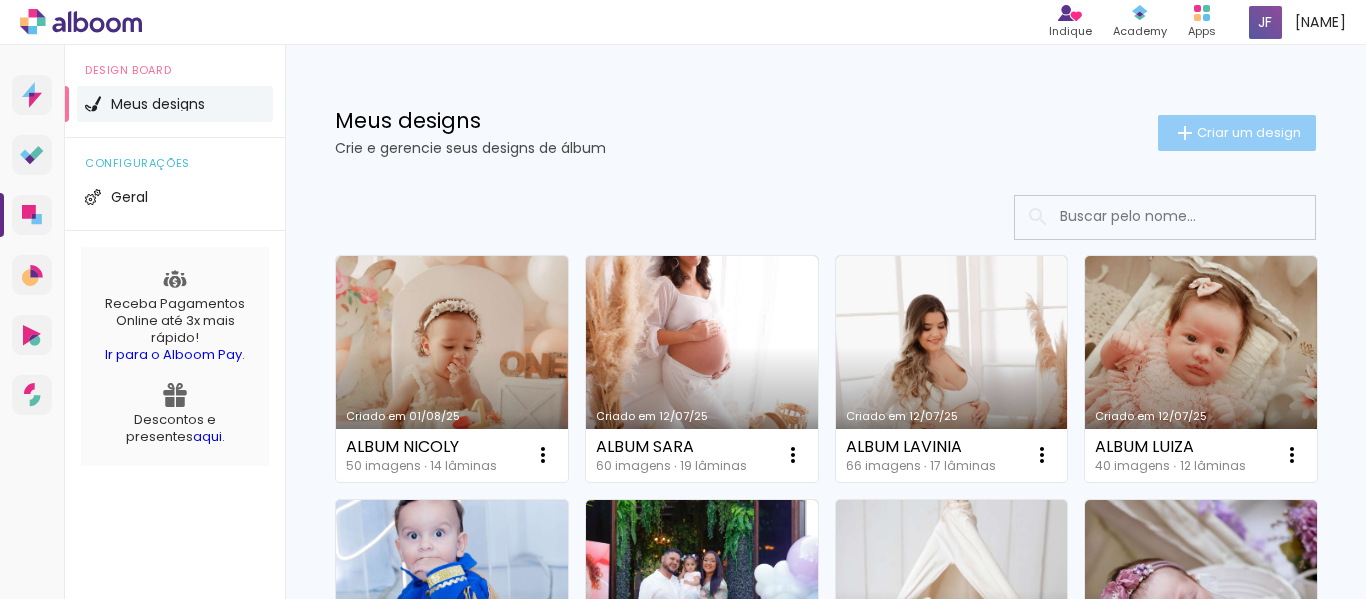 click 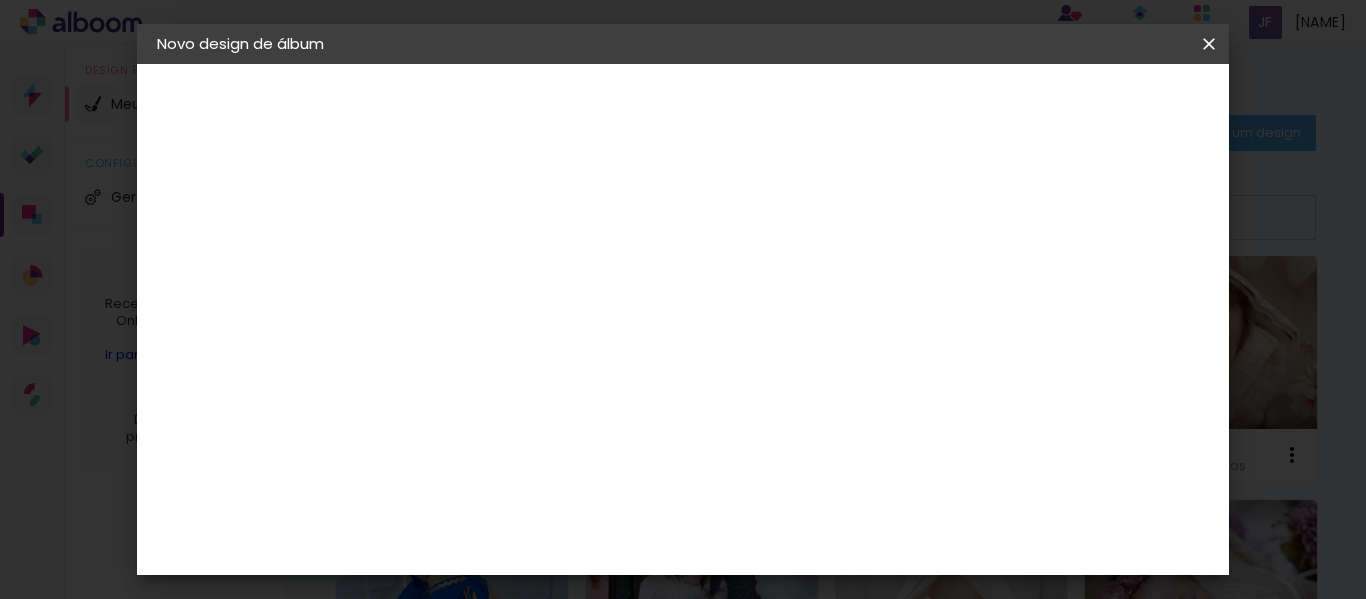 click at bounding box center (484, 285) 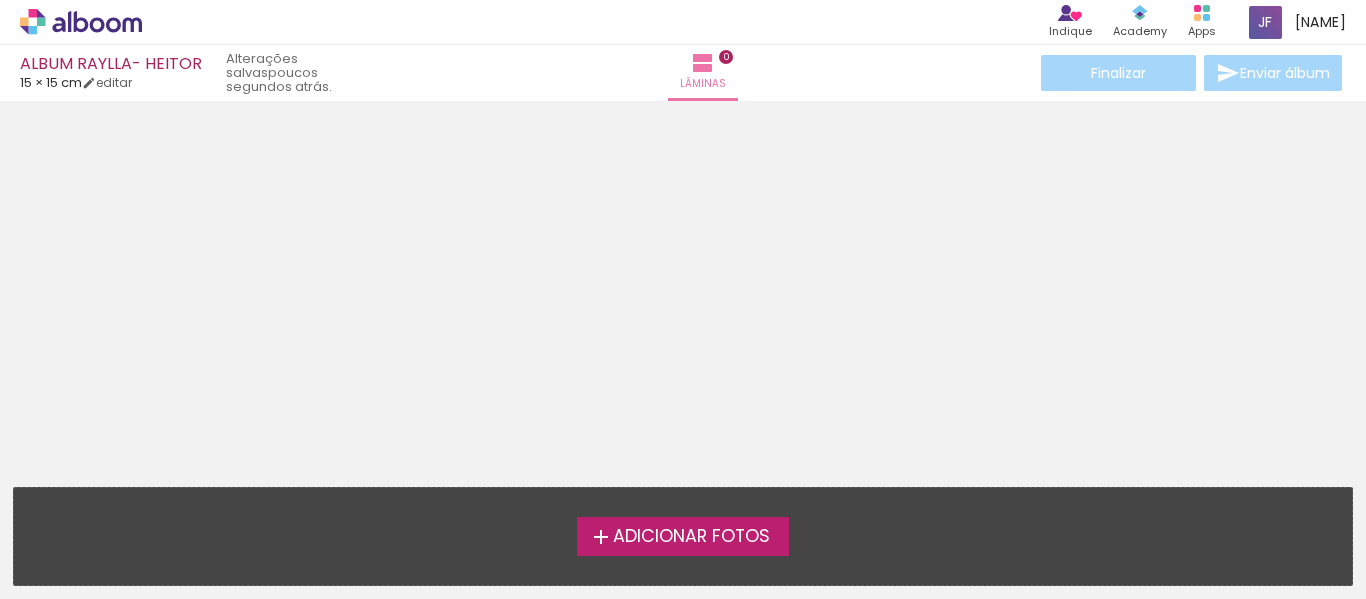 click on "Adicionar Fotos" at bounding box center [691, 537] 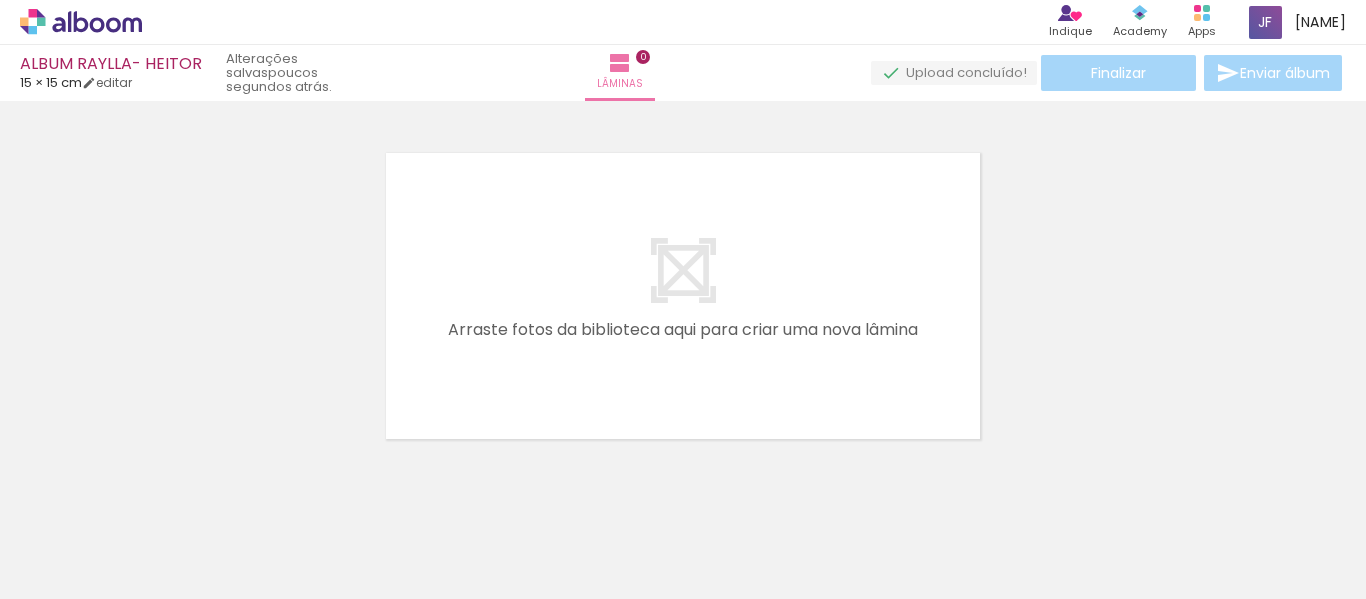 scroll, scrollTop: 25, scrollLeft: 0, axis: vertical 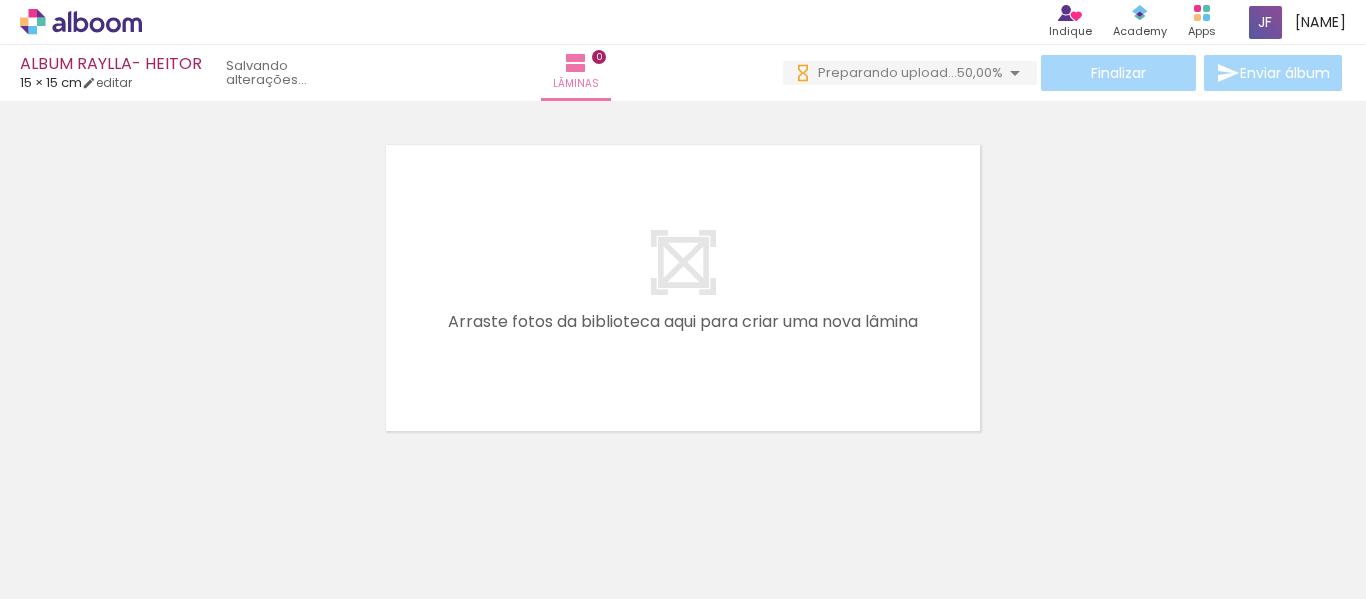 click on "Adicionar
Fotos" at bounding box center (71, 572) 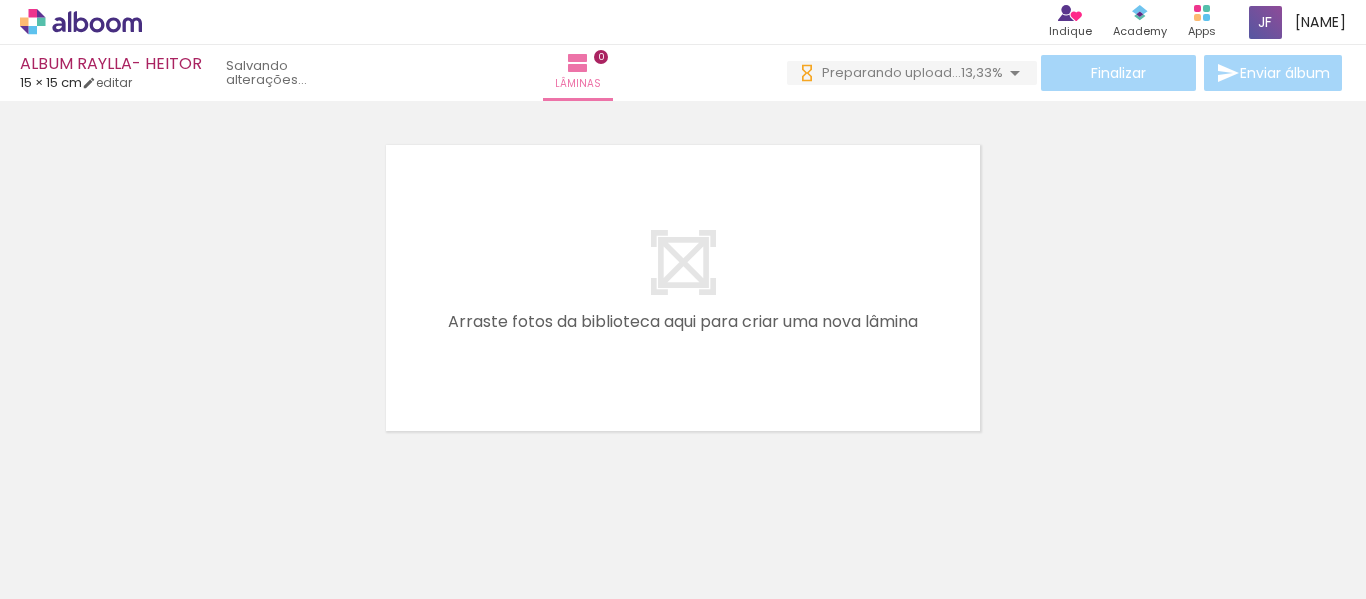 scroll, scrollTop: 0, scrollLeft: 0, axis: both 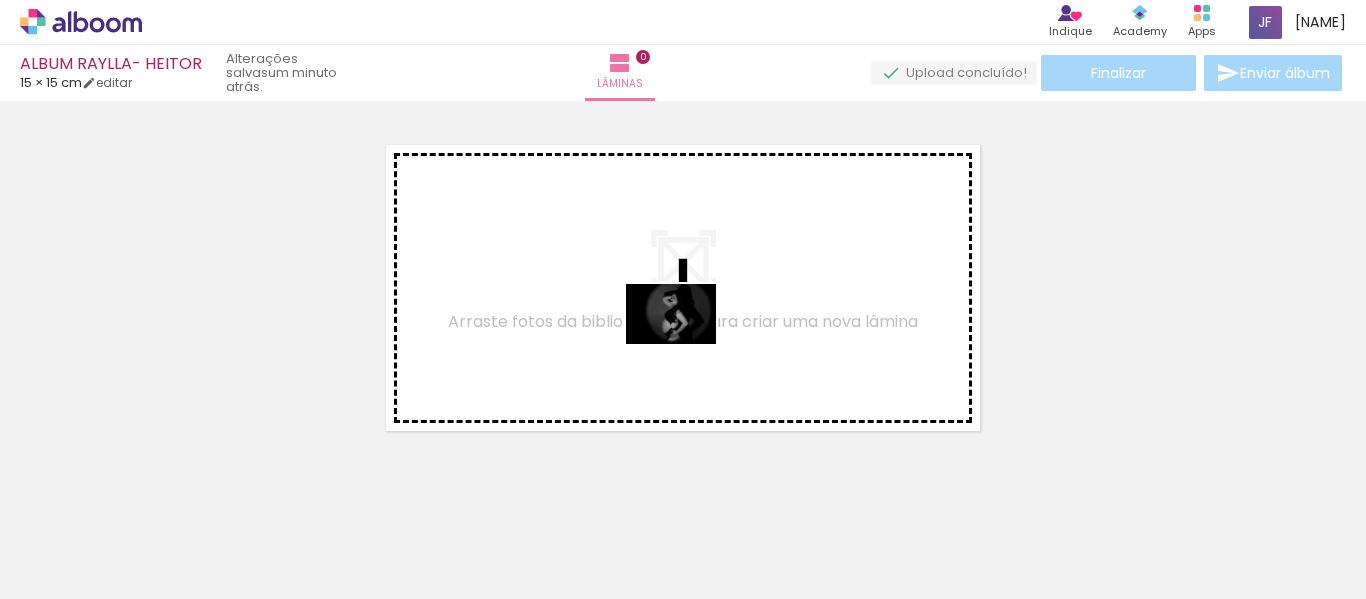 drag, startPoint x: 694, startPoint y: 555, endPoint x: 686, endPoint y: 342, distance: 213.15018 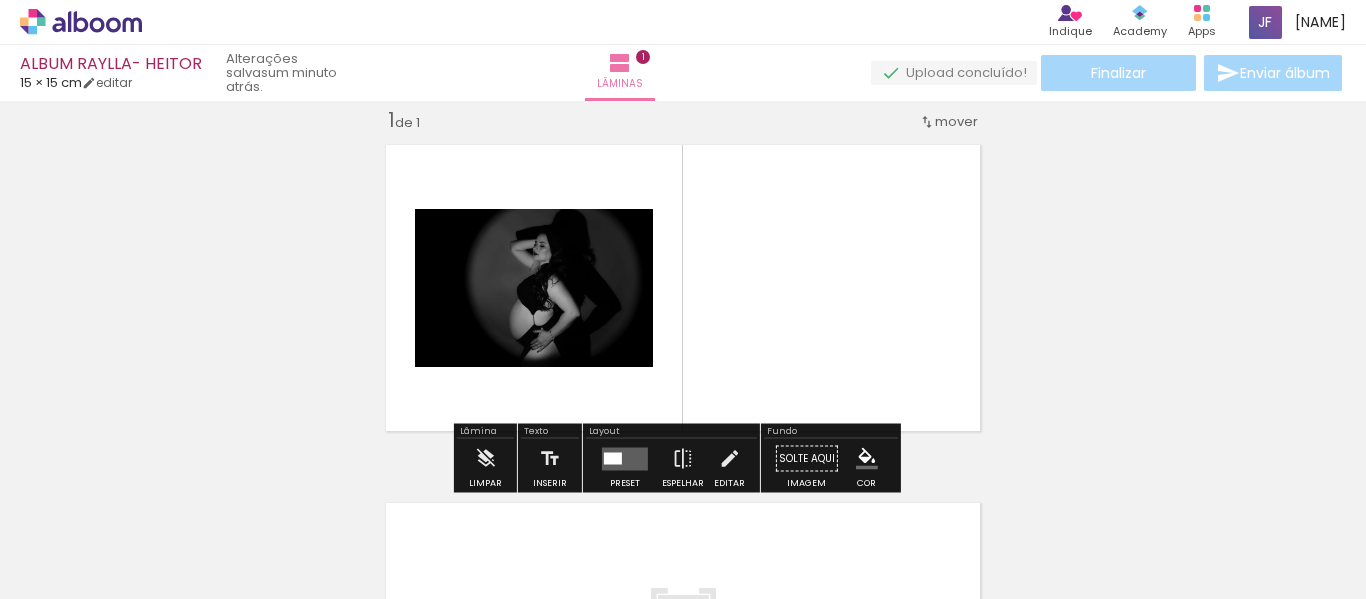 scroll, scrollTop: 25, scrollLeft: 0, axis: vertical 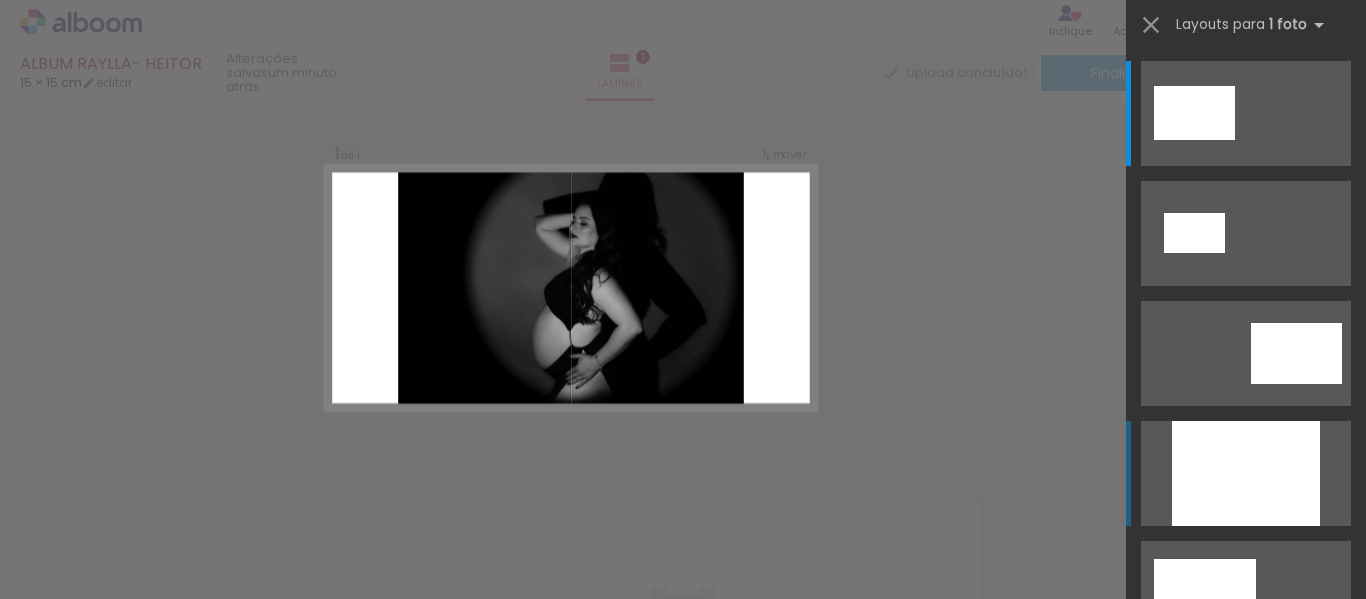 click at bounding box center (1246, 473) 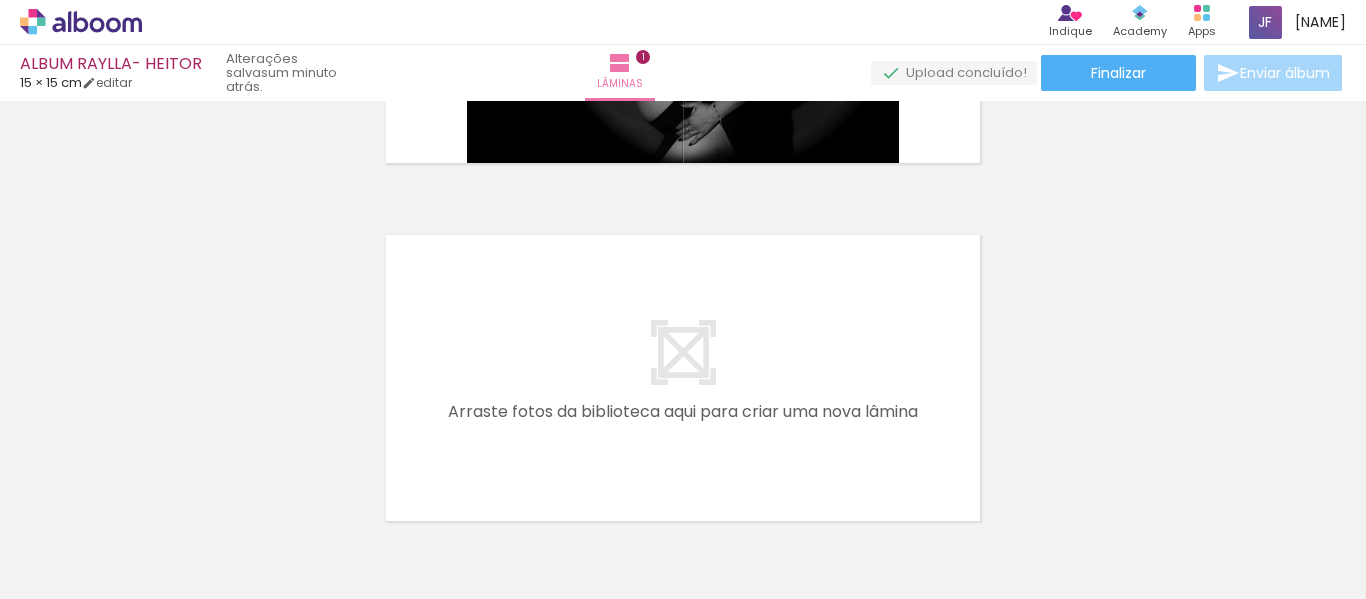 scroll, scrollTop: 306, scrollLeft: 0, axis: vertical 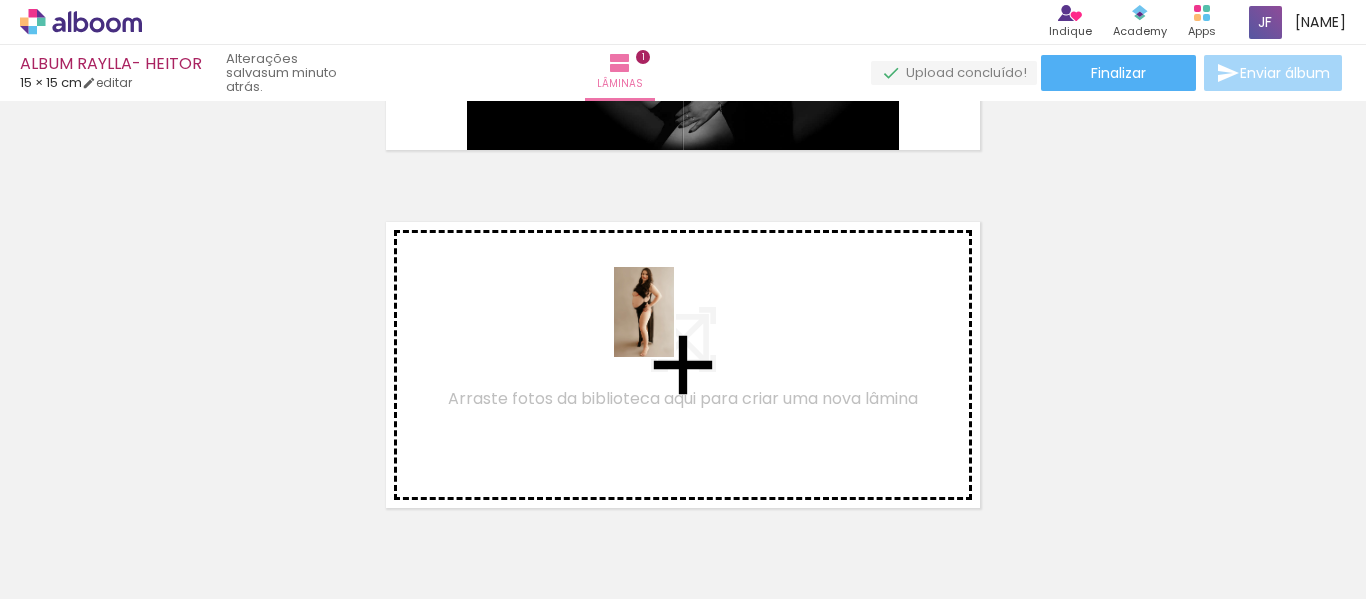 drag, startPoint x: 802, startPoint y: 546, endPoint x: 673, endPoint y: 325, distance: 255.89452 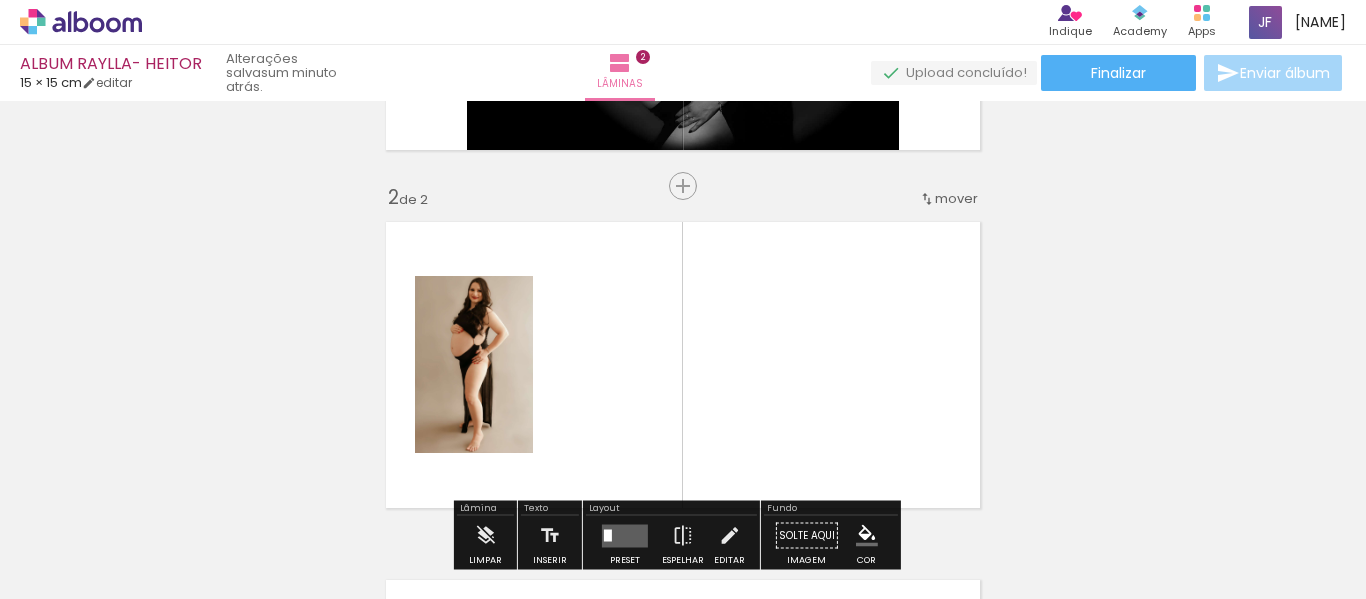 scroll, scrollTop: 383, scrollLeft: 0, axis: vertical 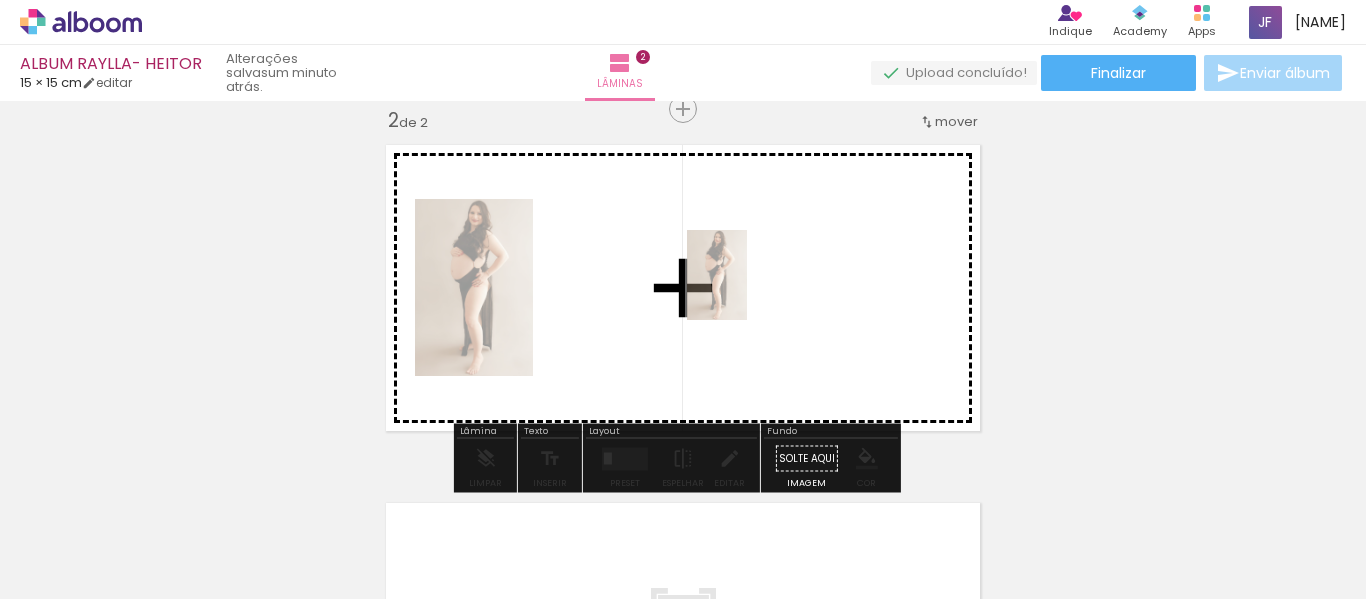 drag, startPoint x: 821, startPoint y: 566, endPoint x: 746, endPoint y: 289, distance: 286.97388 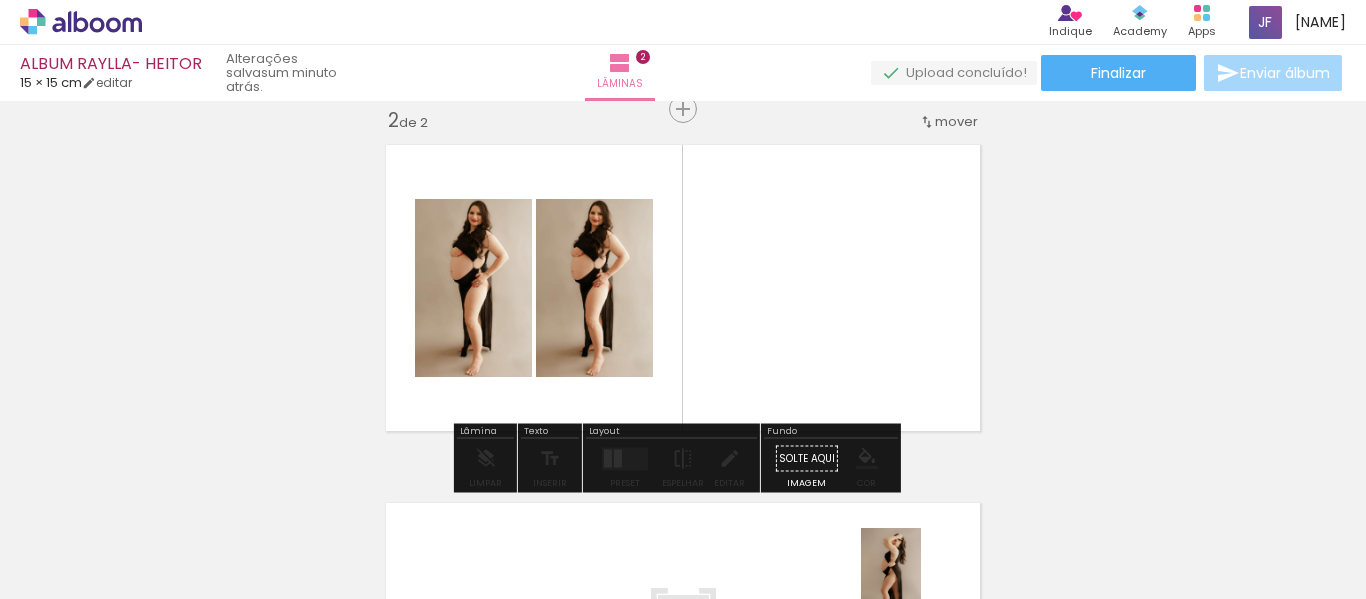 drag, startPoint x: 915, startPoint y: 530, endPoint x: 921, endPoint y: 586, distance: 56.32051 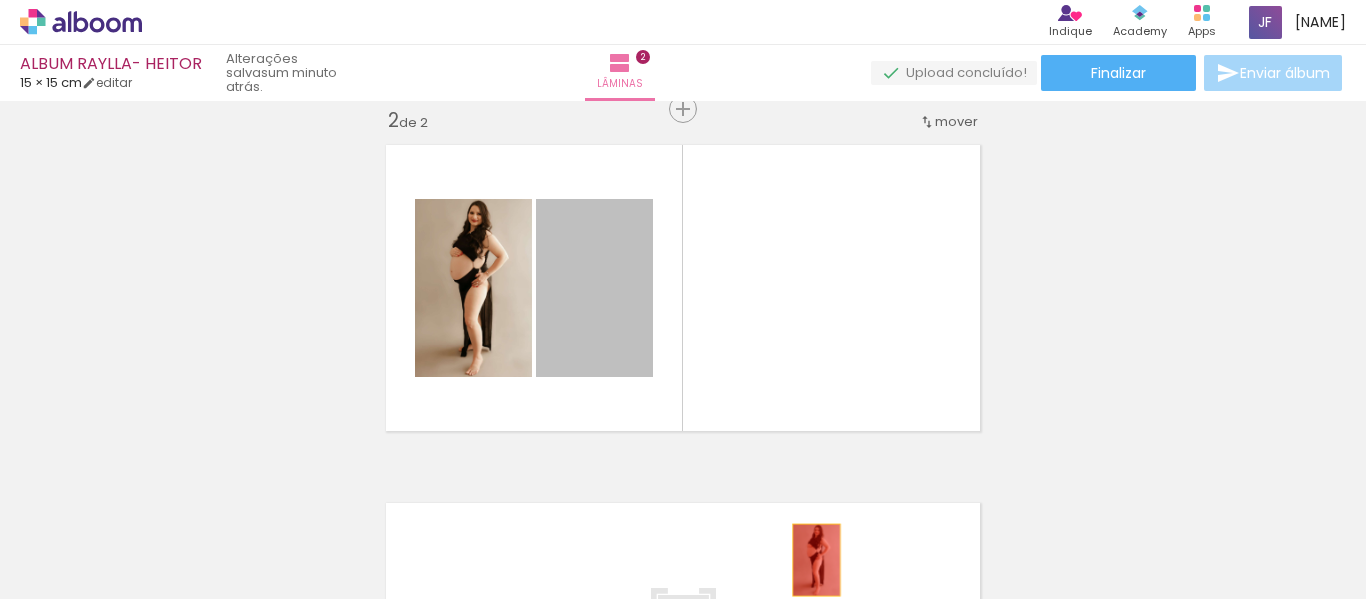 drag, startPoint x: 599, startPoint y: 330, endPoint x: 808, endPoint y: 560, distance: 310.77484 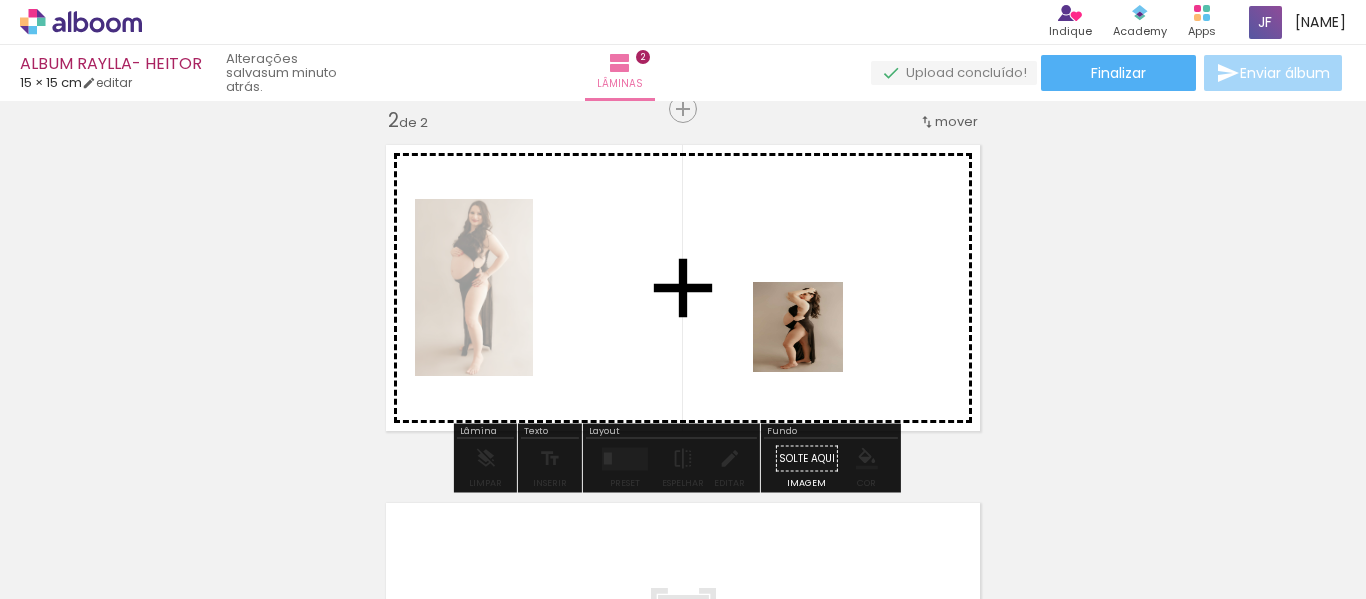 drag, startPoint x: 861, startPoint y: 448, endPoint x: 789, endPoint y: 296, distance: 168.19037 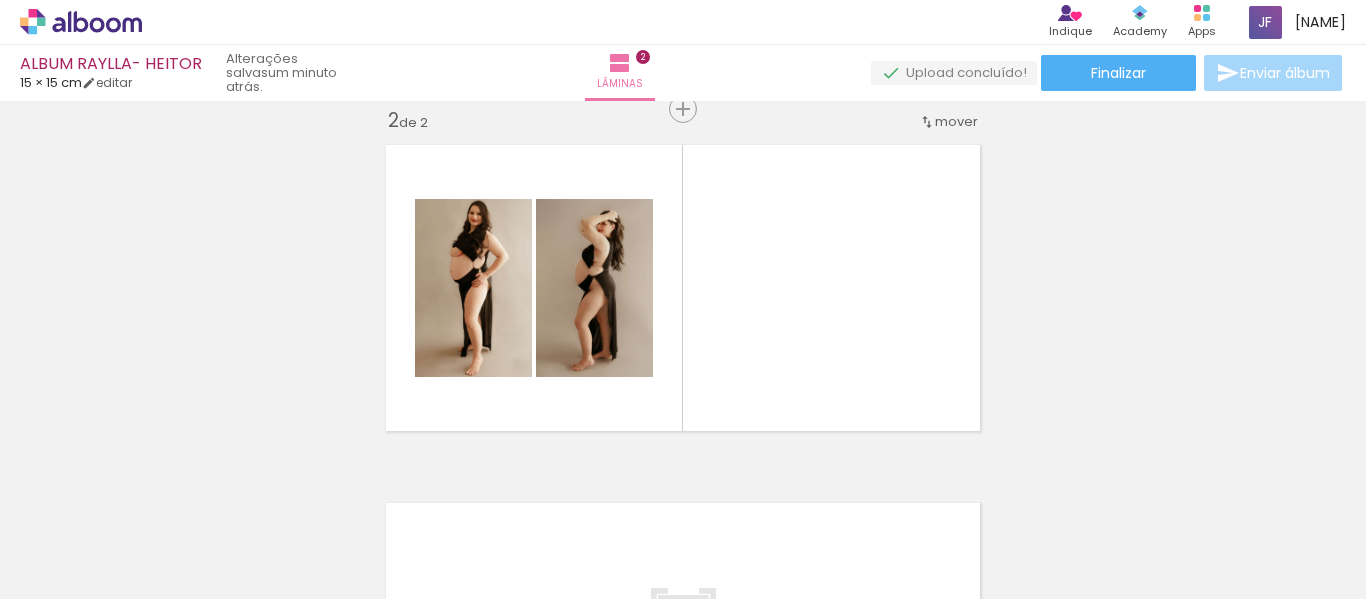 scroll, scrollTop: 0, scrollLeft: 3268, axis: horizontal 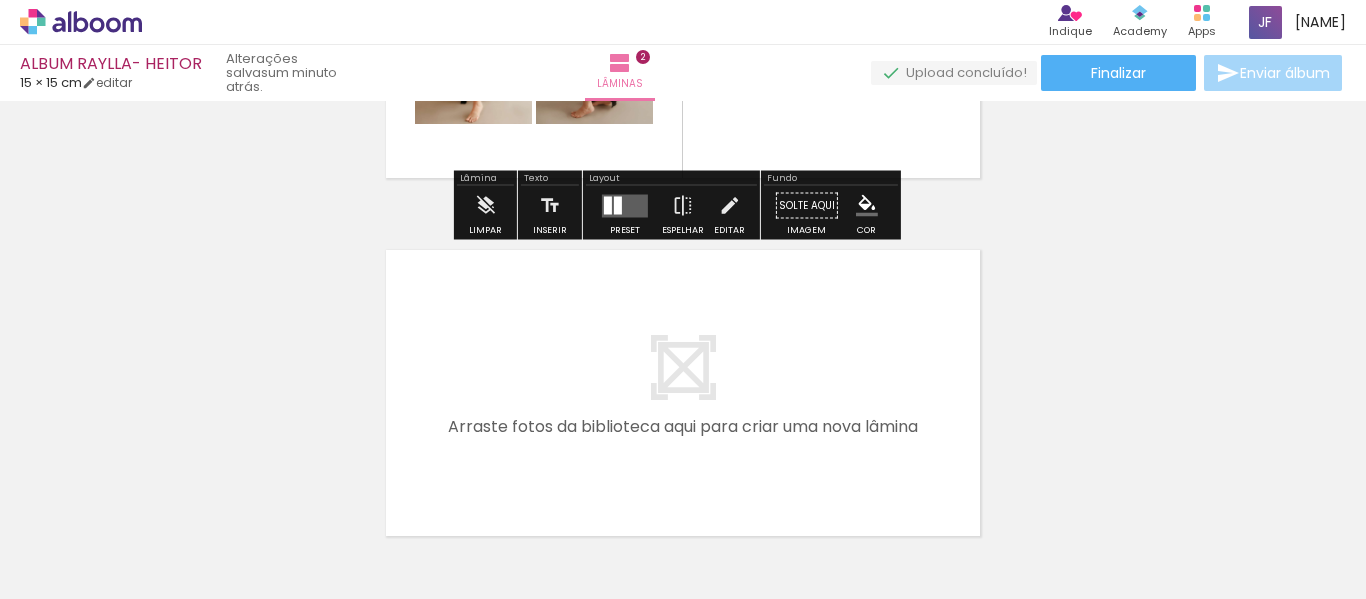 click at bounding box center [608, 205] 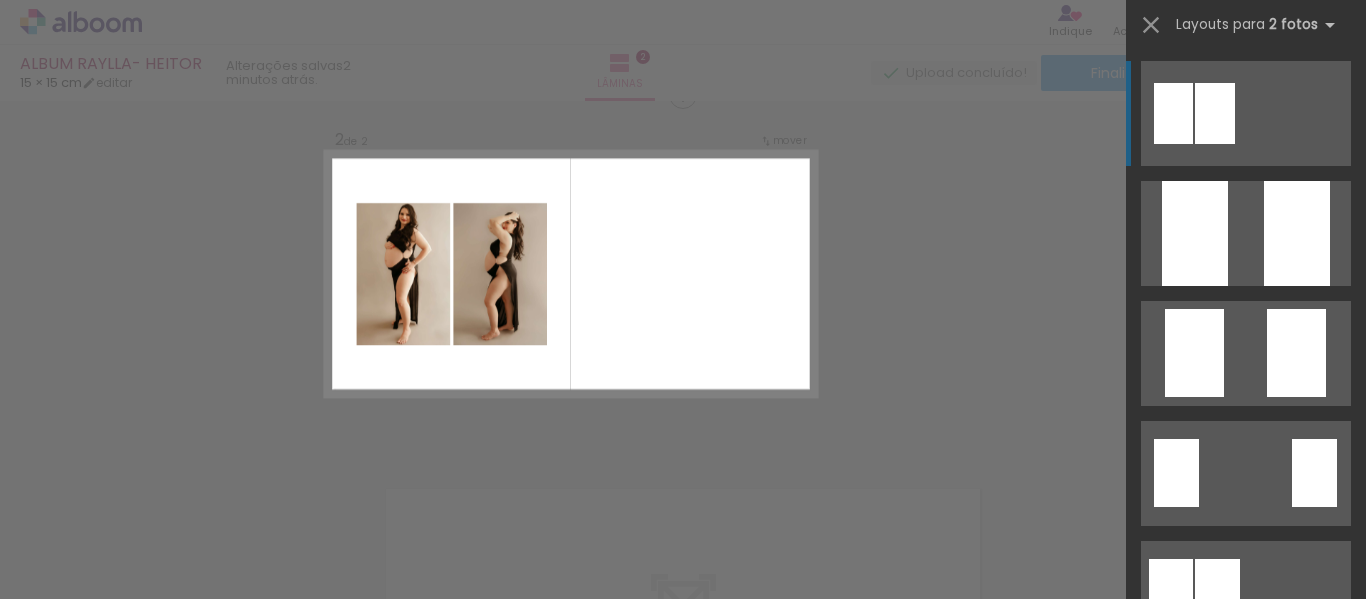 scroll, scrollTop: 383, scrollLeft: 0, axis: vertical 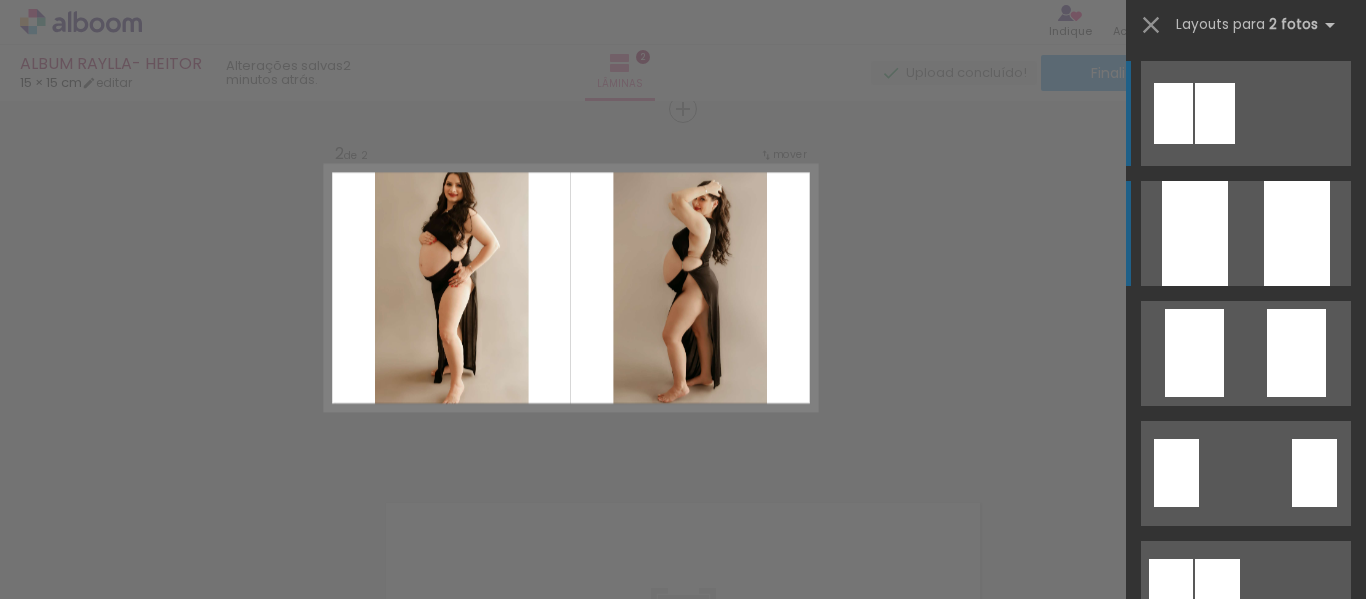 click at bounding box center [1195, 233] 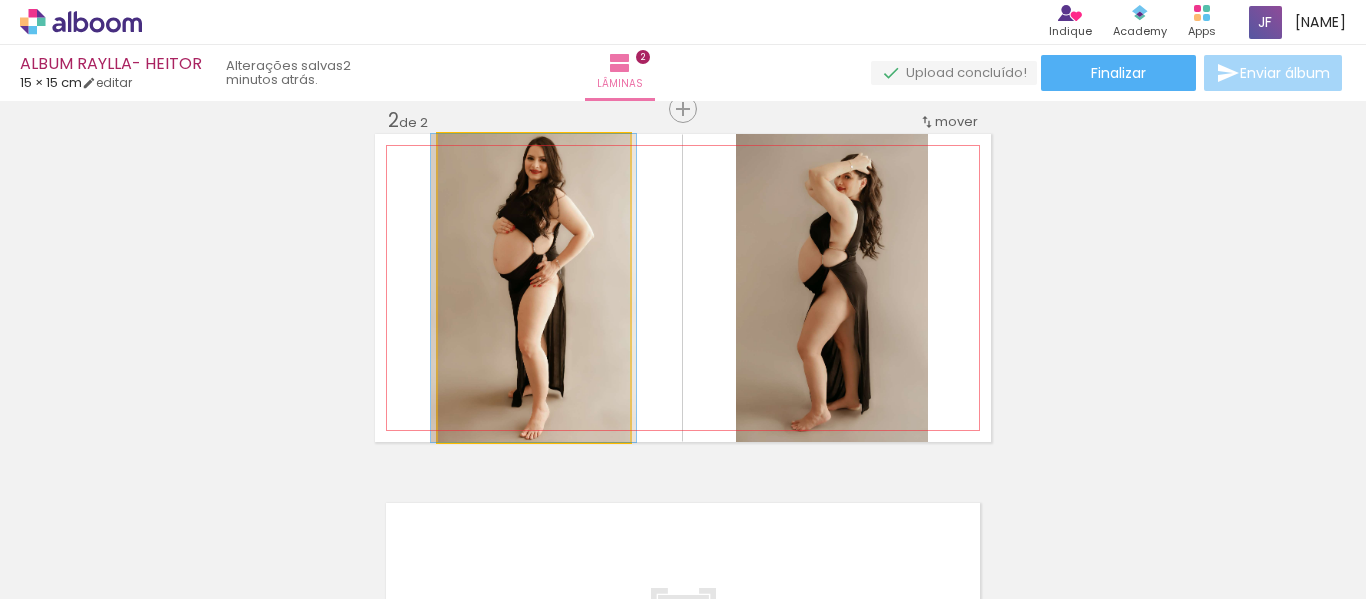 drag, startPoint x: 590, startPoint y: 262, endPoint x: 590, endPoint y: 297, distance: 35 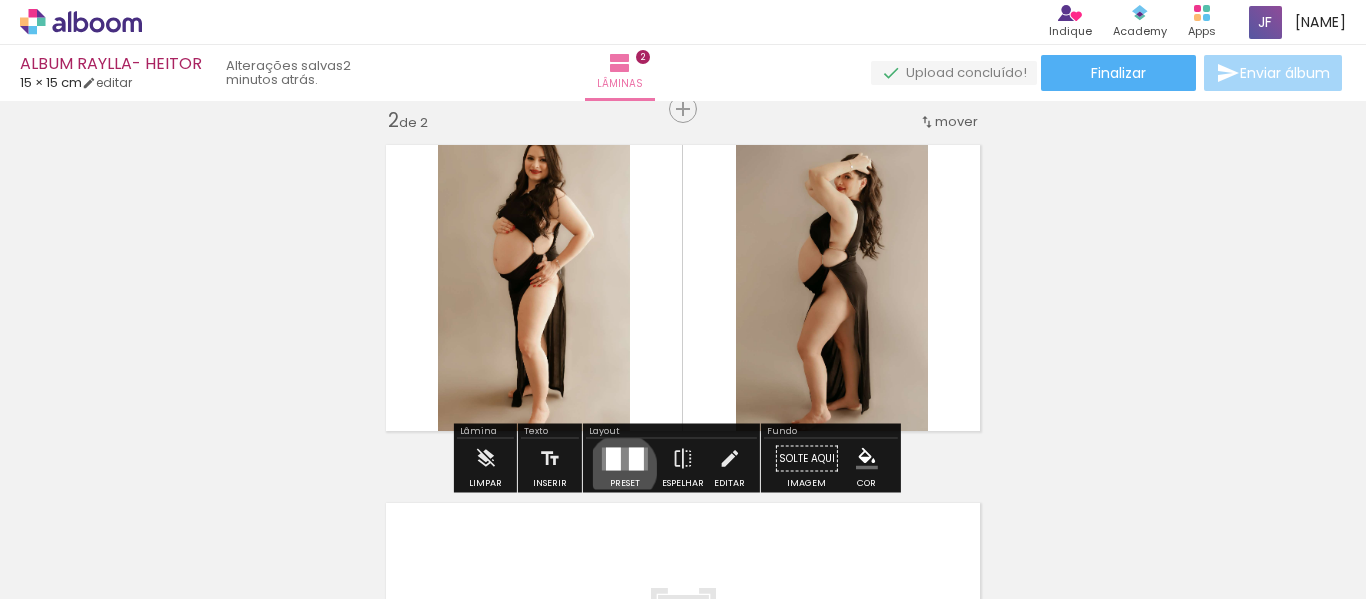 click at bounding box center [625, 458] 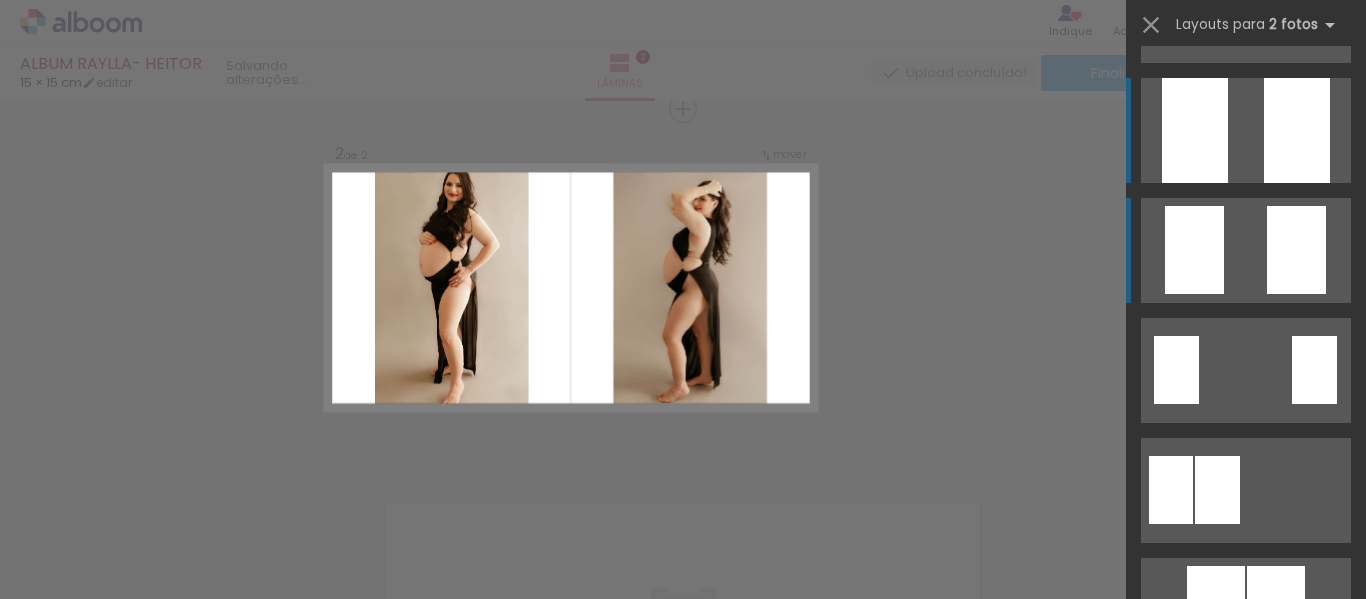 scroll, scrollTop: 54, scrollLeft: 0, axis: vertical 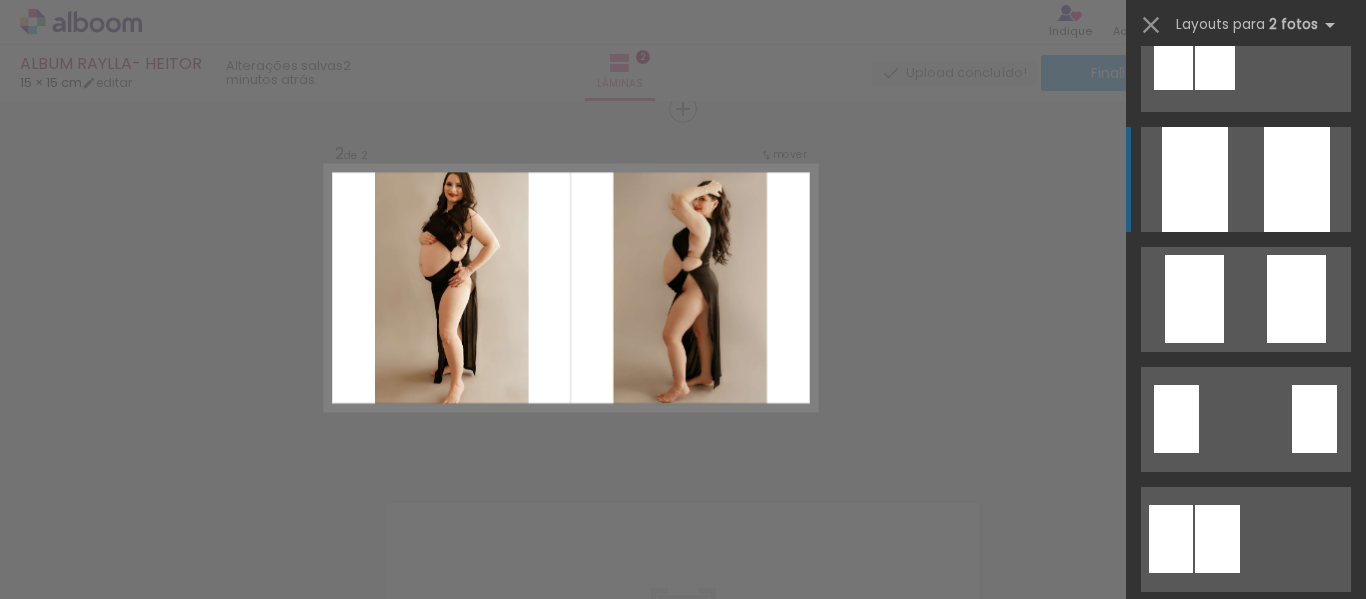 click on "Confirmar Cancelar" at bounding box center (683, 279) 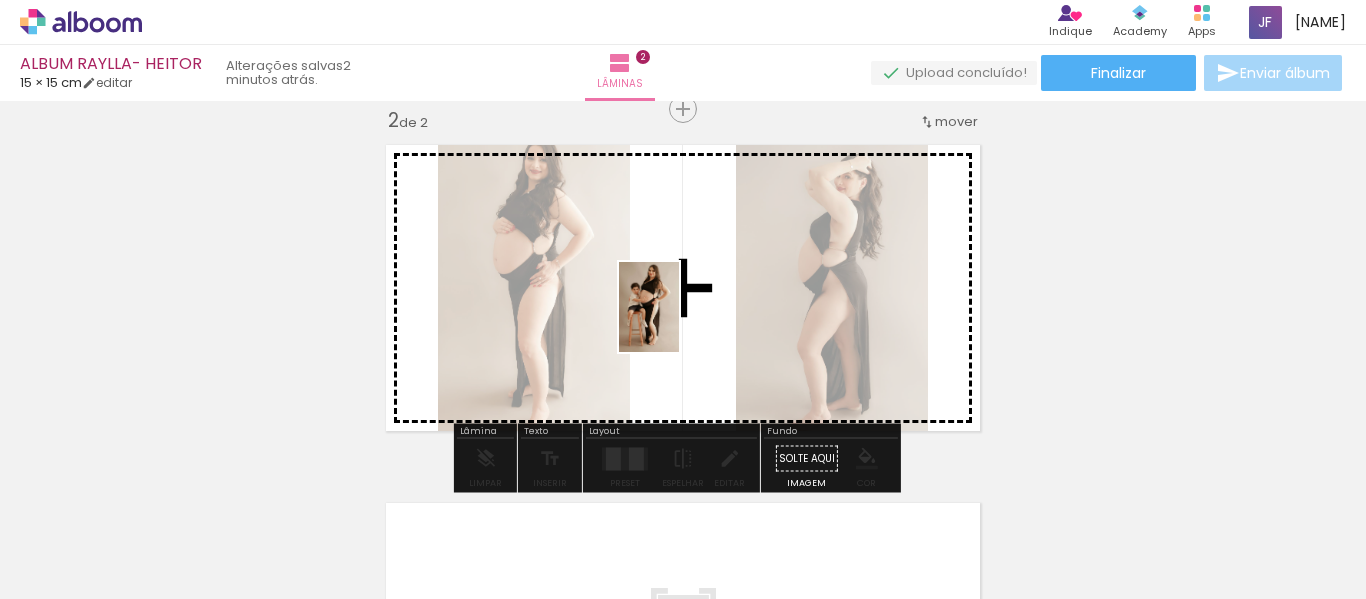 drag, startPoint x: 743, startPoint y: 547, endPoint x: 679, endPoint y: 322, distance: 233.9252 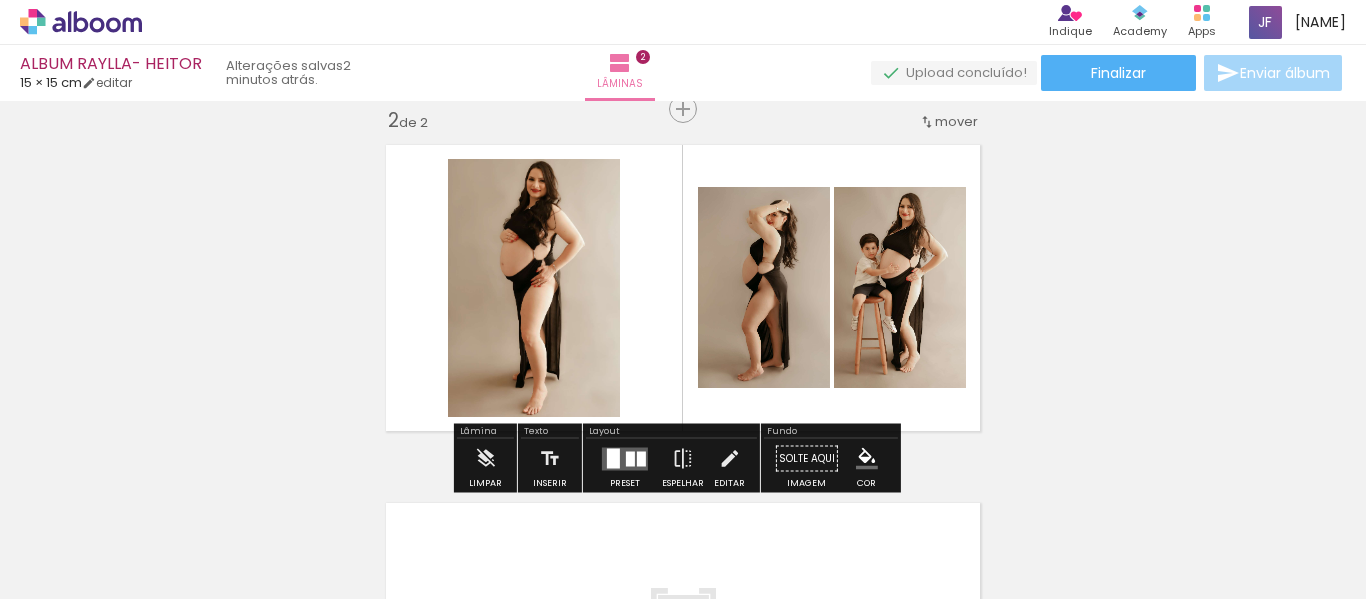 click at bounding box center (613, 458) 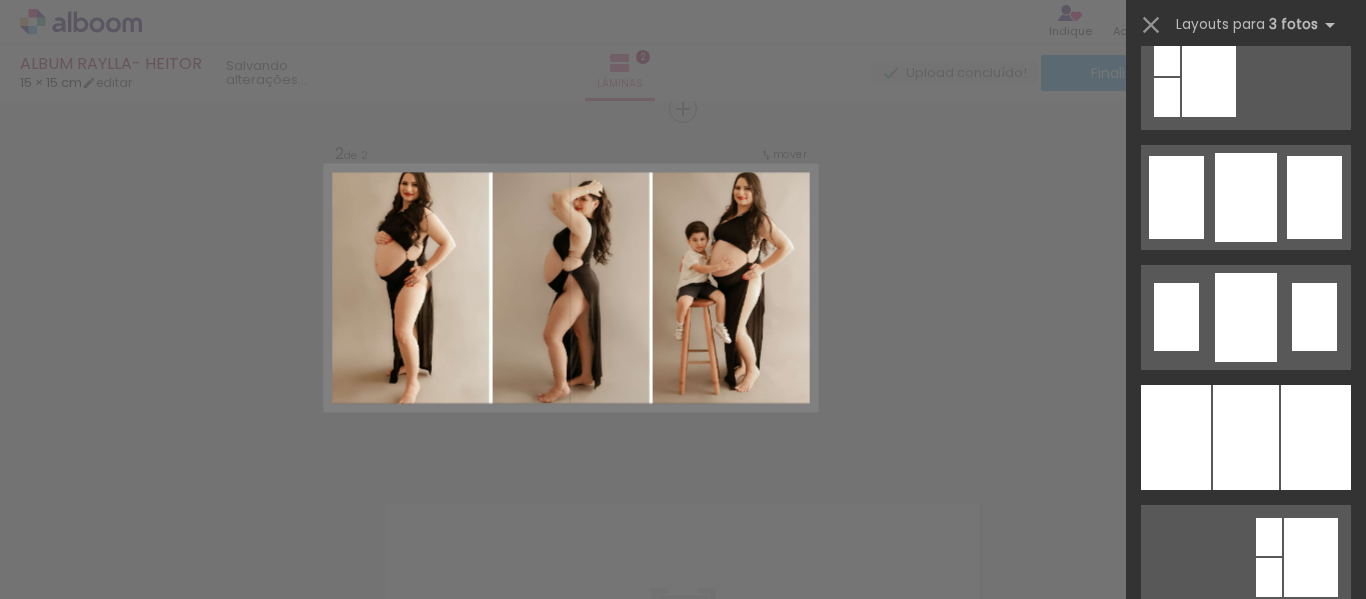 scroll, scrollTop: 1705, scrollLeft: 0, axis: vertical 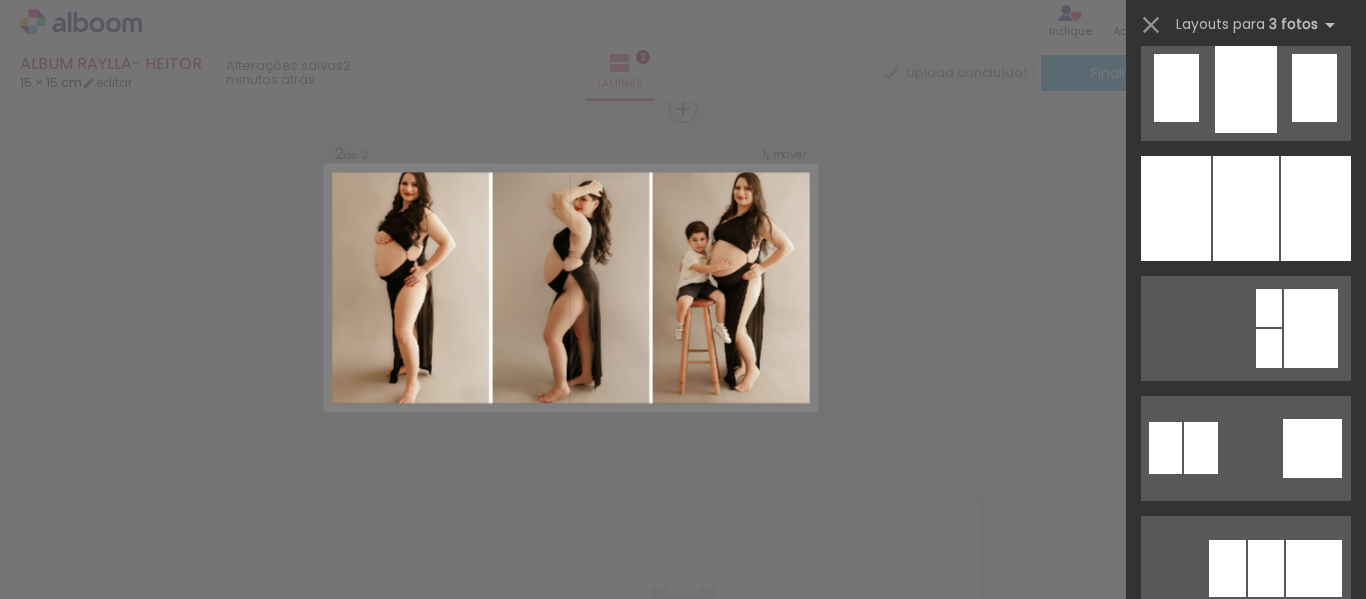 click at bounding box center [1246, 208] 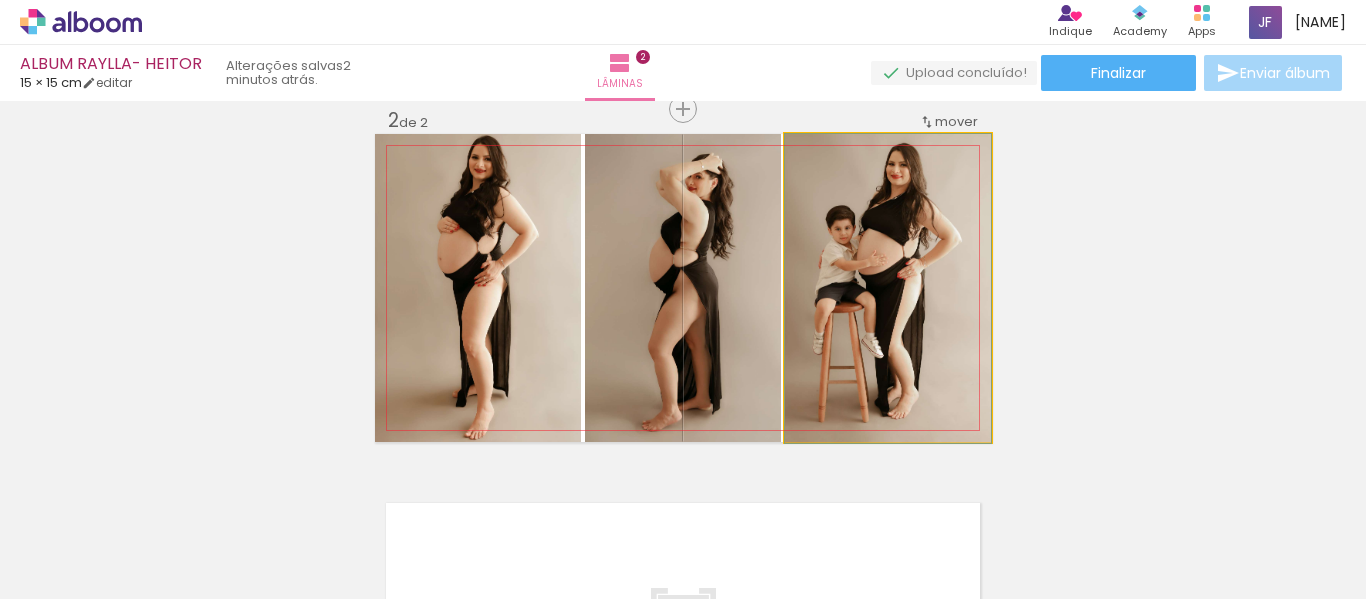drag, startPoint x: 849, startPoint y: 265, endPoint x: 842, endPoint y: 310, distance: 45.54119 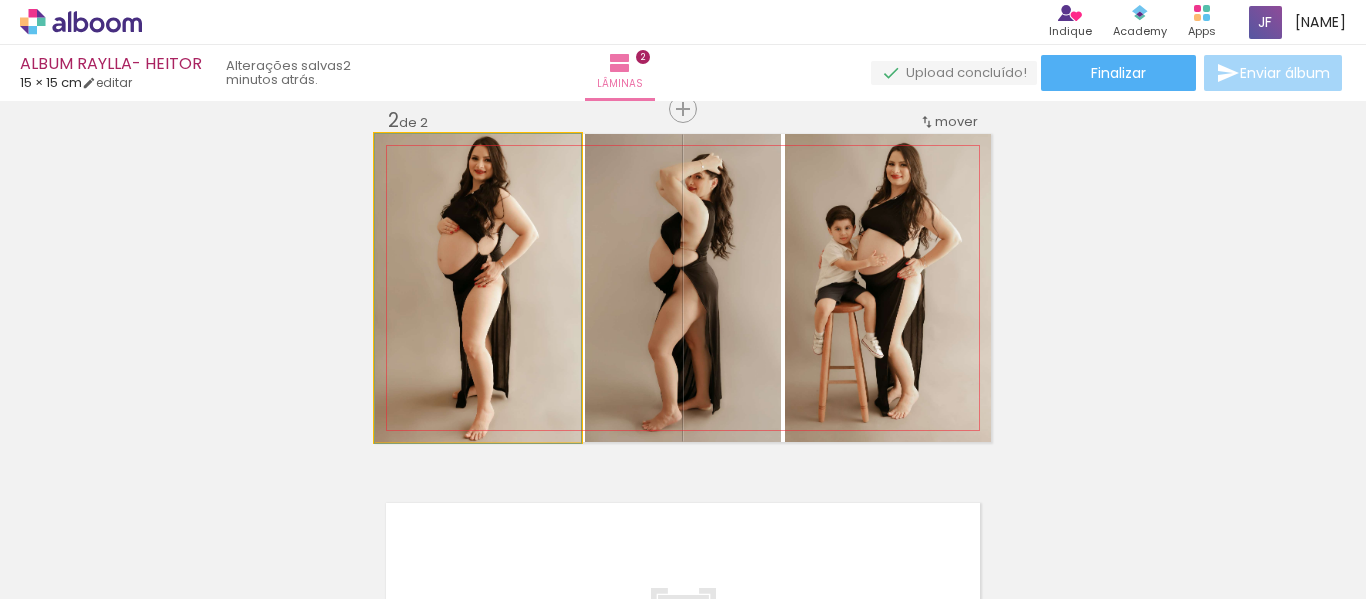 drag, startPoint x: 498, startPoint y: 297, endPoint x: 497, endPoint y: 345, distance: 48.010414 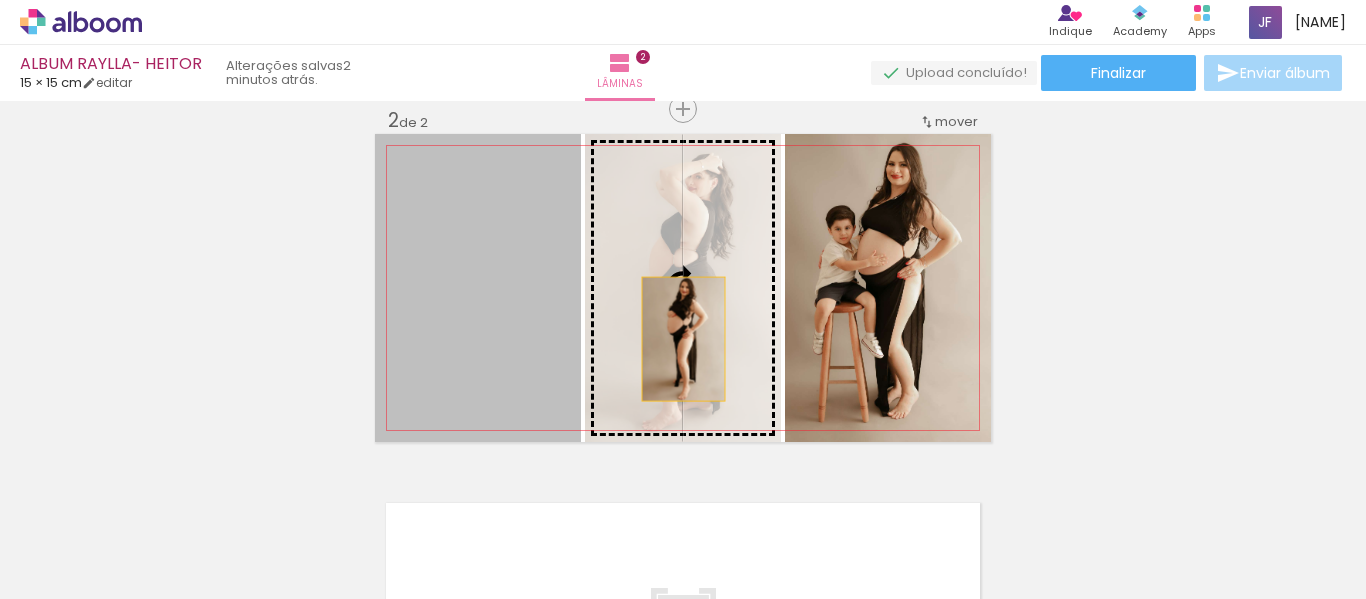 drag, startPoint x: 497, startPoint y: 345, endPoint x: 677, endPoint y: 340, distance: 180.06943 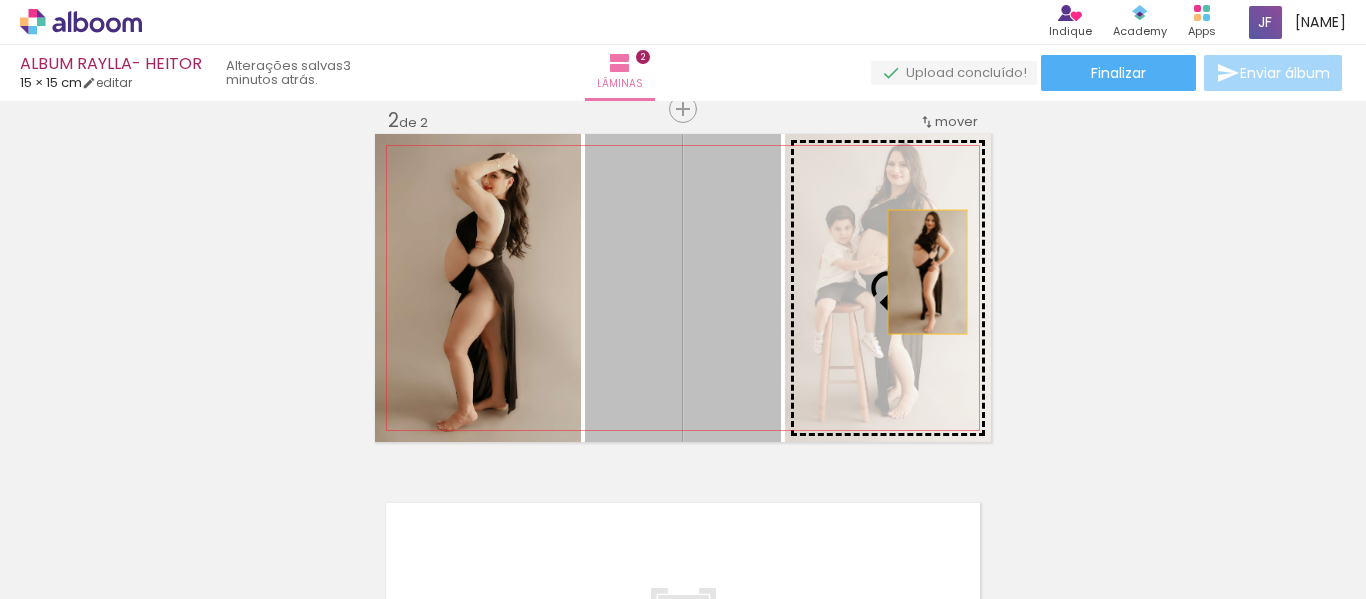 drag, startPoint x: 706, startPoint y: 301, endPoint x: 919, endPoint y: 272, distance: 214.96512 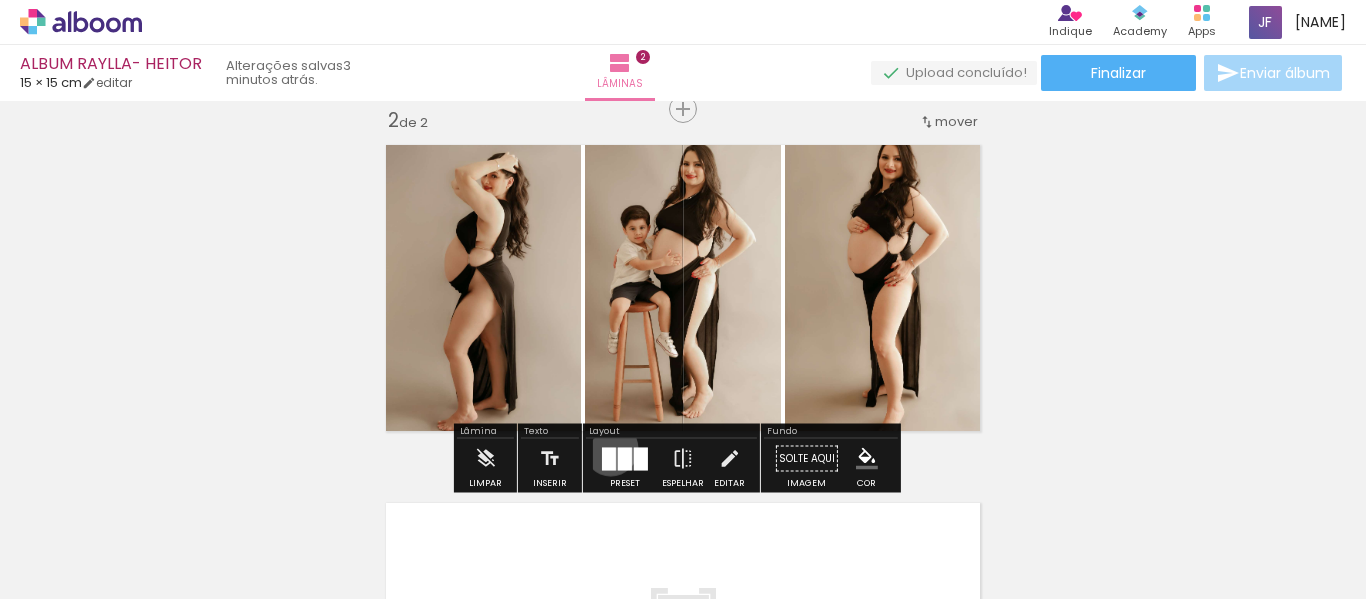click at bounding box center (609, 458) 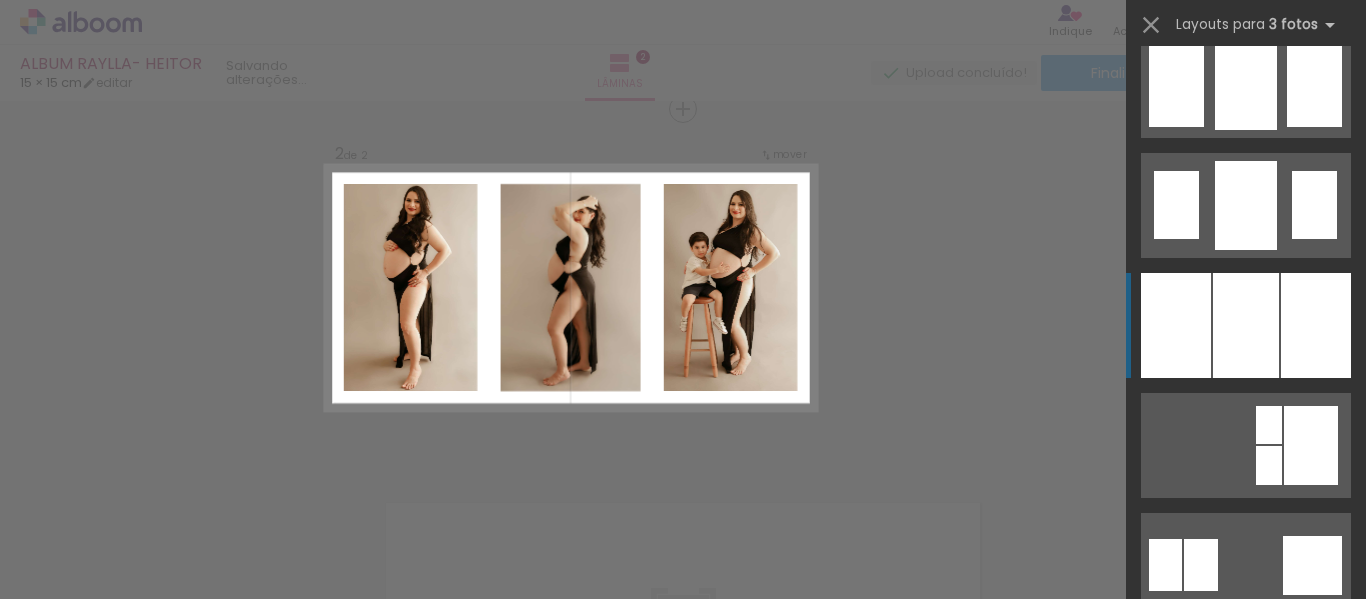 scroll, scrollTop: 1500, scrollLeft: 0, axis: vertical 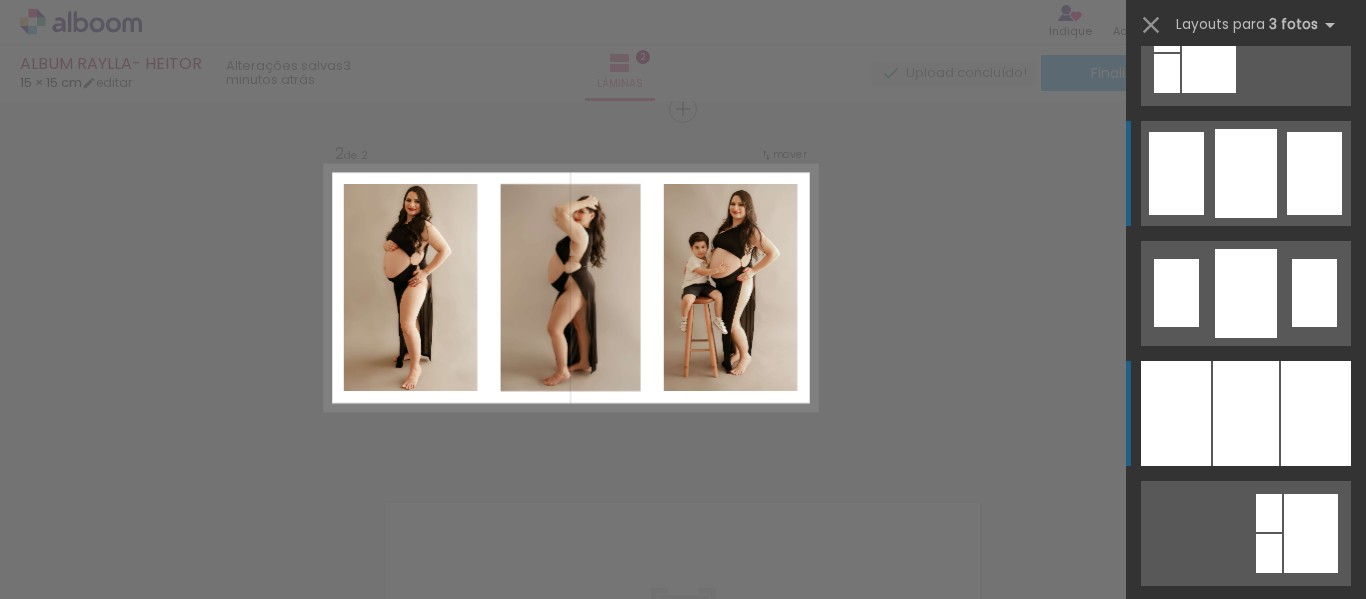 click at bounding box center [1246, 173] 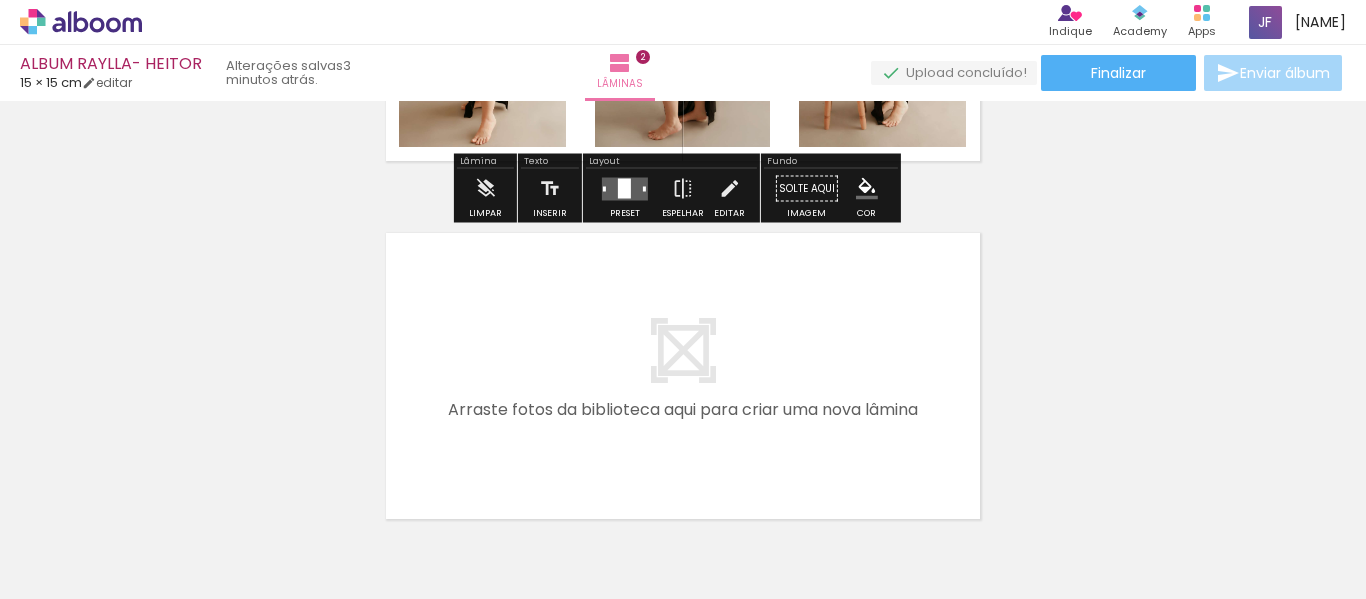 scroll, scrollTop: 717, scrollLeft: 0, axis: vertical 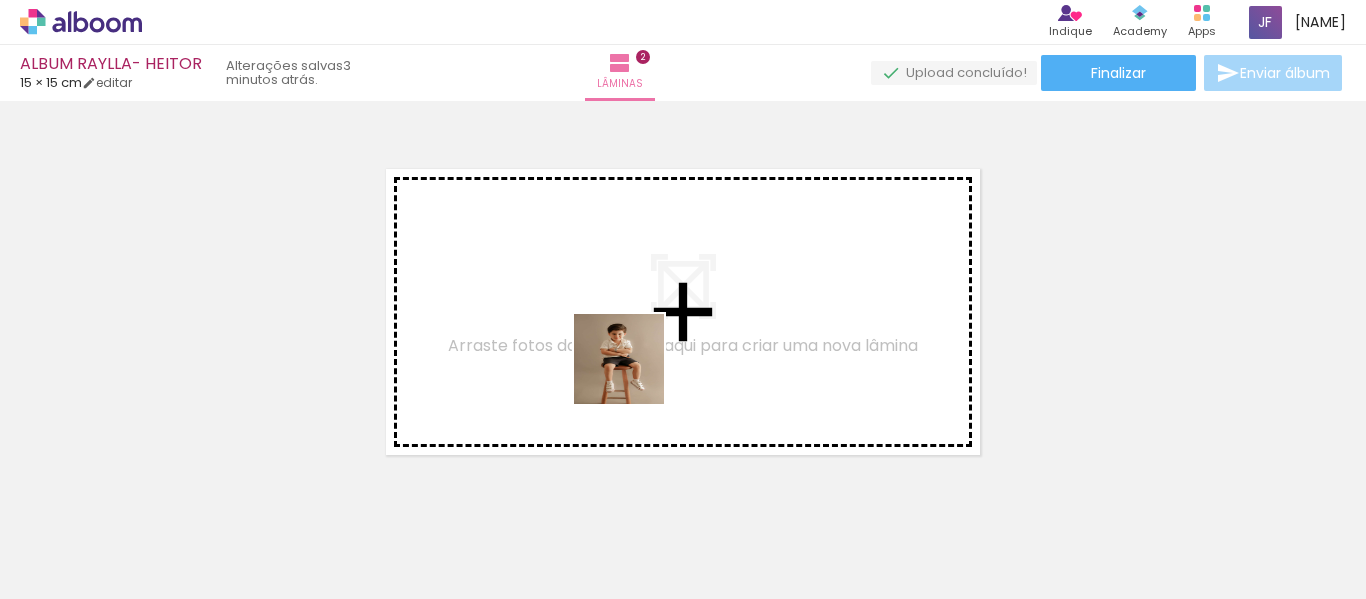 drag, startPoint x: 638, startPoint y: 539, endPoint x: 629, endPoint y: 327, distance: 212.19095 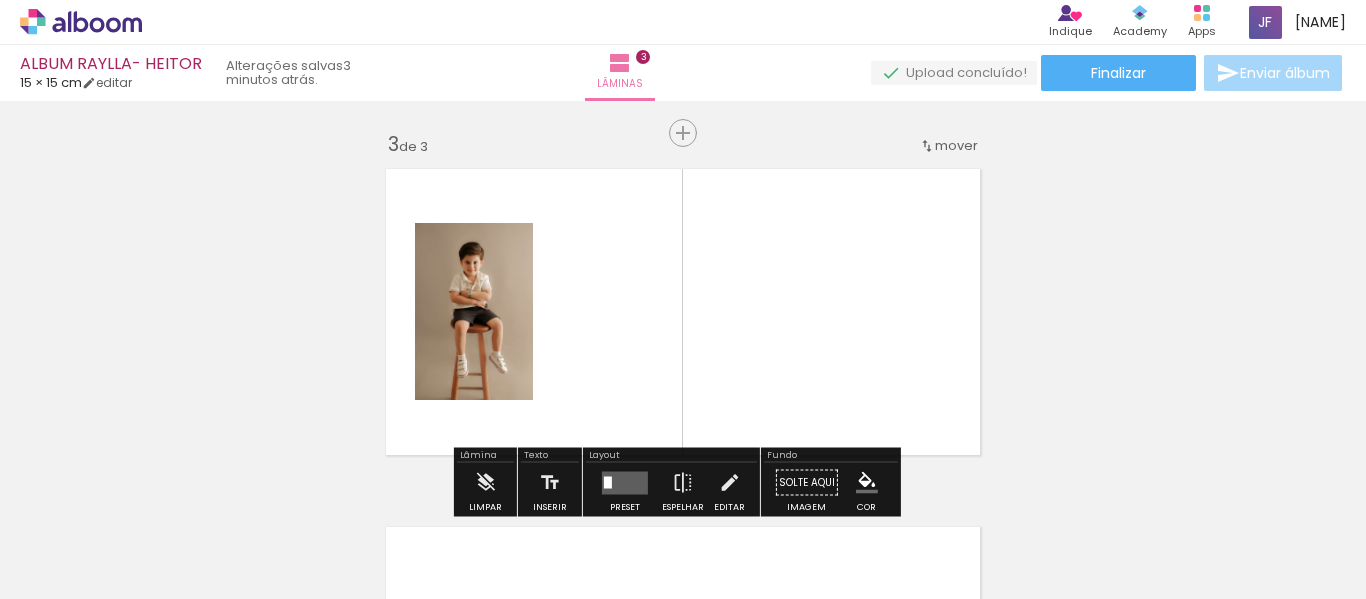 scroll, scrollTop: 741, scrollLeft: 0, axis: vertical 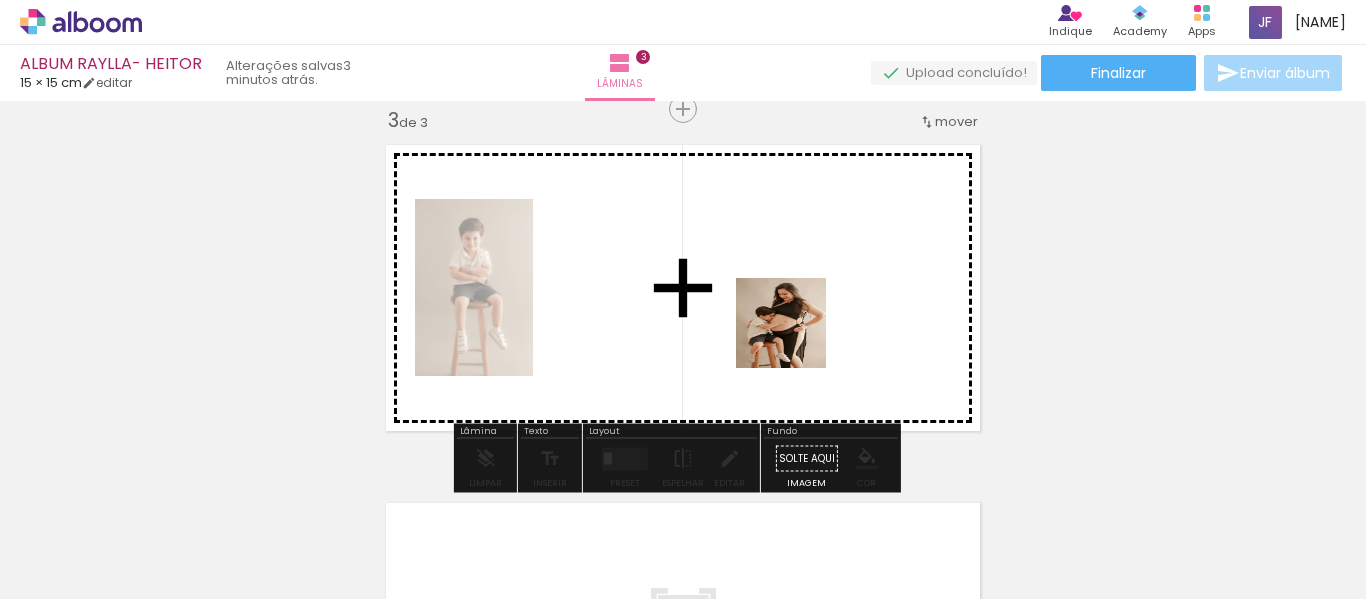 drag, startPoint x: 963, startPoint y: 543, endPoint x: 786, endPoint y: 330, distance: 276.94403 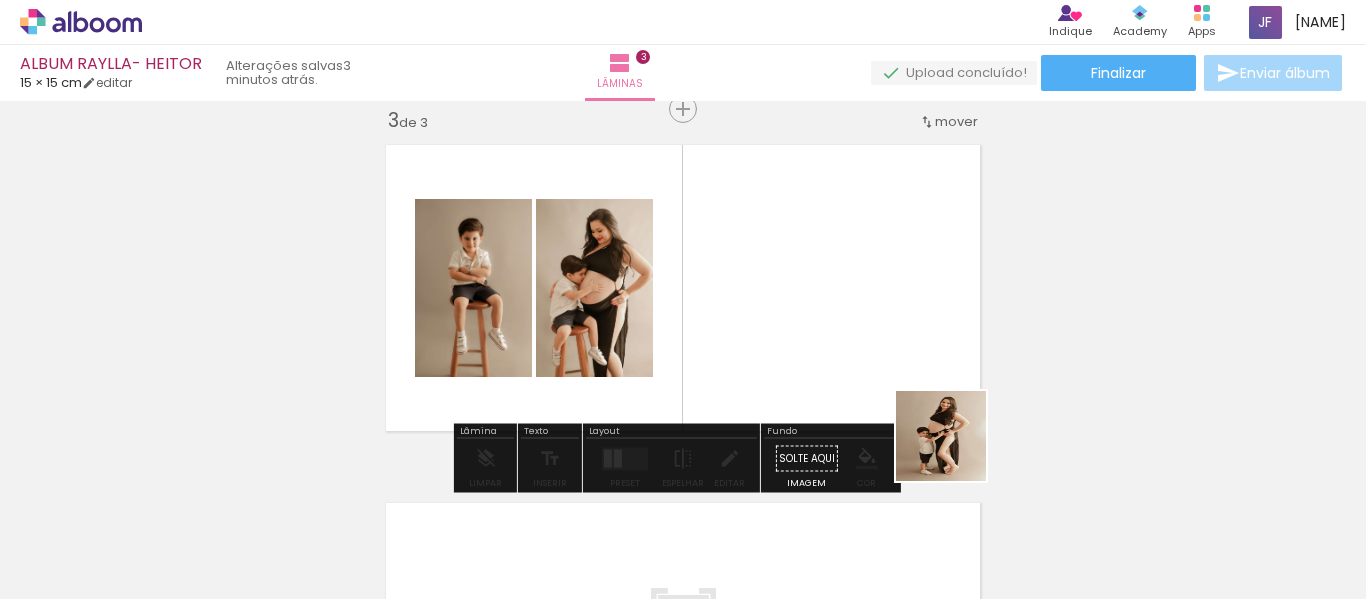 drag, startPoint x: 1078, startPoint y: 522, endPoint x: 927, endPoint y: 398, distance: 195.38936 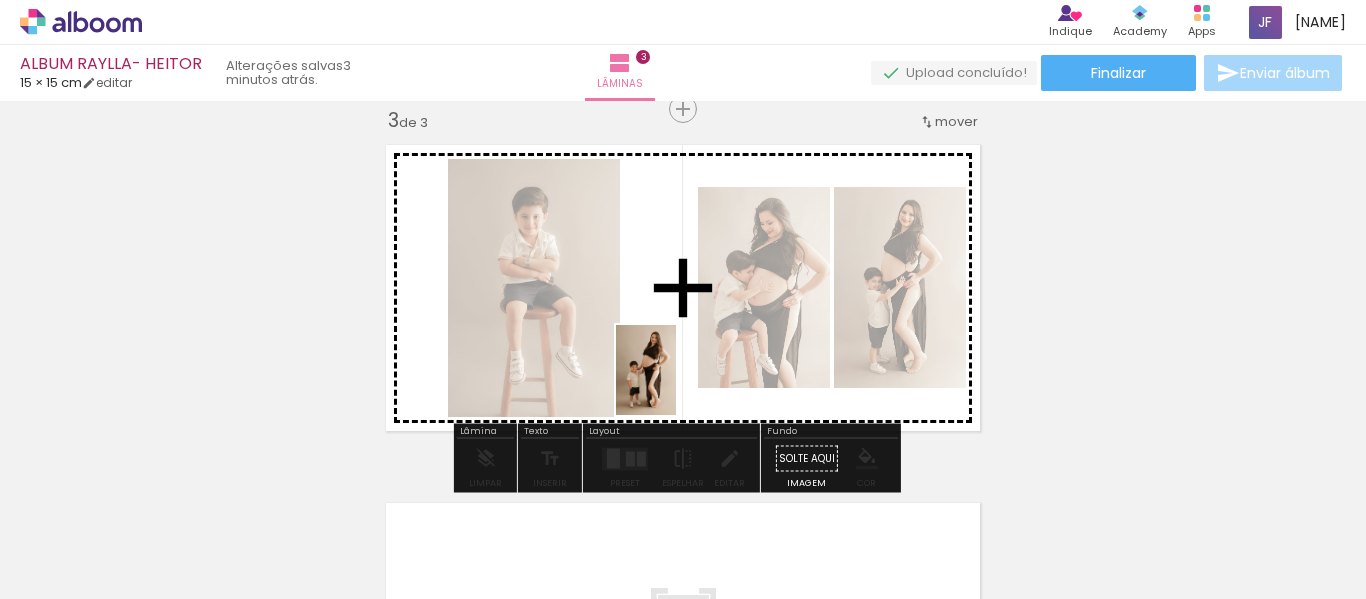 drag, startPoint x: 1200, startPoint y: 543, endPoint x: 666, endPoint y: 381, distance: 558.0323 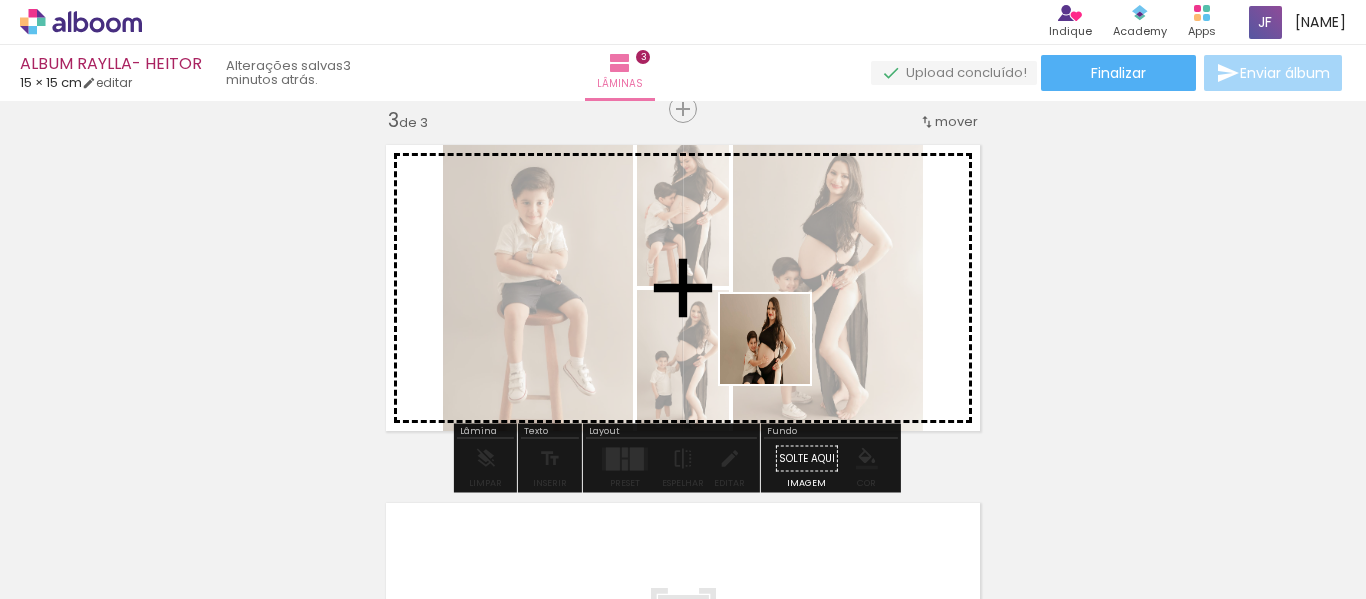 drag, startPoint x: 856, startPoint y: 539, endPoint x: 775, endPoint y: 341, distance: 213.92755 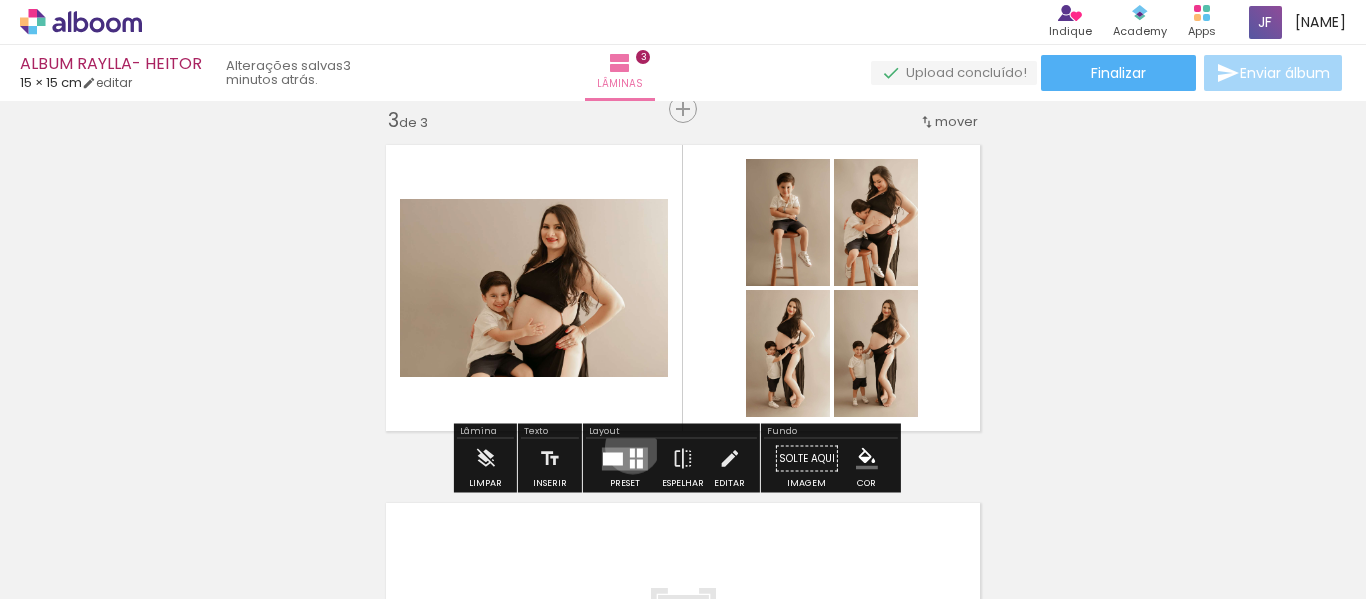 click at bounding box center (625, 459) 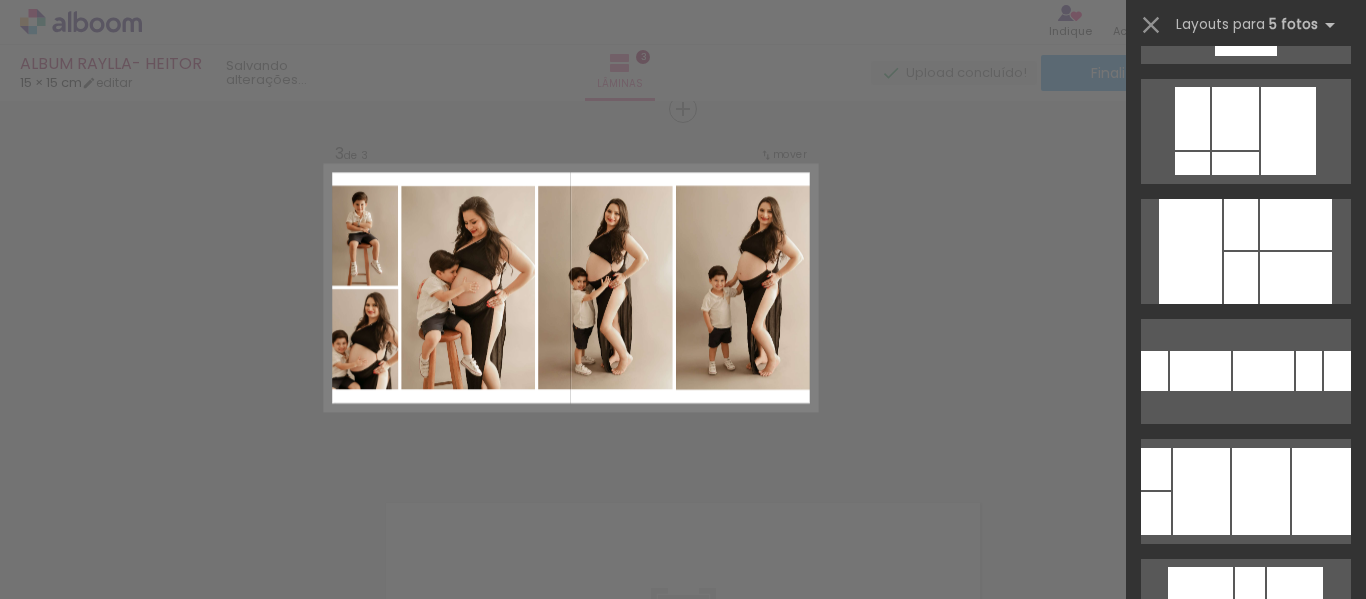 scroll, scrollTop: 6343, scrollLeft: 0, axis: vertical 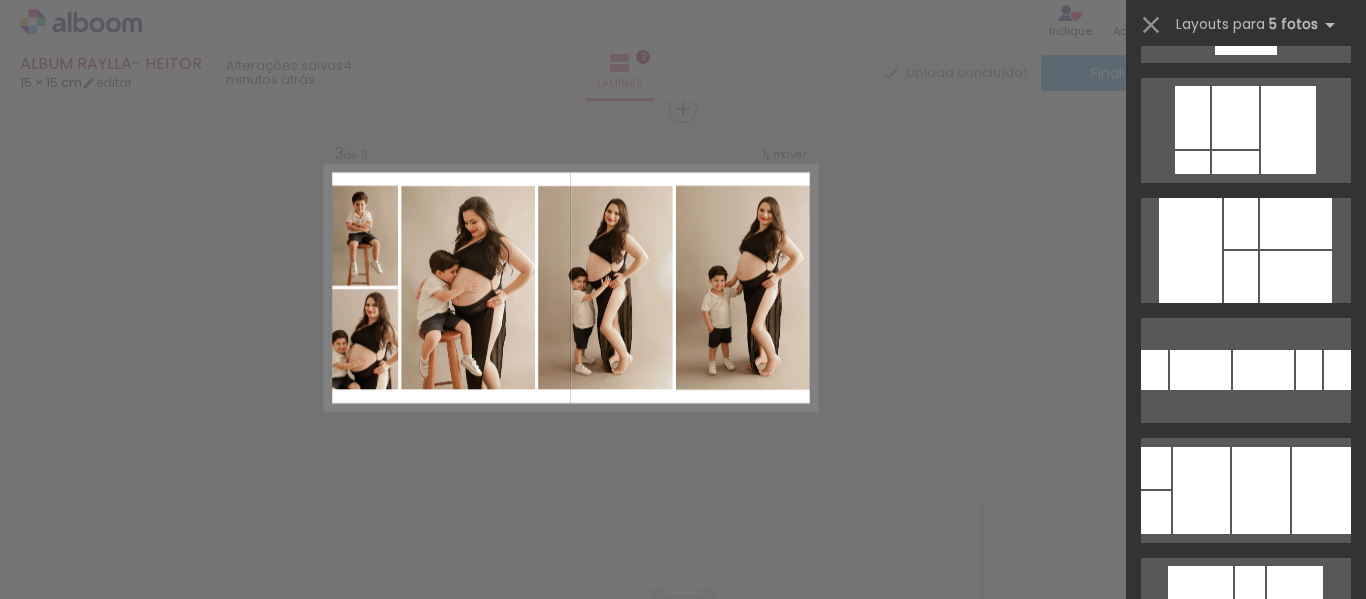 click at bounding box center (1156, -338) 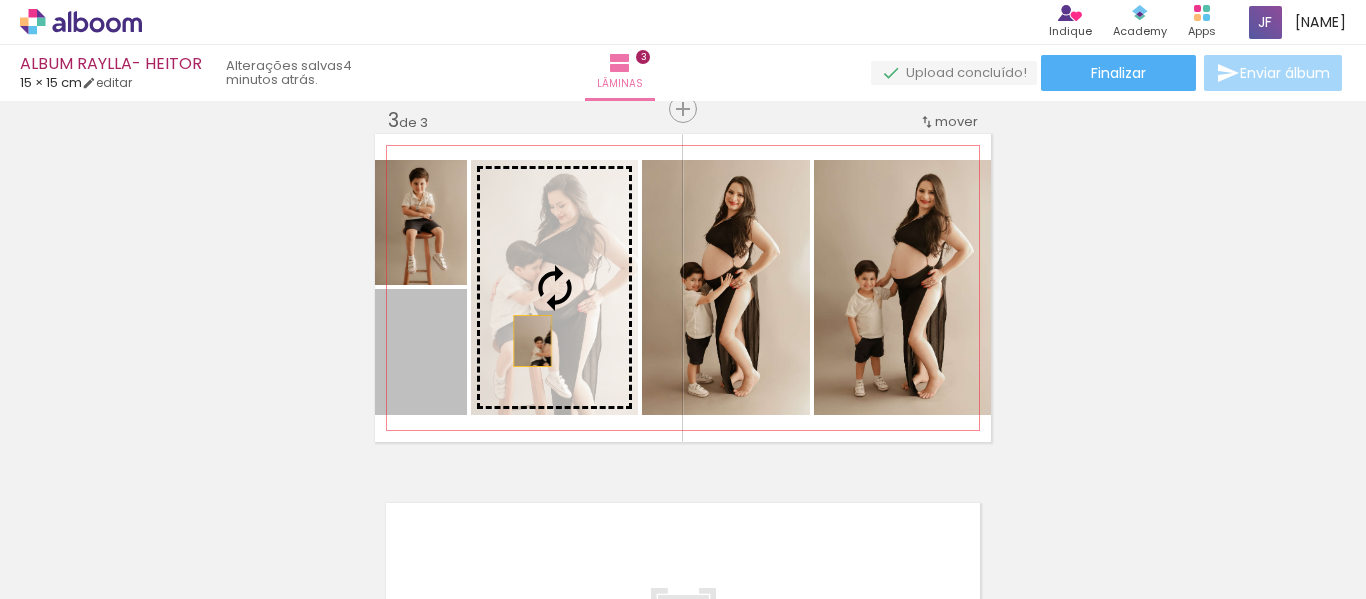 drag, startPoint x: 415, startPoint y: 379, endPoint x: 524, endPoint y: 341, distance: 115.43397 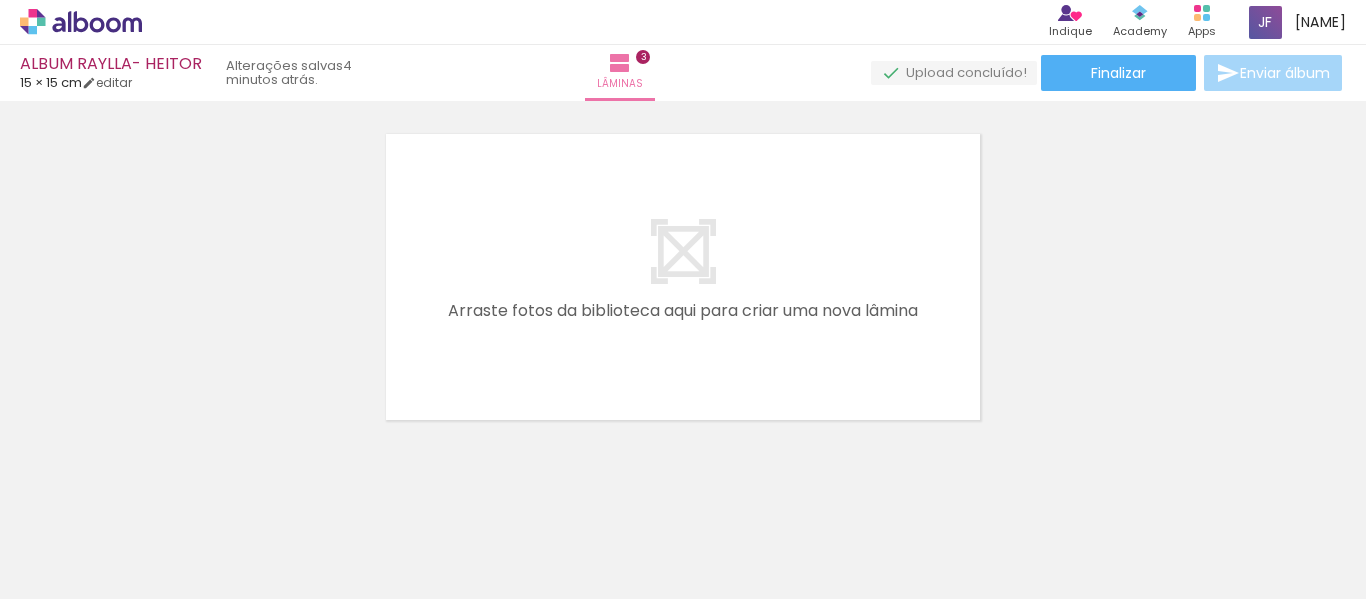 scroll, scrollTop: 1137, scrollLeft: 0, axis: vertical 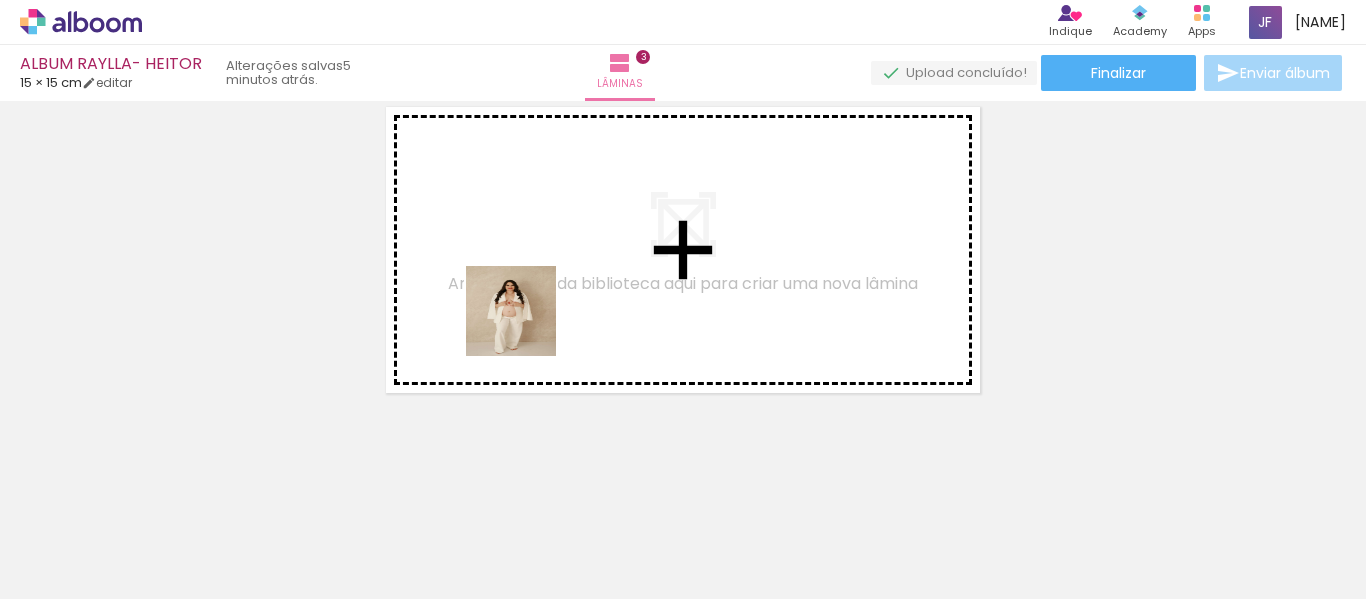 drag, startPoint x: 462, startPoint y: 524, endPoint x: 571, endPoint y: 454, distance: 129.5415 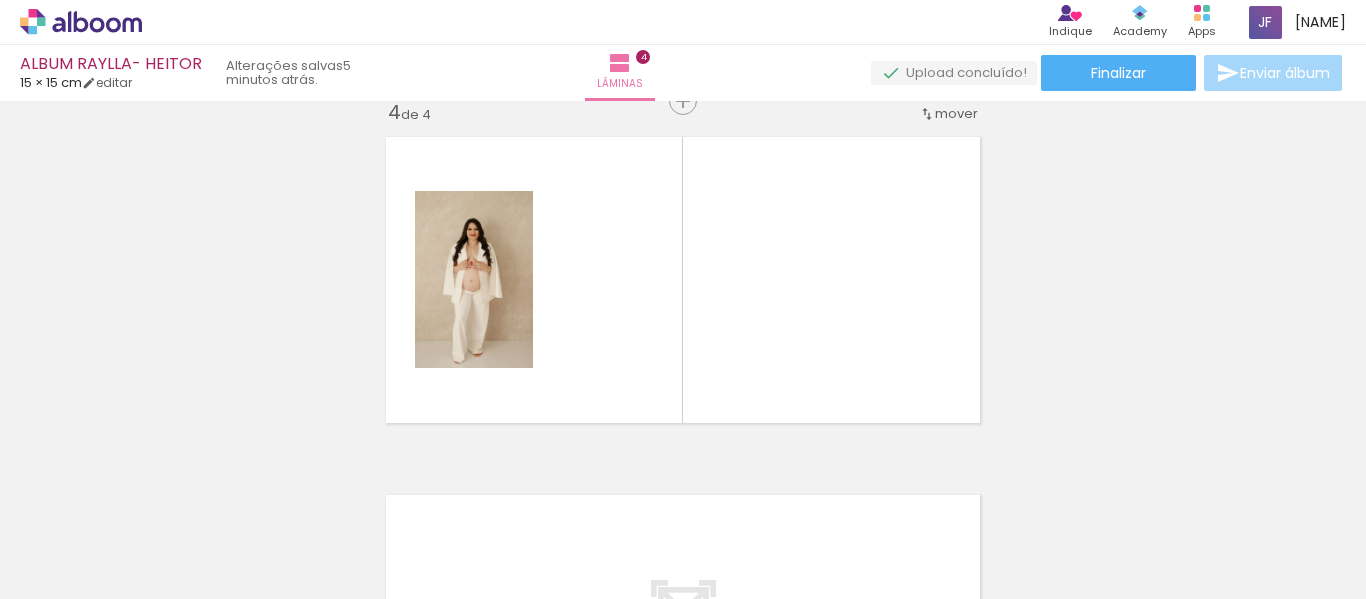 scroll, scrollTop: 1099, scrollLeft: 0, axis: vertical 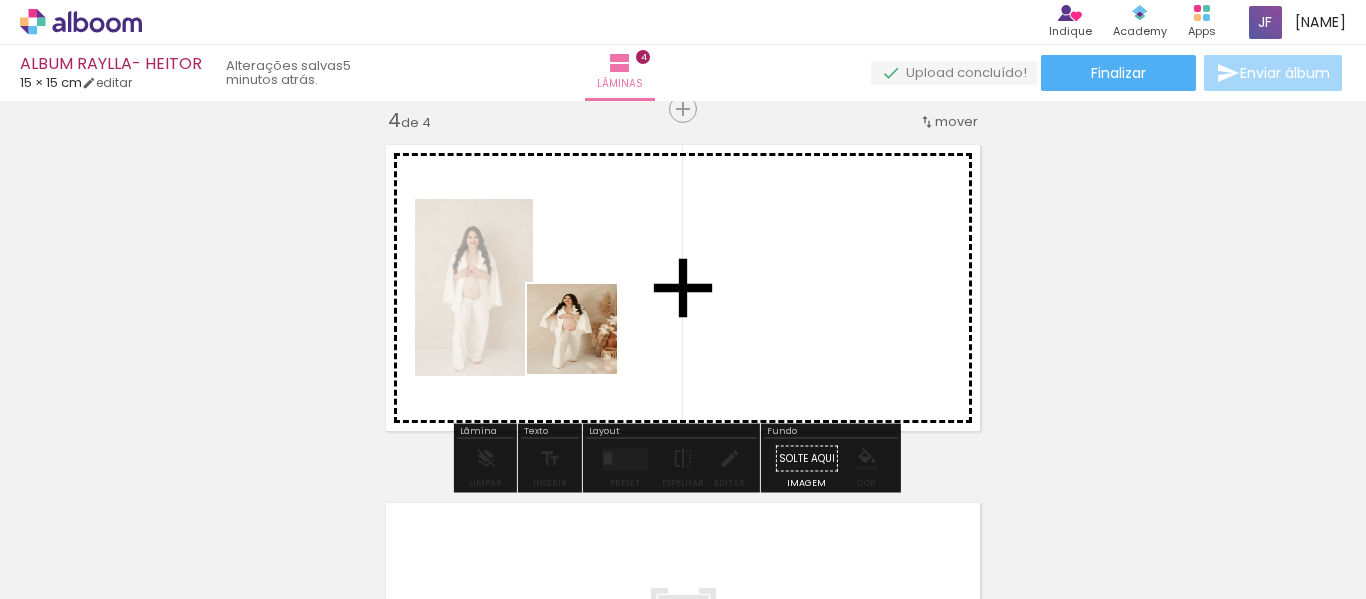 drag, startPoint x: 574, startPoint y: 547, endPoint x: 586, endPoint y: 322, distance: 225.31978 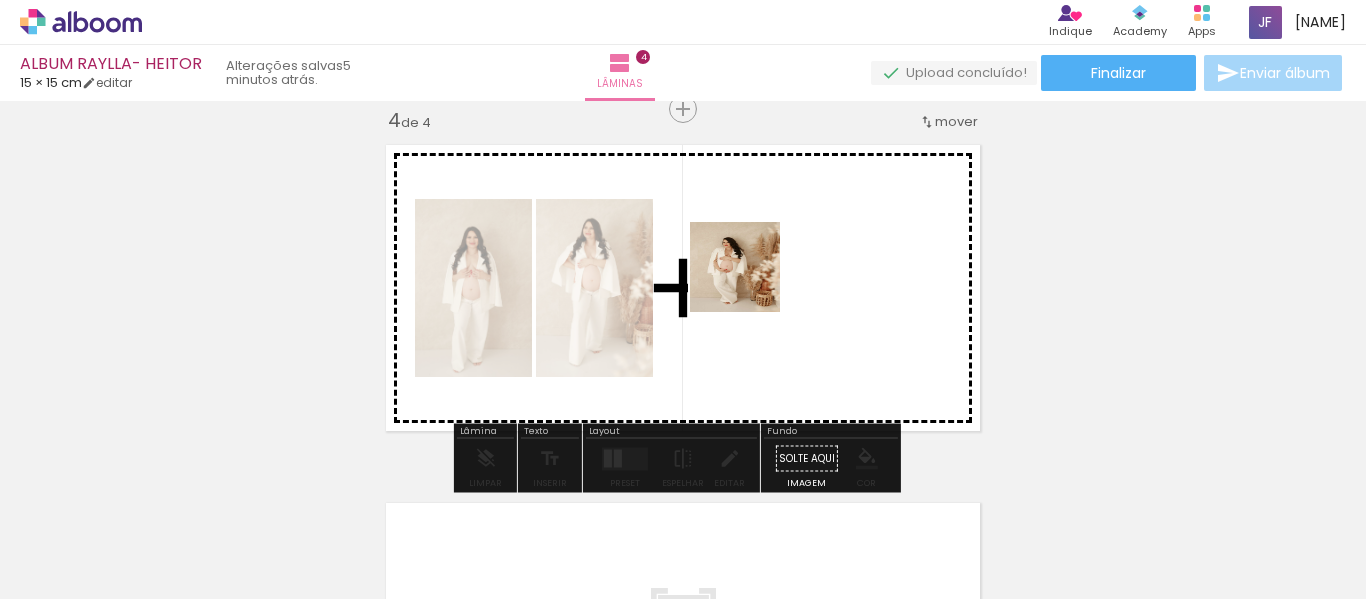 drag, startPoint x: 694, startPoint y: 561, endPoint x: 753, endPoint y: 272, distance: 294.96103 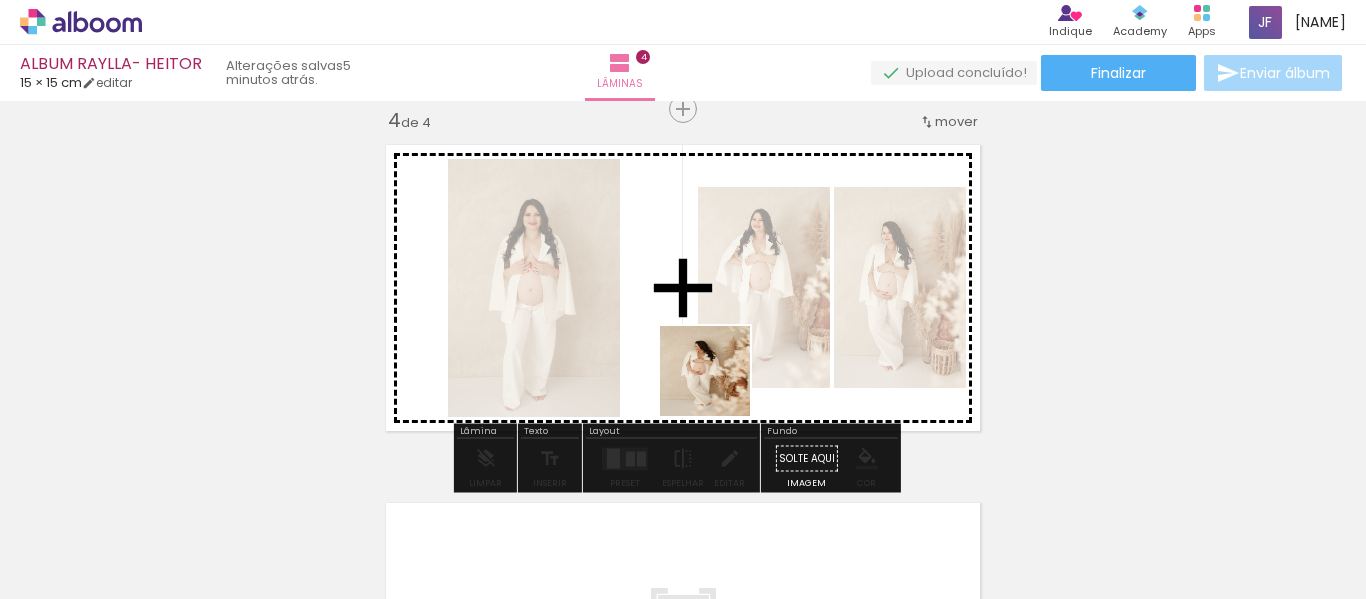 drag, startPoint x: 900, startPoint y: 536, endPoint x: 671, endPoint y: 345, distance: 298.1979 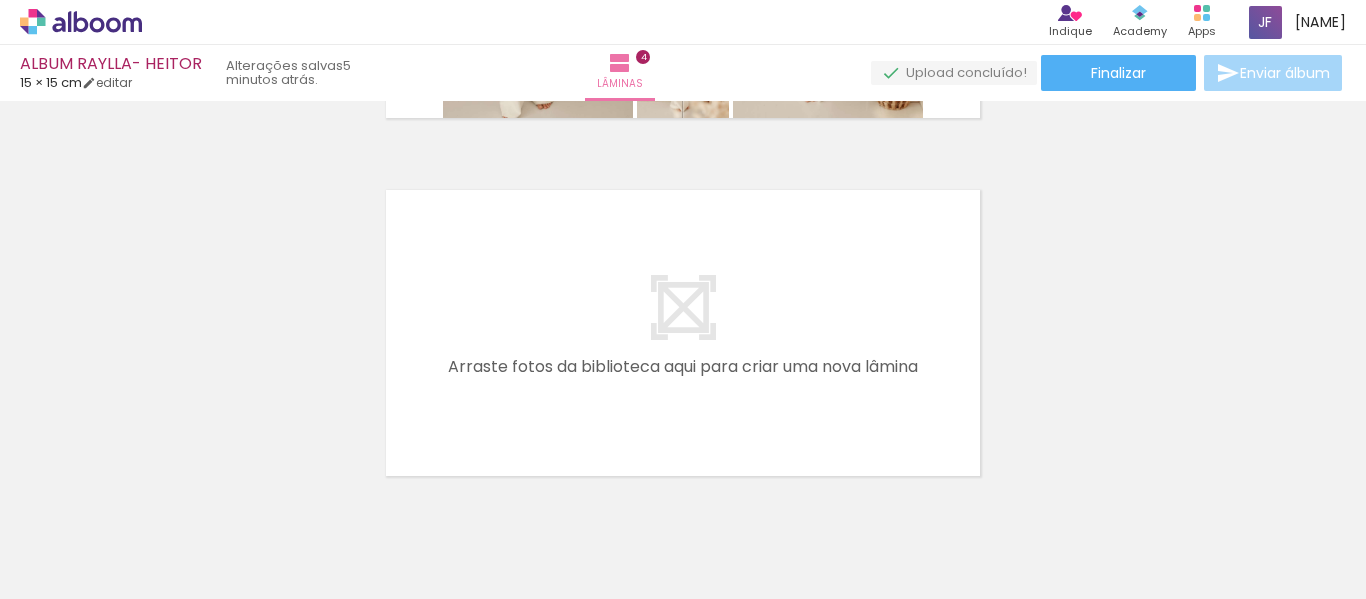 scroll, scrollTop: 1451, scrollLeft: 0, axis: vertical 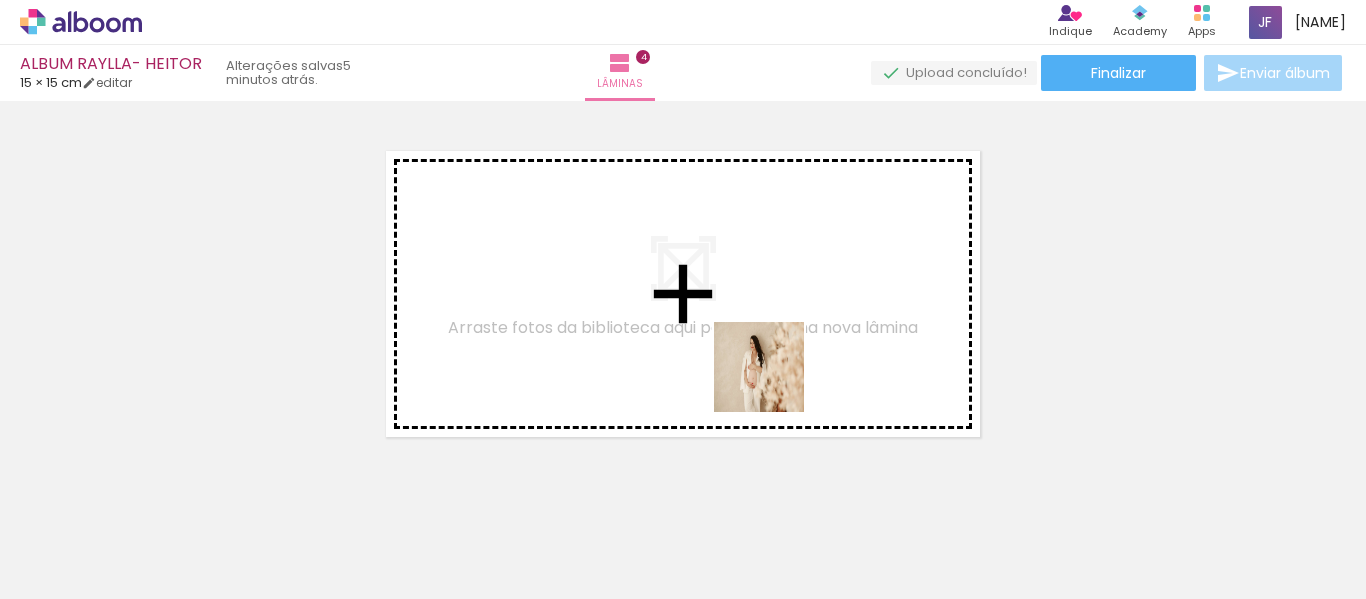 drag, startPoint x: 823, startPoint y: 526, endPoint x: 815, endPoint y: 388, distance: 138.23169 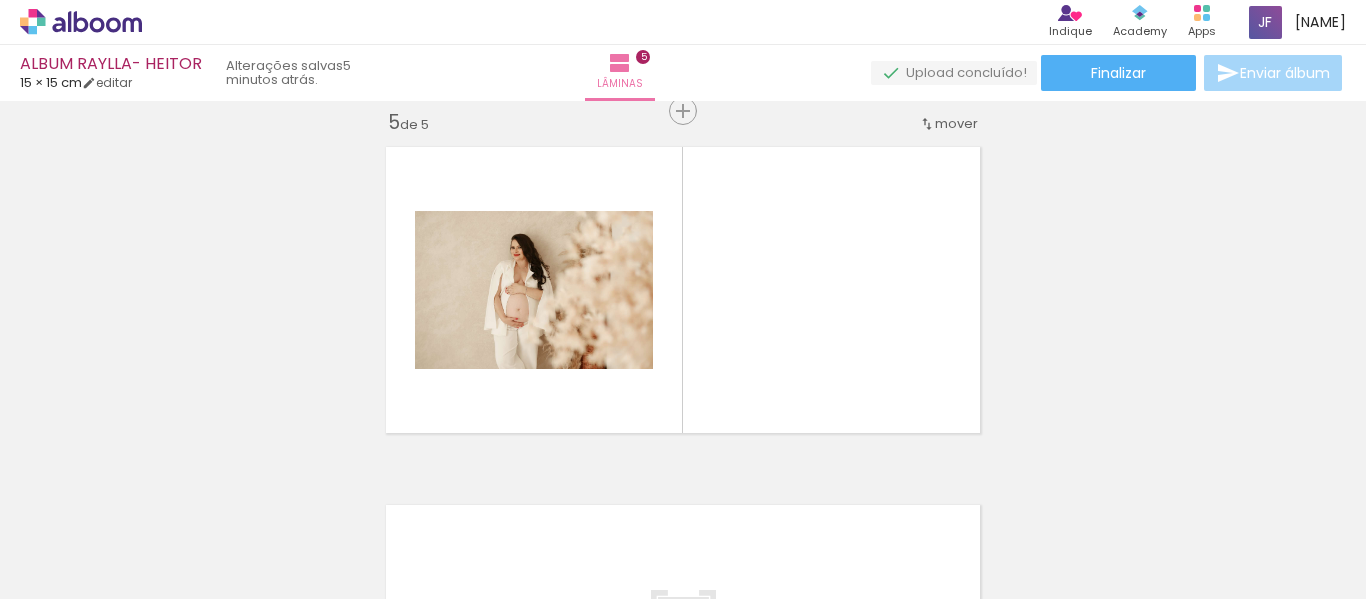 scroll, scrollTop: 1457, scrollLeft: 0, axis: vertical 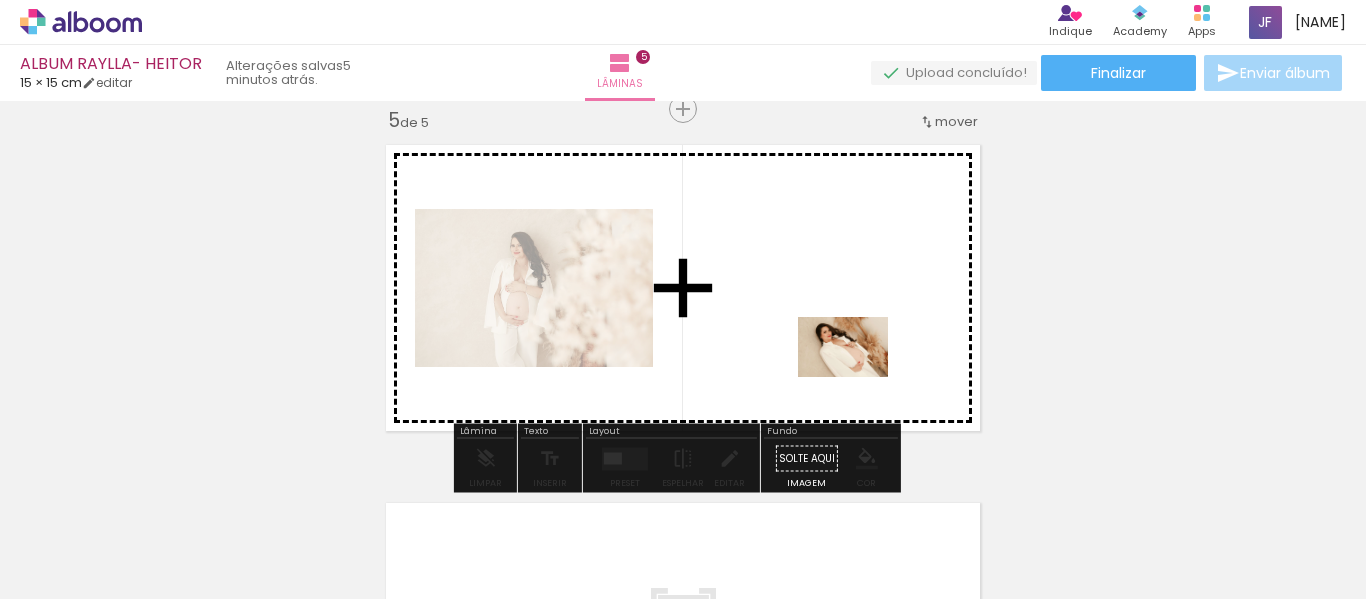 drag, startPoint x: 979, startPoint y: 502, endPoint x: 855, endPoint y: 373, distance: 178.93295 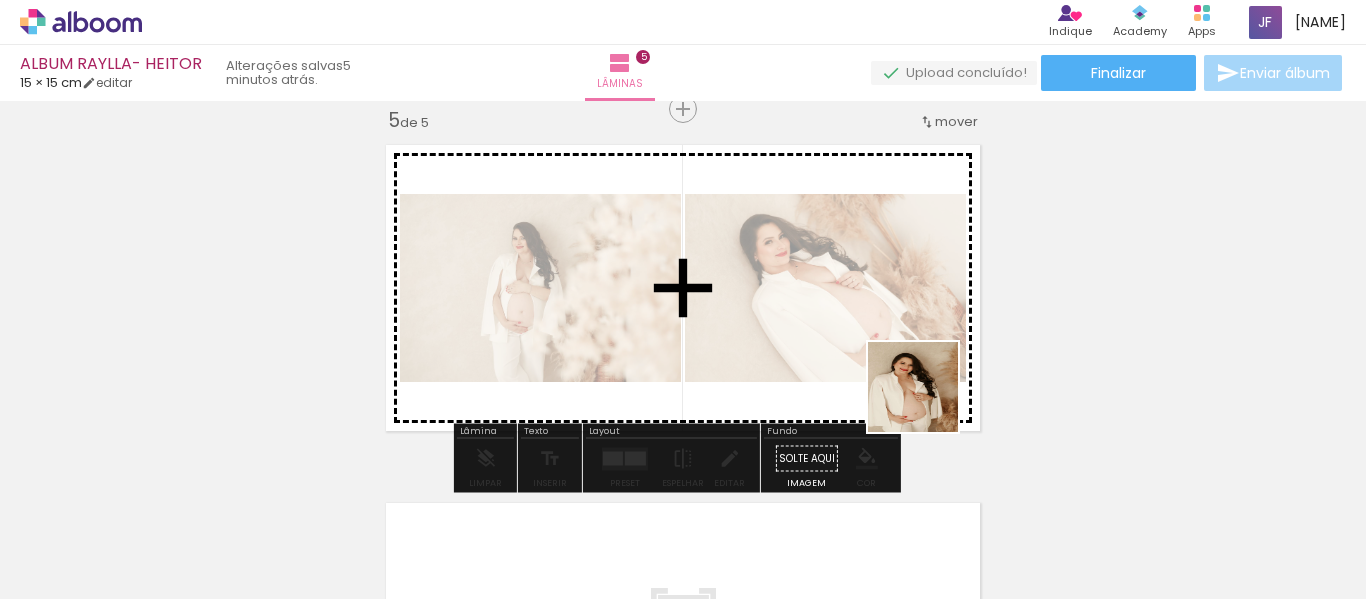 drag, startPoint x: 1118, startPoint y: 523, endPoint x: 841, endPoint y: 346, distance: 328.72177 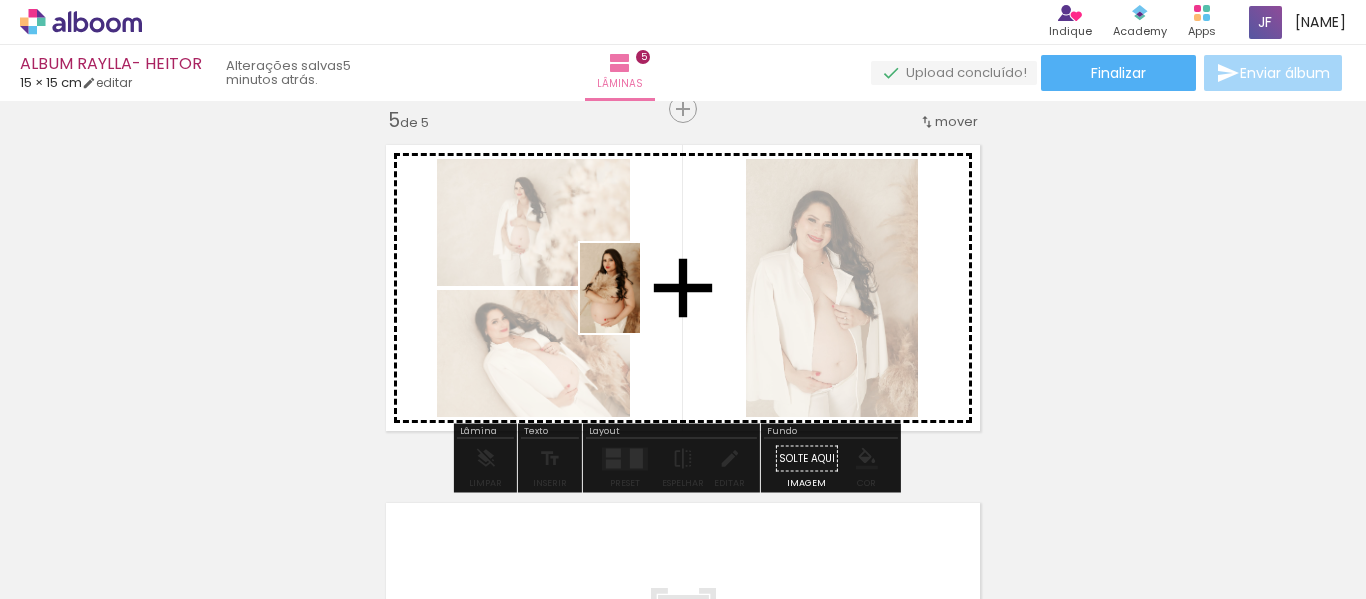 drag, startPoint x: 1264, startPoint y: 543, endPoint x: 655, endPoint y: 310, distance: 652.0506 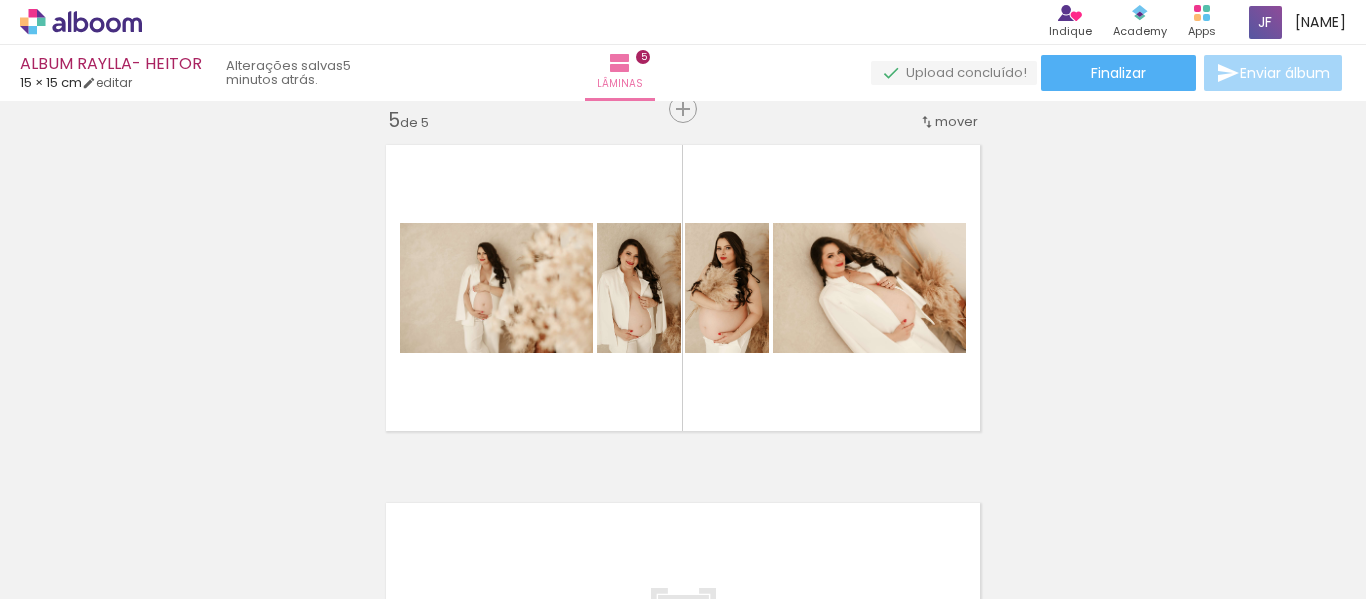 scroll, scrollTop: 0, scrollLeft: 4748, axis: horizontal 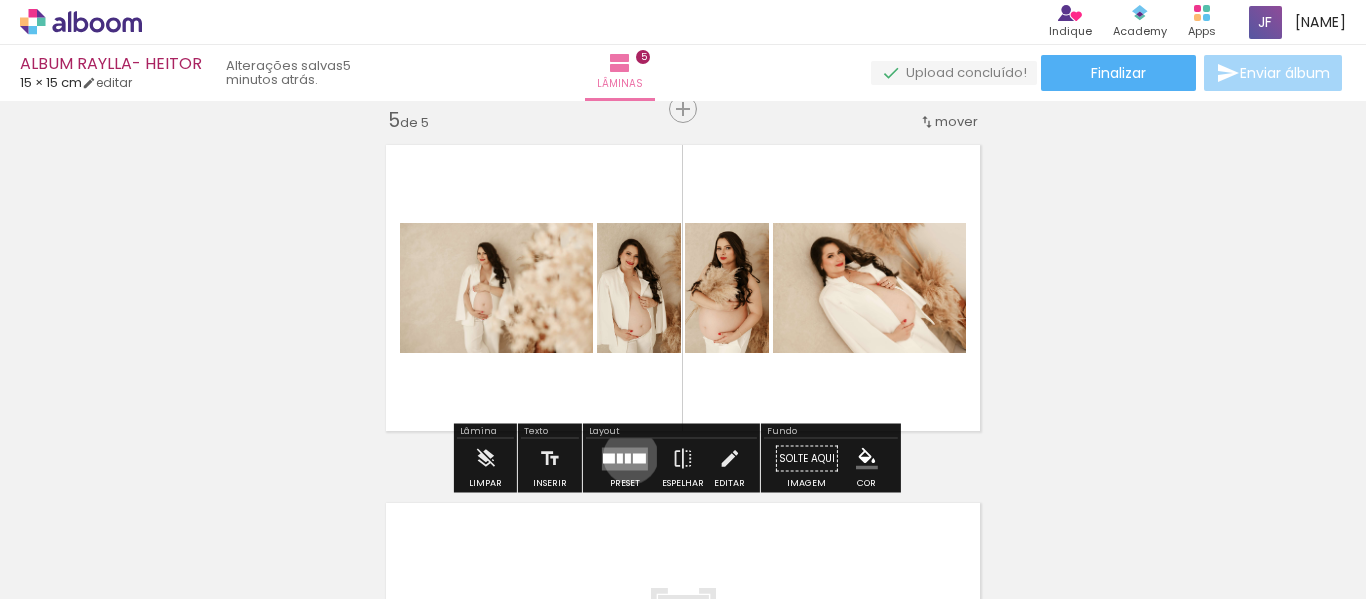 click at bounding box center [628, 458] 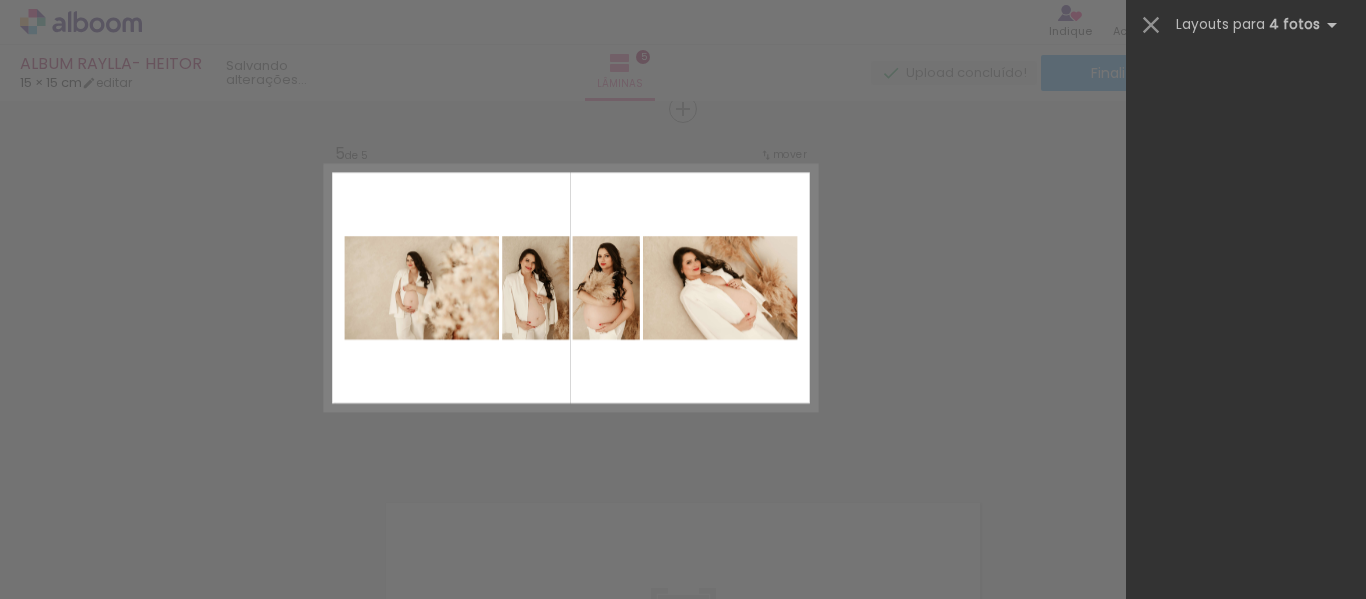 scroll, scrollTop: 0, scrollLeft: 0, axis: both 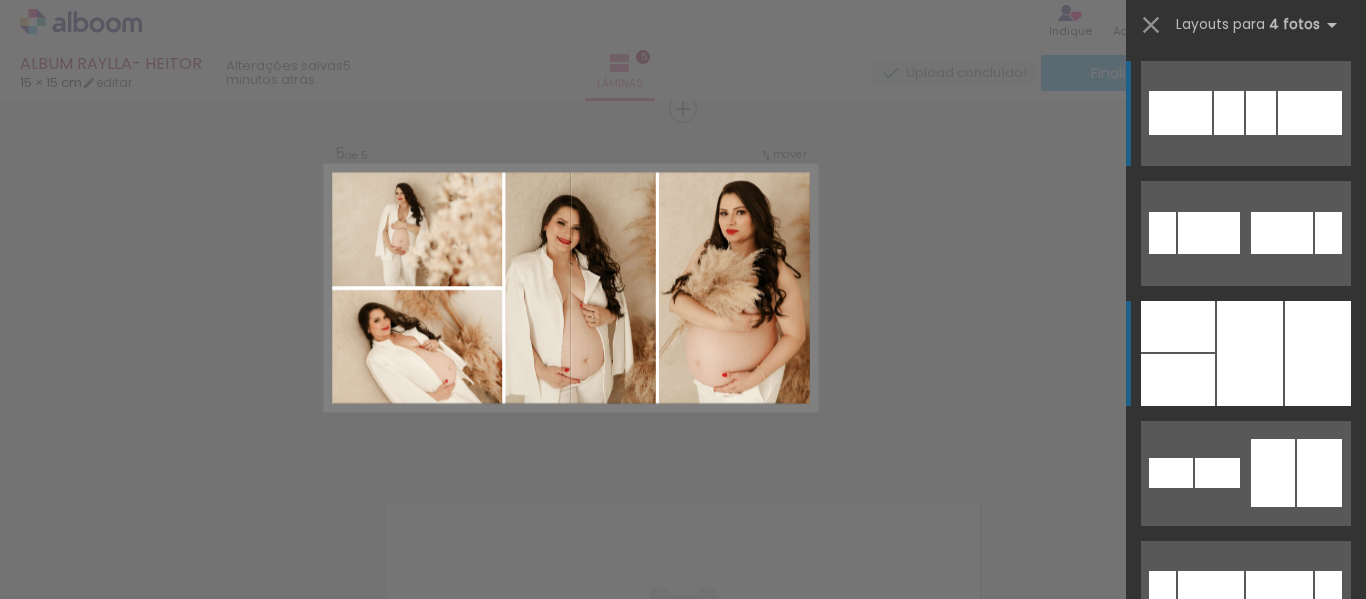 click at bounding box center (1250, 353) 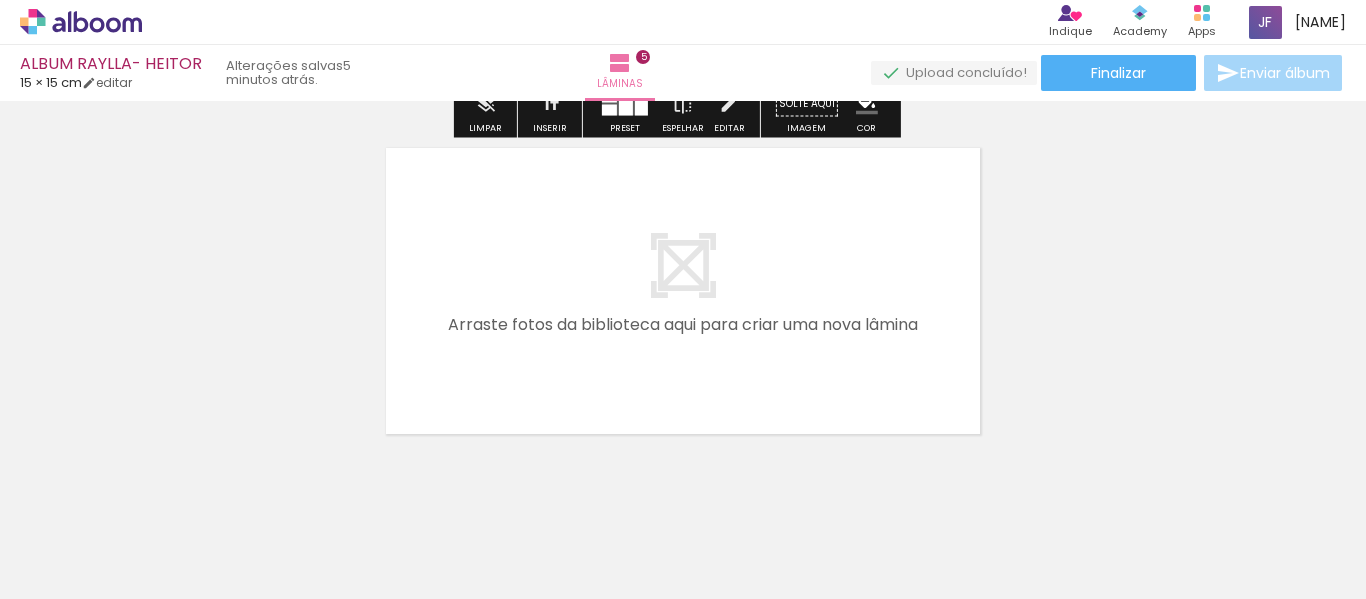 scroll, scrollTop: 1813, scrollLeft: 0, axis: vertical 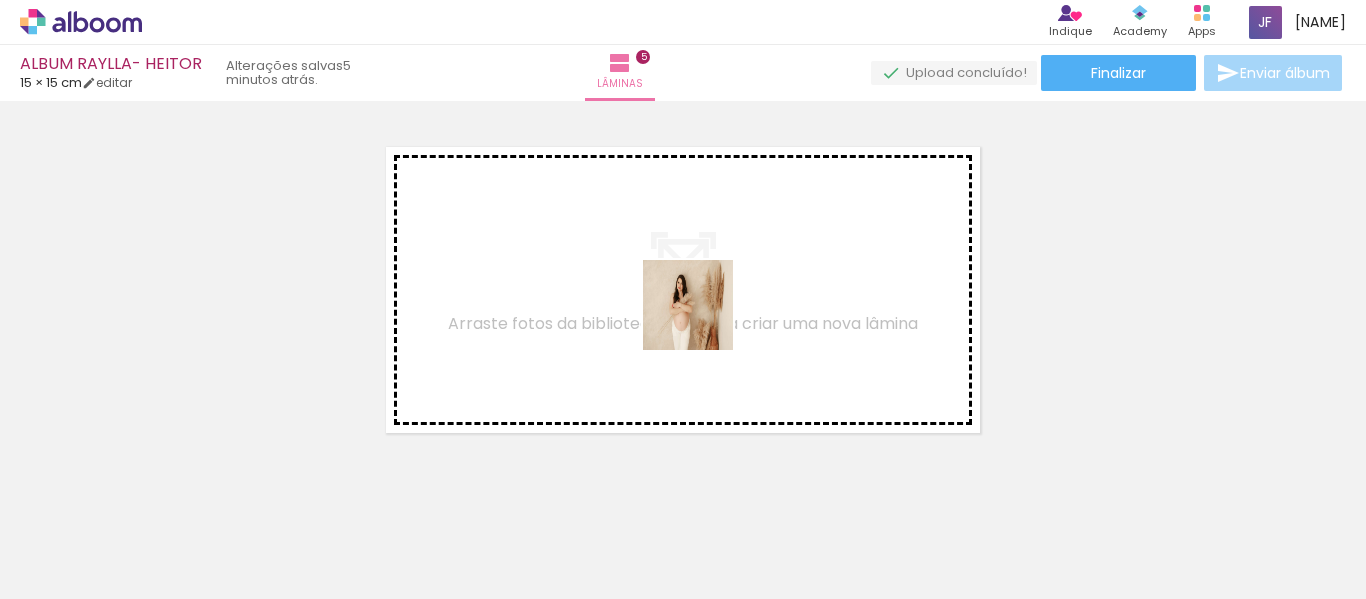 drag, startPoint x: 721, startPoint y: 539, endPoint x: 822, endPoint y: 490, distance: 112.25863 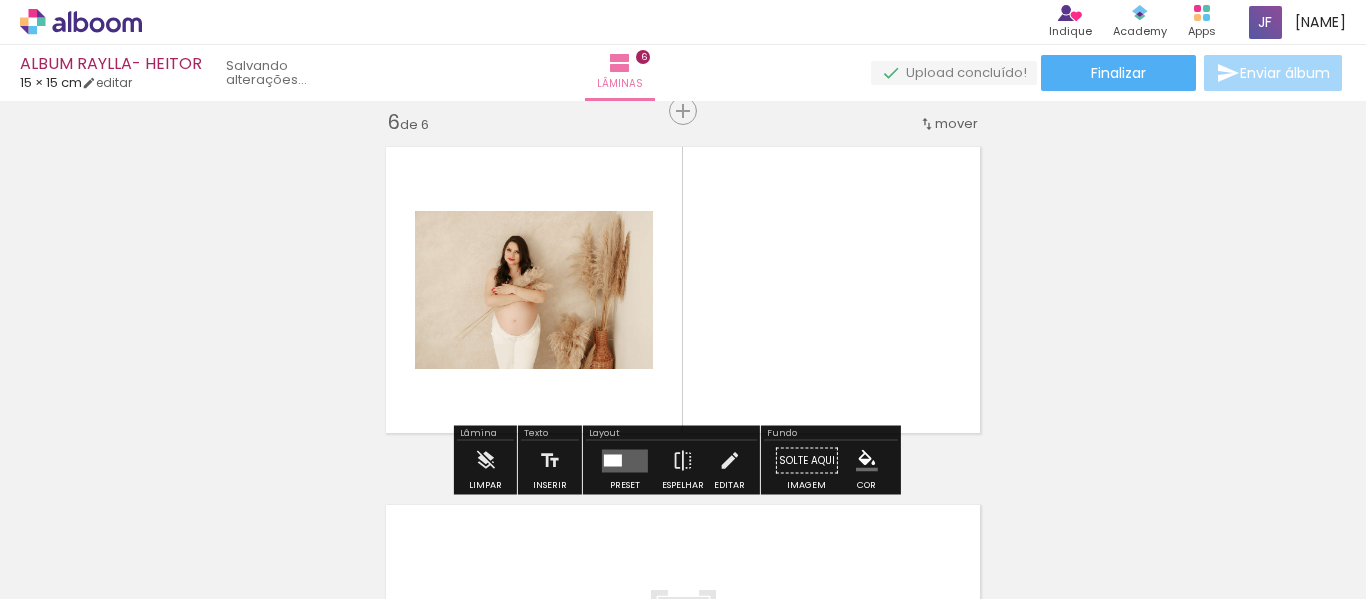 scroll, scrollTop: 1815, scrollLeft: 0, axis: vertical 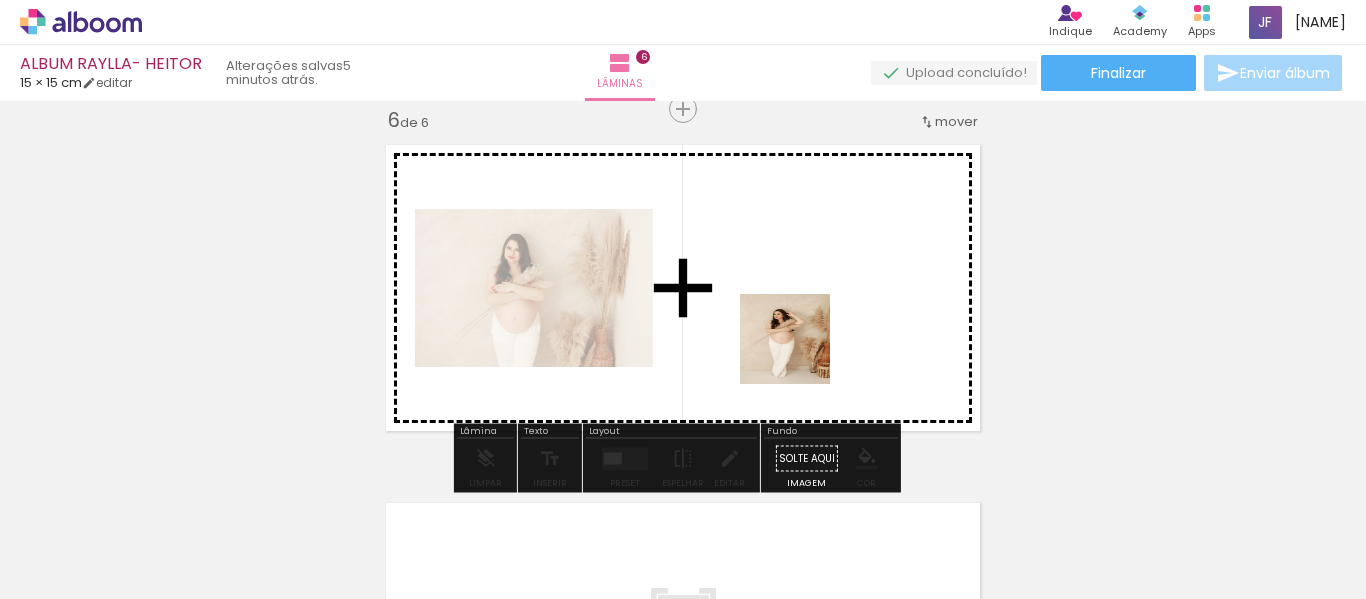 drag, startPoint x: 849, startPoint y: 546, endPoint x: 839, endPoint y: 397, distance: 149.33519 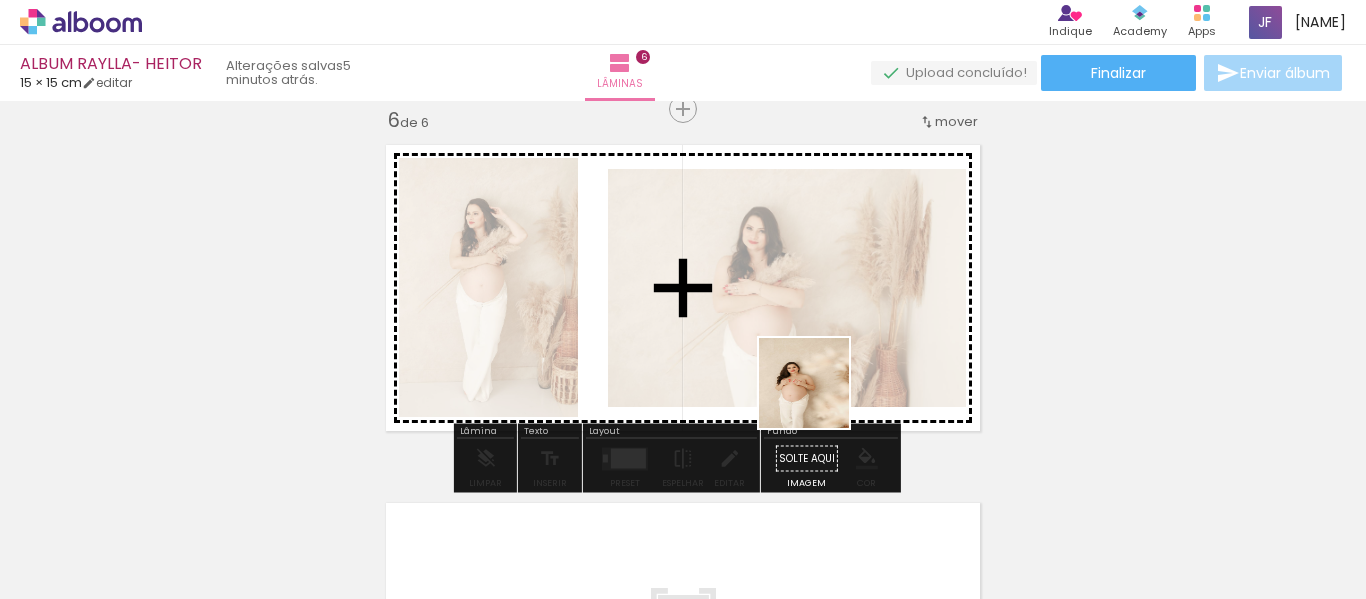 drag, startPoint x: 940, startPoint y: 549, endPoint x: 917, endPoint y: 467, distance: 85.16454 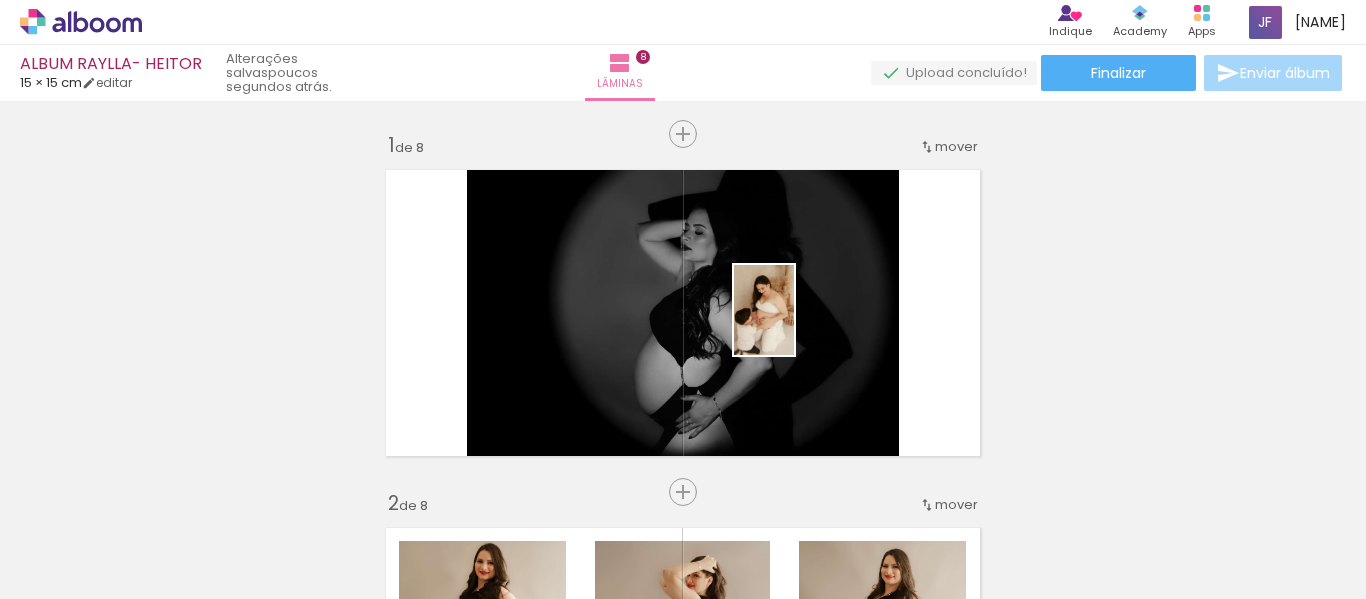 click at bounding box center (683, 299) 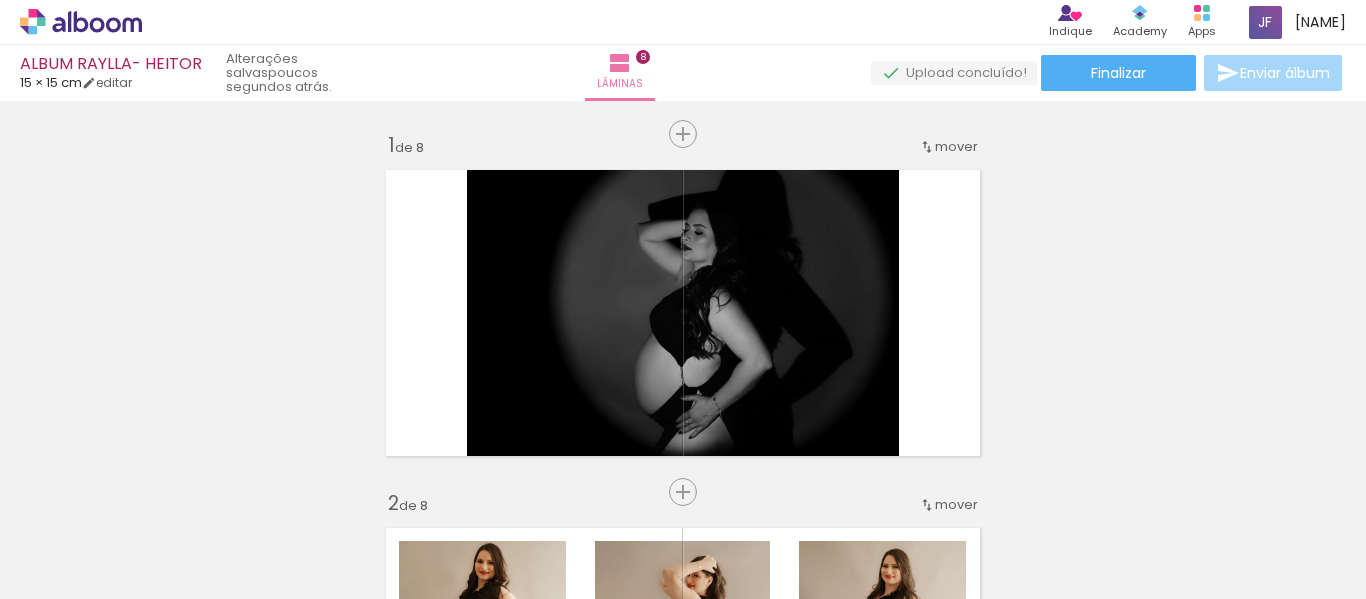 scroll, scrollTop: 0, scrollLeft: 0, axis: both 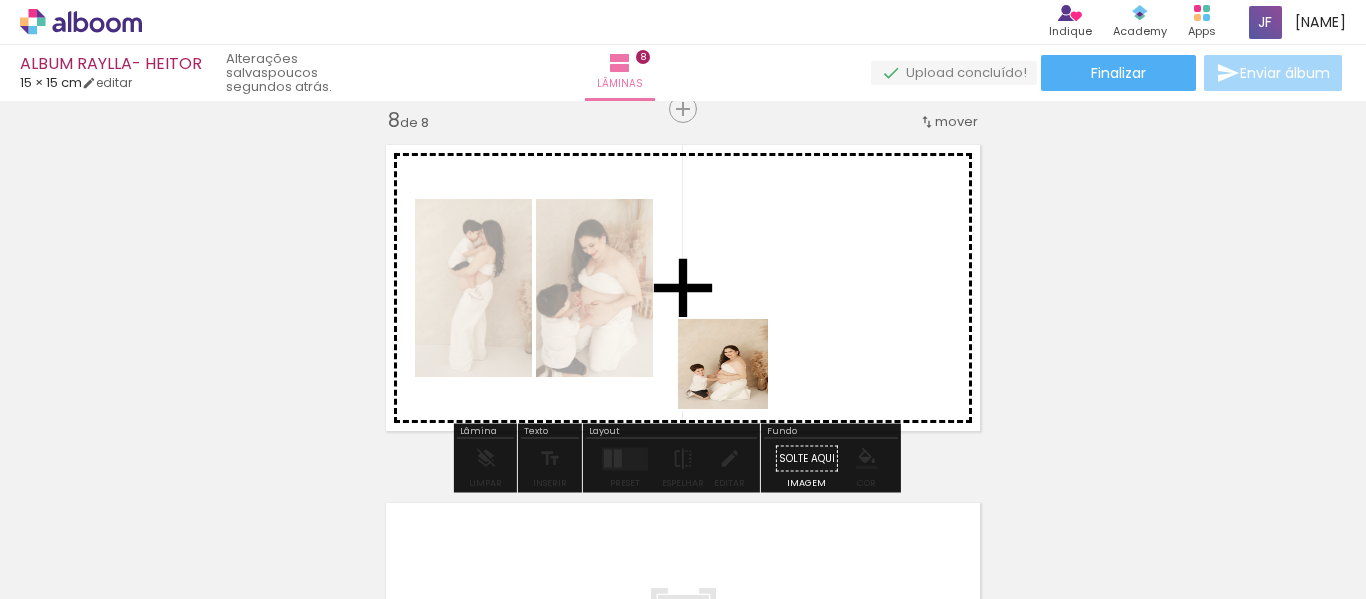 drag, startPoint x: 728, startPoint y: 554, endPoint x: 746, endPoint y: 323, distance: 231.70024 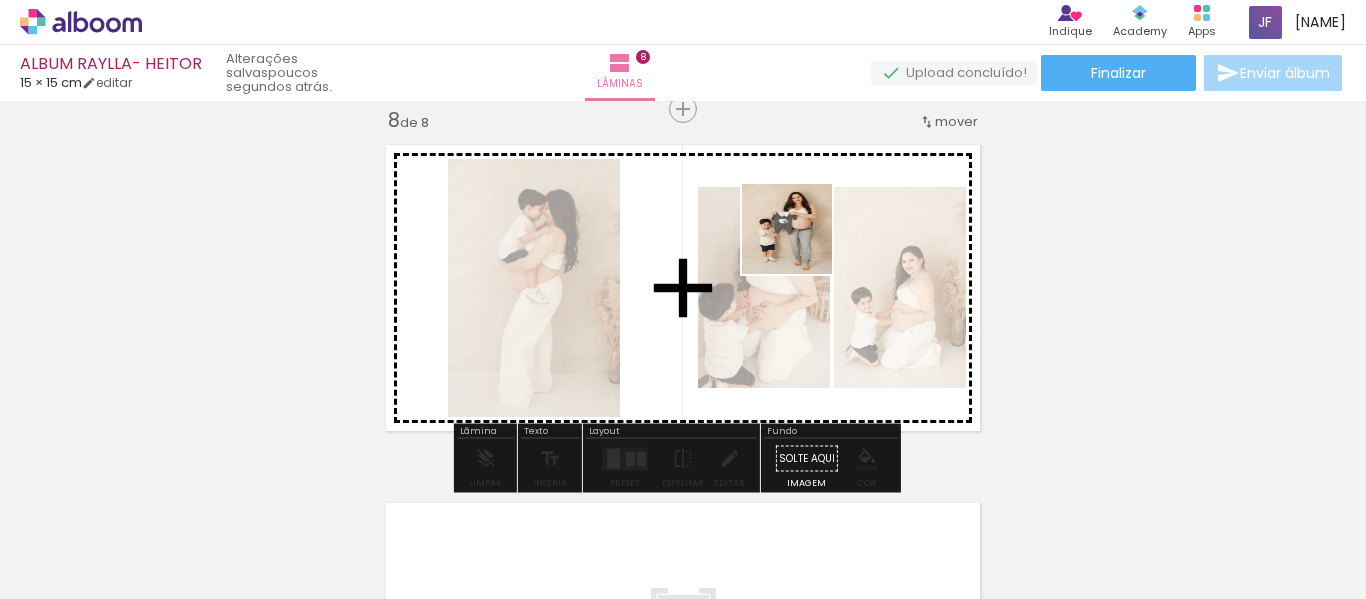 drag, startPoint x: 1288, startPoint y: 514, endPoint x: 797, endPoint y: 243, distance: 560.82263 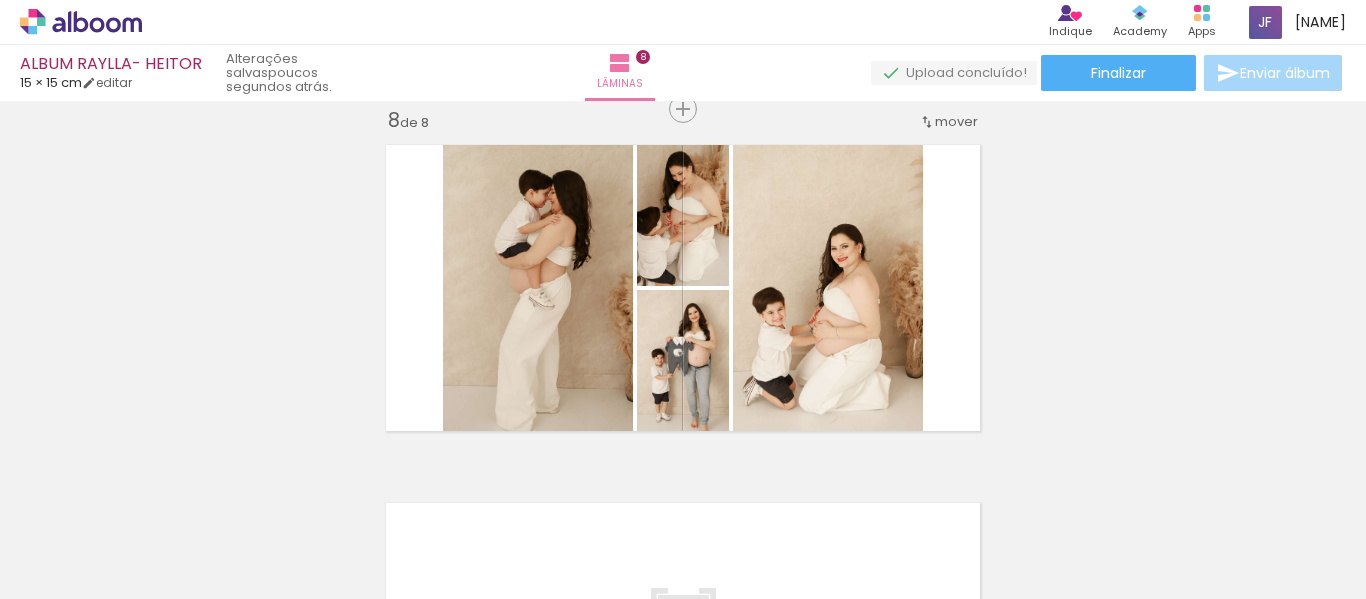 scroll, scrollTop: 0, scrollLeft: 1856, axis: horizontal 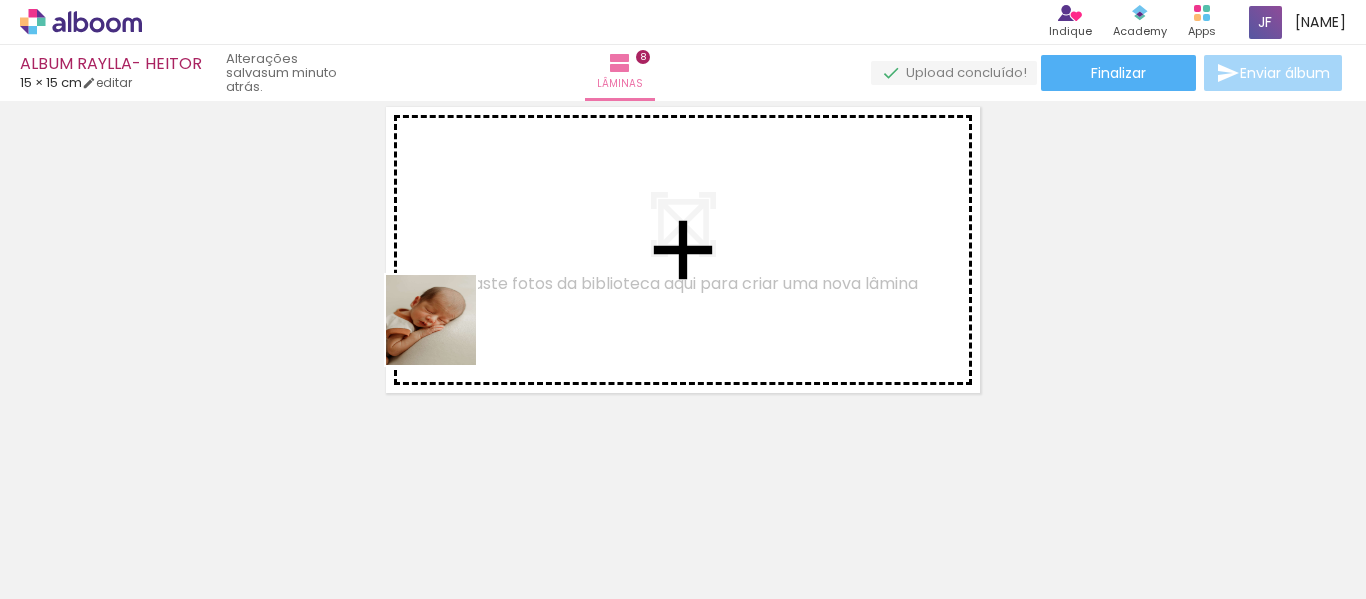 drag, startPoint x: 181, startPoint y: 541, endPoint x: 472, endPoint y: 323, distance: 363.60007 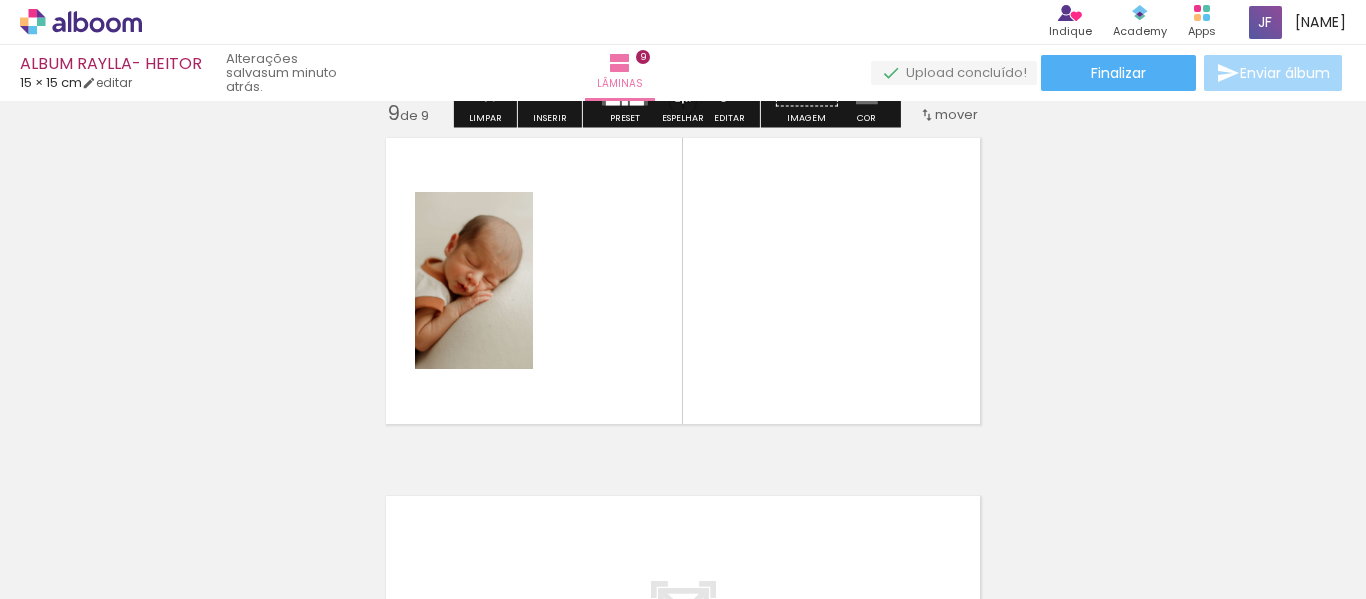 scroll, scrollTop: 2889, scrollLeft: 0, axis: vertical 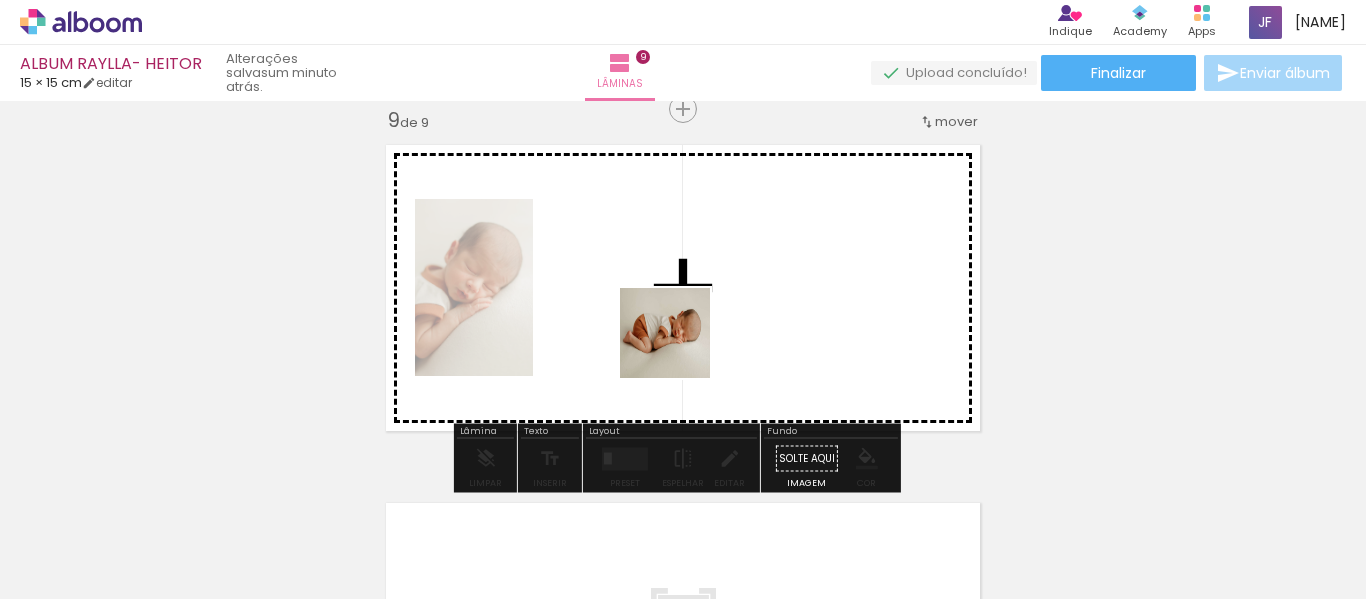 drag, startPoint x: 343, startPoint y: 532, endPoint x: 699, endPoint y: 341, distance: 404.00125 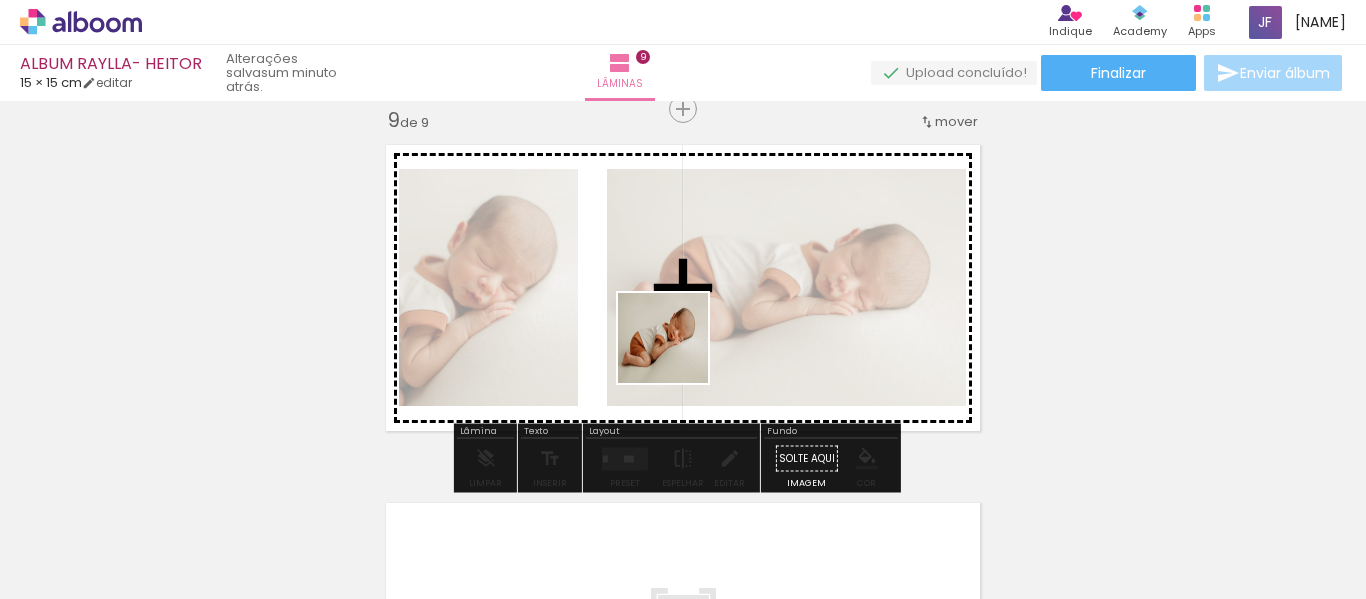 drag, startPoint x: 448, startPoint y: 525, endPoint x: 657, endPoint y: 434, distance: 227.95175 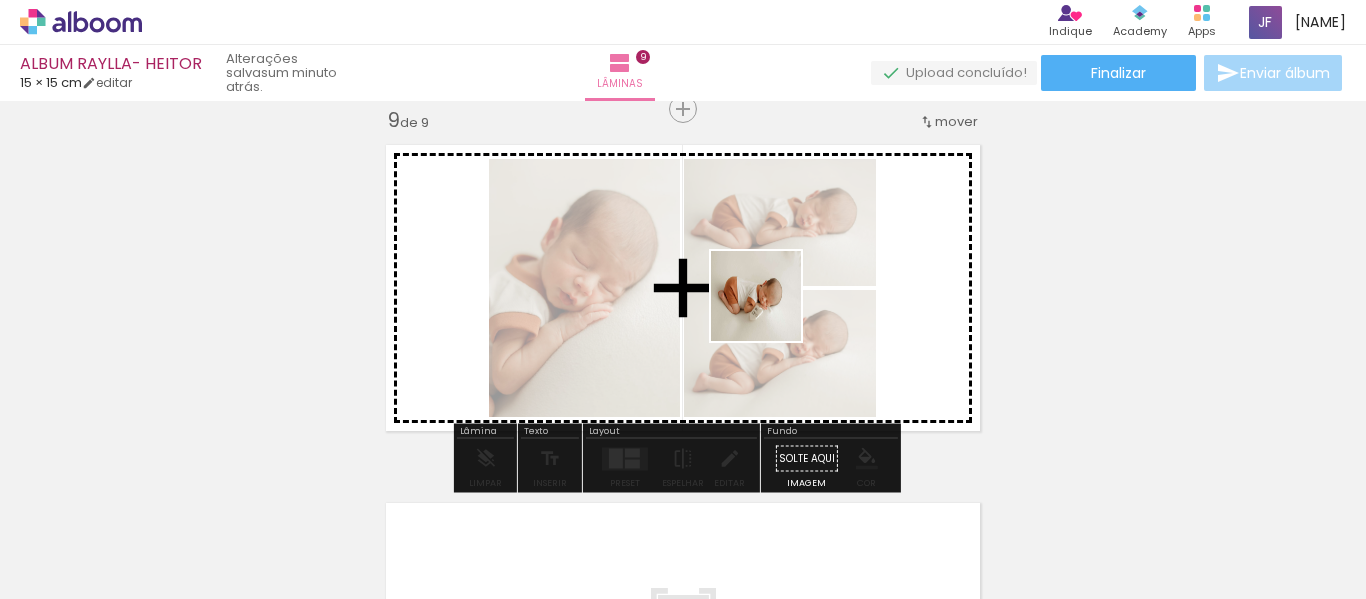 drag, startPoint x: 868, startPoint y: 534, endPoint x: 916, endPoint y: 461, distance: 87.36704 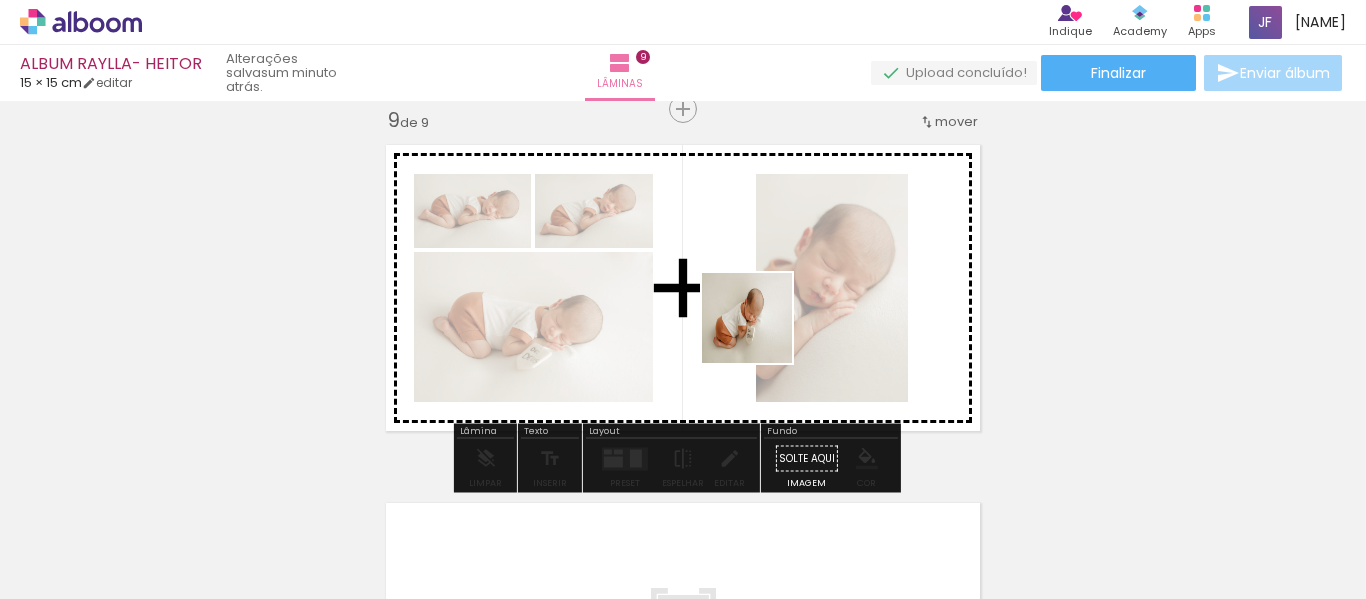 drag, startPoint x: 986, startPoint y: 561, endPoint x: 739, endPoint y: 321, distance: 344.39658 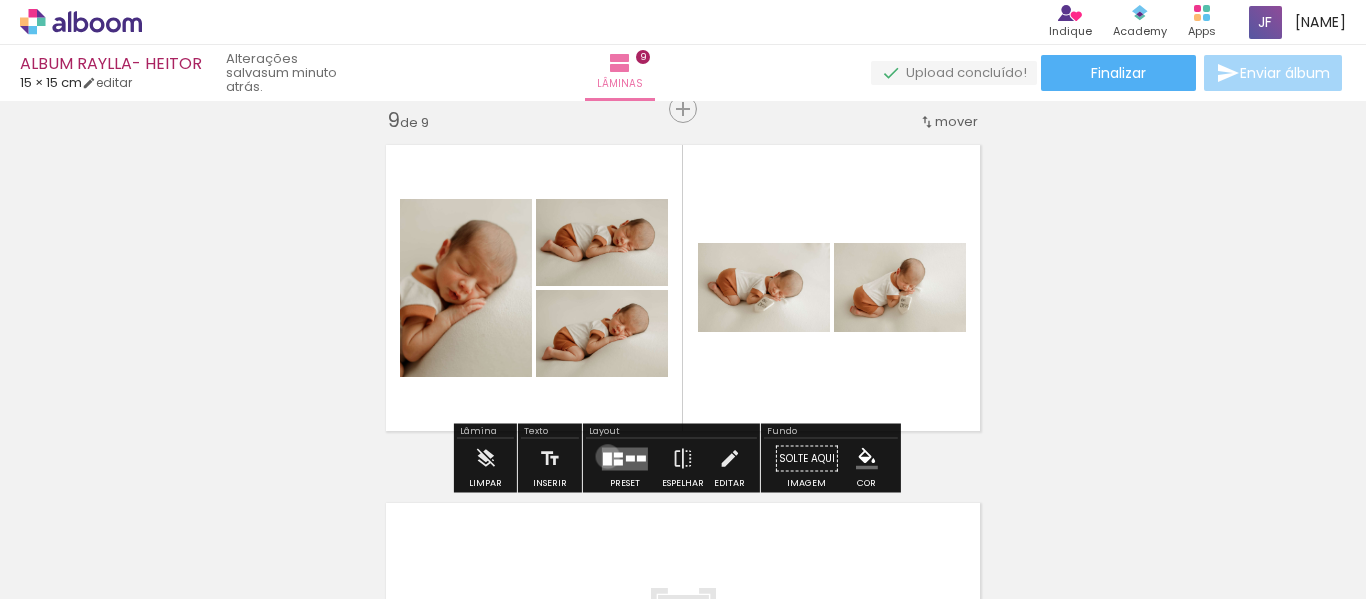 click at bounding box center (607, 458) 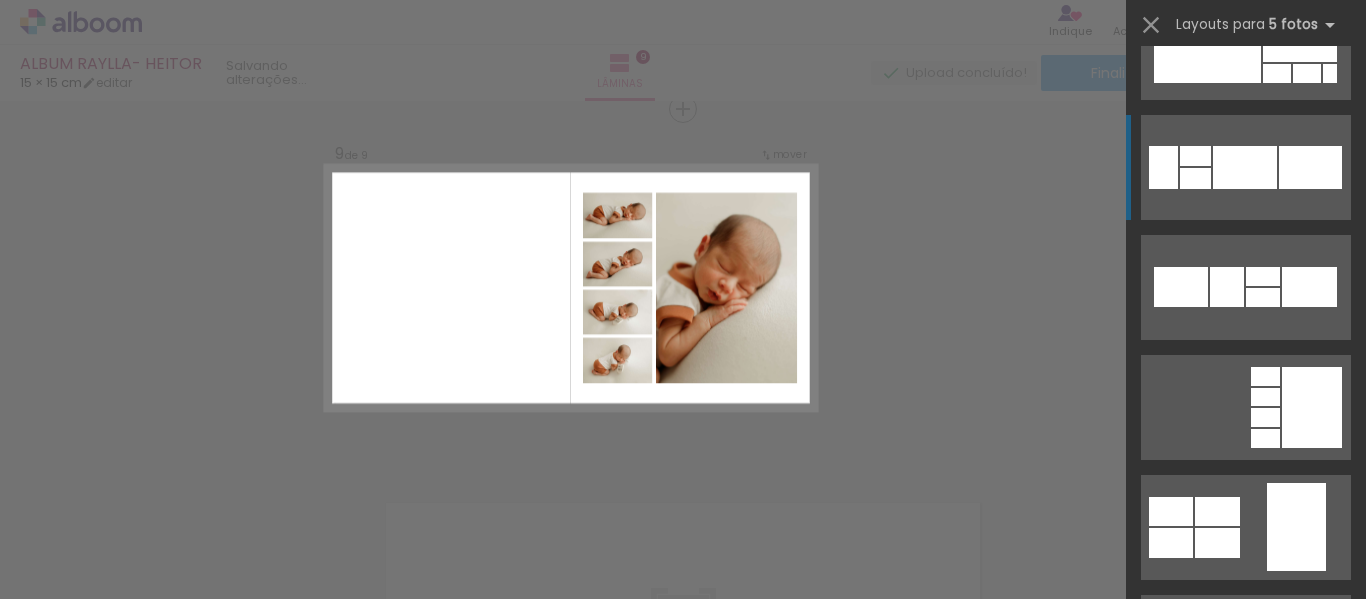 scroll, scrollTop: 455, scrollLeft: 0, axis: vertical 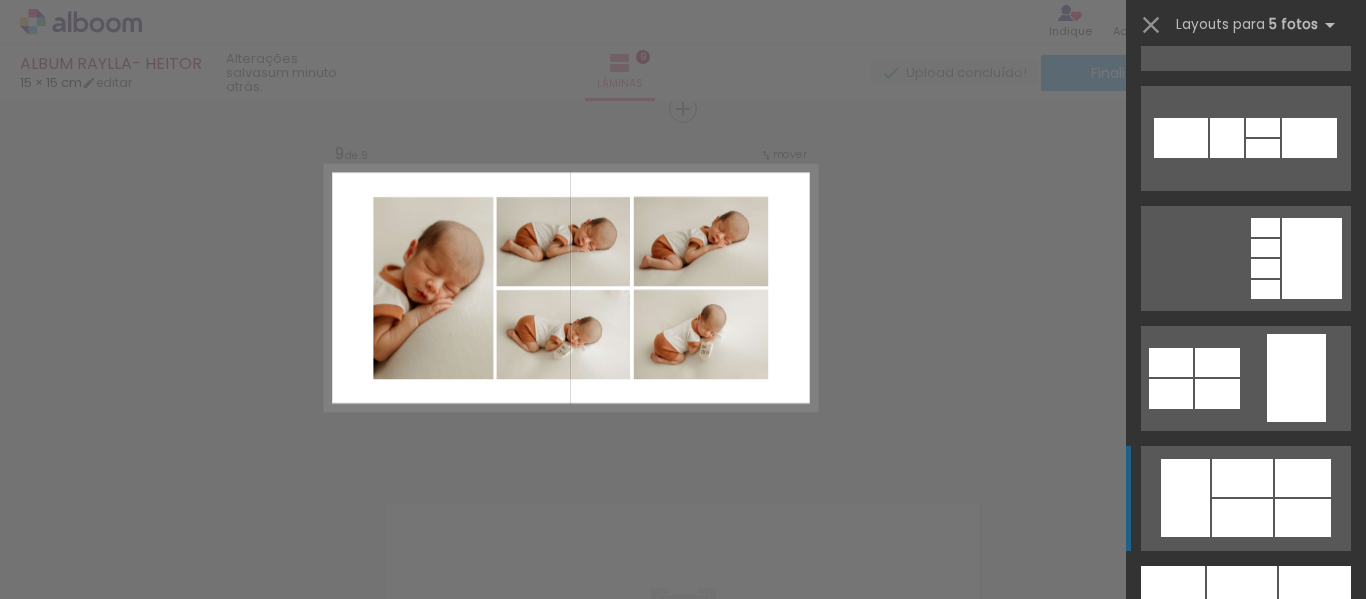click at bounding box center (1242, 518) 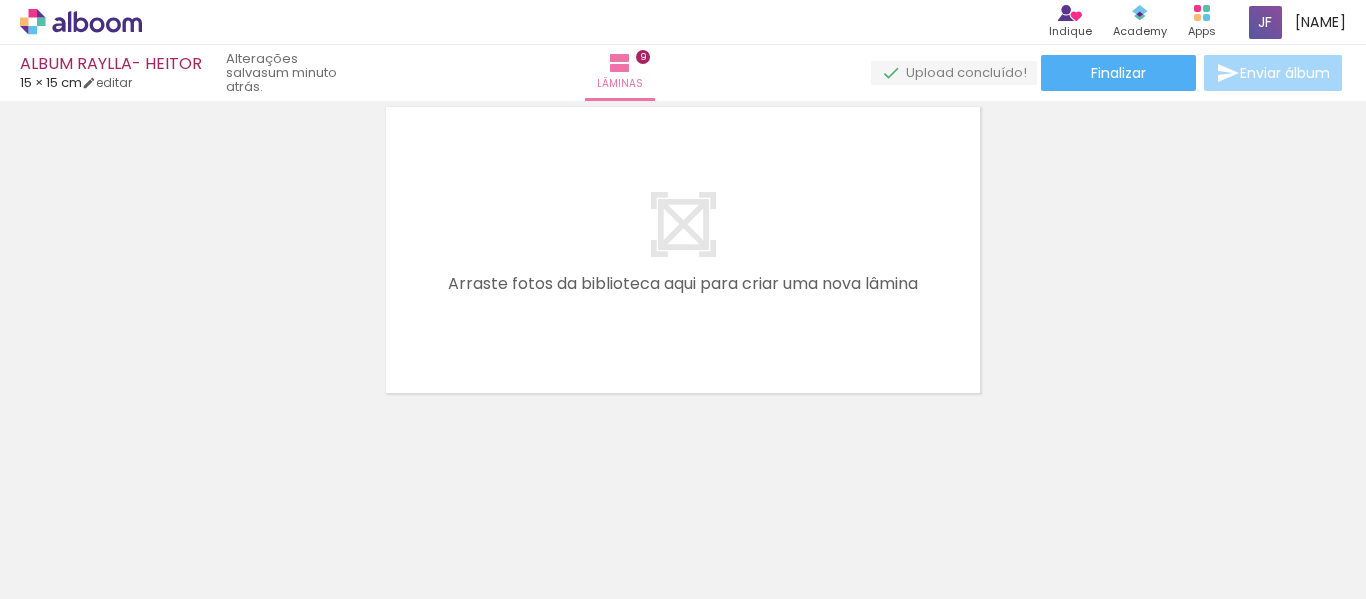 scroll, scrollTop: 3285, scrollLeft: 0, axis: vertical 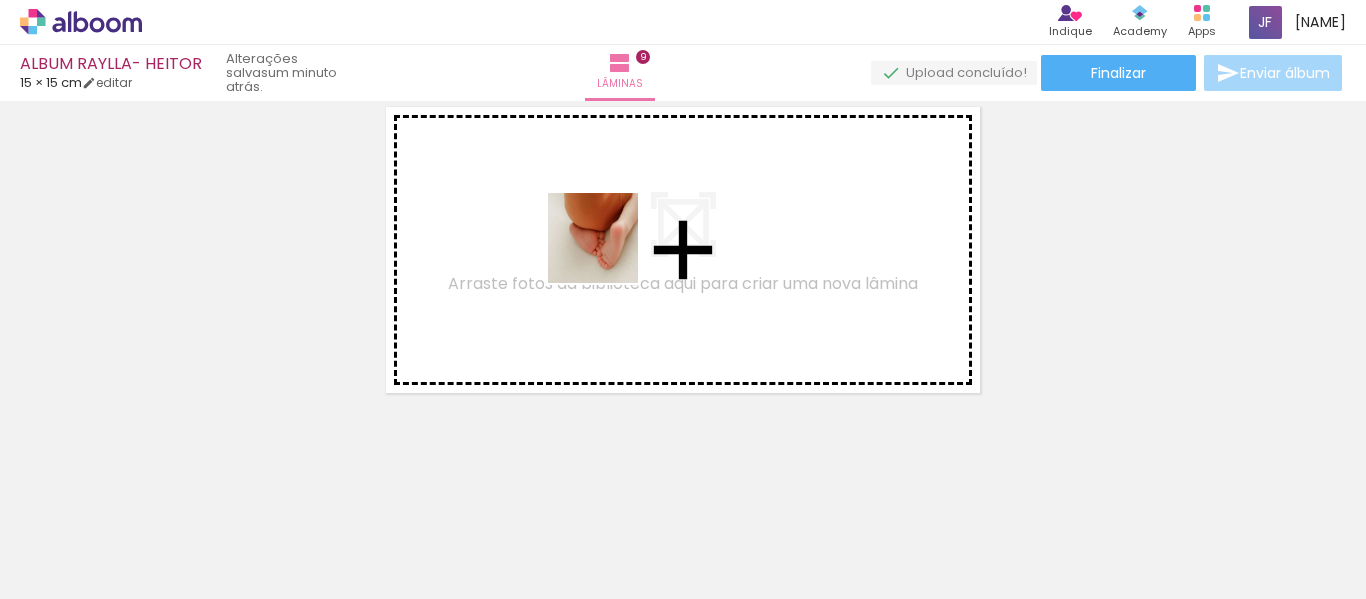 drag, startPoint x: 544, startPoint y: 529, endPoint x: 608, endPoint y: 253, distance: 283.32315 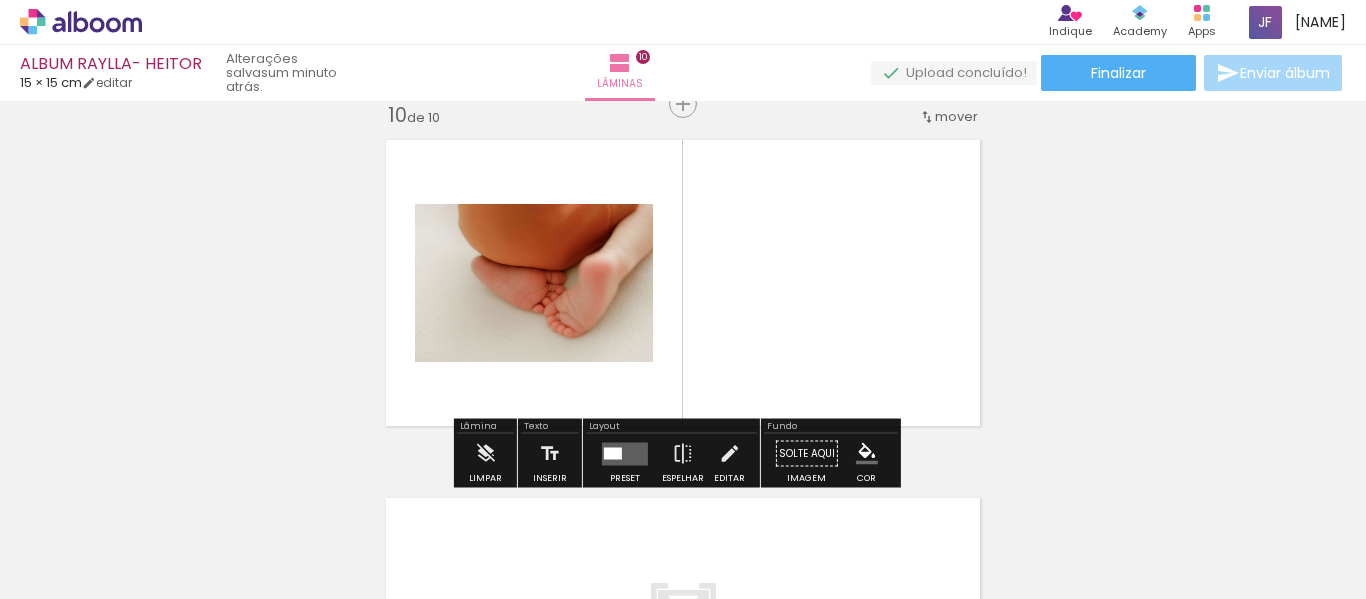 scroll, scrollTop: 3247, scrollLeft: 0, axis: vertical 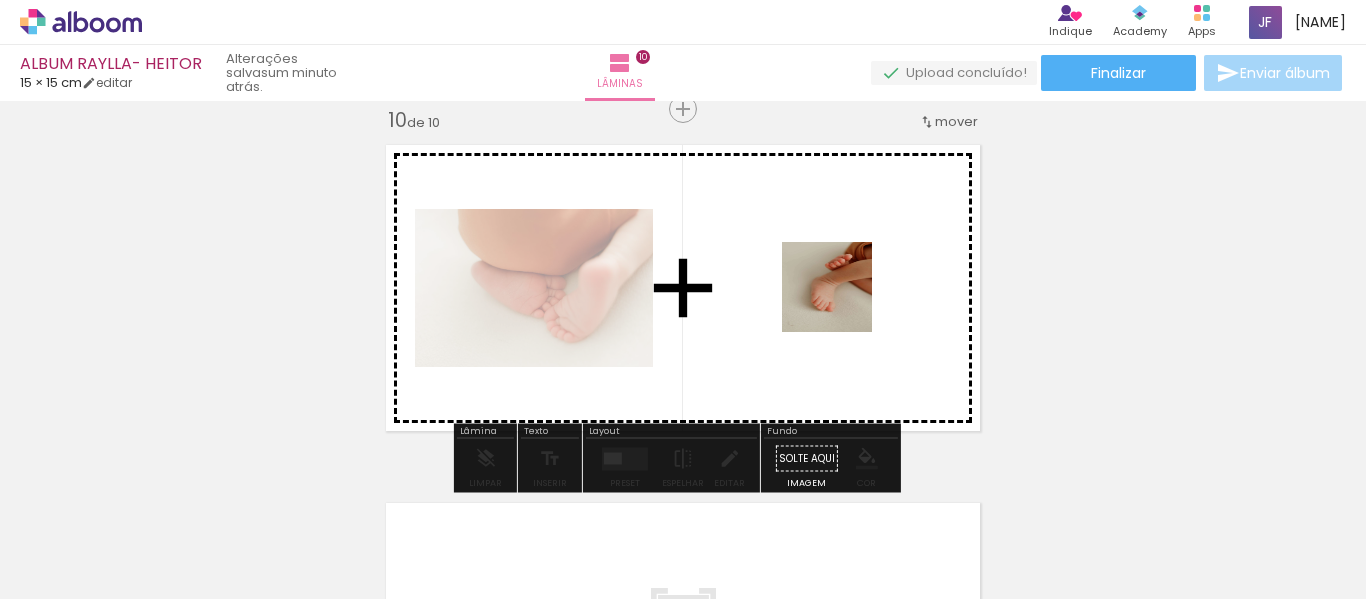 drag, startPoint x: 1106, startPoint y: 516, endPoint x: 838, endPoint y: 298, distance: 345.4678 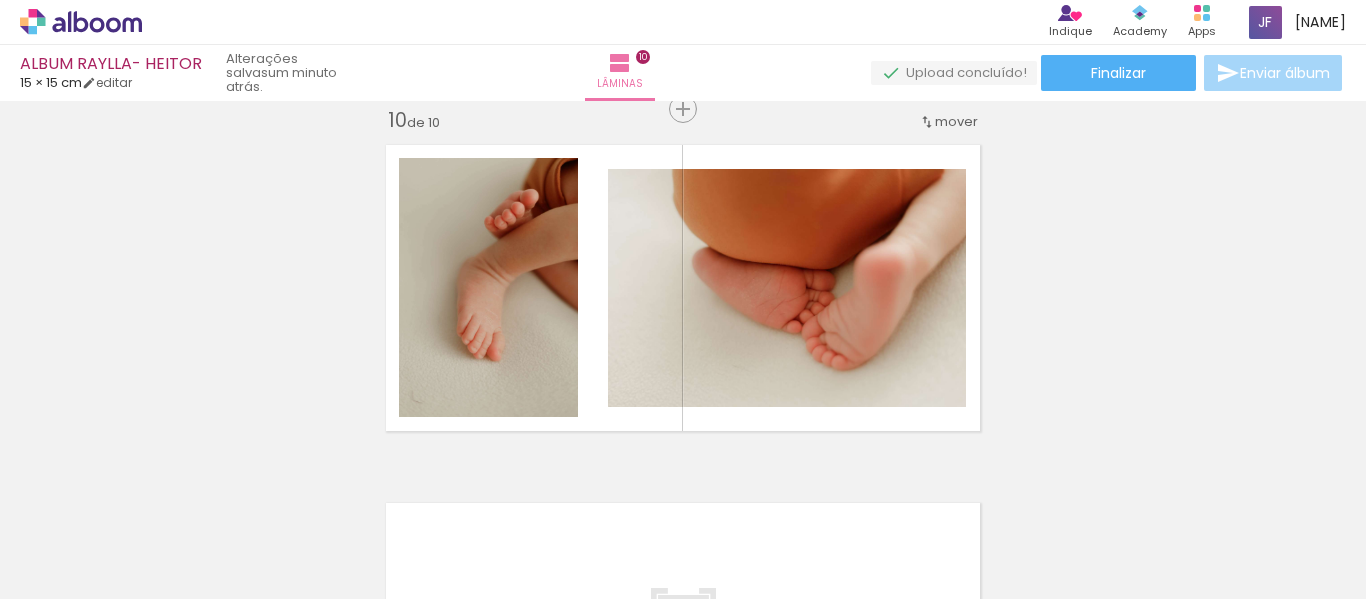 scroll, scrollTop: 0, scrollLeft: 225, axis: horizontal 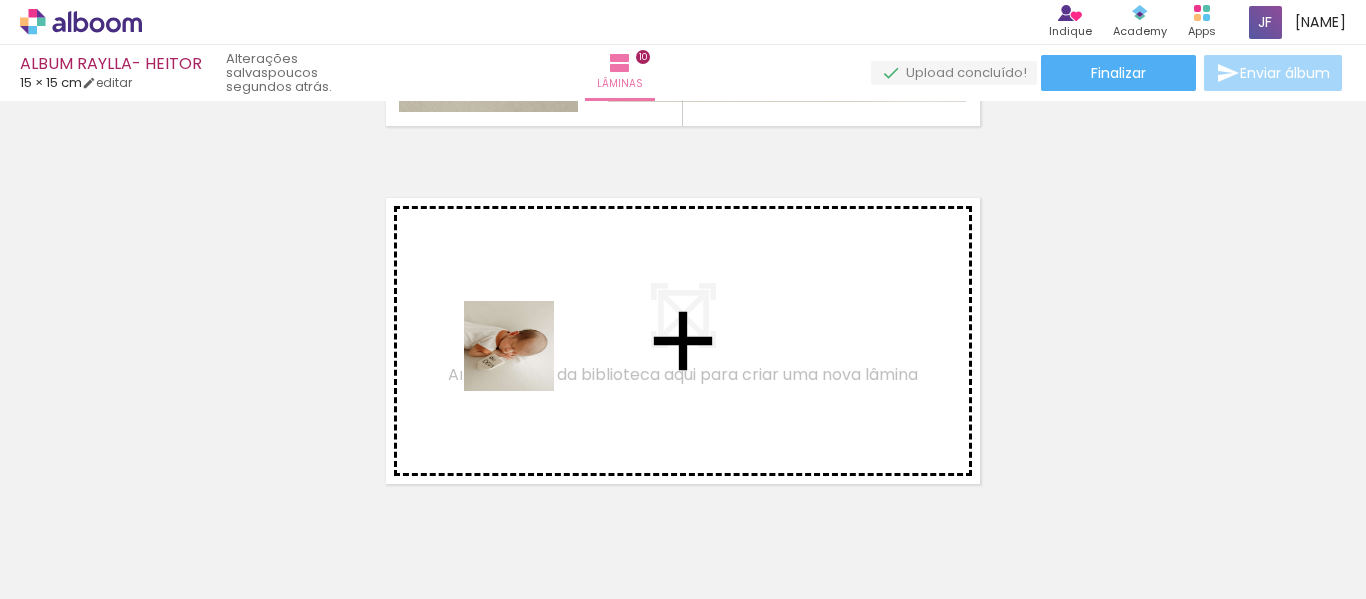 drag, startPoint x: 431, startPoint y: 562, endPoint x: 524, endPoint y: 361, distance: 221.47235 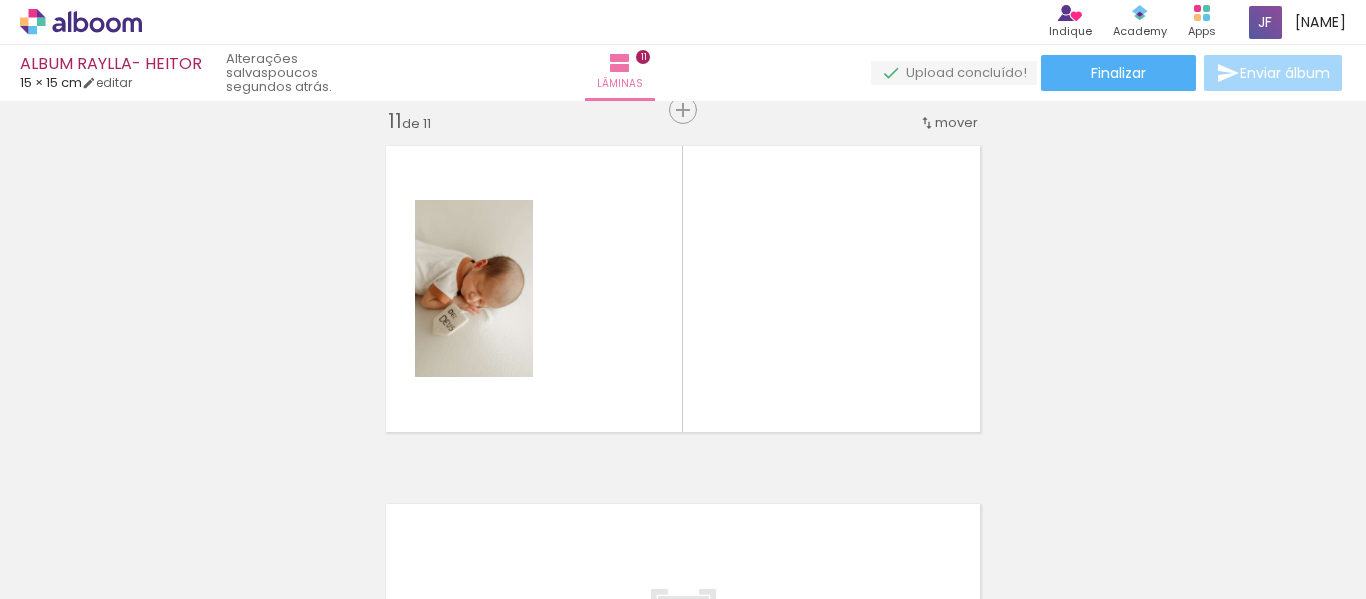scroll, scrollTop: 3605, scrollLeft: 0, axis: vertical 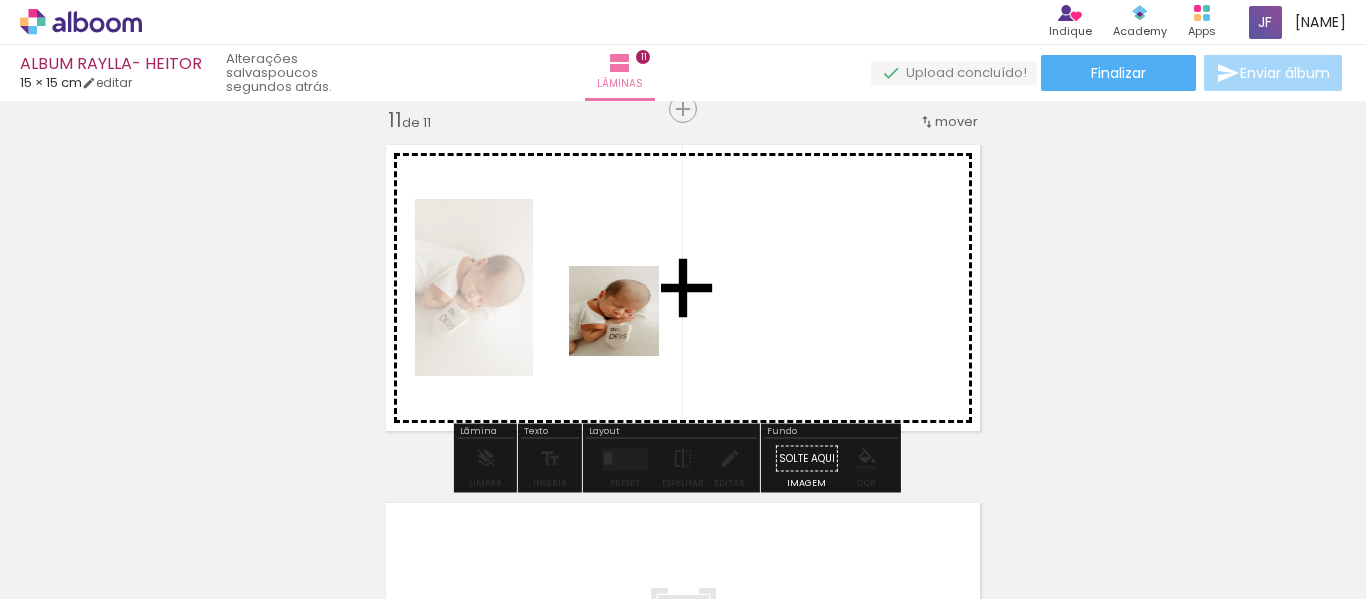 drag, startPoint x: 629, startPoint y: 329, endPoint x: 635, endPoint y: 301, distance: 28.635643 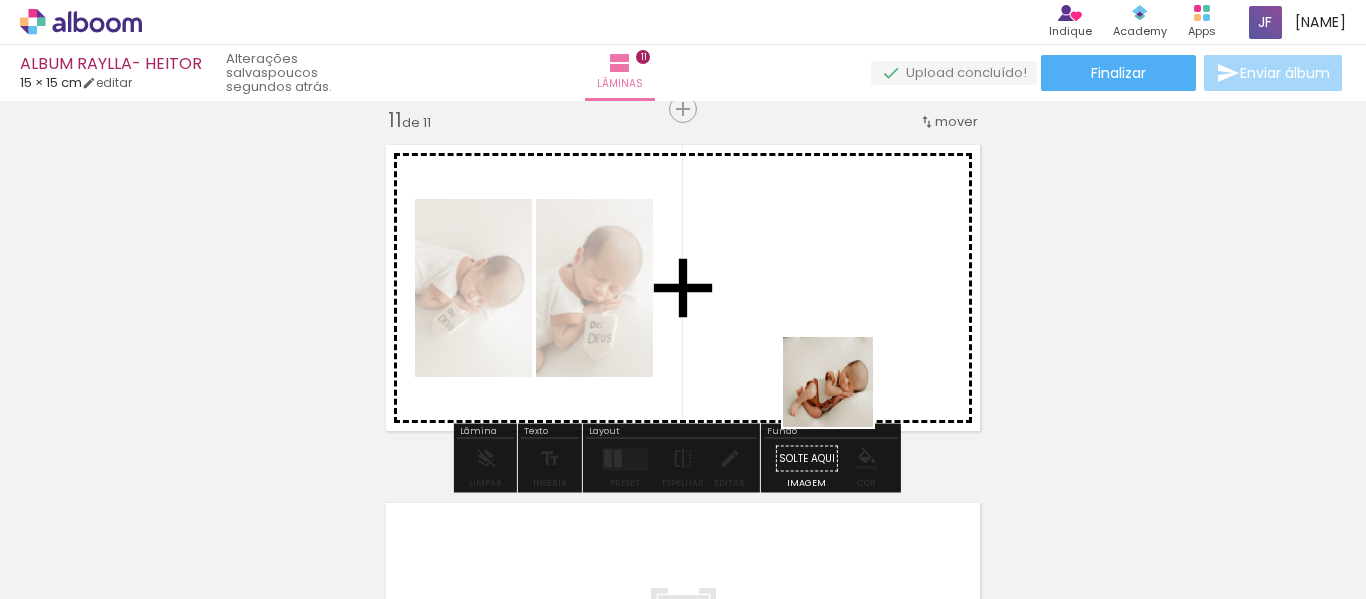 drag, startPoint x: 989, startPoint y: 537, endPoint x: 980, endPoint y: 461, distance: 76.53104 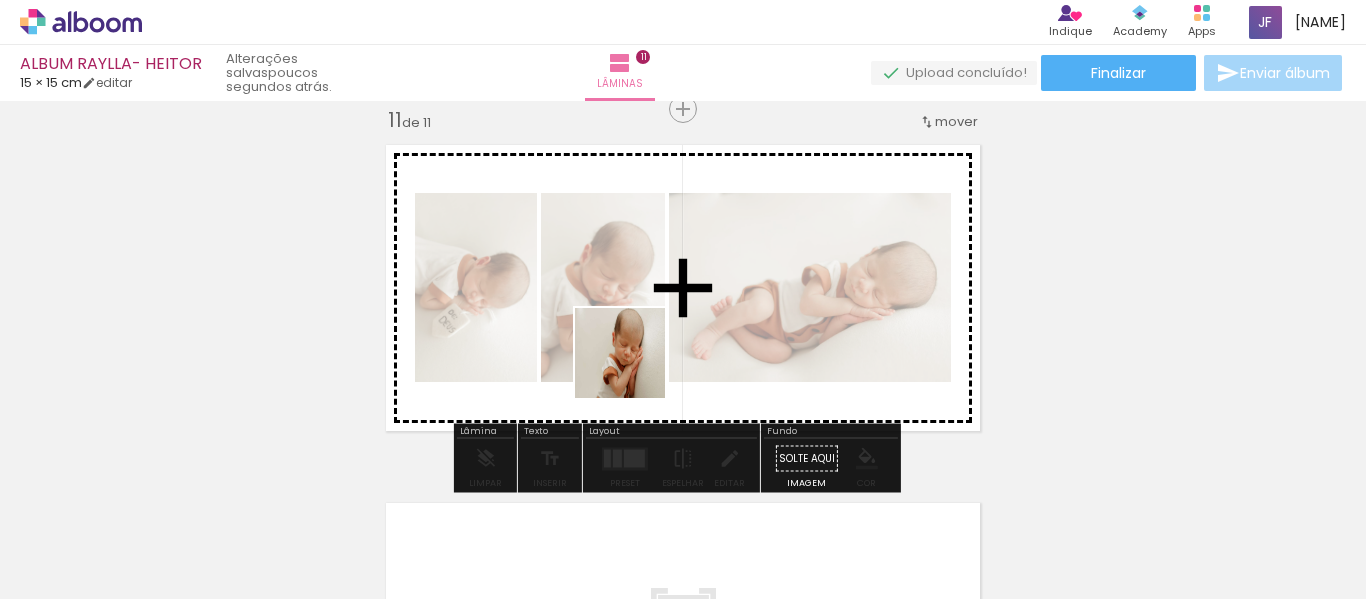 drag, startPoint x: 1112, startPoint y: 552, endPoint x: 626, endPoint y: 358, distance: 523.2896 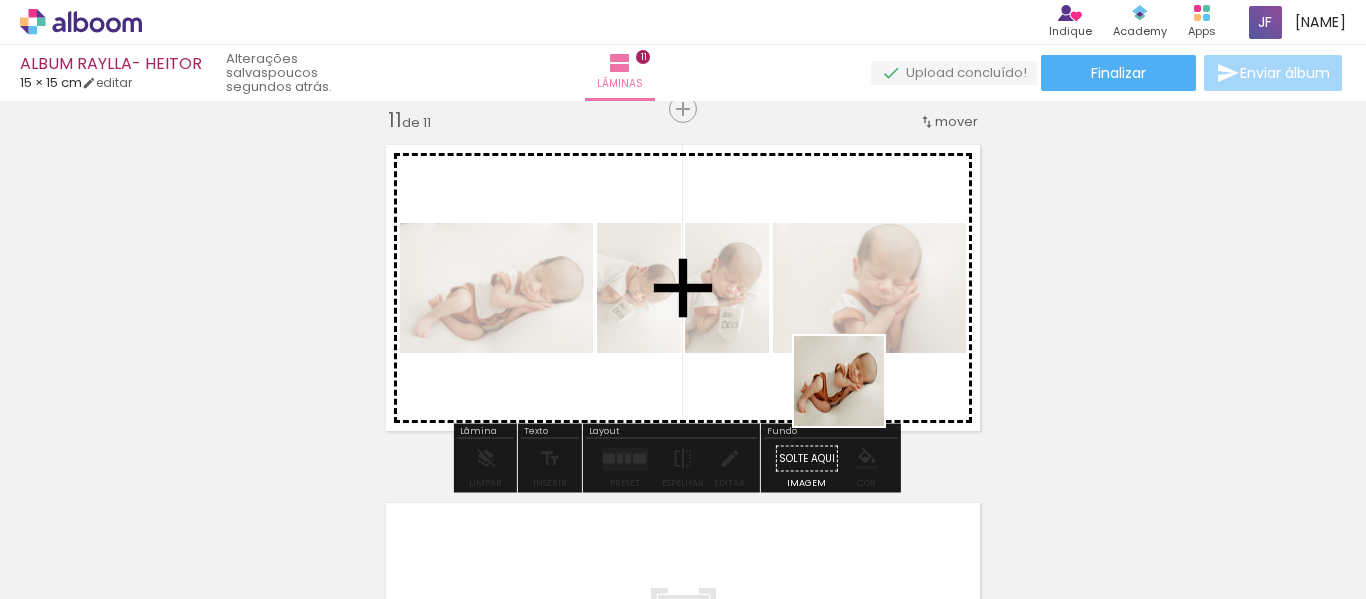 drag, startPoint x: 1195, startPoint y: 531, endPoint x: 782, endPoint y: 382, distance: 439.05582 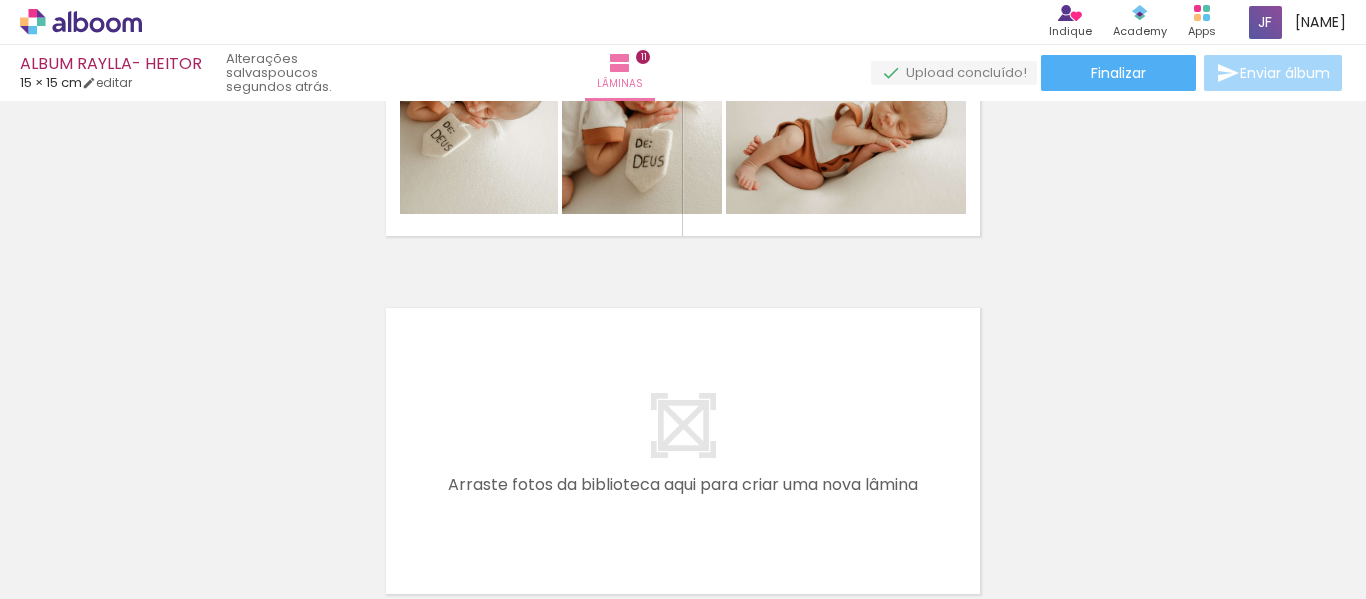 scroll, scrollTop: 3801, scrollLeft: 0, axis: vertical 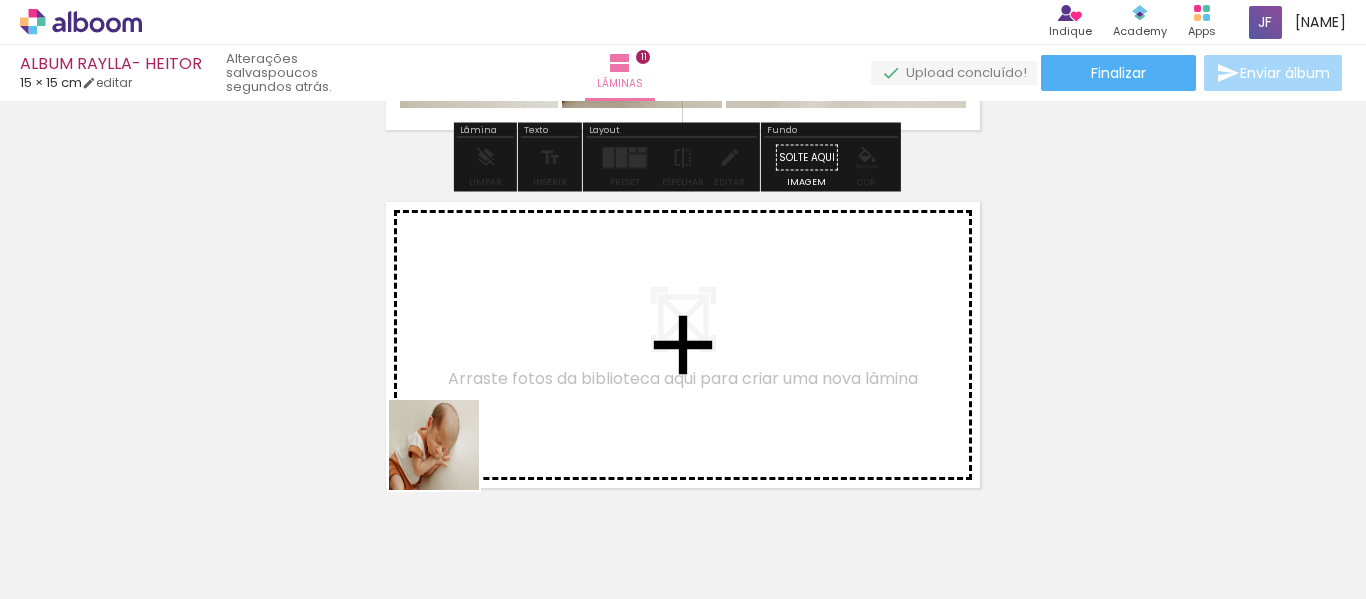 drag, startPoint x: 372, startPoint y: 517, endPoint x: 473, endPoint y: 494, distance: 103.58572 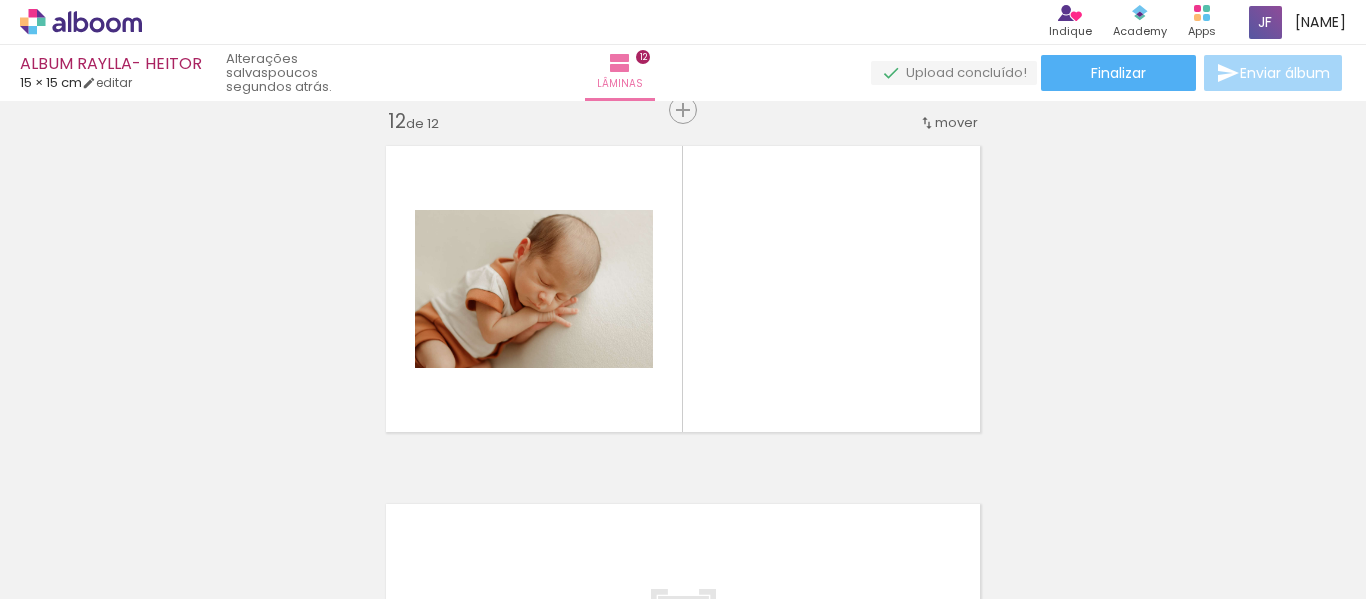 scroll, scrollTop: 3963, scrollLeft: 0, axis: vertical 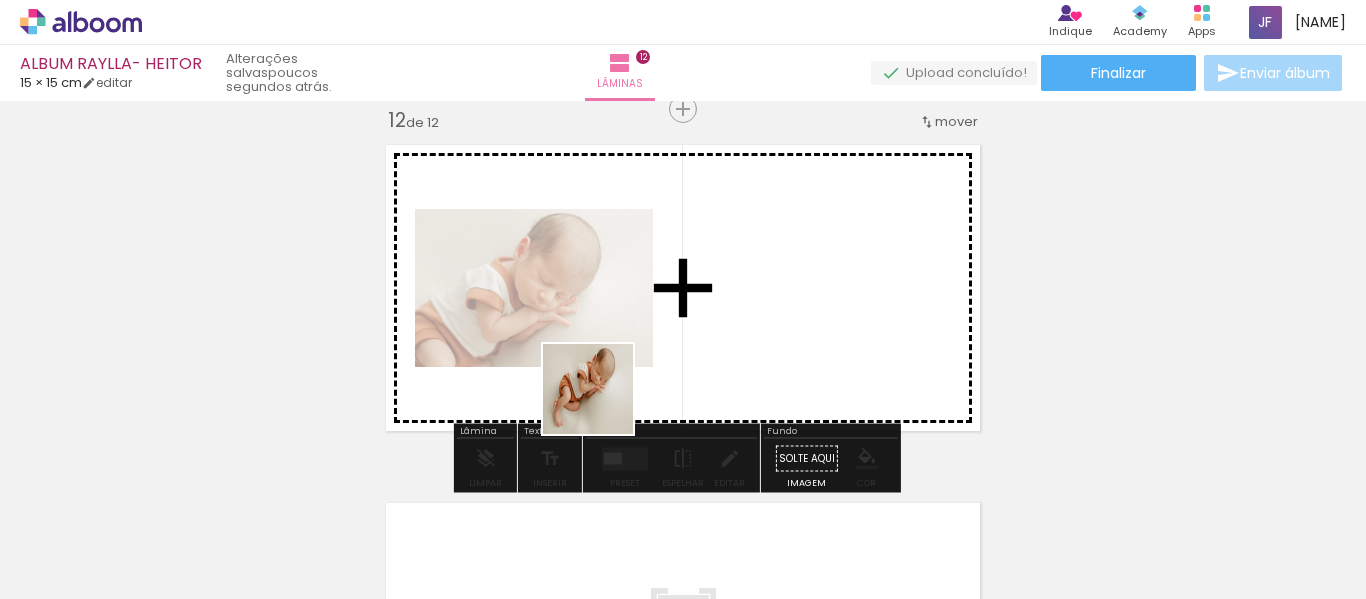 drag, startPoint x: 474, startPoint y: 550, endPoint x: 644, endPoint y: 354, distance: 259.45328 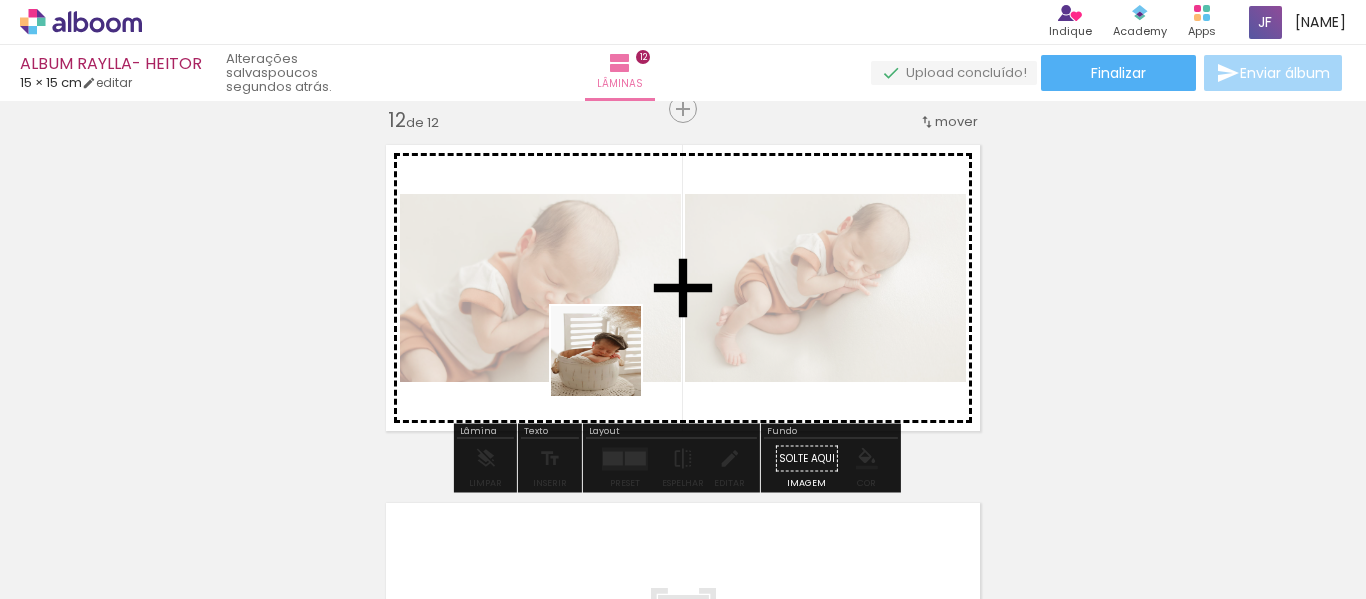 drag, startPoint x: 586, startPoint y: 531, endPoint x: 646, endPoint y: 453, distance: 98.40732 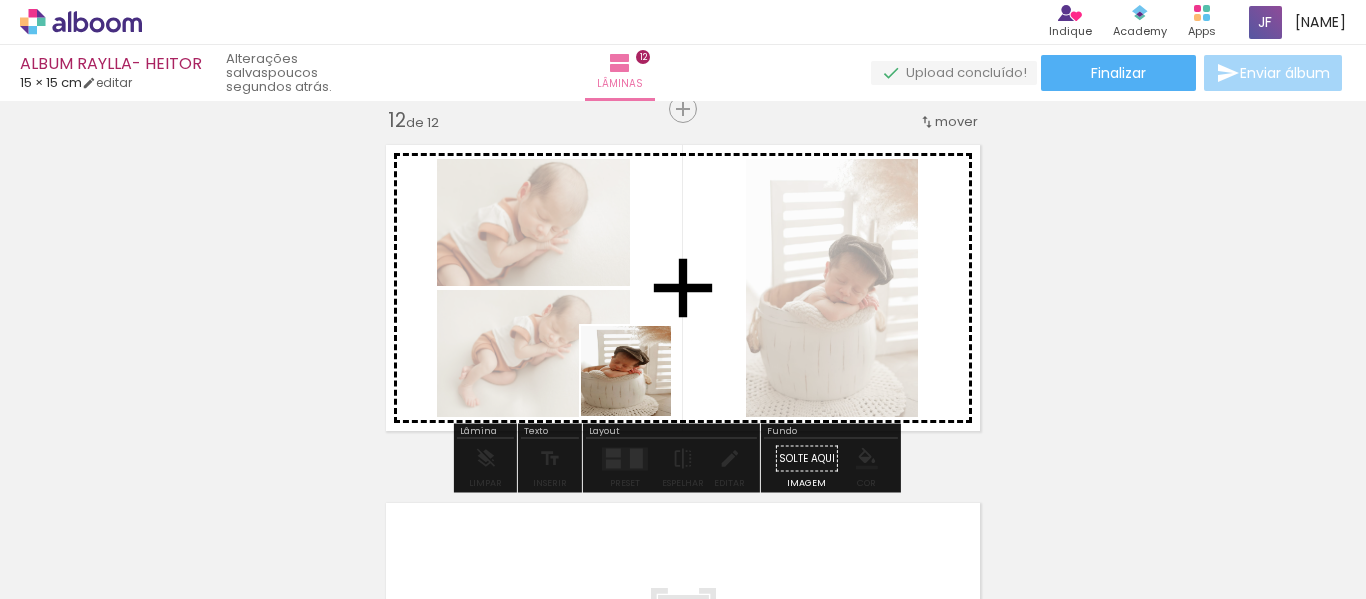 drag, startPoint x: 683, startPoint y: 547, endPoint x: 641, endPoint y: 386, distance: 166.3881 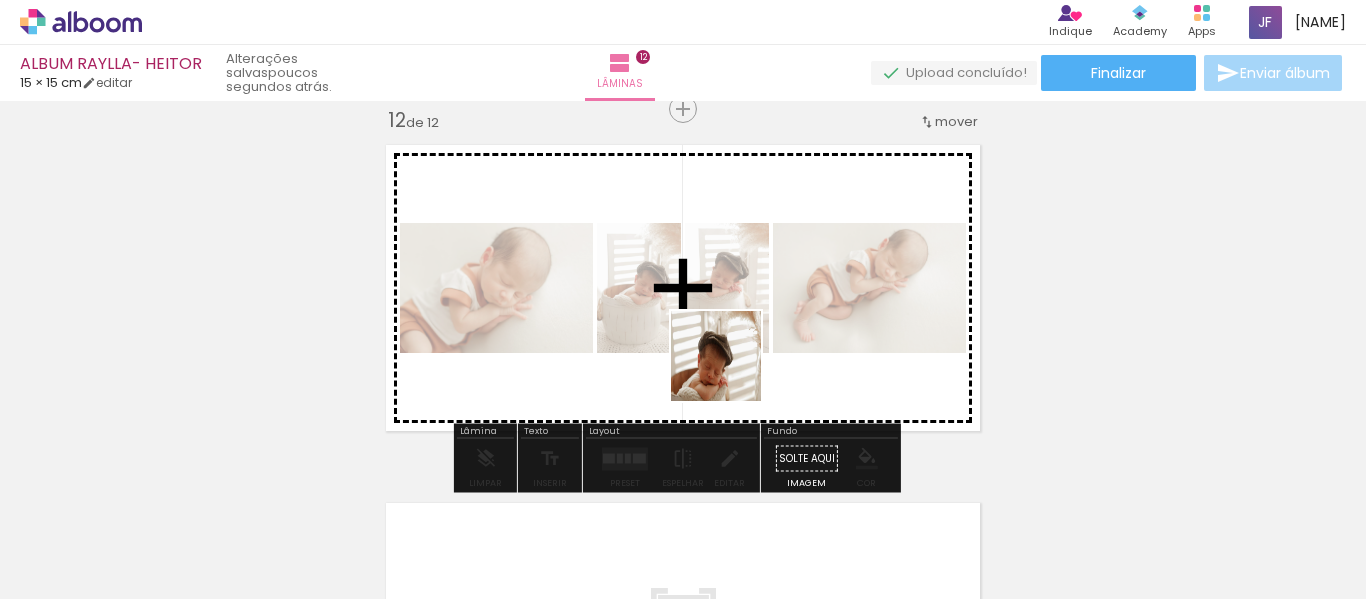 drag, startPoint x: 807, startPoint y: 527, endPoint x: 723, endPoint y: 359, distance: 187.82971 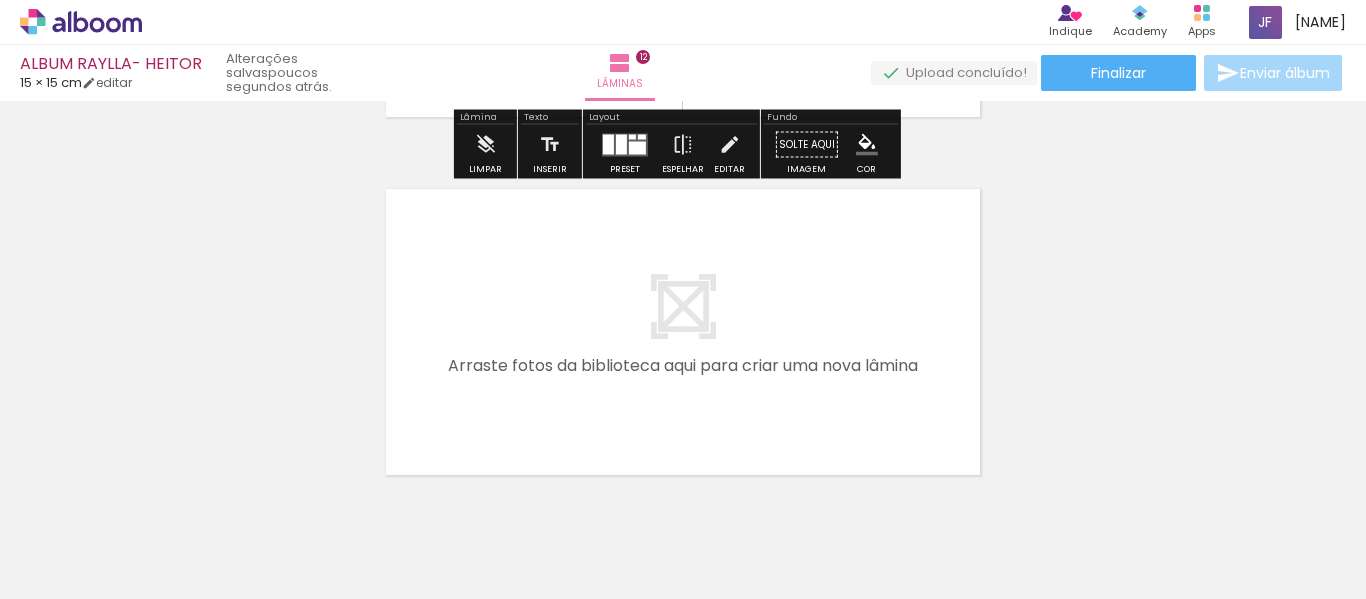 scroll, scrollTop: 4359, scrollLeft: 0, axis: vertical 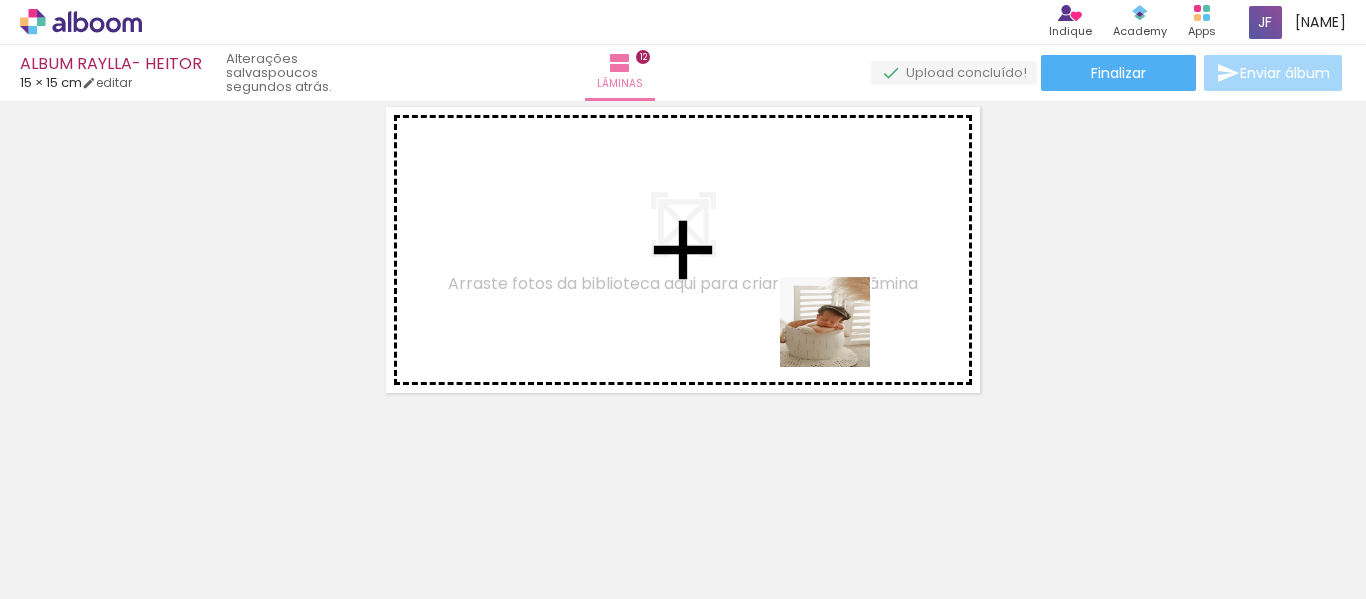 drag, startPoint x: 911, startPoint y: 520, endPoint x: 931, endPoint y: 399, distance: 122.641754 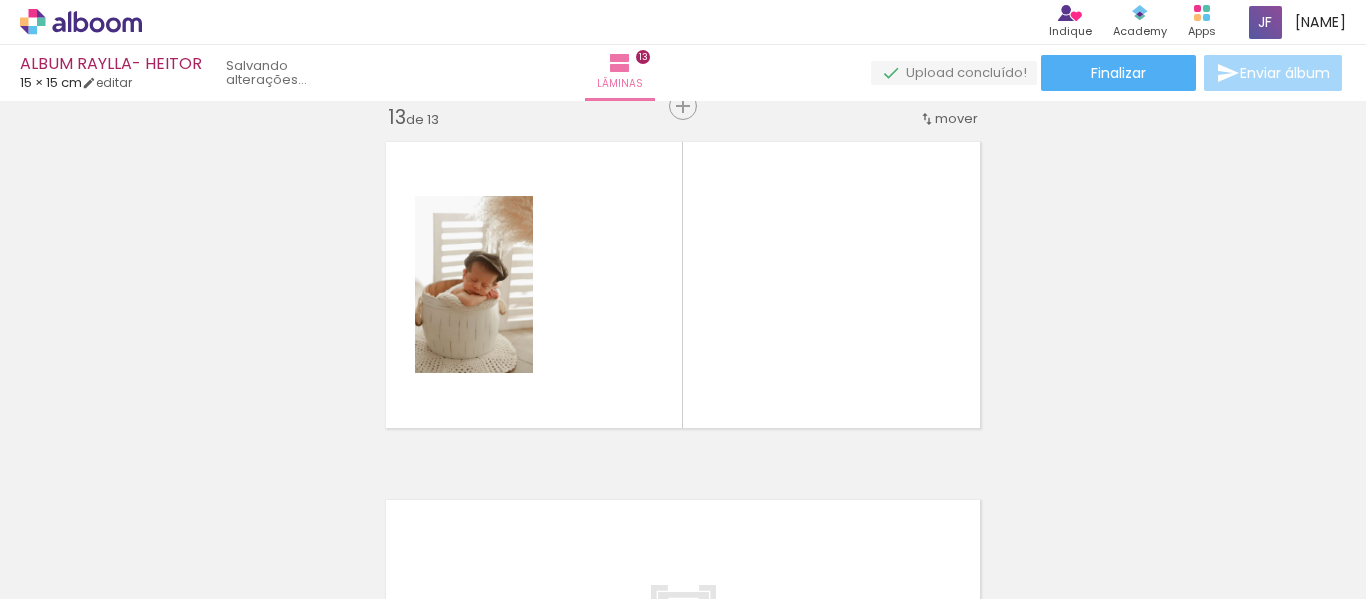 scroll, scrollTop: 4321, scrollLeft: 0, axis: vertical 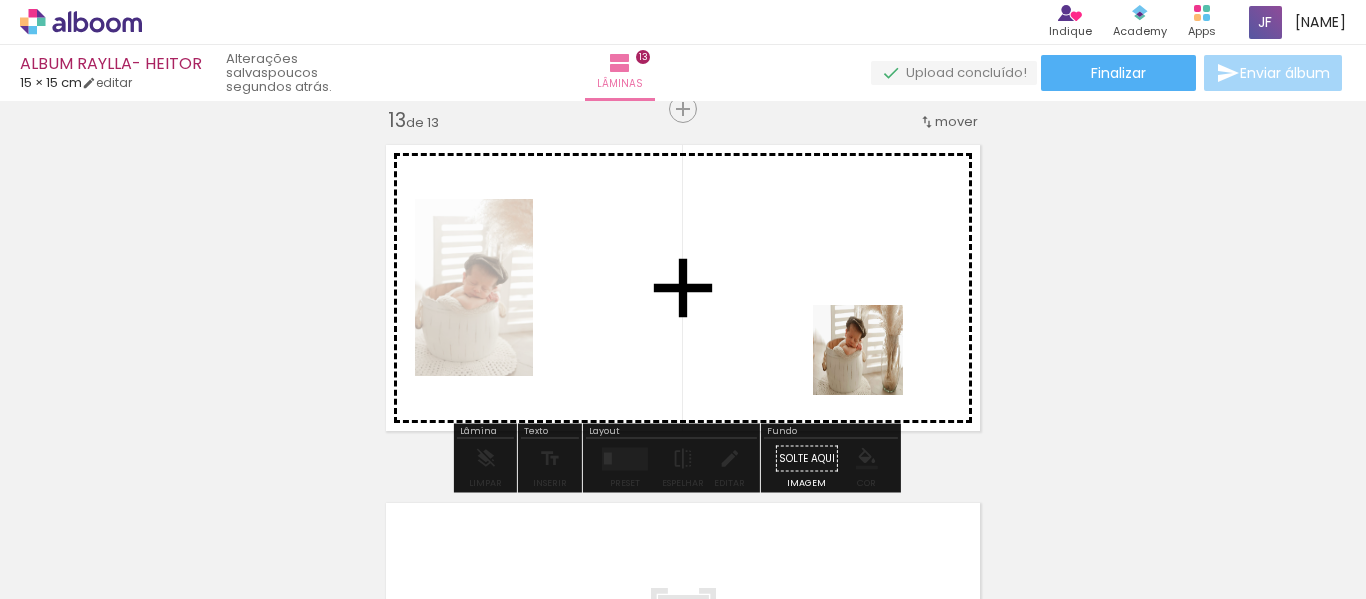 drag, startPoint x: 1015, startPoint y: 531, endPoint x: 868, endPoint y: 360, distance: 225.49945 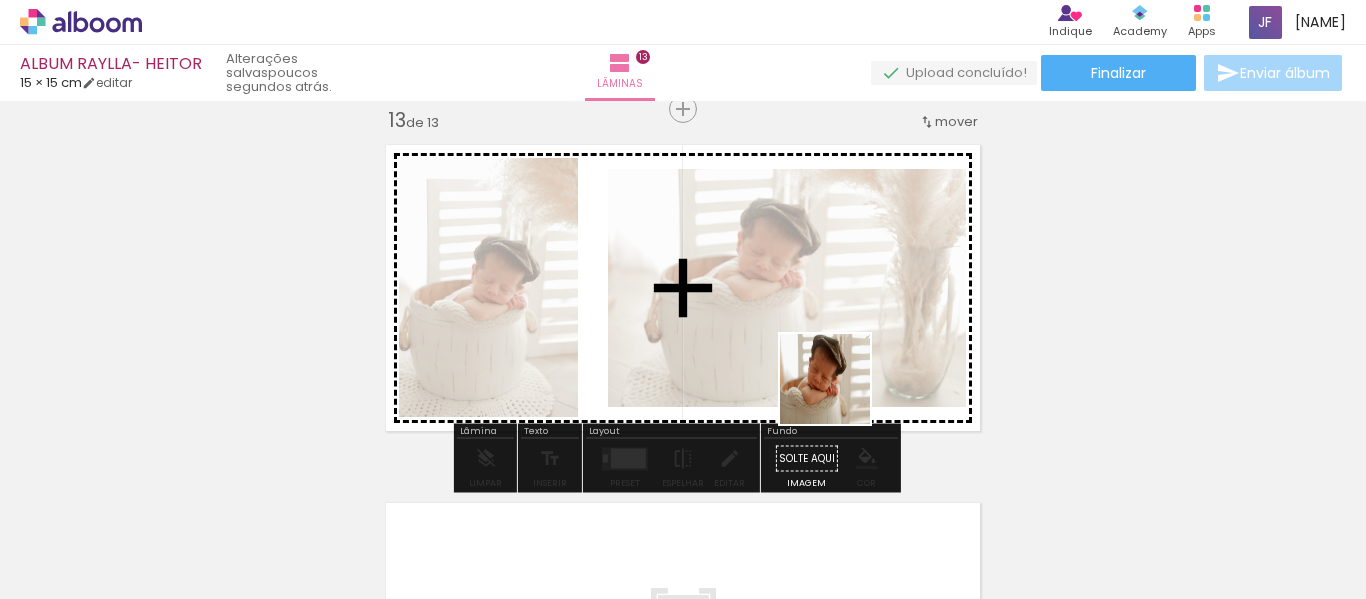 drag, startPoint x: 1104, startPoint y: 538, endPoint x: 1015, endPoint y: 399, distance: 165.05151 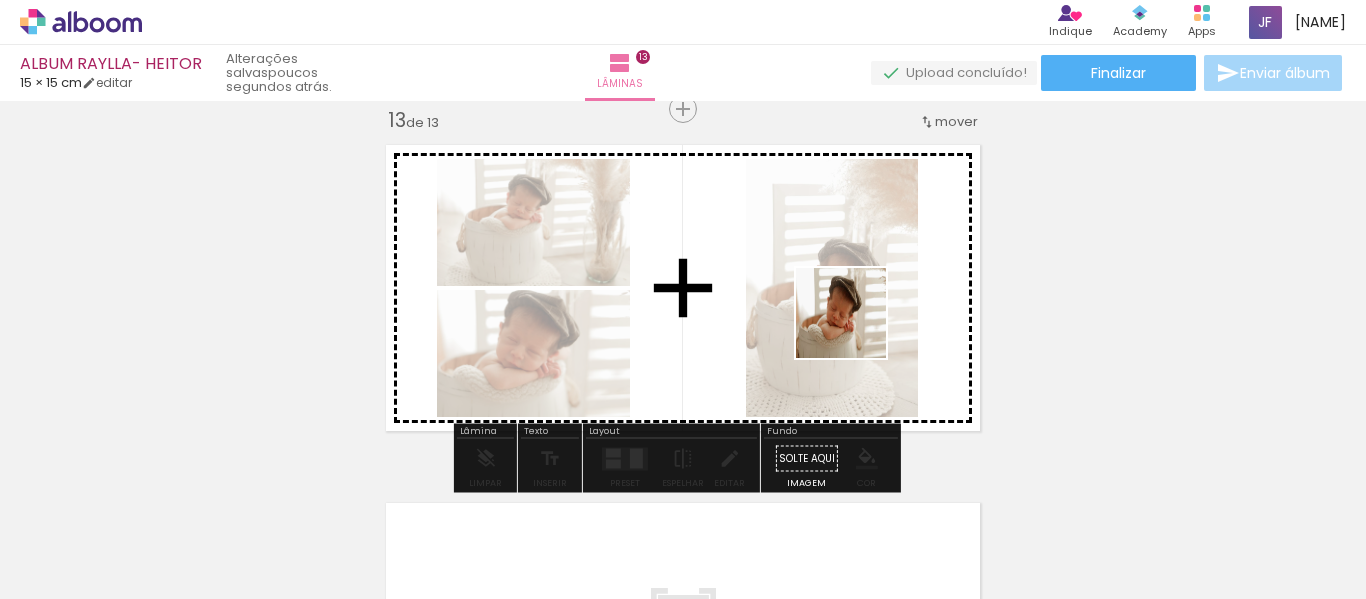 drag, startPoint x: 1250, startPoint y: 534, endPoint x: 828, endPoint y: 317, distance: 474.524 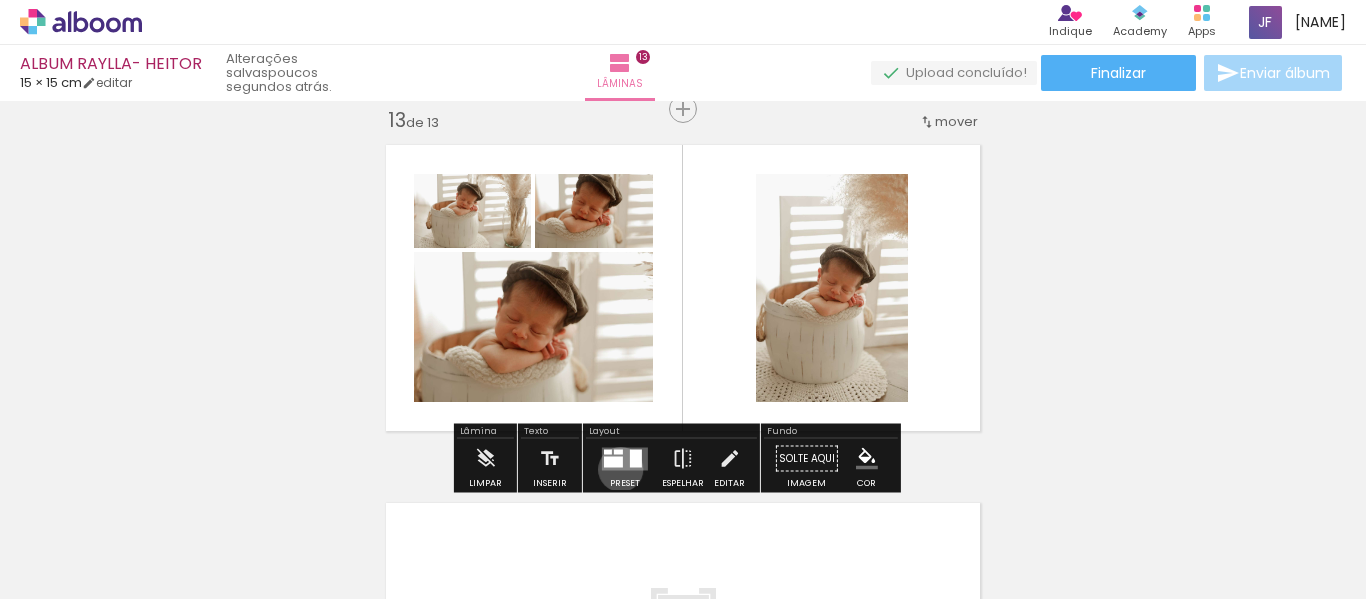 click at bounding box center [625, 458] 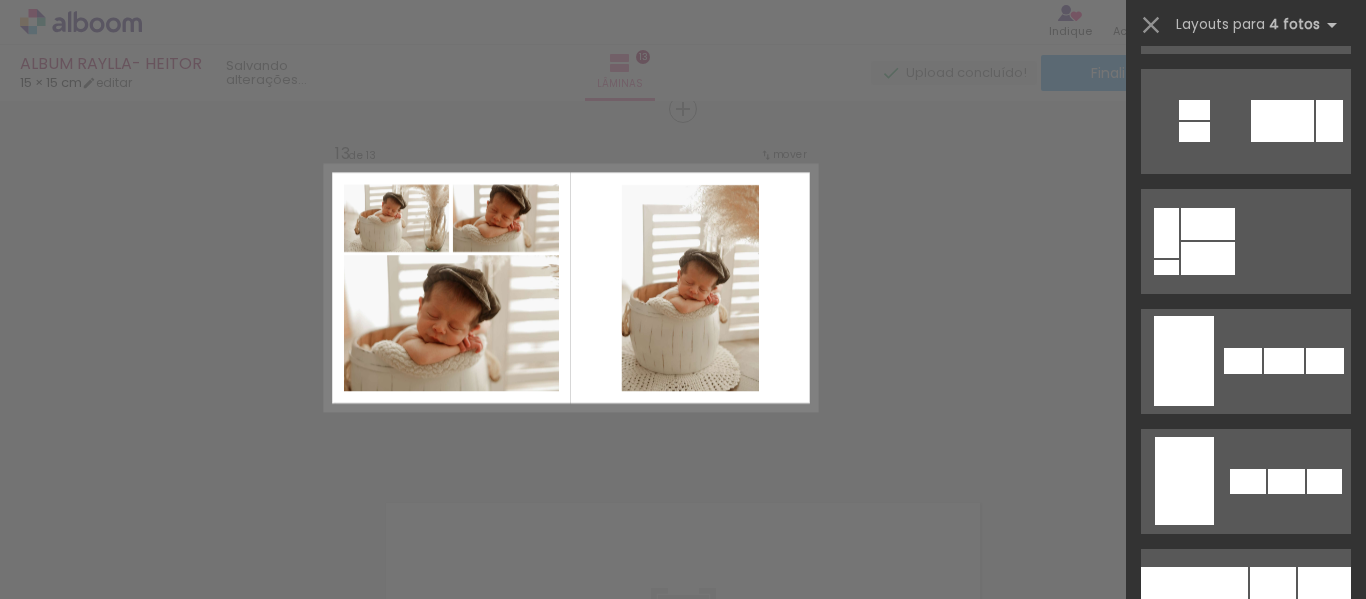 scroll, scrollTop: 1494, scrollLeft: 0, axis: vertical 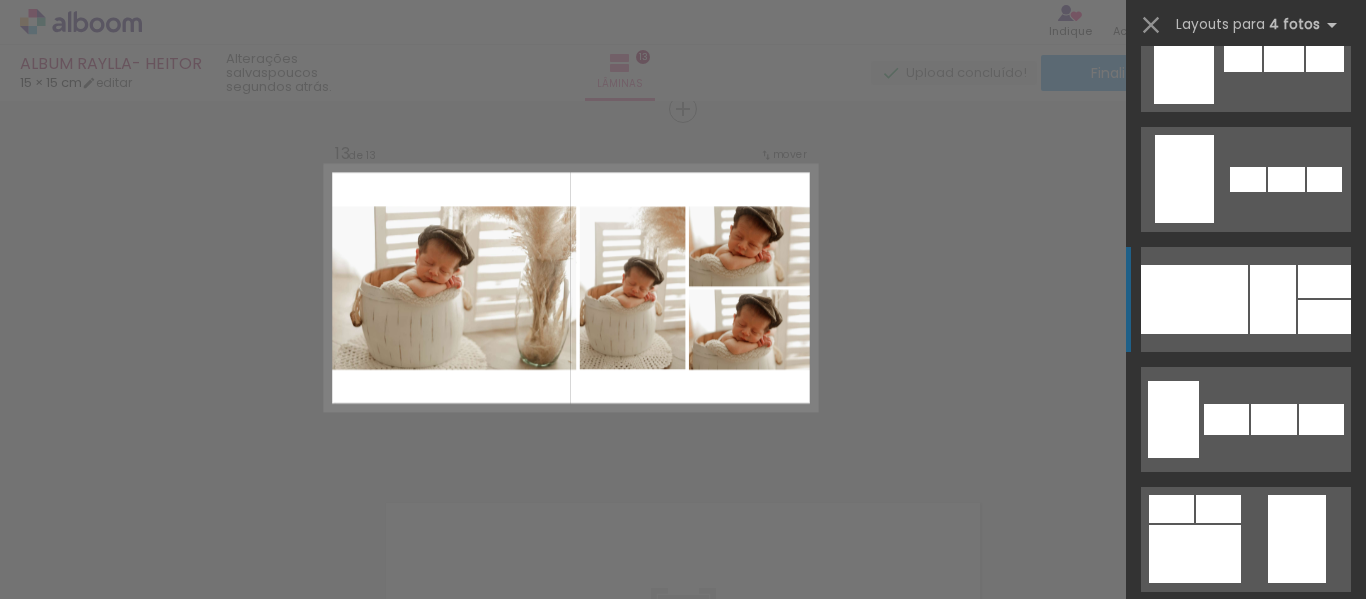 click at bounding box center [1248, 179] 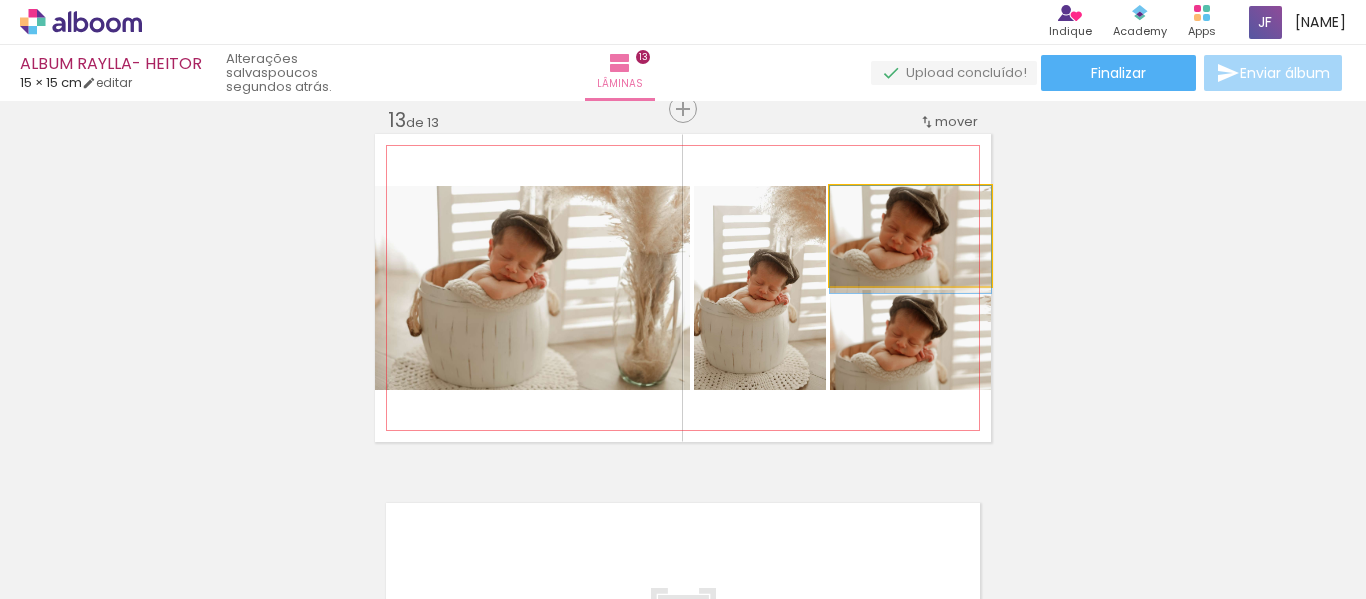 drag, startPoint x: 942, startPoint y: 261, endPoint x: 943, endPoint y: 272, distance: 11.045361 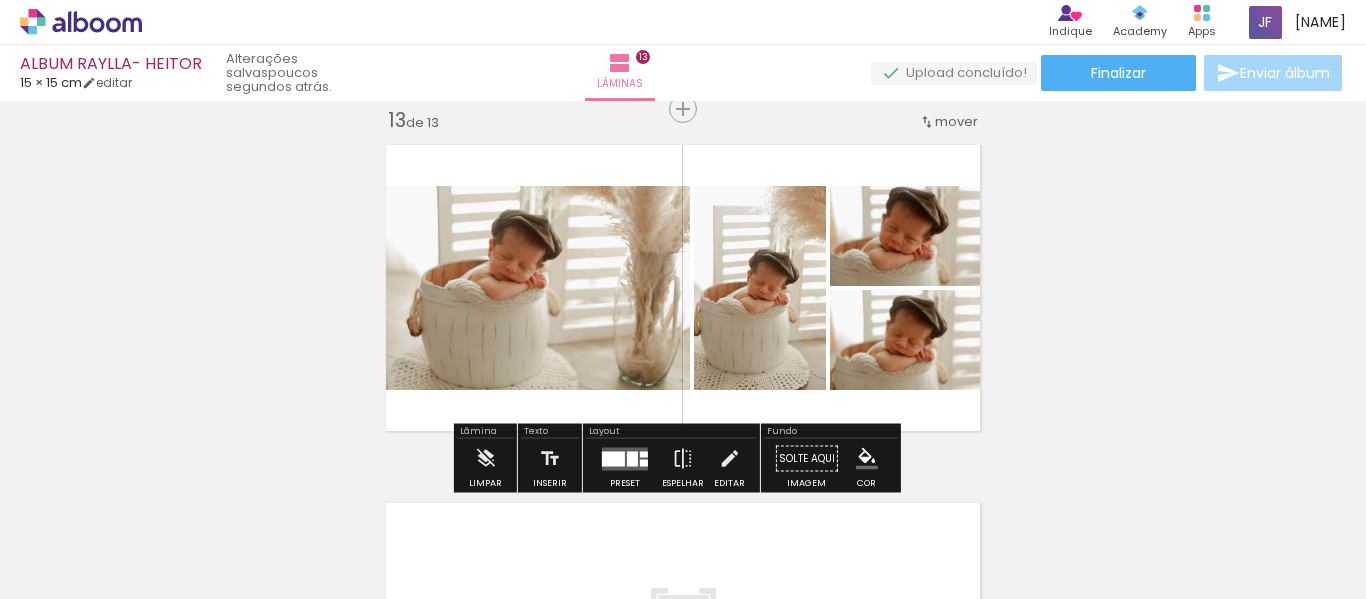 click on "Inserir lâmina 1  de 13  Inserir lâmina 2  de 13  Inserir lâmina 3  de 13  Inserir lâmina 4  de 13  Inserir lâmina 5  de 13  Inserir lâmina 6  de 13  Inserir lâmina 7  de 13  Inserir lâmina 8  de 13  Inserir lâmina 9  de 13  Inserir lâmina 10  de 13  Inserir lâmina 11  de 13  Inserir lâmina 12  de 13  Inserir lâmina 13  de 13" at bounding box center [683, -1707] 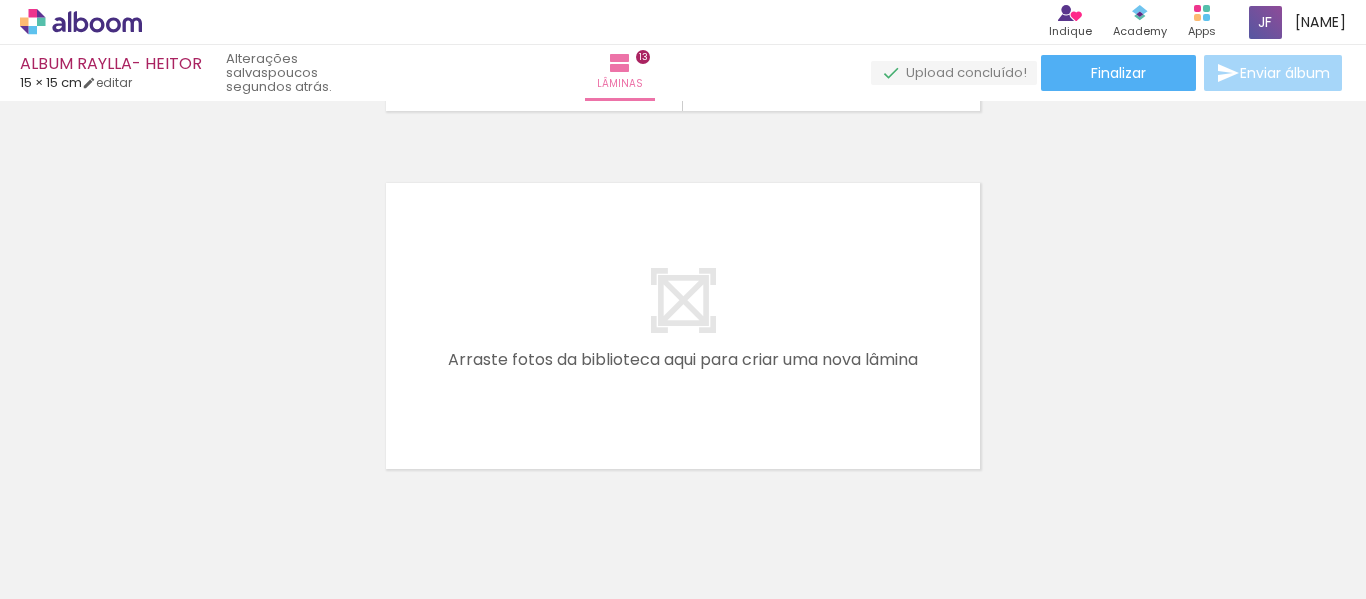 scroll, scrollTop: 4642, scrollLeft: 0, axis: vertical 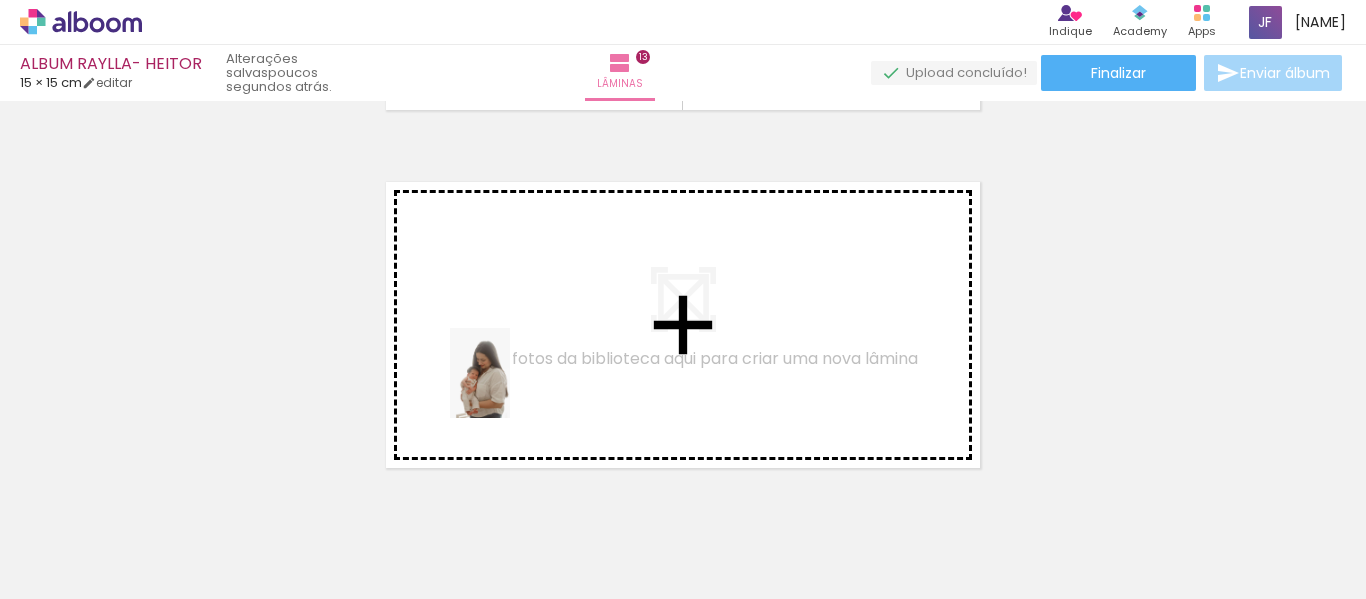 drag, startPoint x: 481, startPoint y: 441, endPoint x: 571, endPoint y: 531, distance: 127.27922 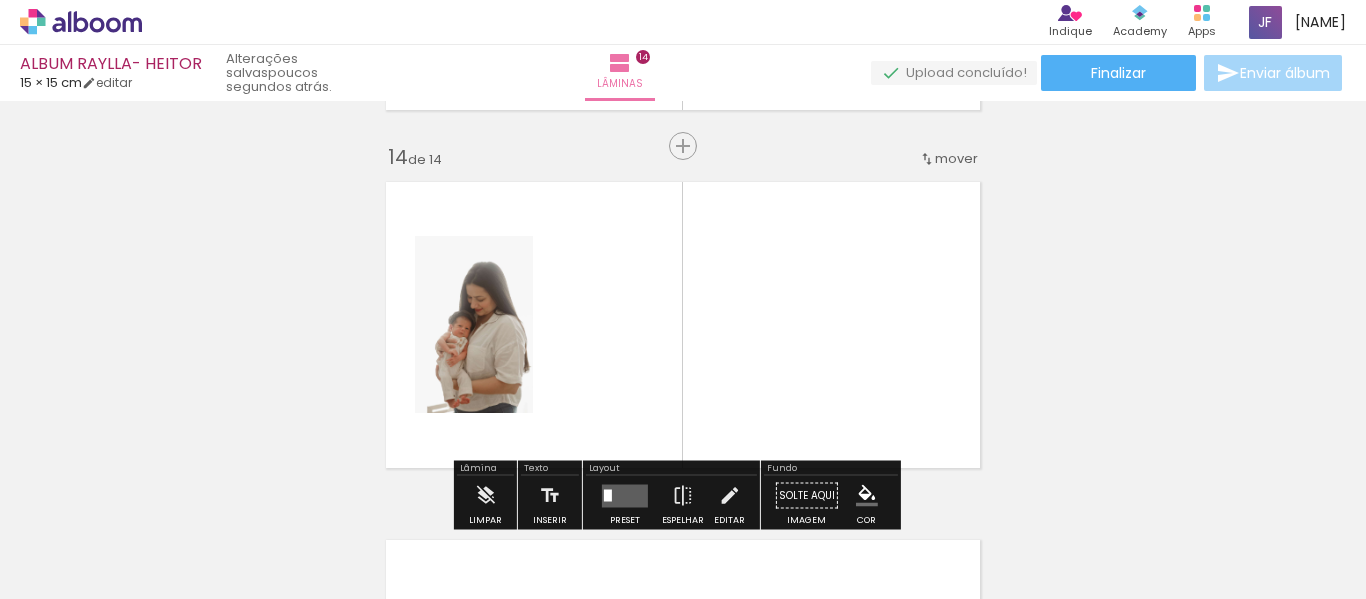 scroll, scrollTop: 4679, scrollLeft: 0, axis: vertical 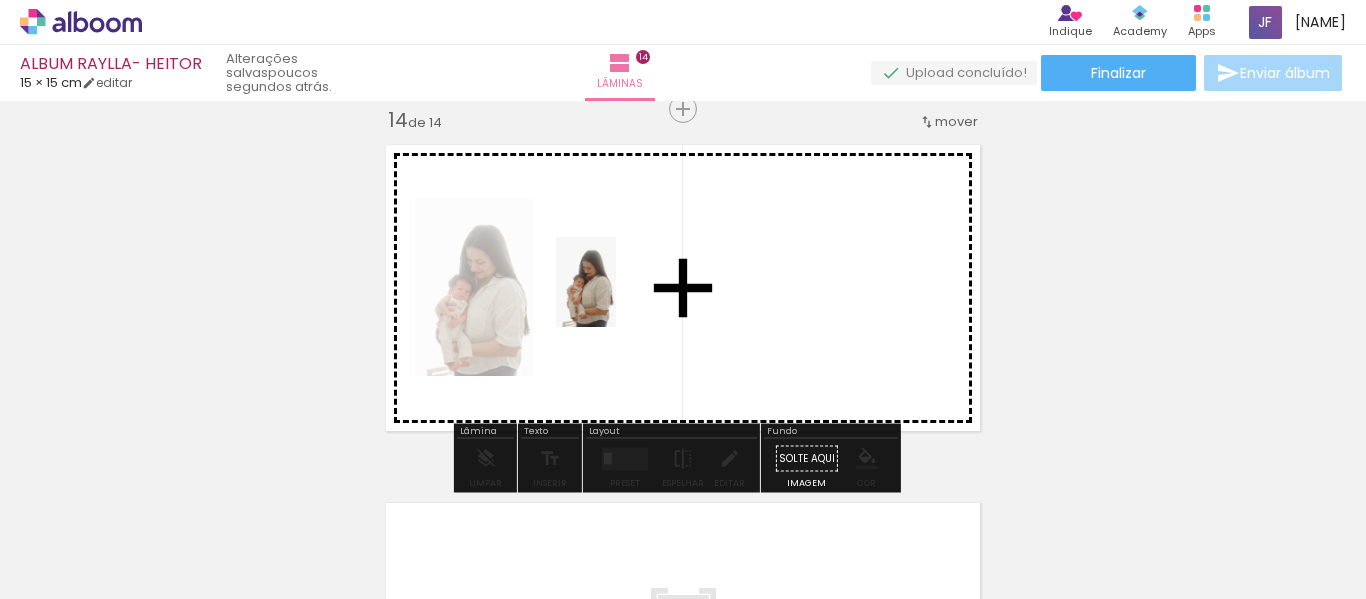 drag, startPoint x: 545, startPoint y: 538, endPoint x: 616, endPoint y: 297, distance: 251.24092 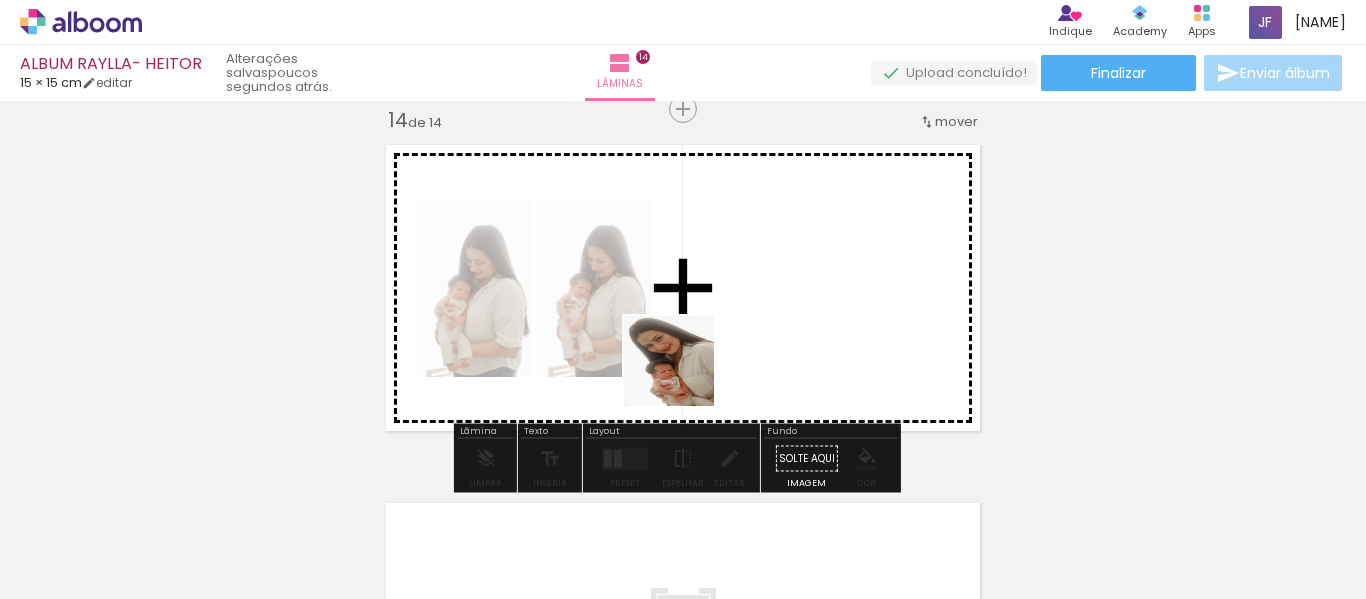 drag, startPoint x: 676, startPoint y: 549, endPoint x: 700, endPoint y: 324, distance: 226.27638 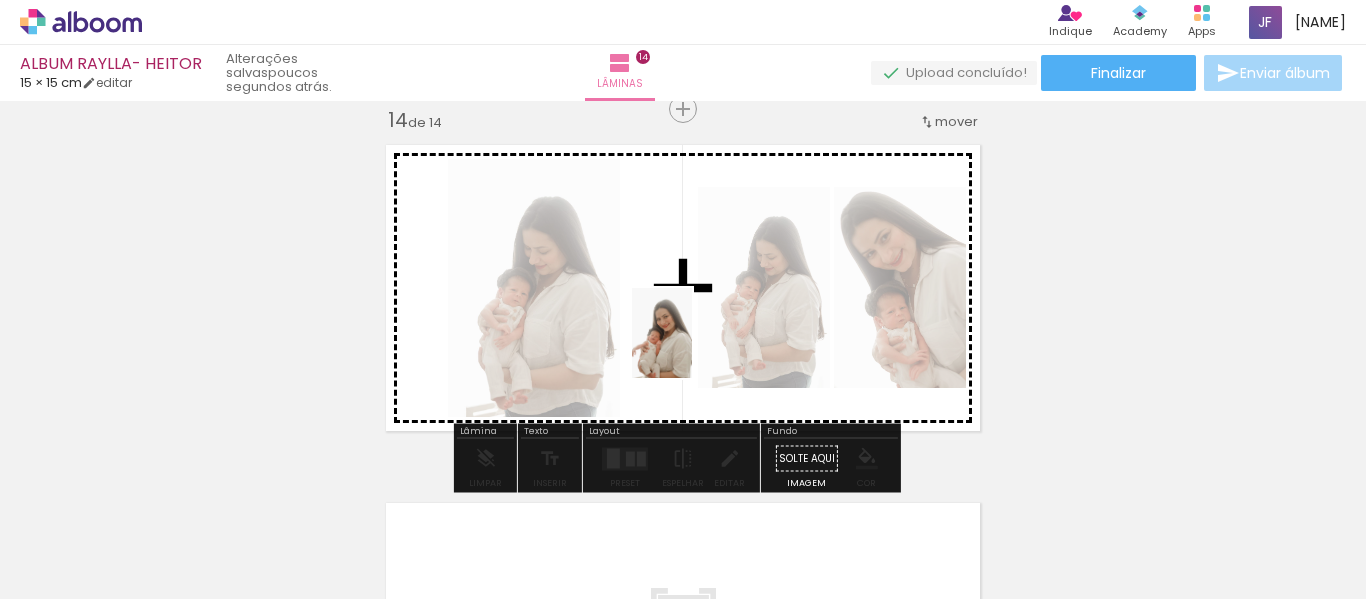 drag, startPoint x: 815, startPoint y: 478, endPoint x: 687, endPoint y: 344, distance: 185.31055 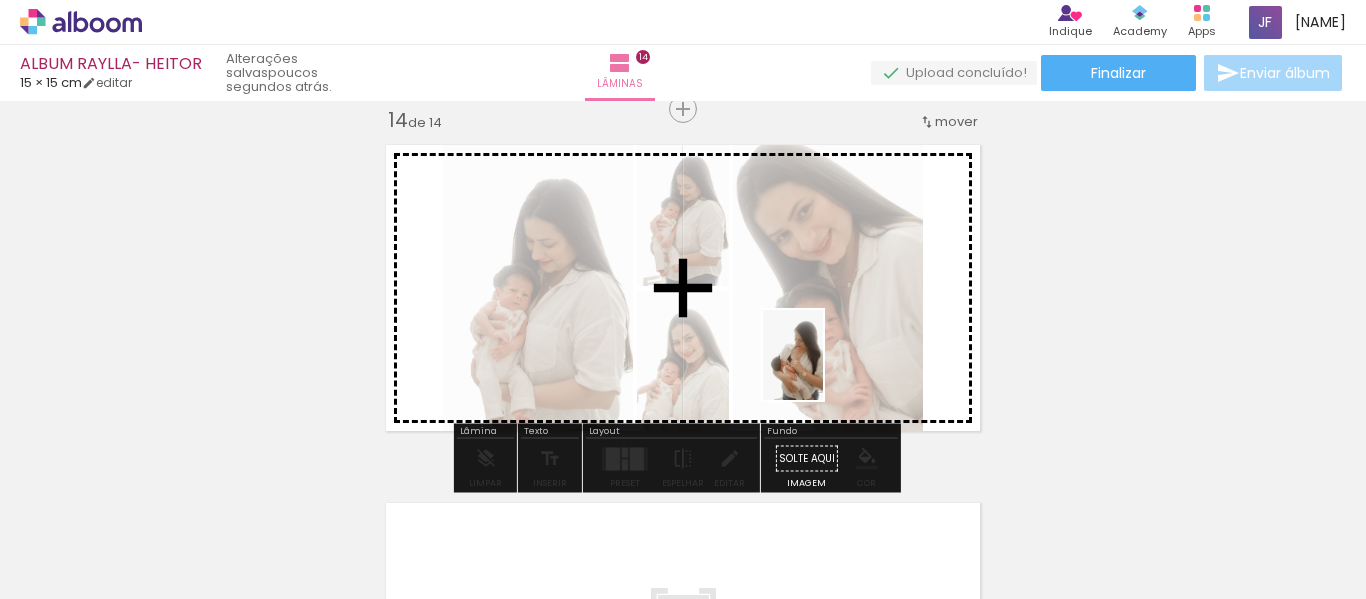 drag, startPoint x: 985, startPoint y: 543, endPoint x: 821, endPoint y: 369, distance: 239.10667 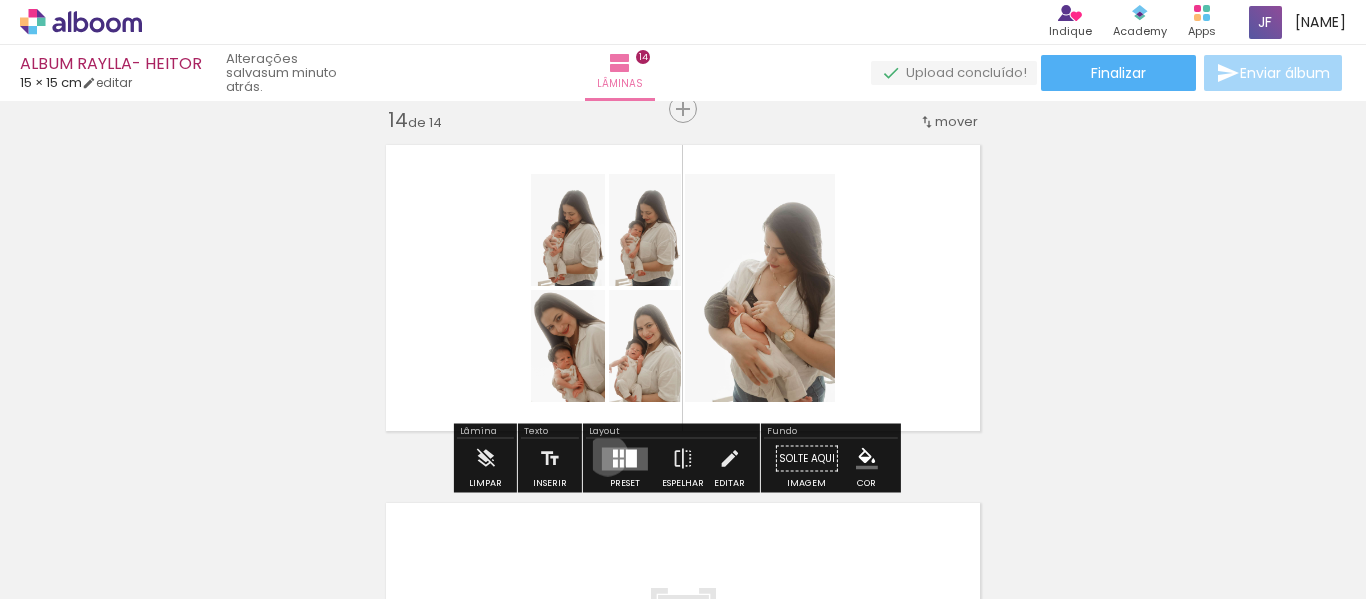 click at bounding box center [625, 458] 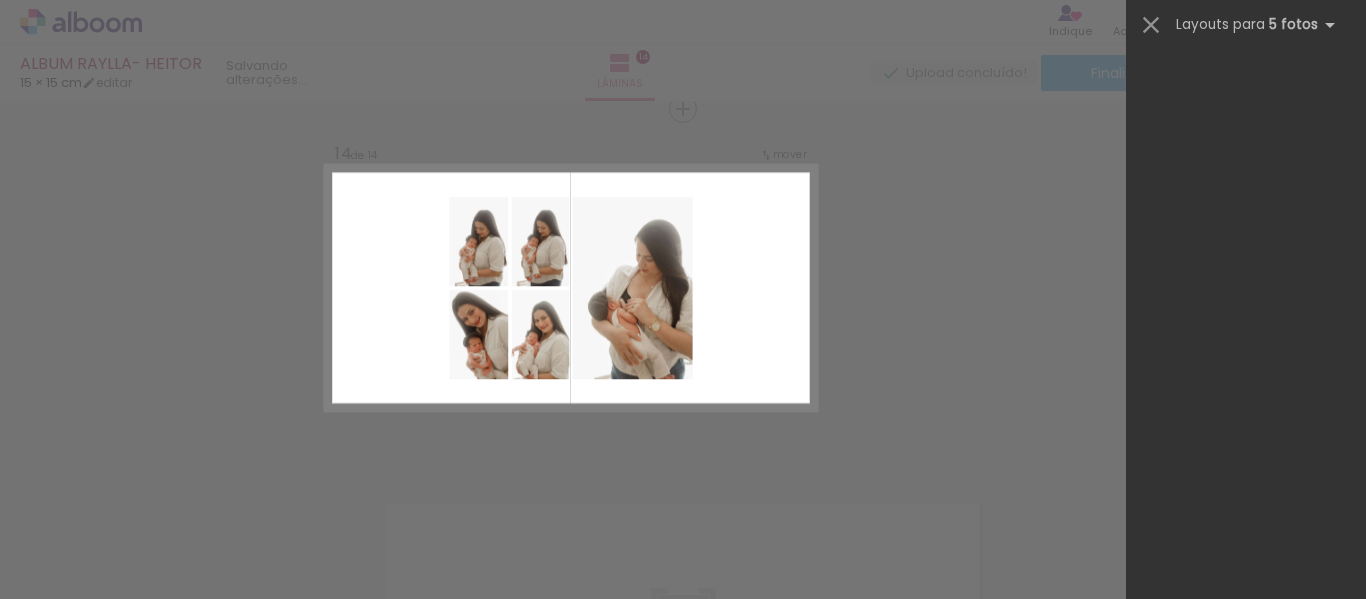scroll, scrollTop: 0, scrollLeft: 0, axis: both 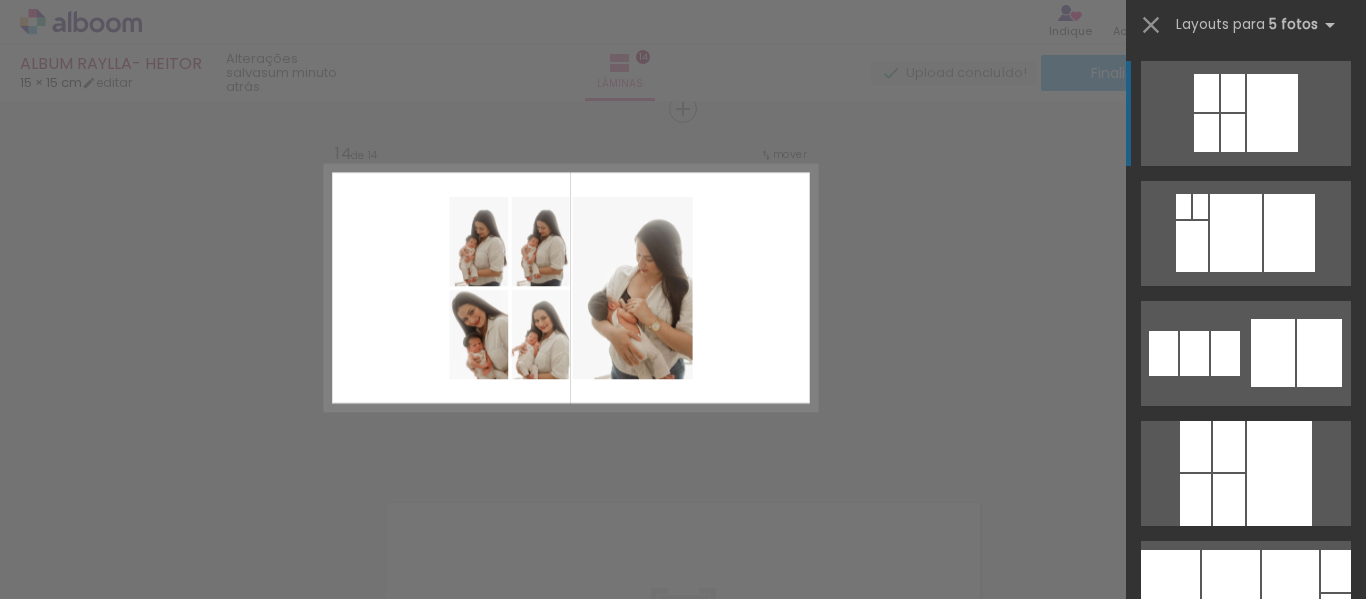click on "Confirmar Cancelar" at bounding box center [683, -1869] 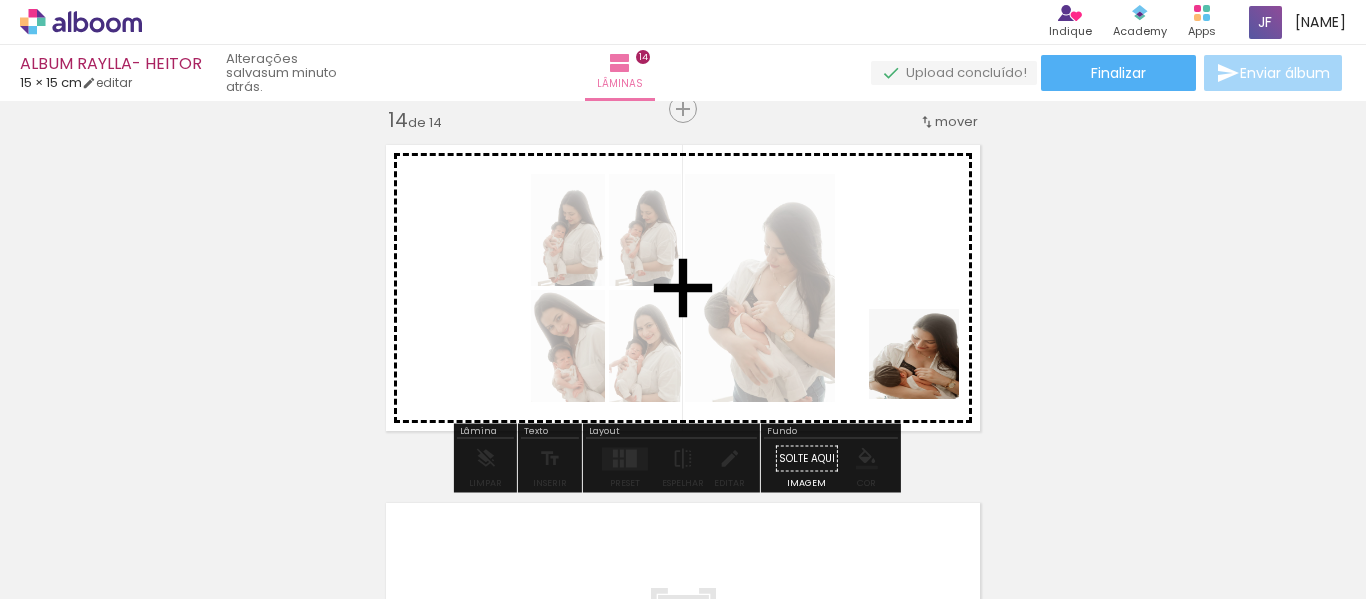 drag, startPoint x: 1091, startPoint y: 532, endPoint x: 921, endPoint y: 361, distance: 241.12445 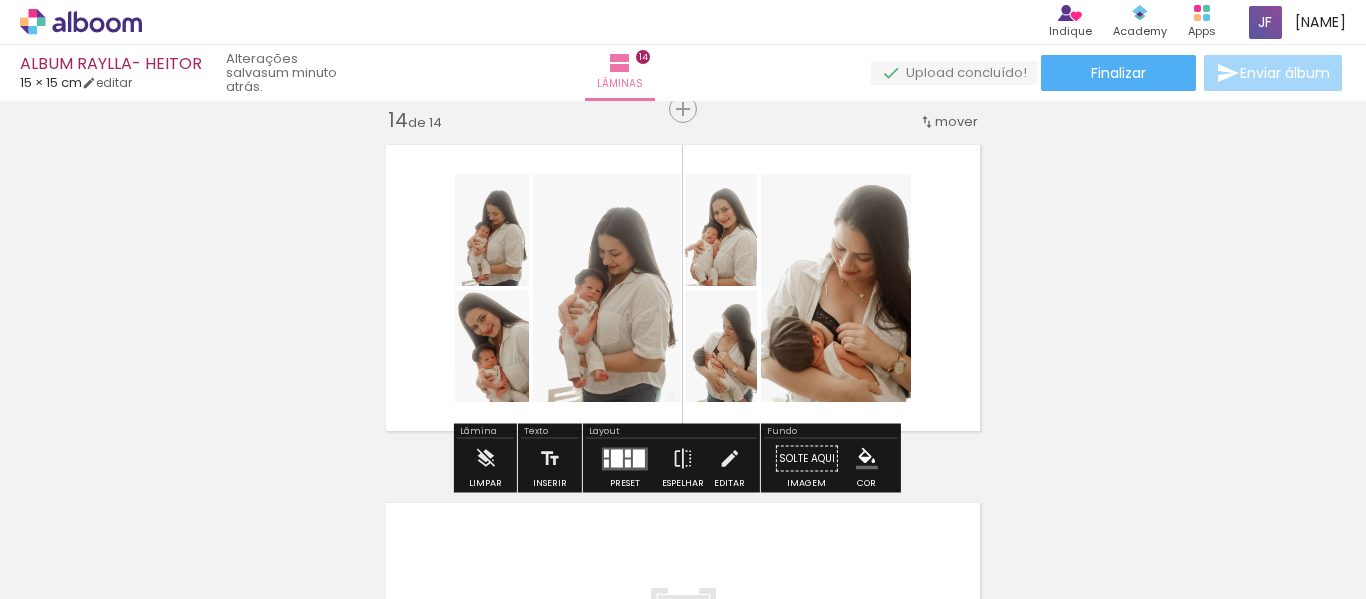 click at bounding box center [617, 458] 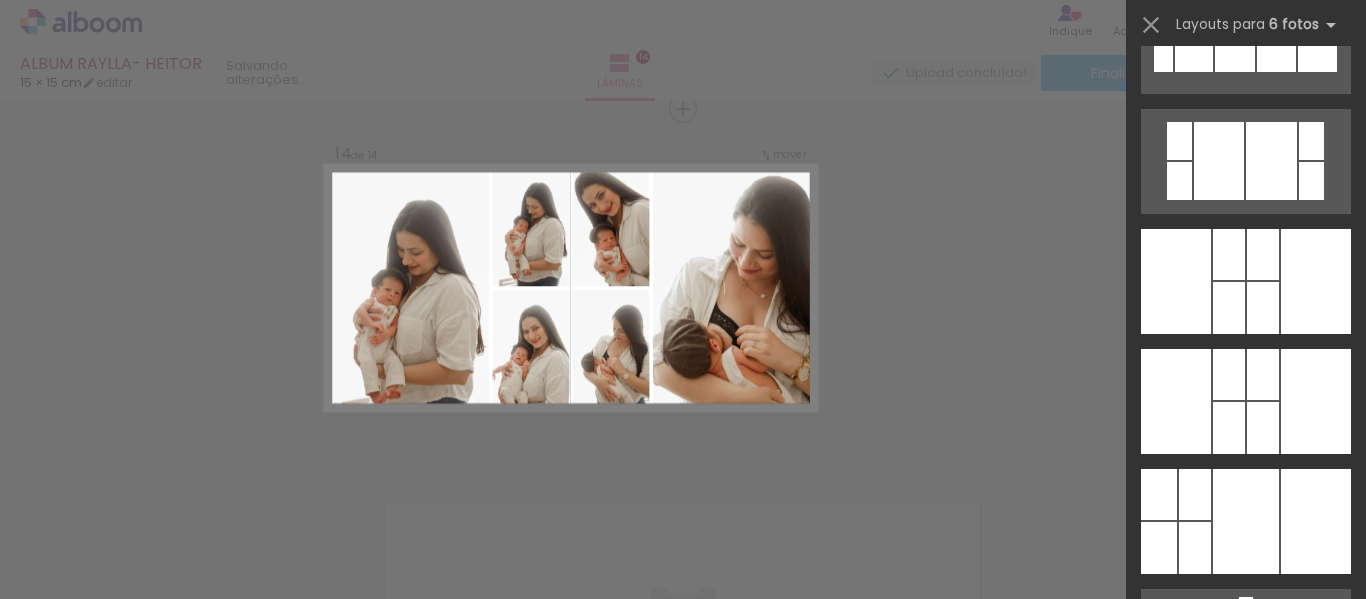 scroll, scrollTop: 1993, scrollLeft: 0, axis: vertical 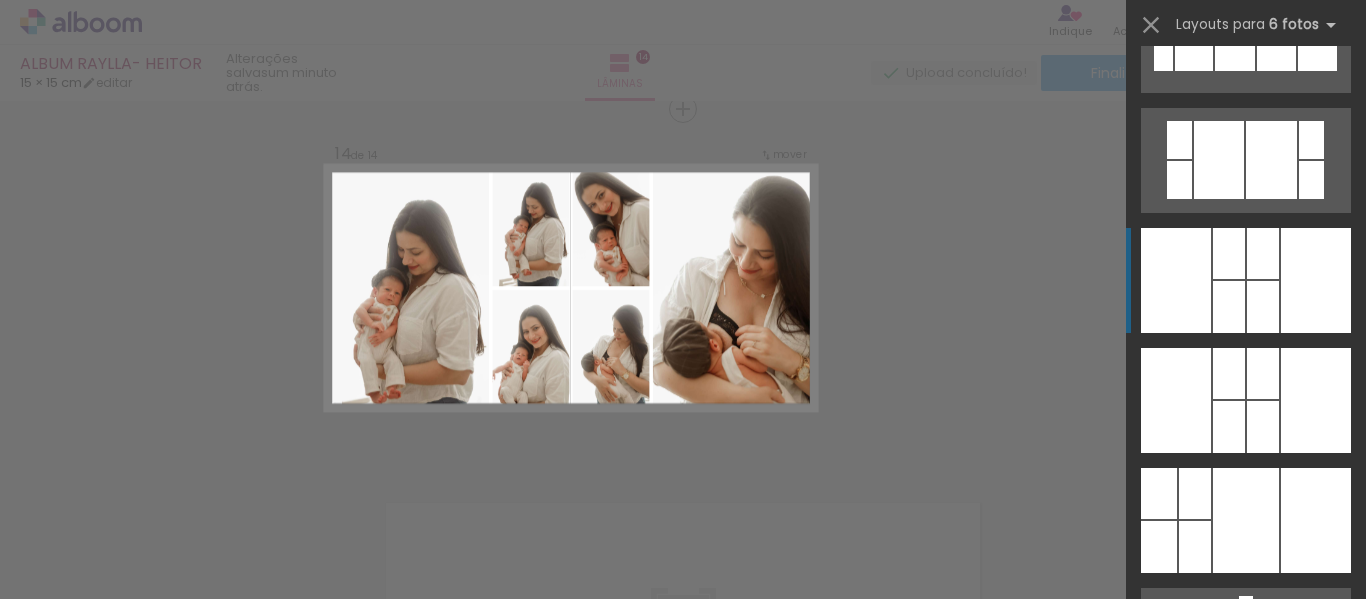 click at bounding box center (1245, -173) 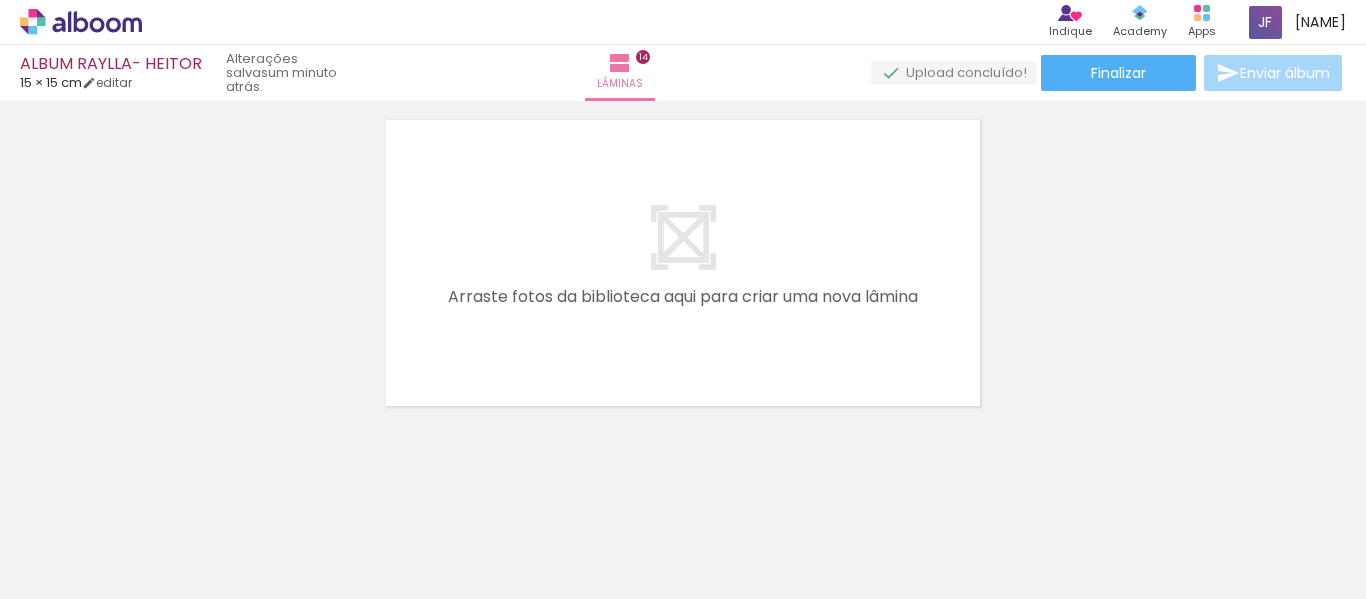 scroll, scrollTop: 5075, scrollLeft: 0, axis: vertical 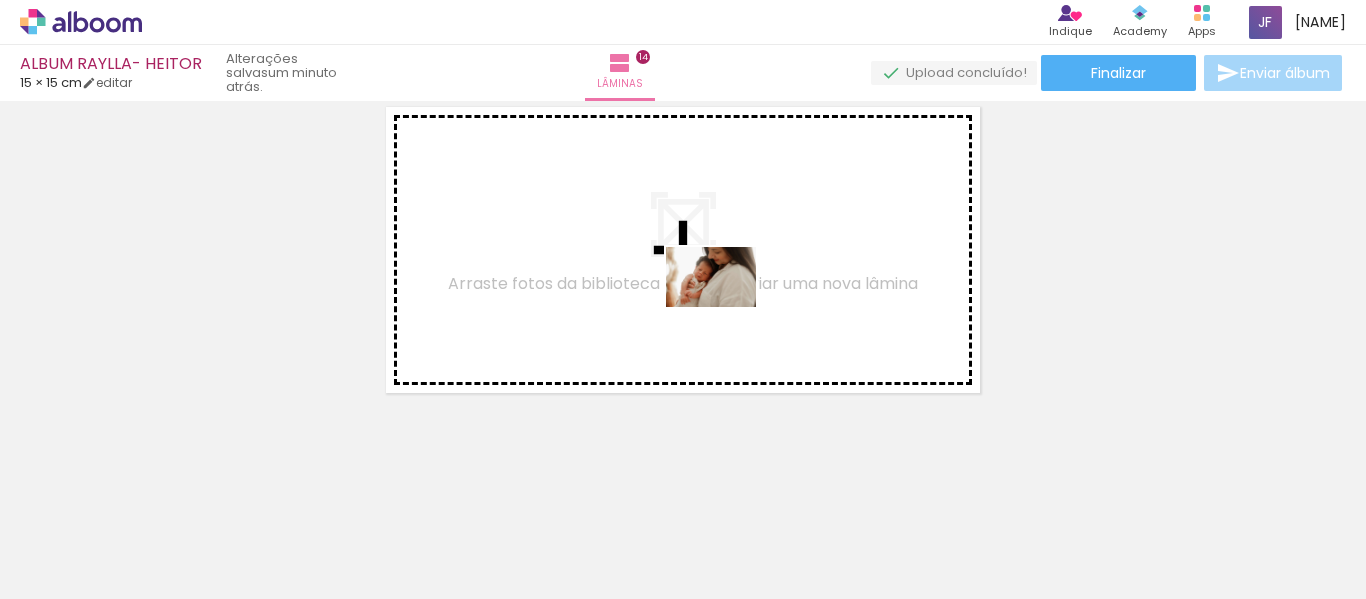 drag, startPoint x: 767, startPoint y: 524, endPoint x: 726, endPoint y: 307, distance: 220.83931 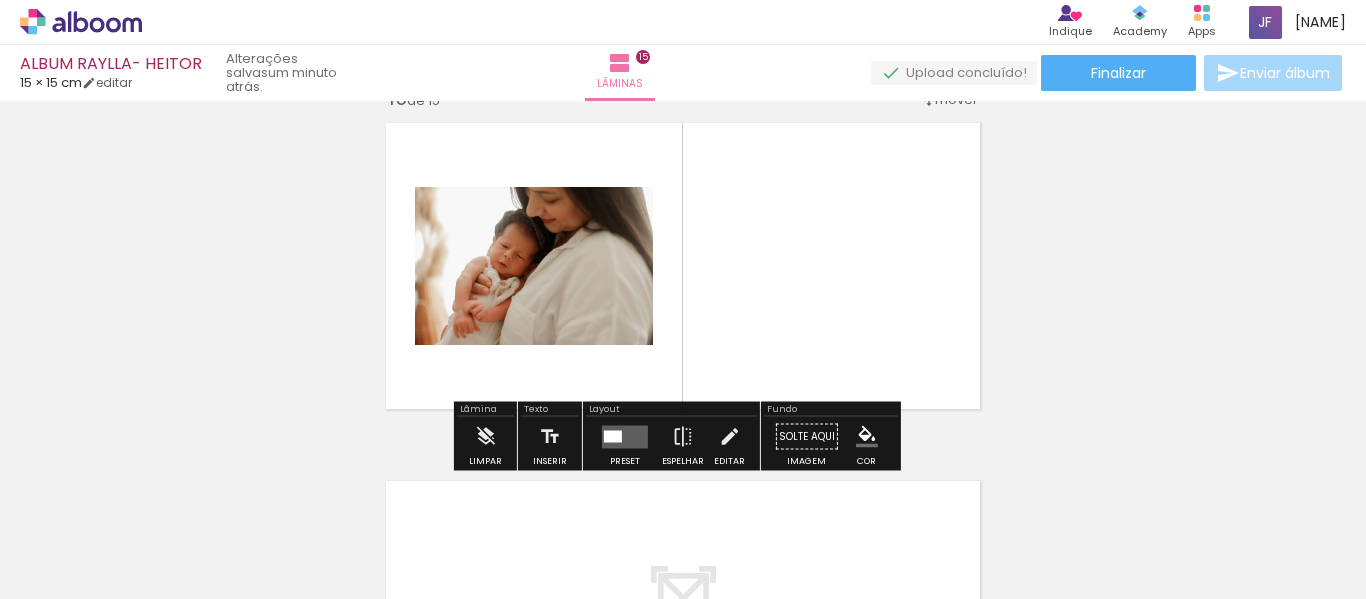 scroll, scrollTop: 5037, scrollLeft: 0, axis: vertical 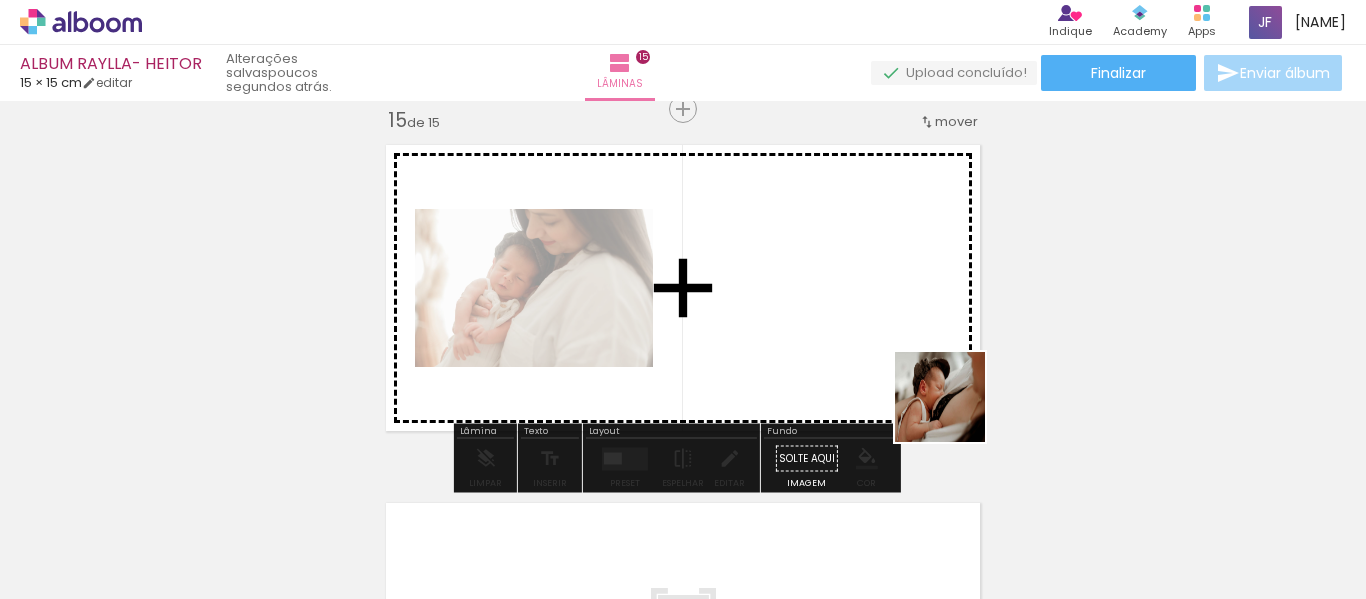 drag, startPoint x: 1317, startPoint y: 542, endPoint x: 899, endPoint y: 392, distance: 444.0991 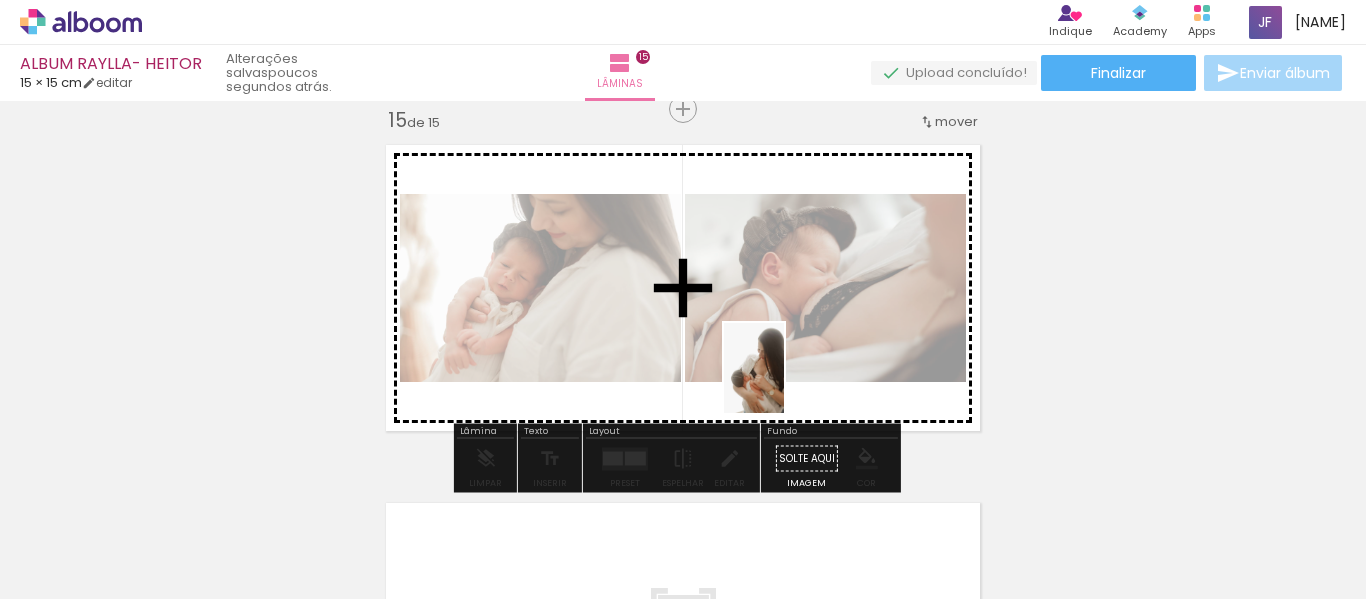 drag, startPoint x: 1122, startPoint y: 503, endPoint x: 779, endPoint y: 380, distance: 364.38715 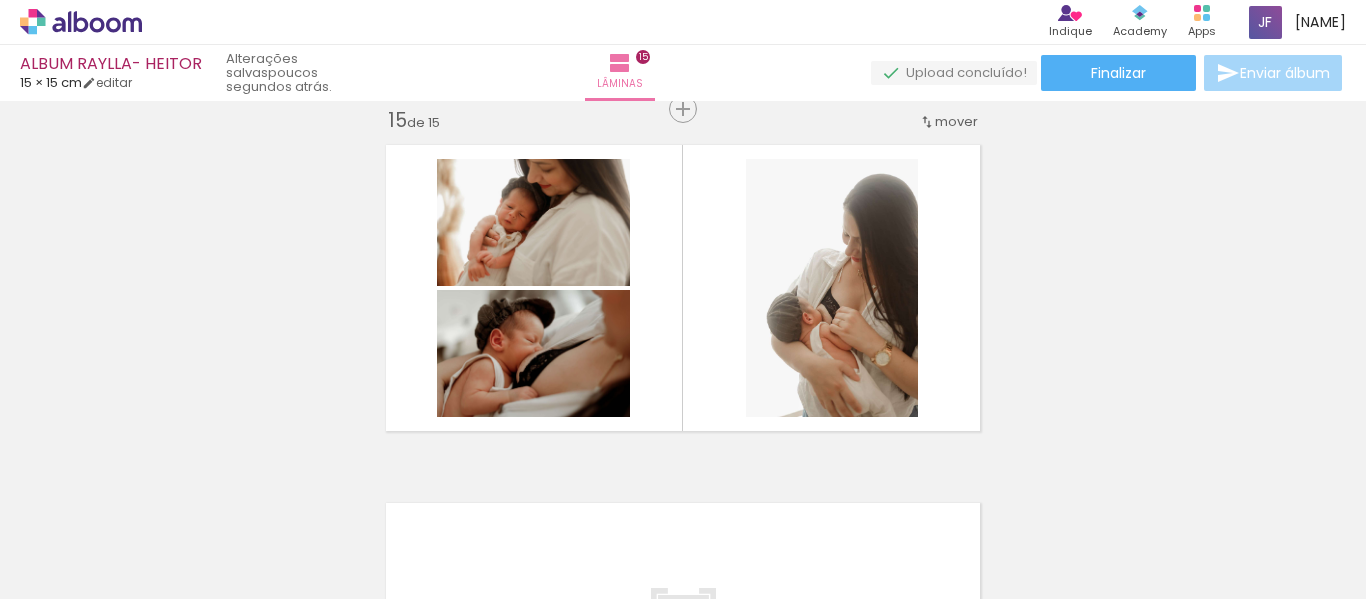 scroll, scrollTop: 0, scrollLeft: 169, axis: horizontal 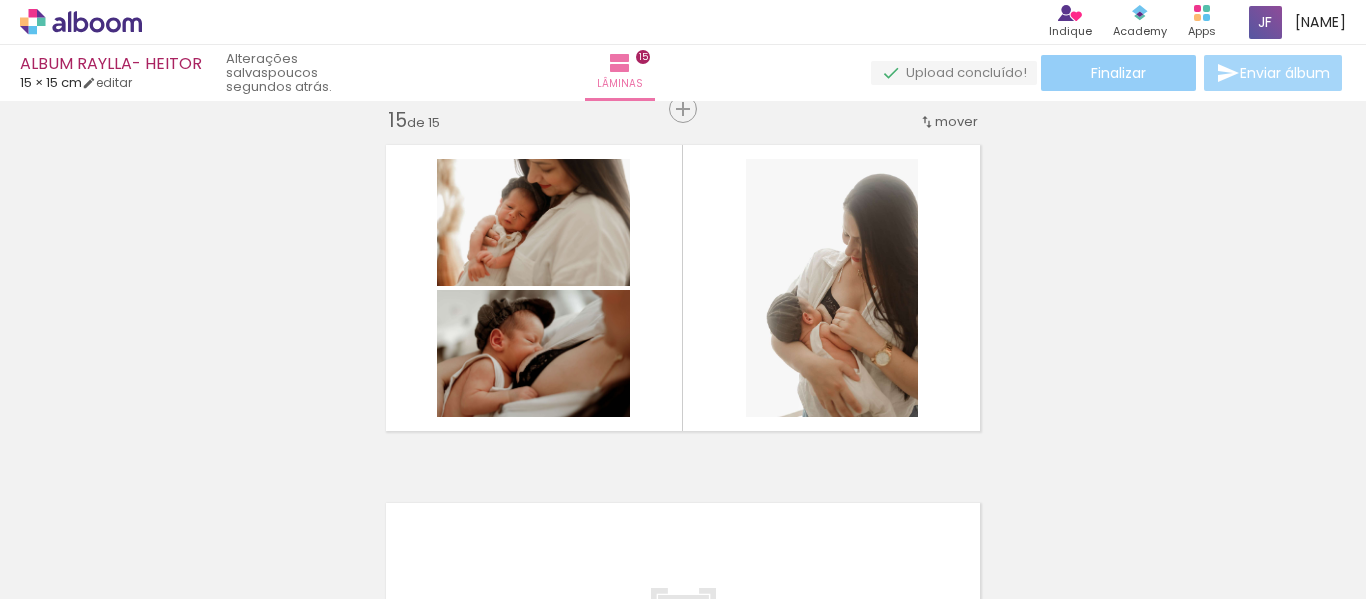 click on "Finalizar" 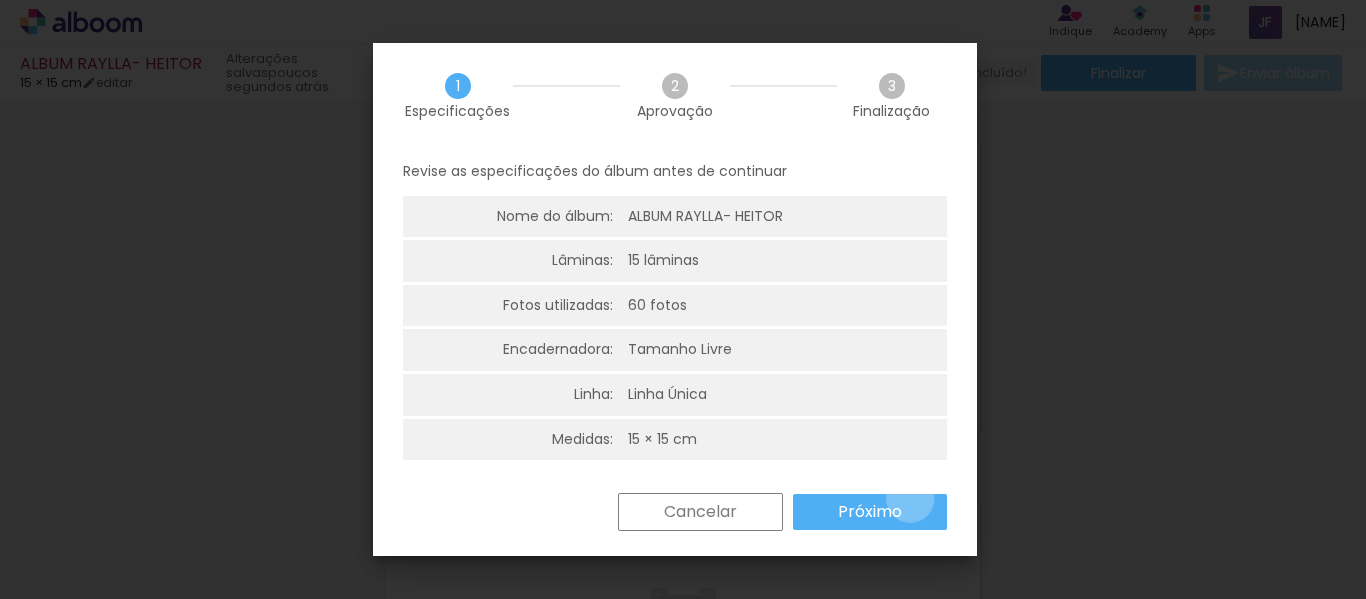 click on "Próximo" at bounding box center [870, 512] 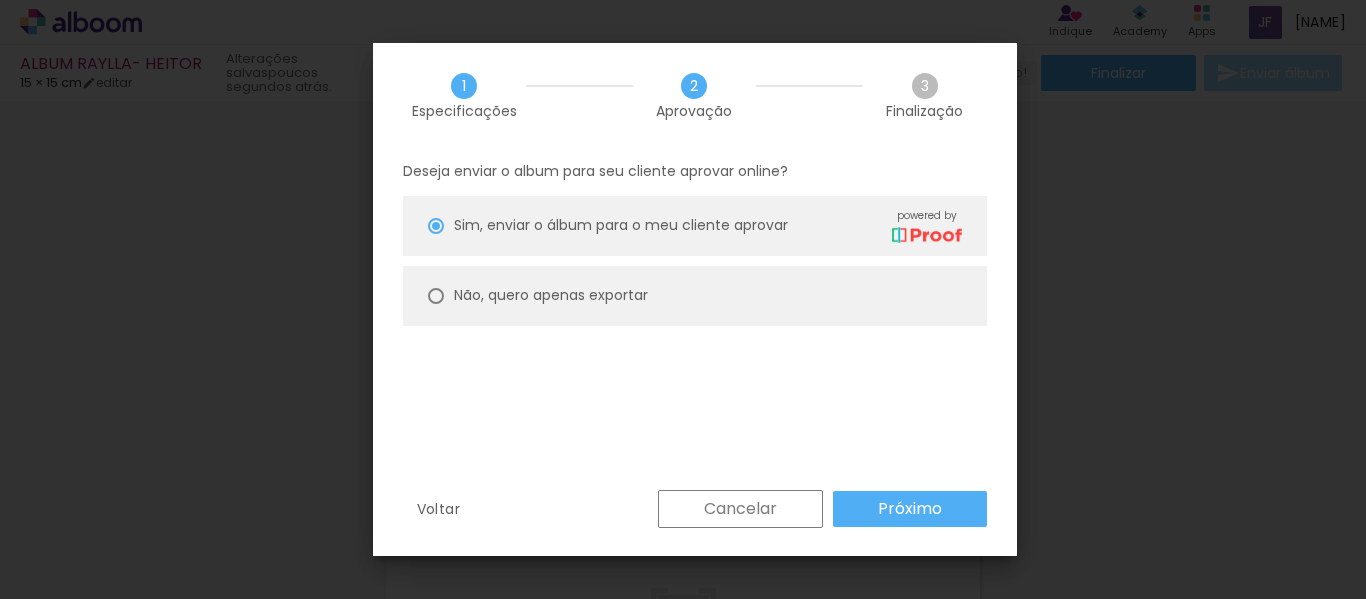 click on "Não, quero apenas exportar" at bounding box center [695, 296] 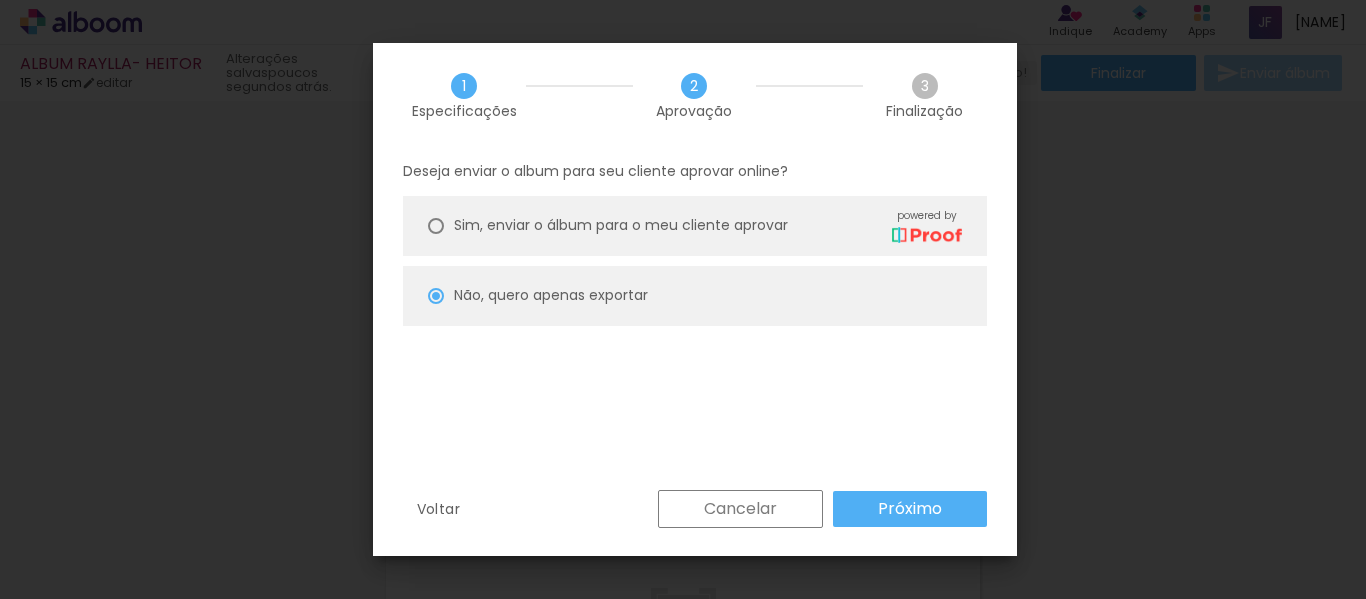 click on "Próximo" at bounding box center [910, 509] 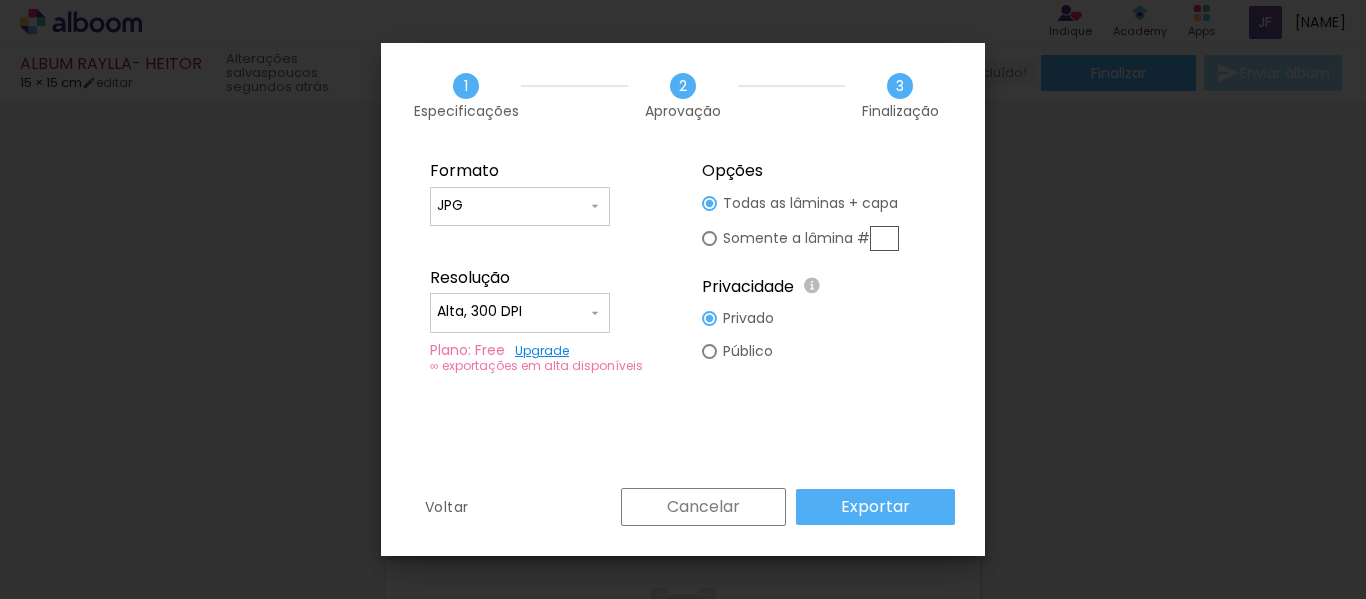 type on "Alta, 300 DPI" 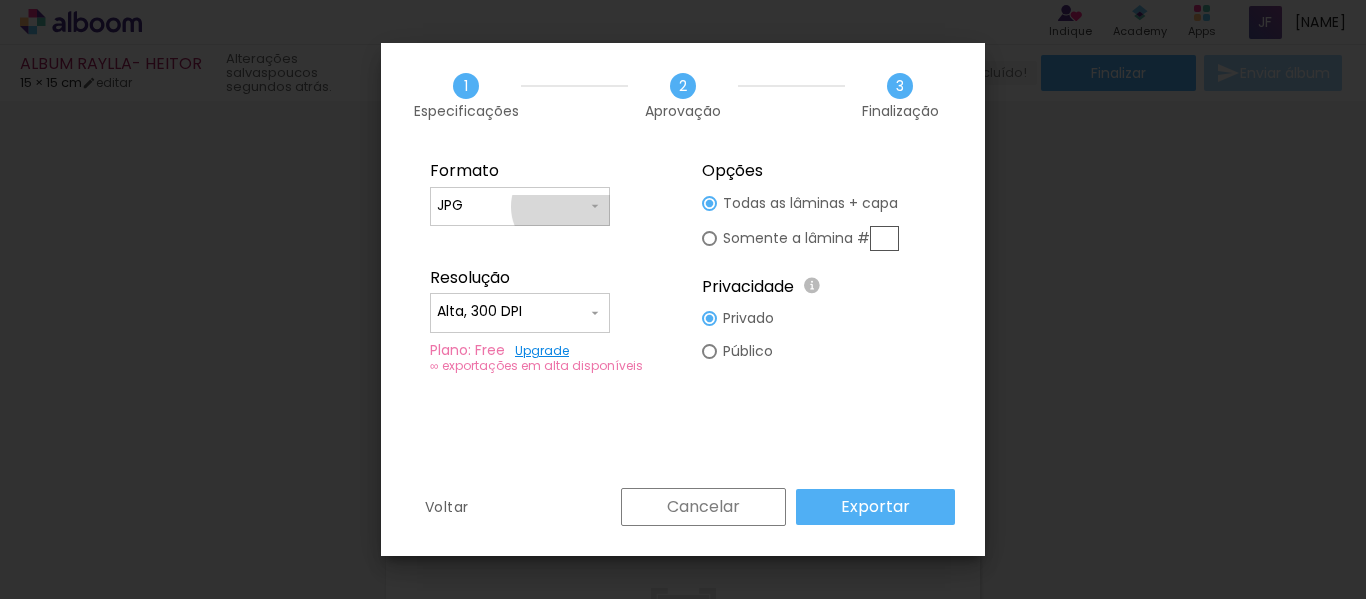 click on "JPG" at bounding box center (512, 206) 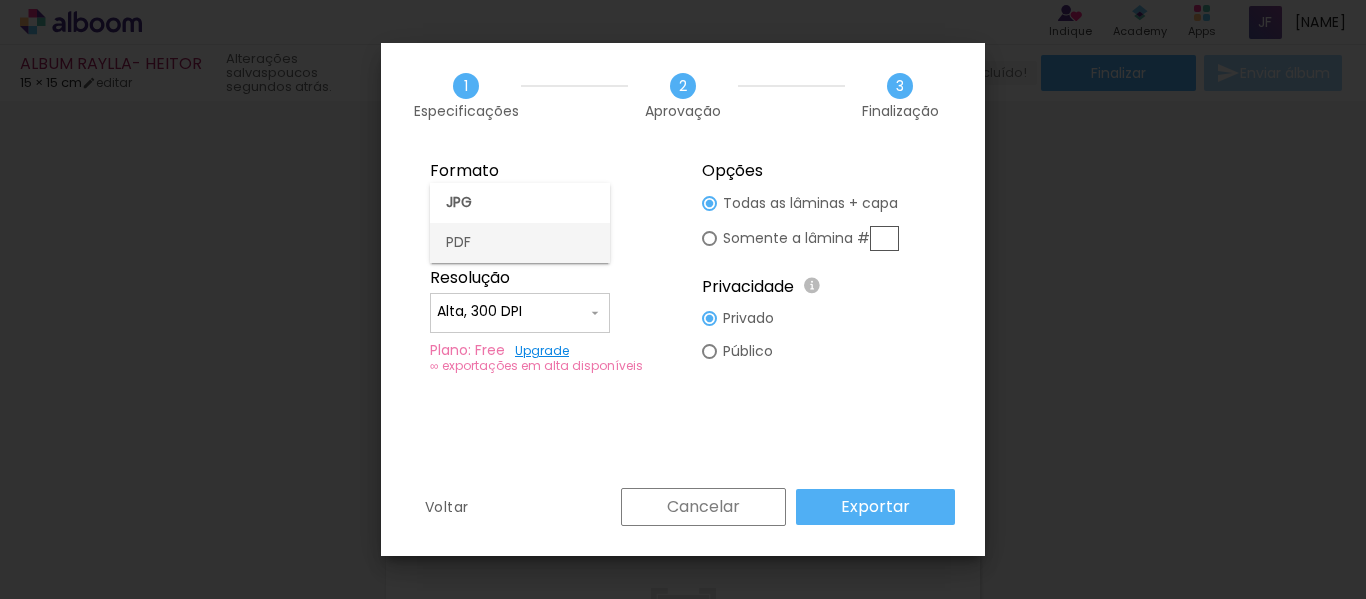 click on "PDF" at bounding box center (520, 243) 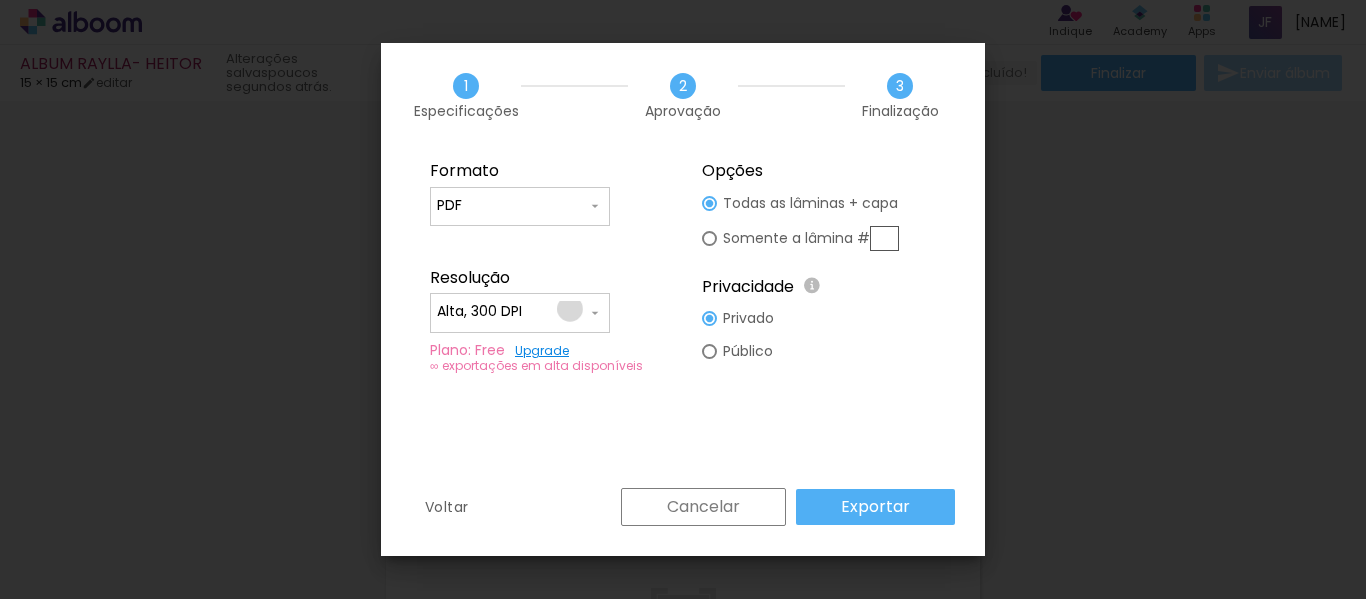click on "Alta, 300 DPI" at bounding box center [512, 312] 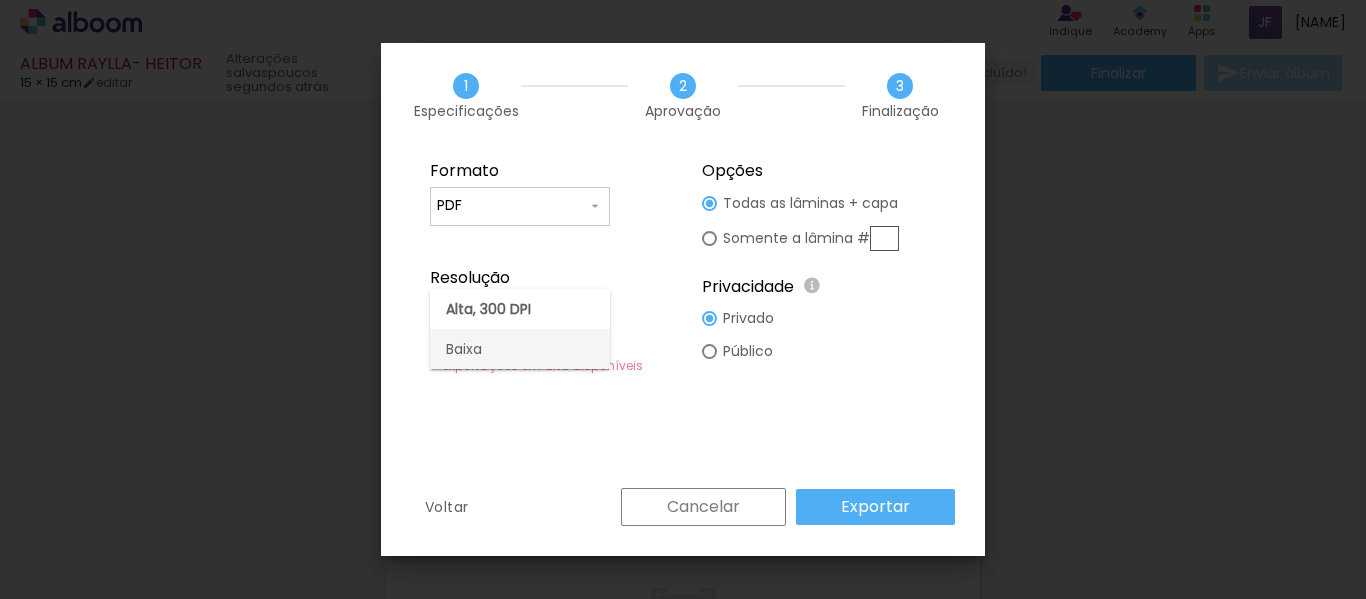click on "Baixa" at bounding box center [520, 349] 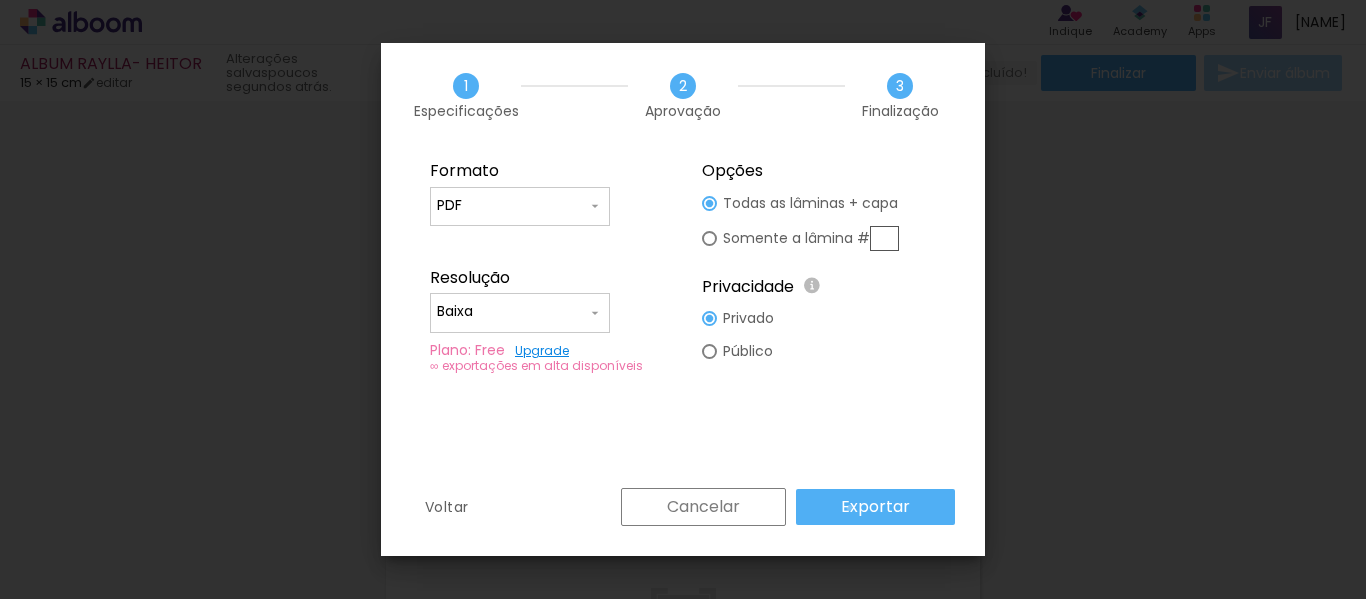 click on "Exportar" at bounding box center [0, 0] 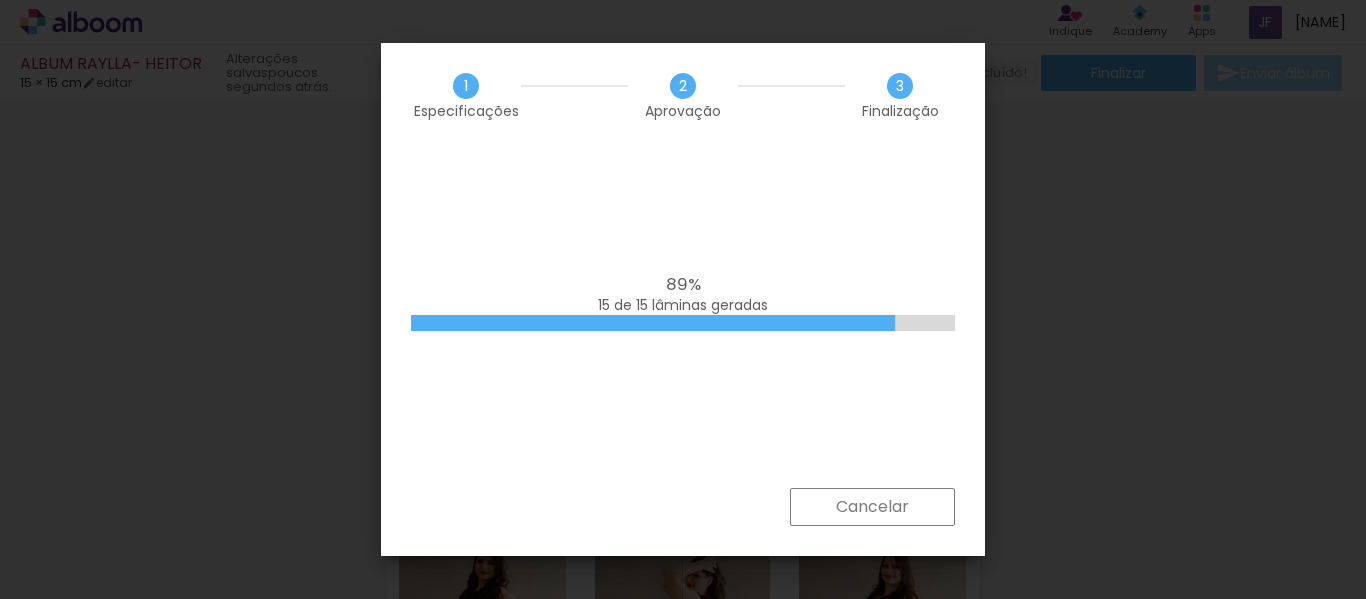 scroll, scrollTop: 0, scrollLeft: 0, axis: both 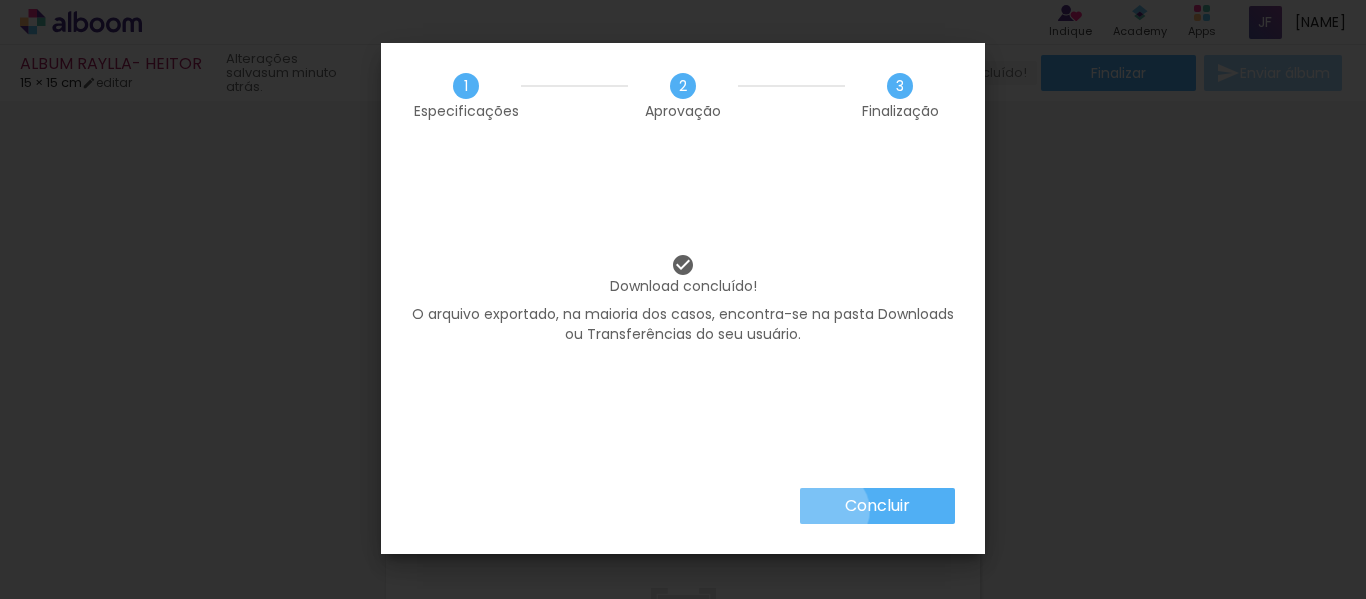 click on "Concluir" at bounding box center (877, 506) 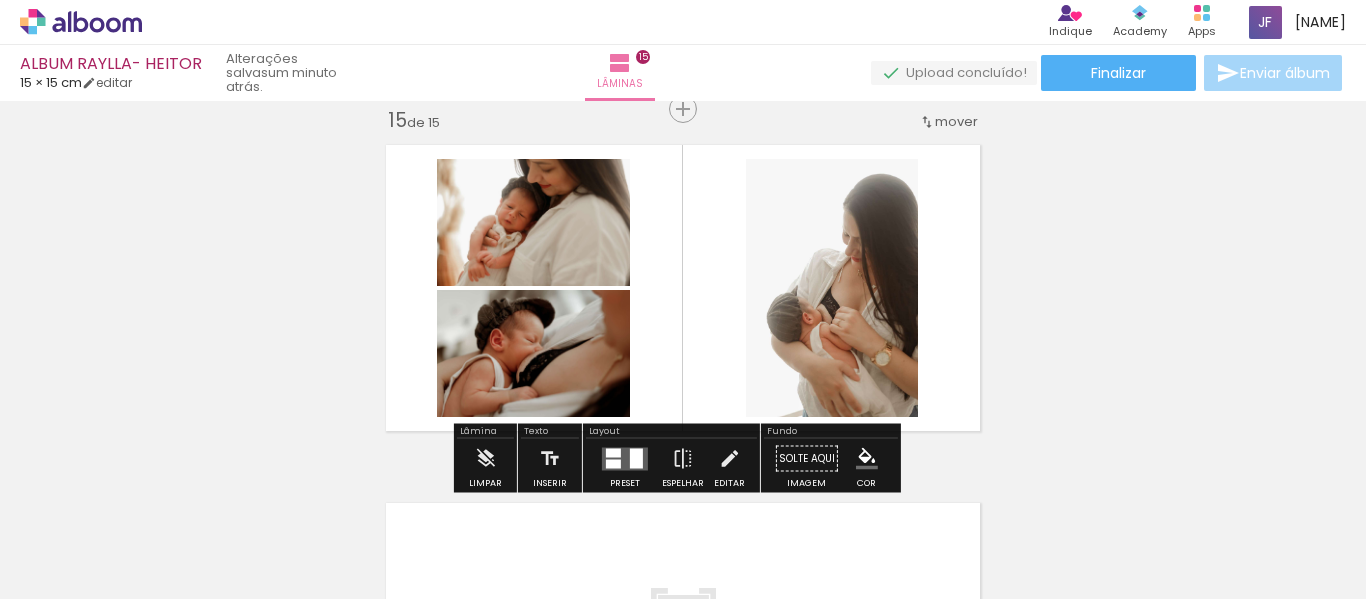 click on "› Editor de álbum" at bounding box center (147, 22) 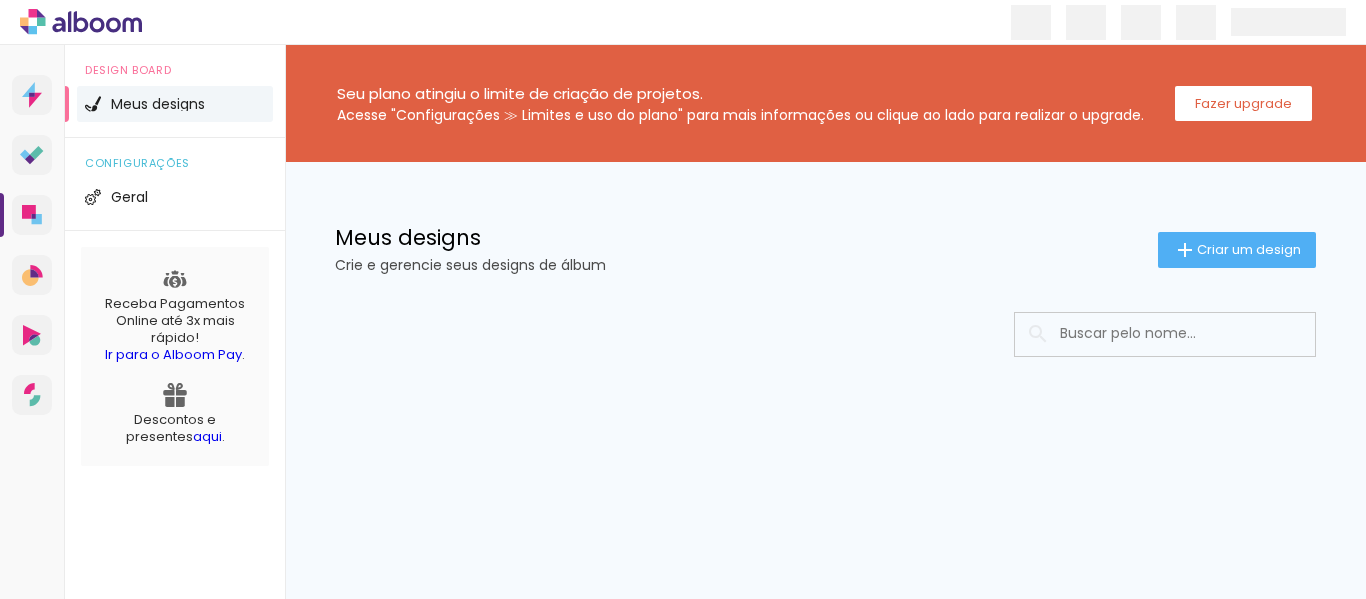 scroll, scrollTop: 0, scrollLeft: 0, axis: both 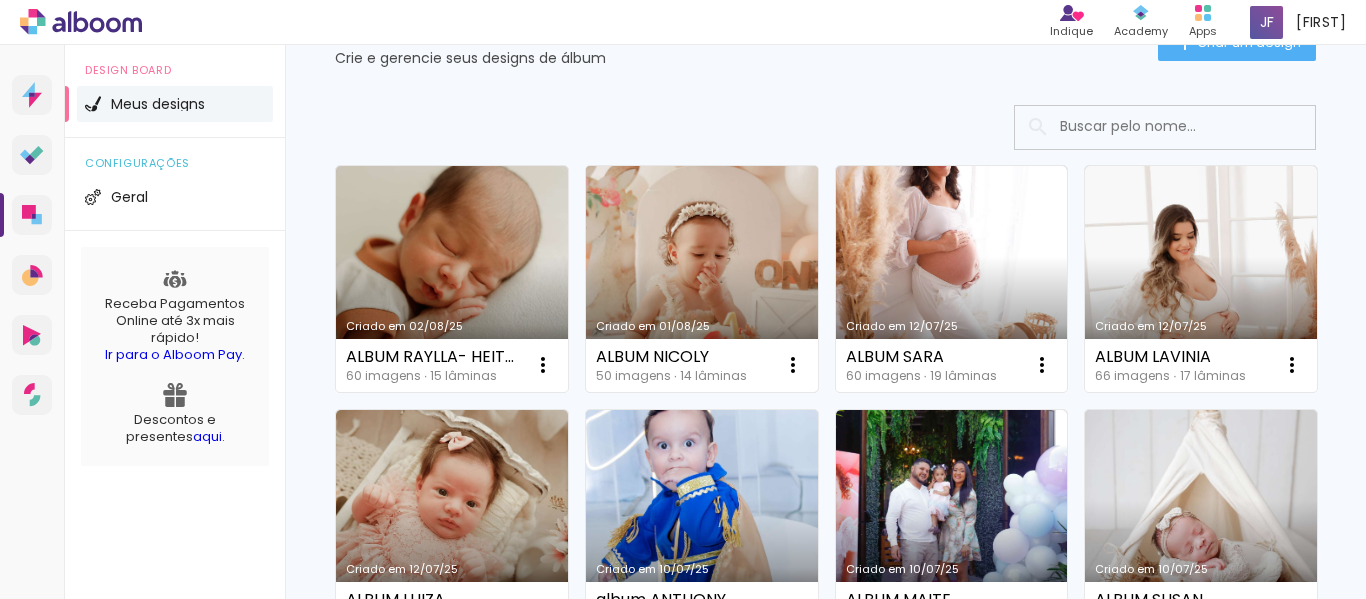 click on "Criado em 01/08/25" at bounding box center (702, 279) 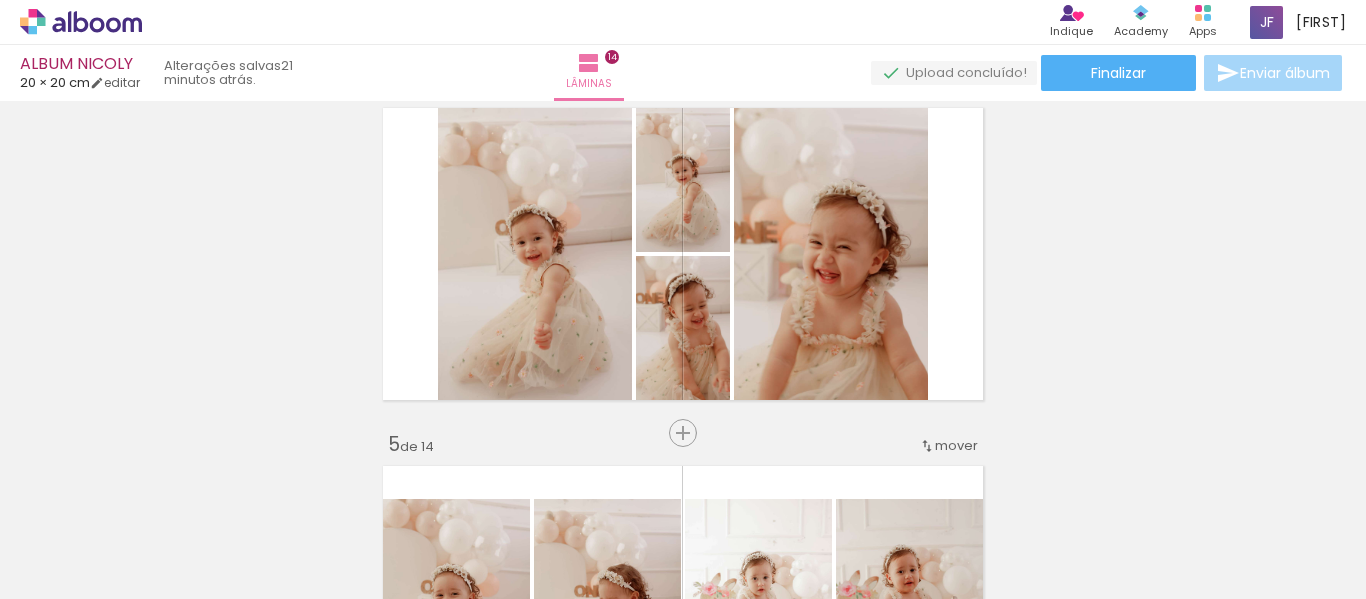 scroll, scrollTop: 1134, scrollLeft: 0, axis: vertical 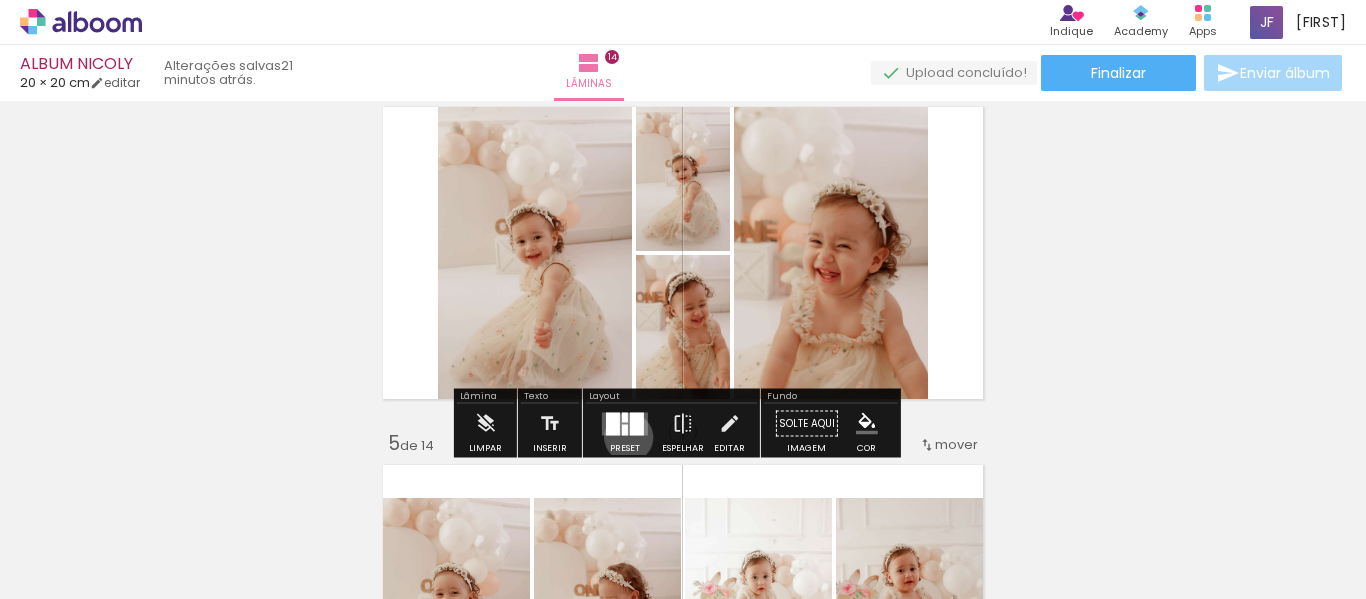 click at bounding box center (625, 424) 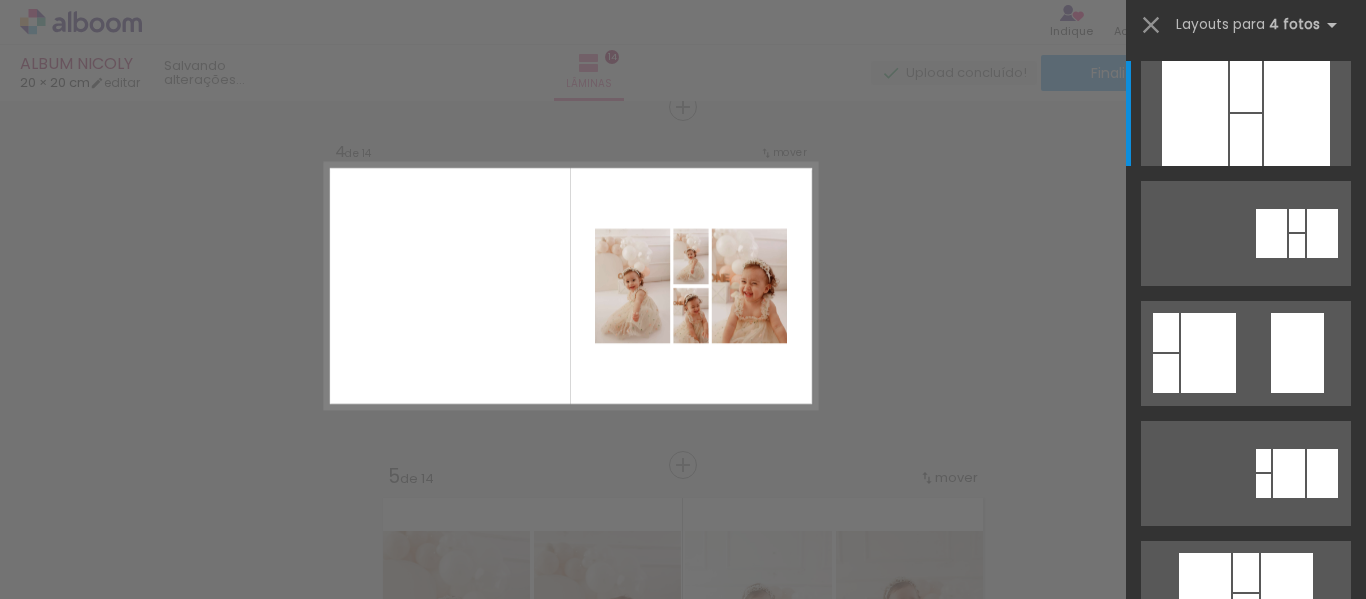 scroll, scrollTop: 1099, scrollLeft: 0, axis: vertical 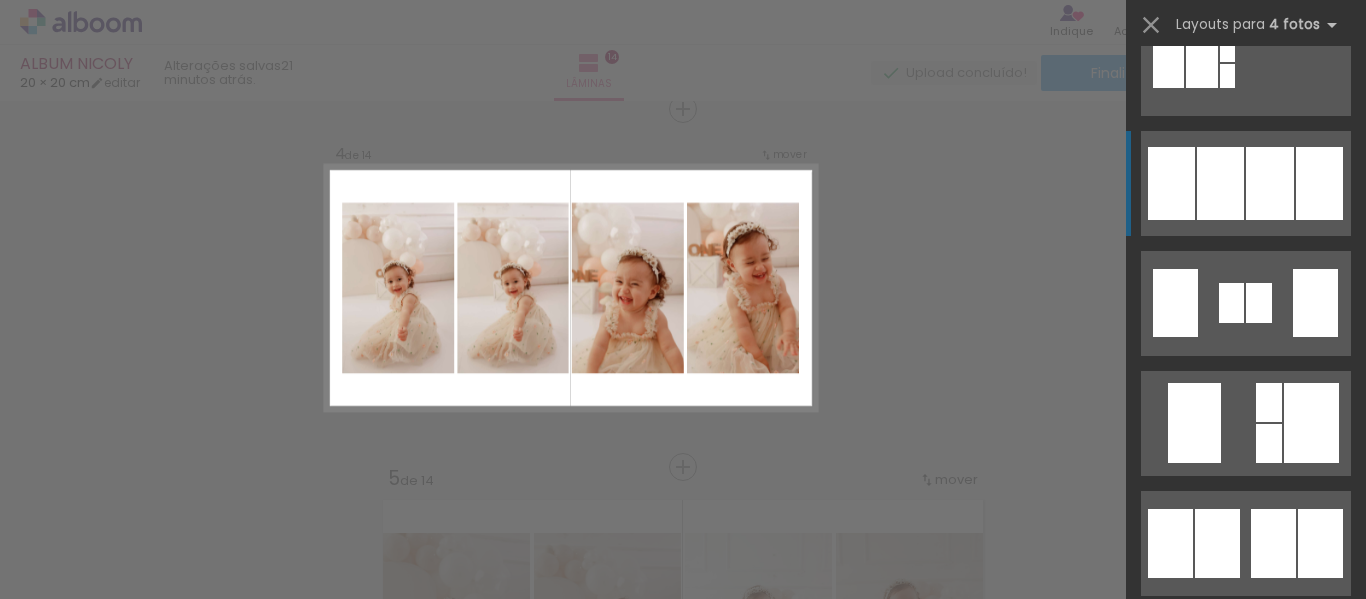 click at bounding box center [1259, 303] 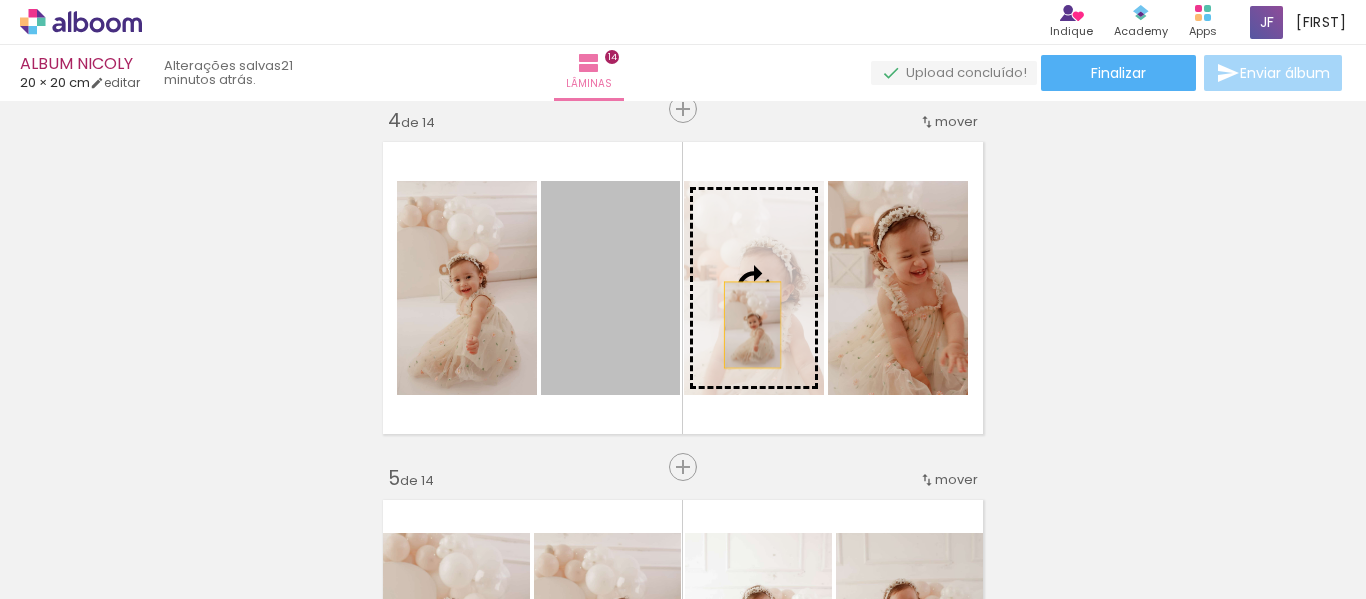 drag, startPoint x: 616, startPoint y: 327, endPoint x: 752, endPoint y: 325, distance: 136.01471 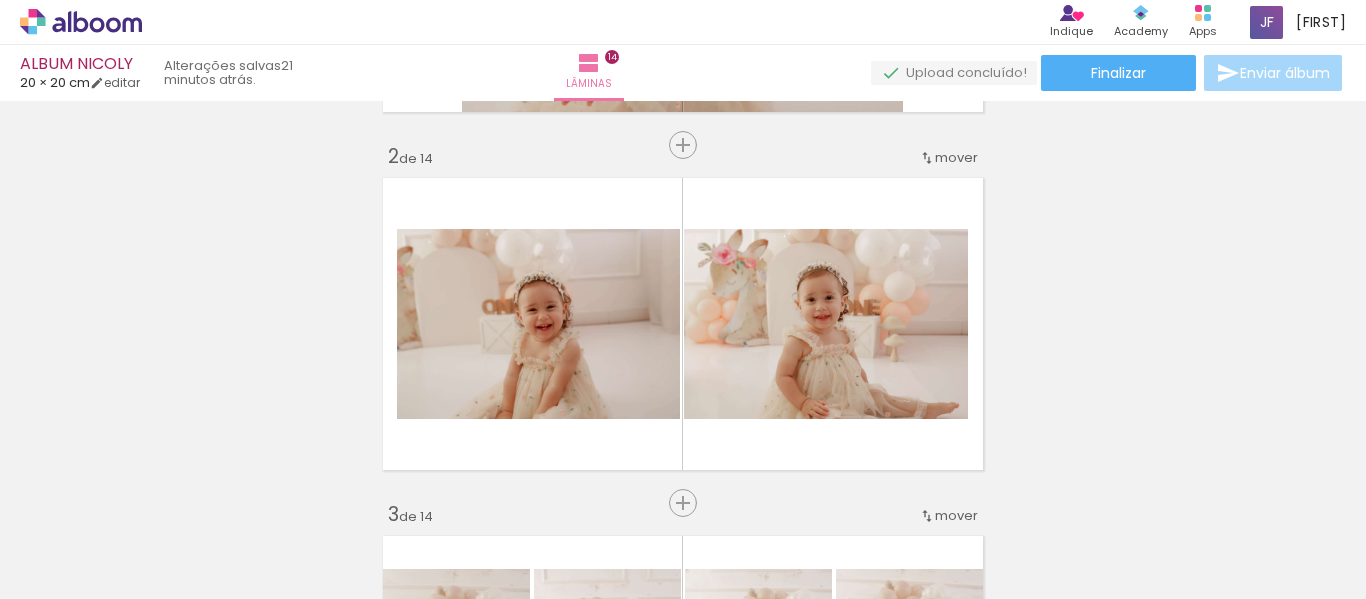 scroll, scrollTop: 346, scrollLeft: 0, axis: vertical 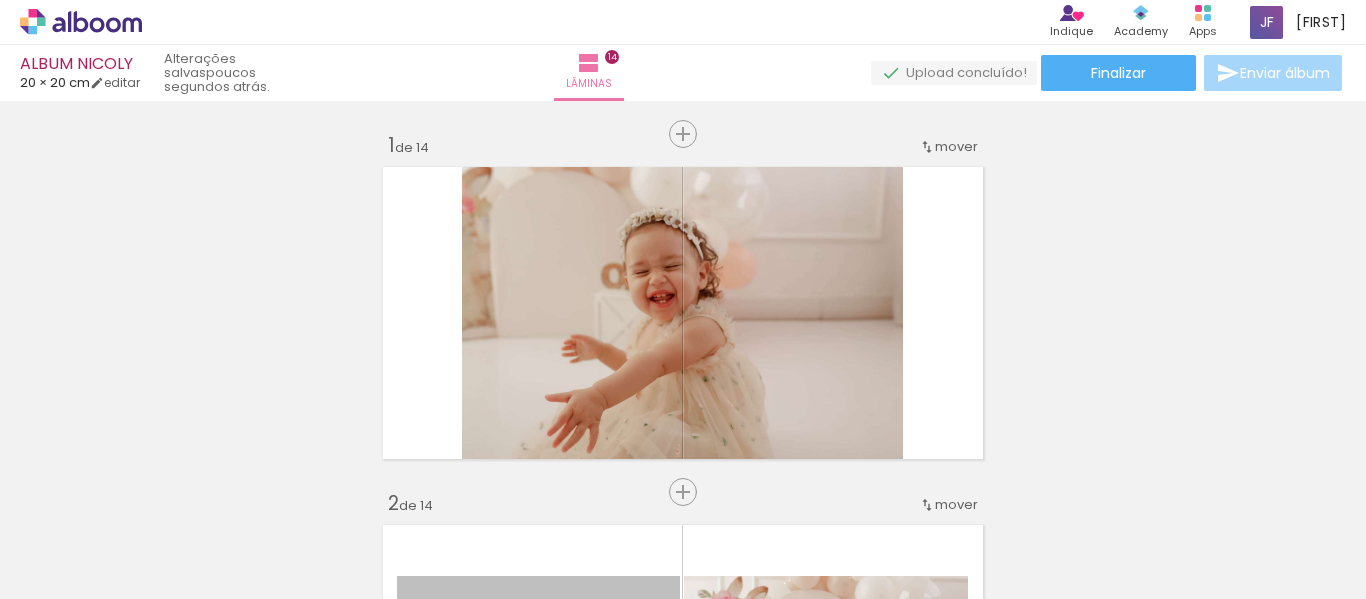 click on "link( href="../../bower_components/polymer/polymer.html" rel="import" ) picture-double-landscape" at bounding box center [683, 299] 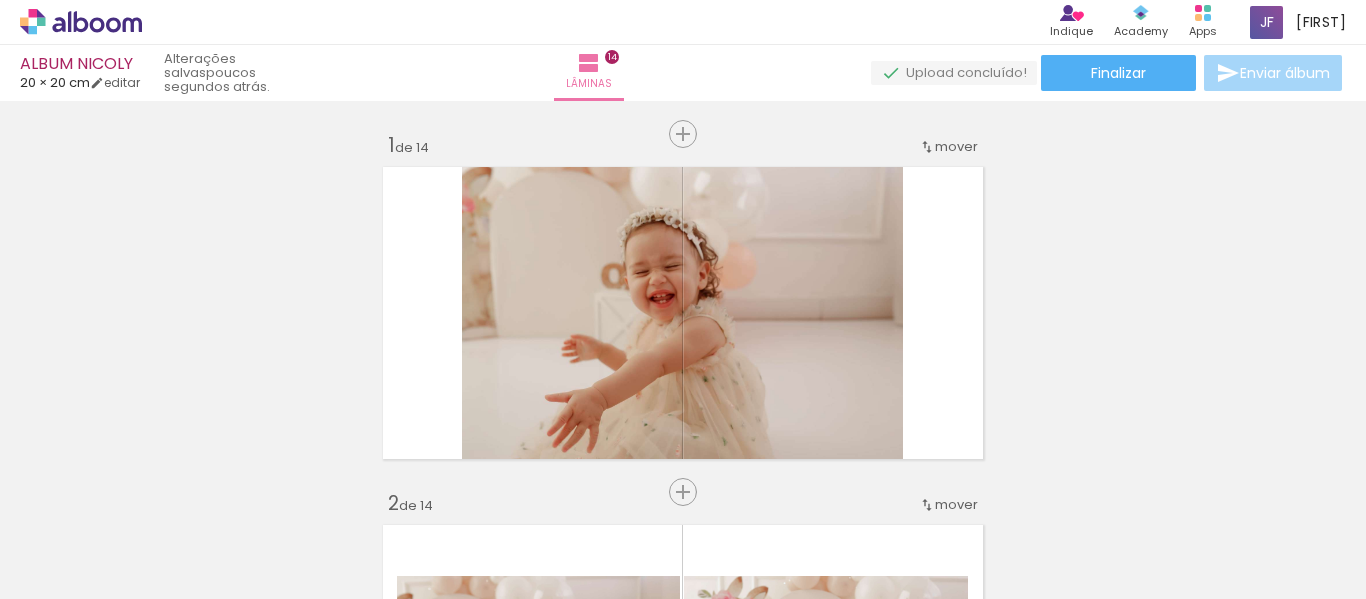scroll, scrollTop: 560, scrollLeft: 0, axis: vertical 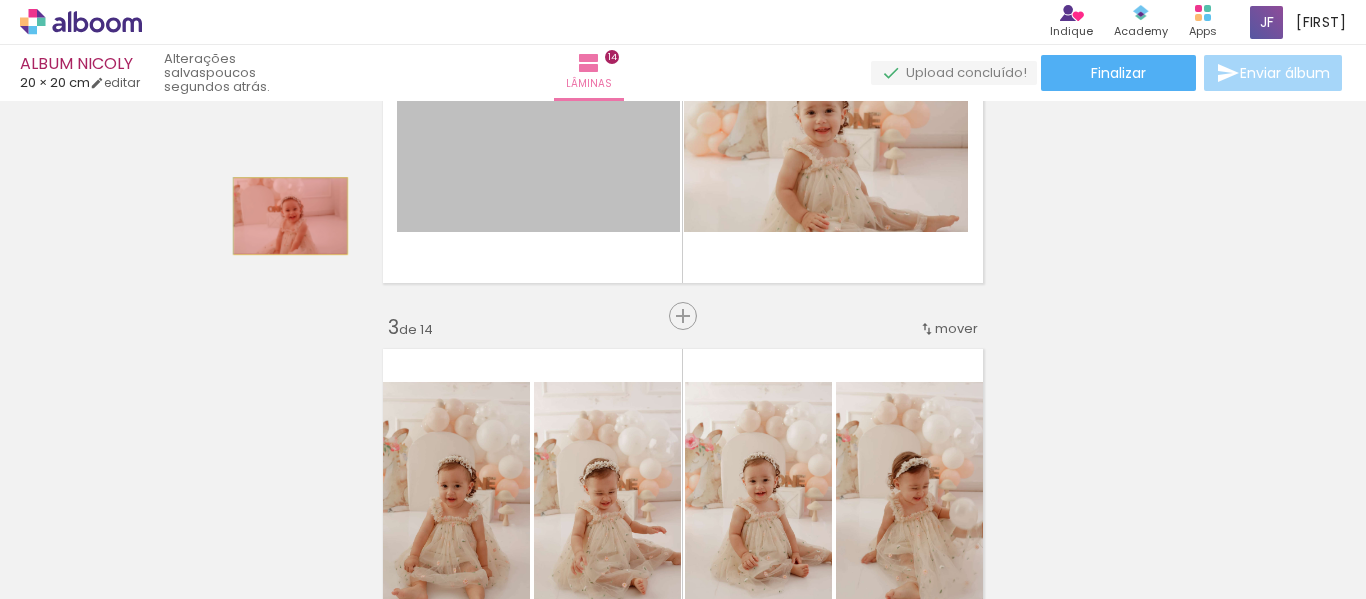 drag, startPoint x: 538, startPoint y: 174, endPoint x: 282, endPoint y: 216, distance: 259.42242 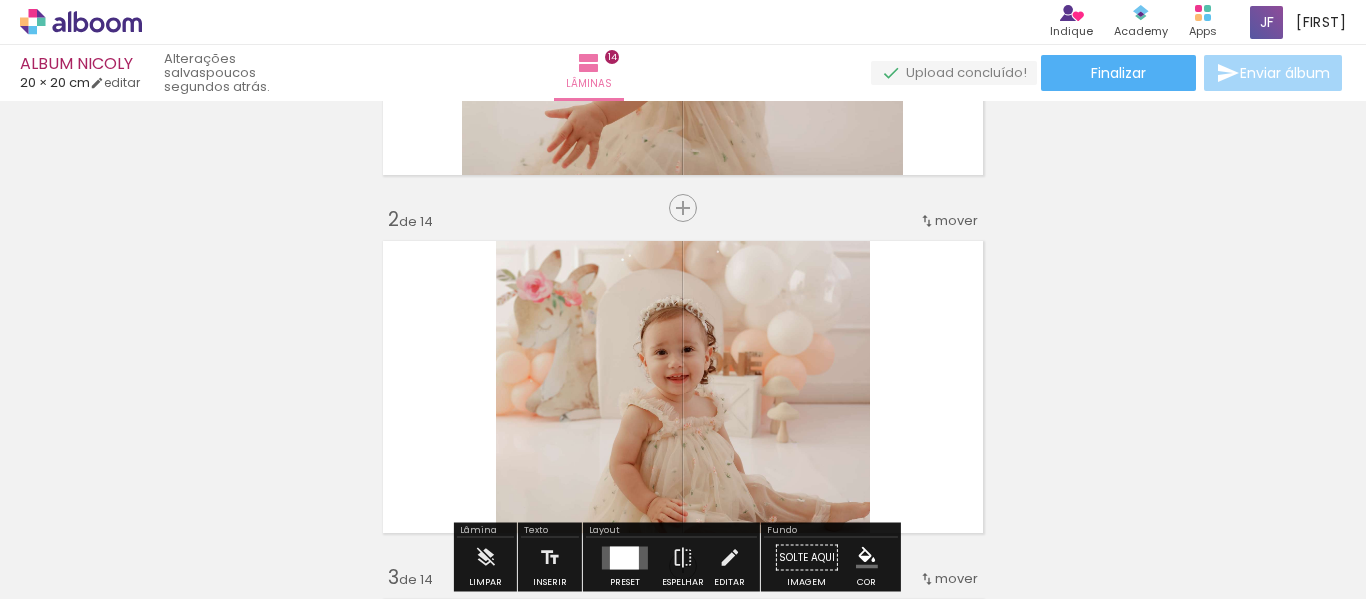 scroll, scrollTop: 285, scrollLeft: 0, axis: vertical 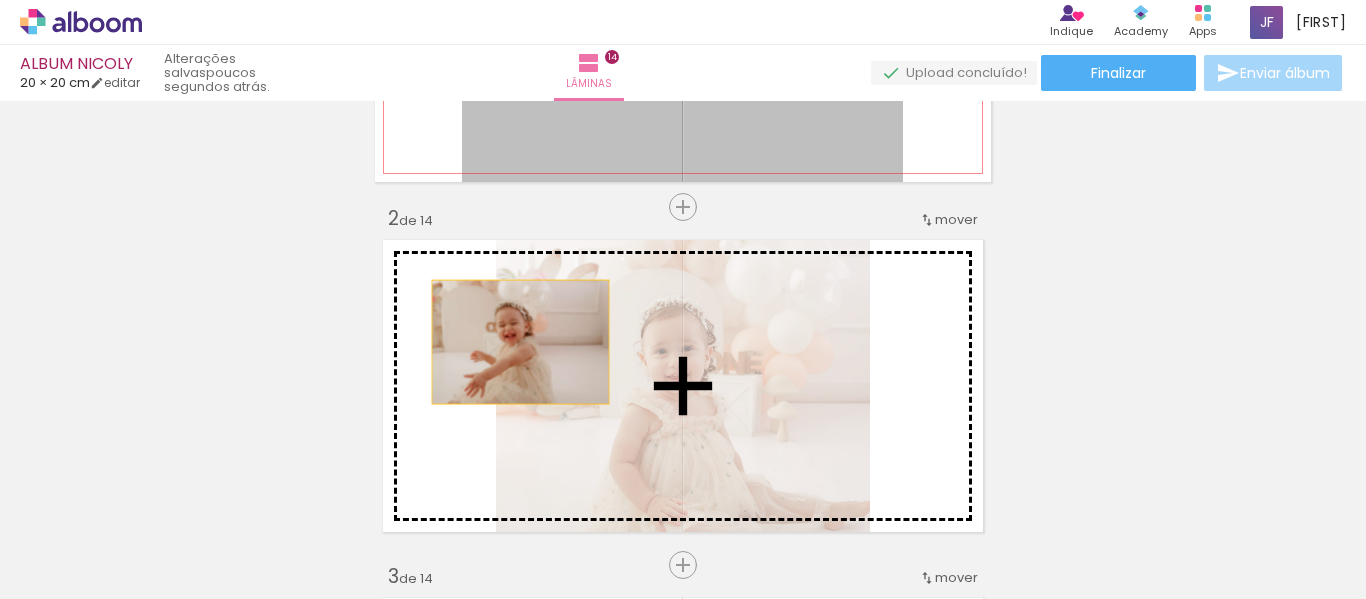 drag, startPoint x: 558, startPoint y: 139, endPoint x: 512, endPoint y: 345, distance: 211.07344 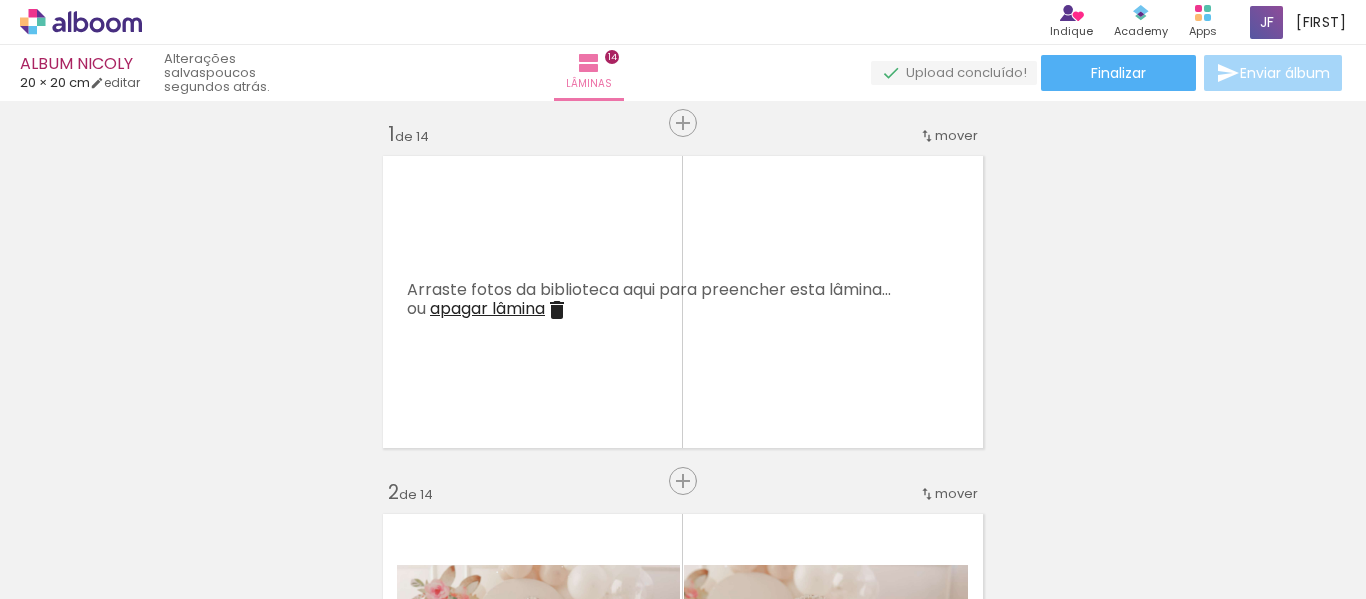 scroll, scrollTop: 0, scrollLeft: 0, axis: both 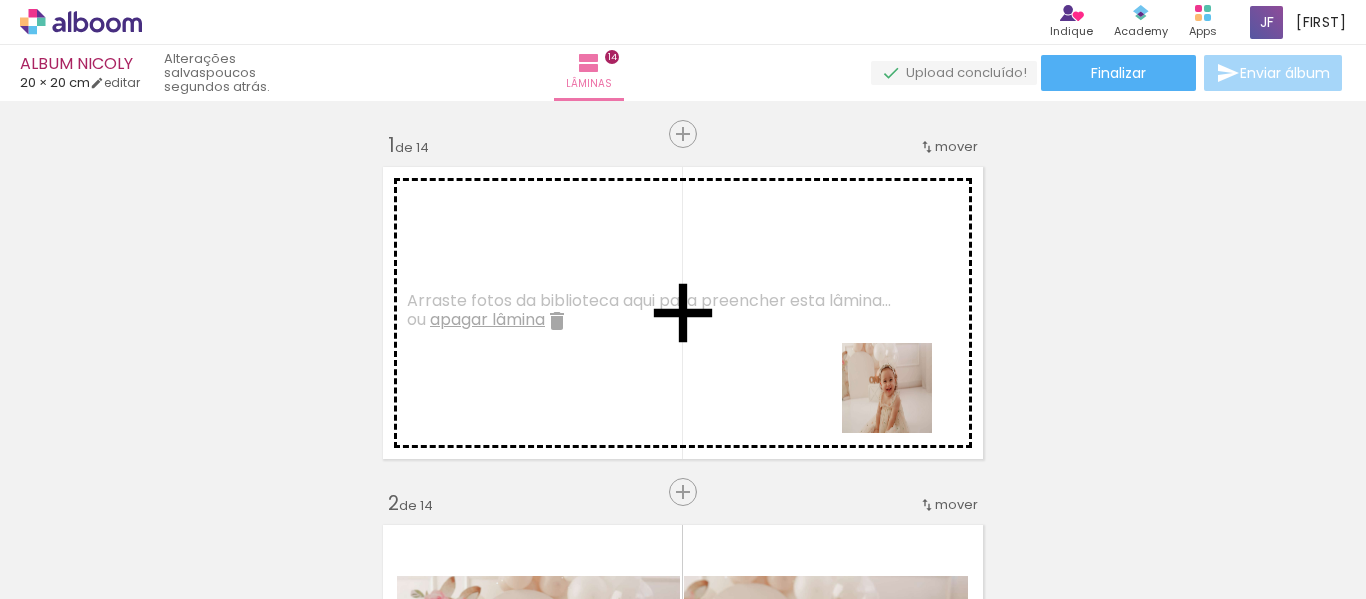 drag, startPoint x: 1147, startPoint y: 535, endPoint x: 815, endPoint y: 362, distance: 374.37015 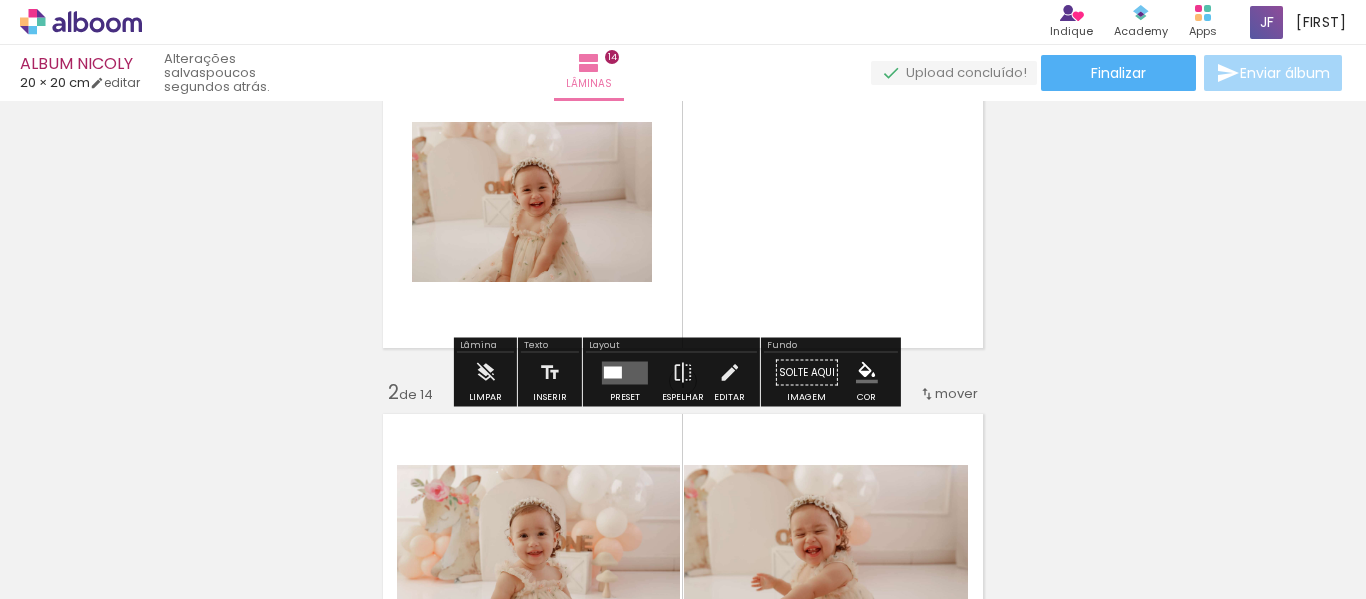 scroll, scrollTop: 112, scrollLeft: 0, axis: vertical 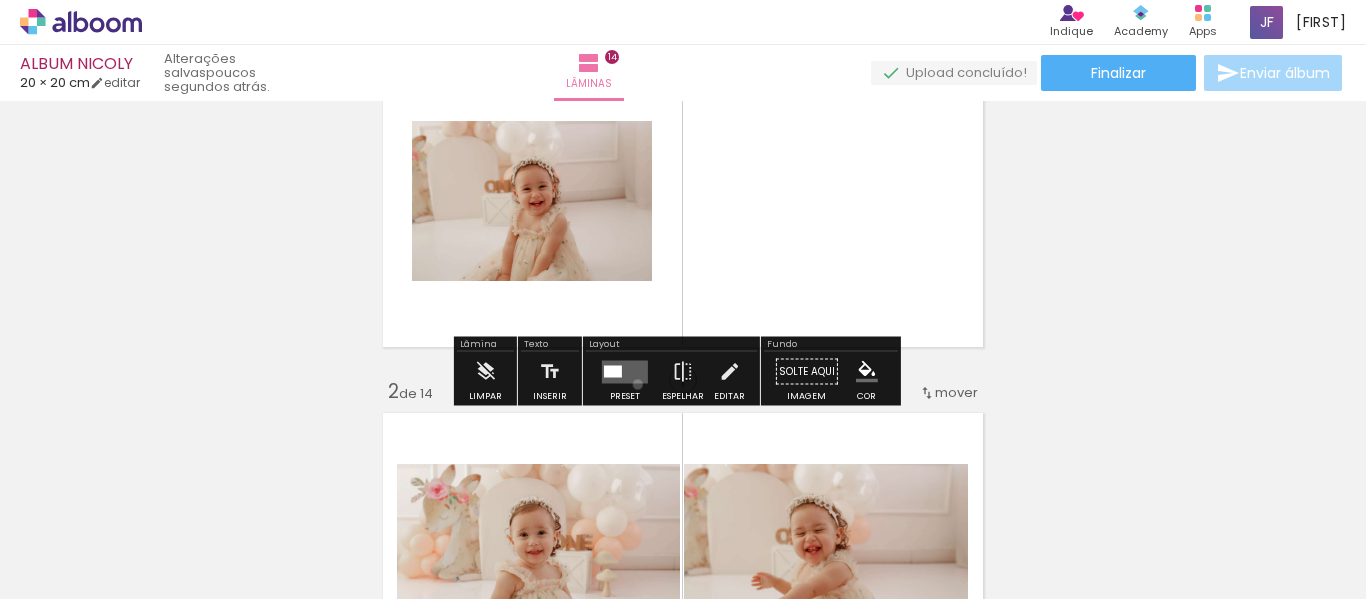 click at bounding box center (625, 372) 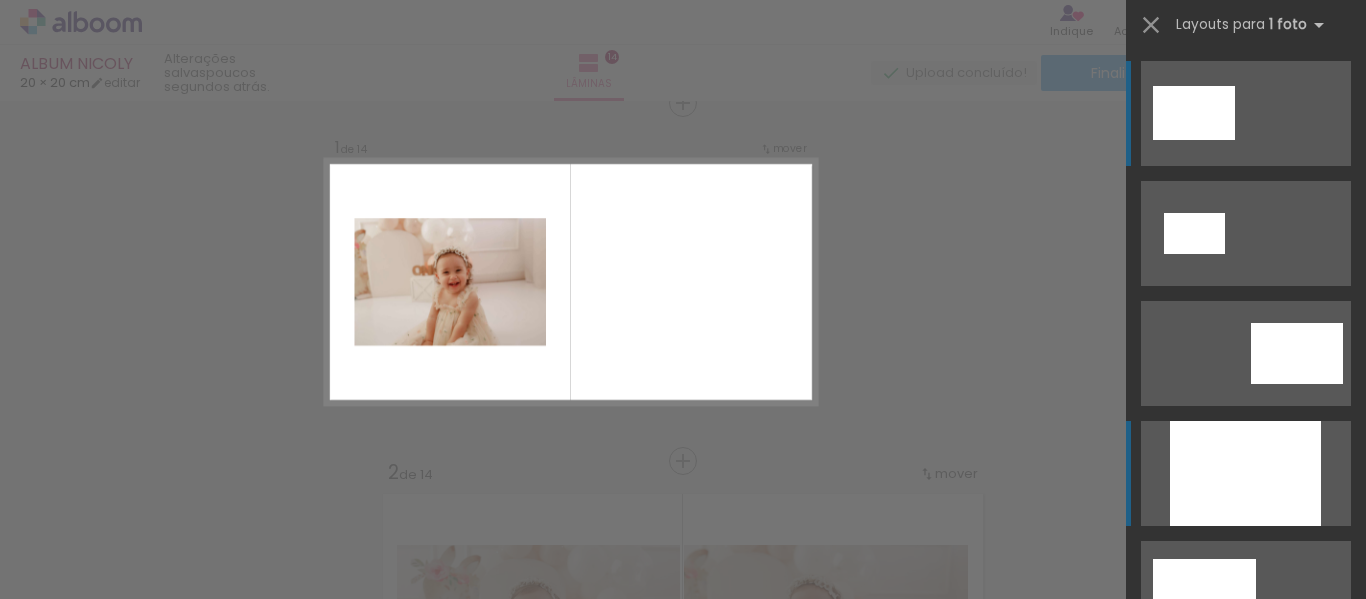 scroll, scrollTop: 25, scrollLeft: 0, axis: vertical 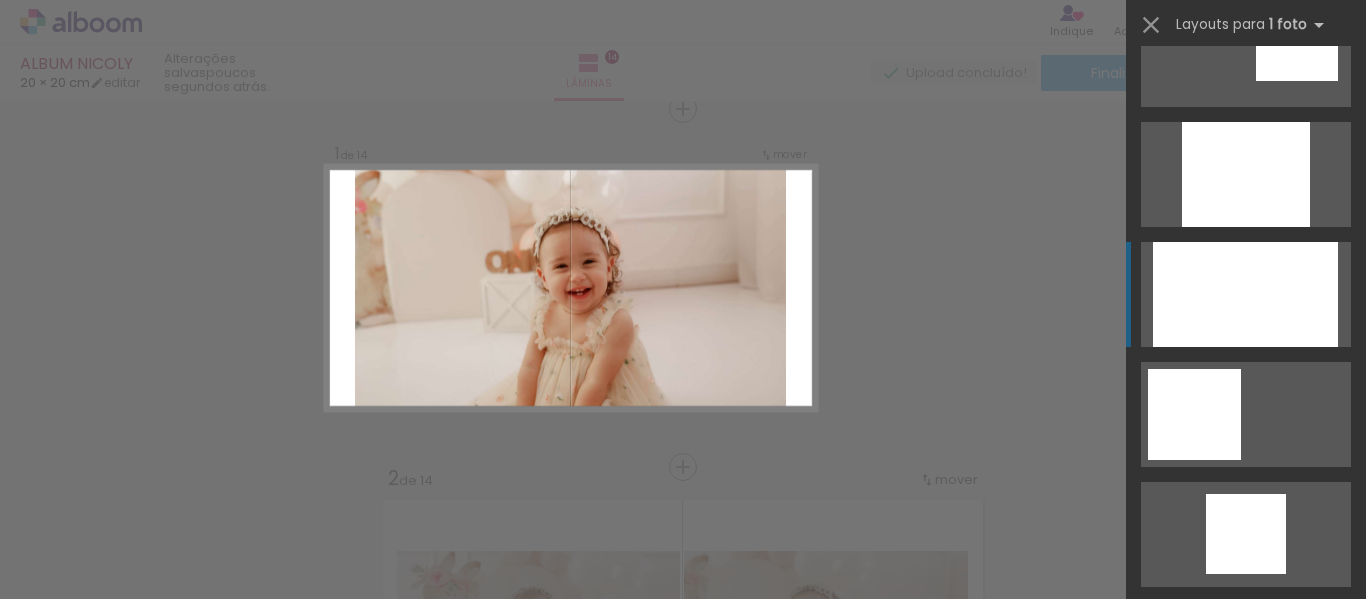 click at bounding box center [1246, 774] 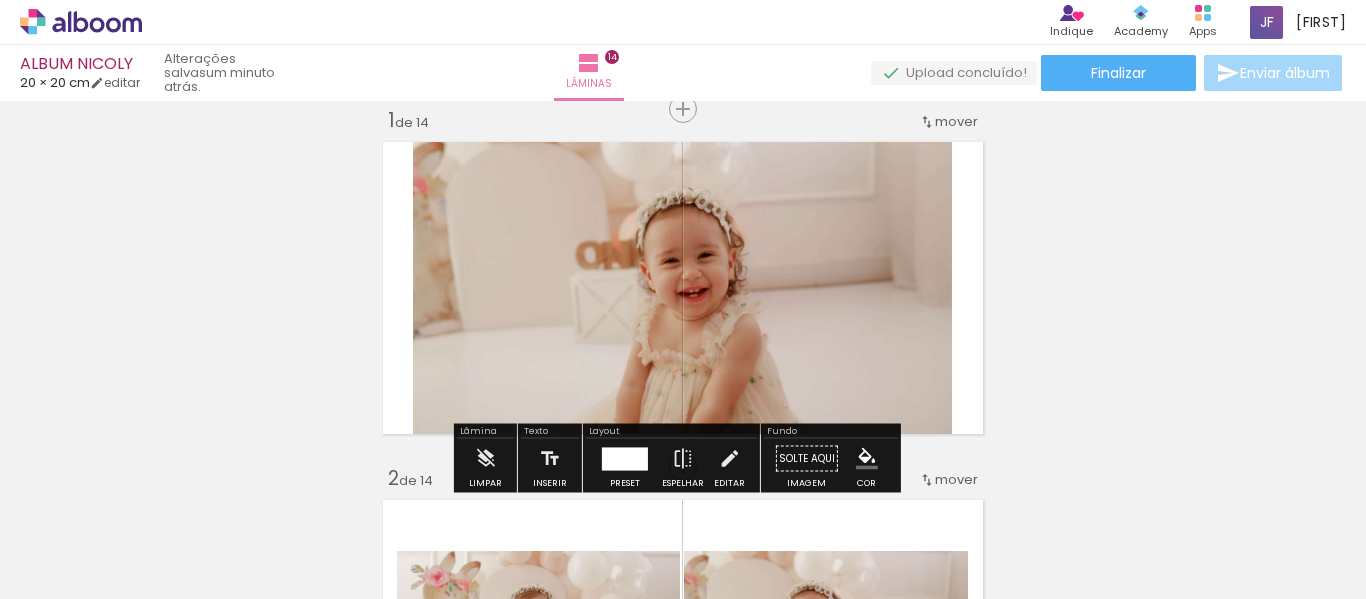 click at bounding box center (625, 458) 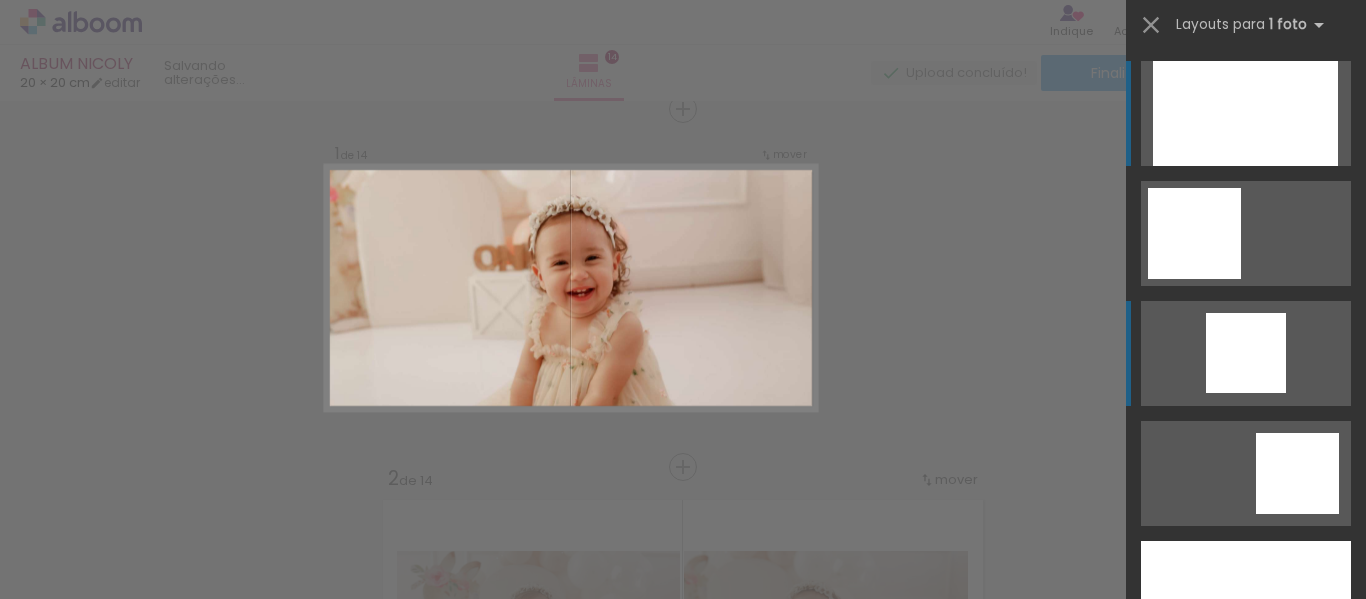 scroll, scrollTop: 1579, scrollLeft: 0, axis: vertical 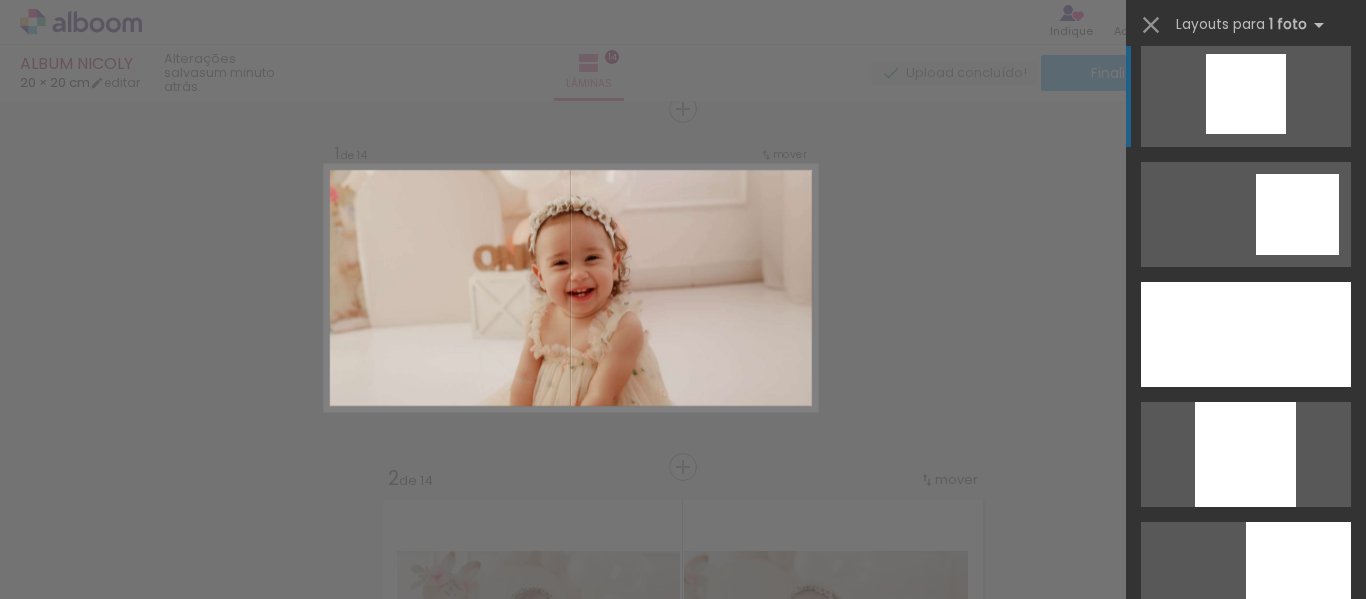 click at bounding box center [1246, 334] 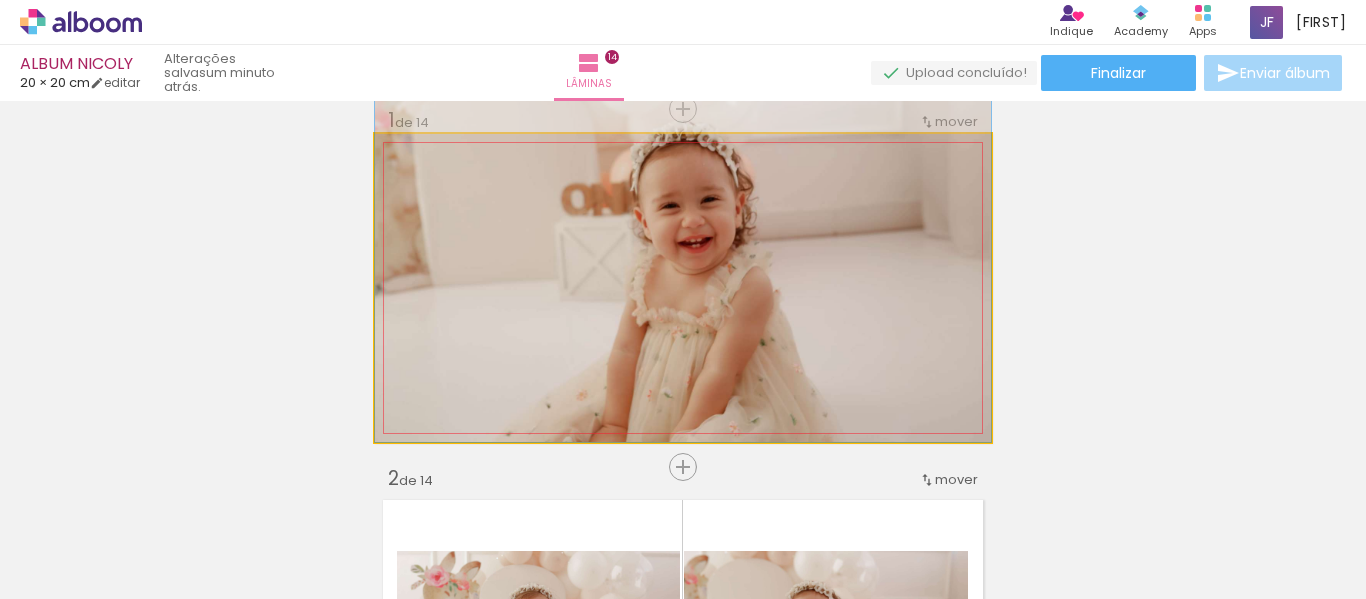 drag, startPoint x: 843, startPoint y: 287, endPoint x: 835, endPoint y: 189, distance: 98.32599 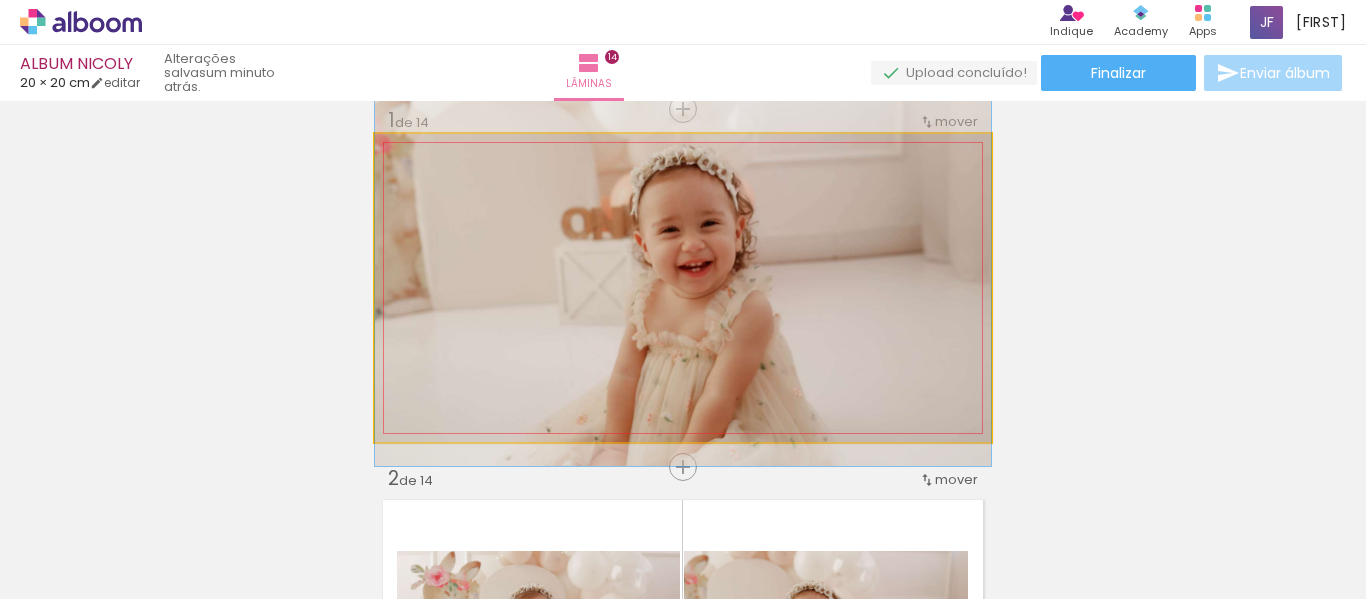 drag, startPoint x: 835, startPoint y: 194, endPoint x: 837, endPoint y: 218, distance: 24.083189 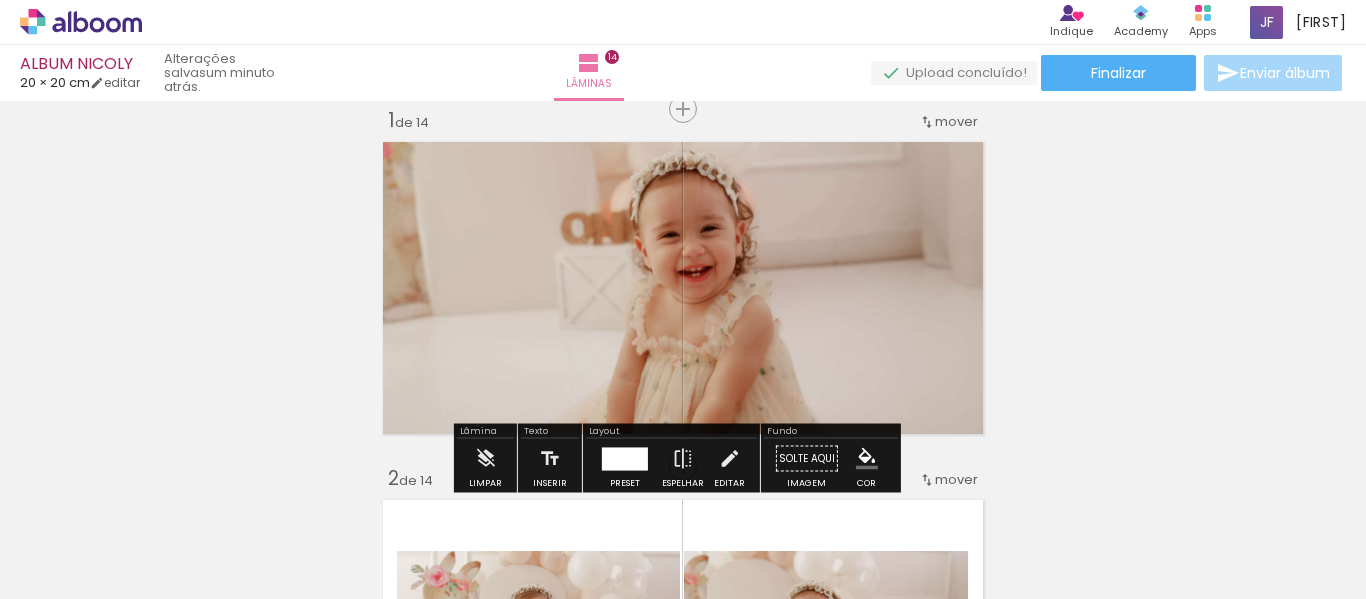 click on "Inserir lâmina 1  de 14  Inserir lâmina 2  de 14  Inserir lâmina 3  de 14  Inserir lâmina 4  de 14  Inserir lâmina 5  de 14  Inserir lâmina 6  de 14  Inserir lâmina 7  de 14  Inserir lâmina 8  de 14  Inserir lâmina 9  de 14  Inserir lâmina 10  de 14  Inserir lâmina 11  de 14  Inserir lâmina 12  de 14  Inserir lâmina 13  de 14  Inserir lâmina 14  de 14" at bounding box center [683, 2768] 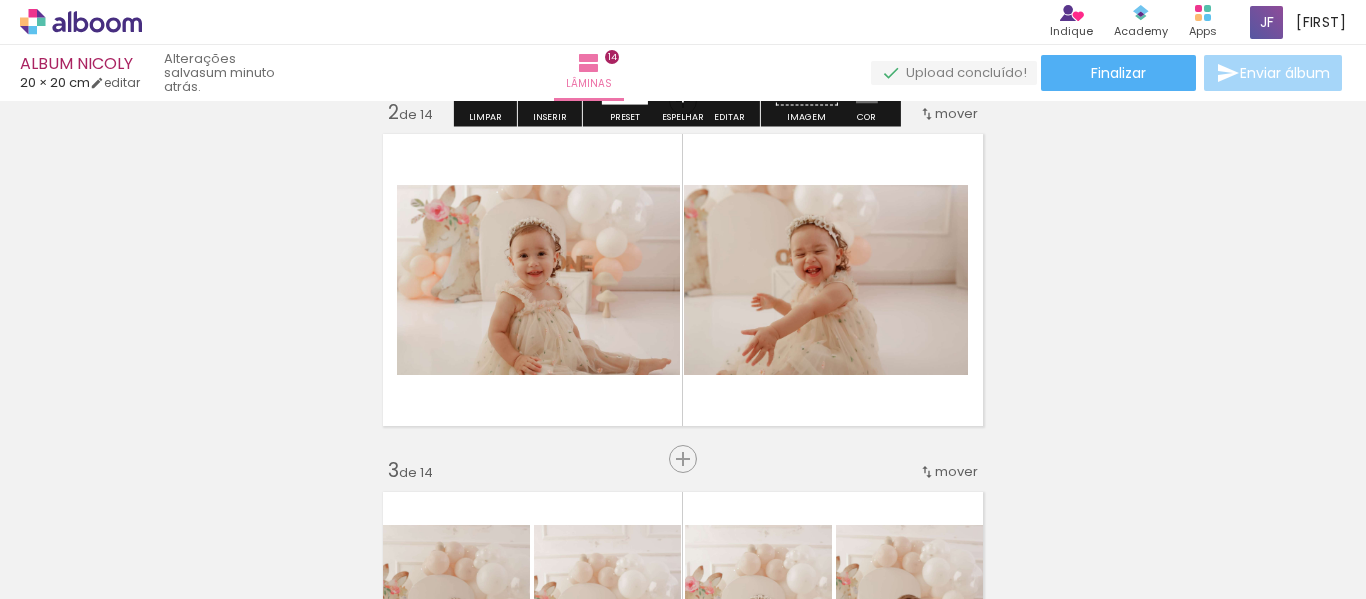 scroll, scrollTop: 437, scrollLeft: 0, axis: vertical 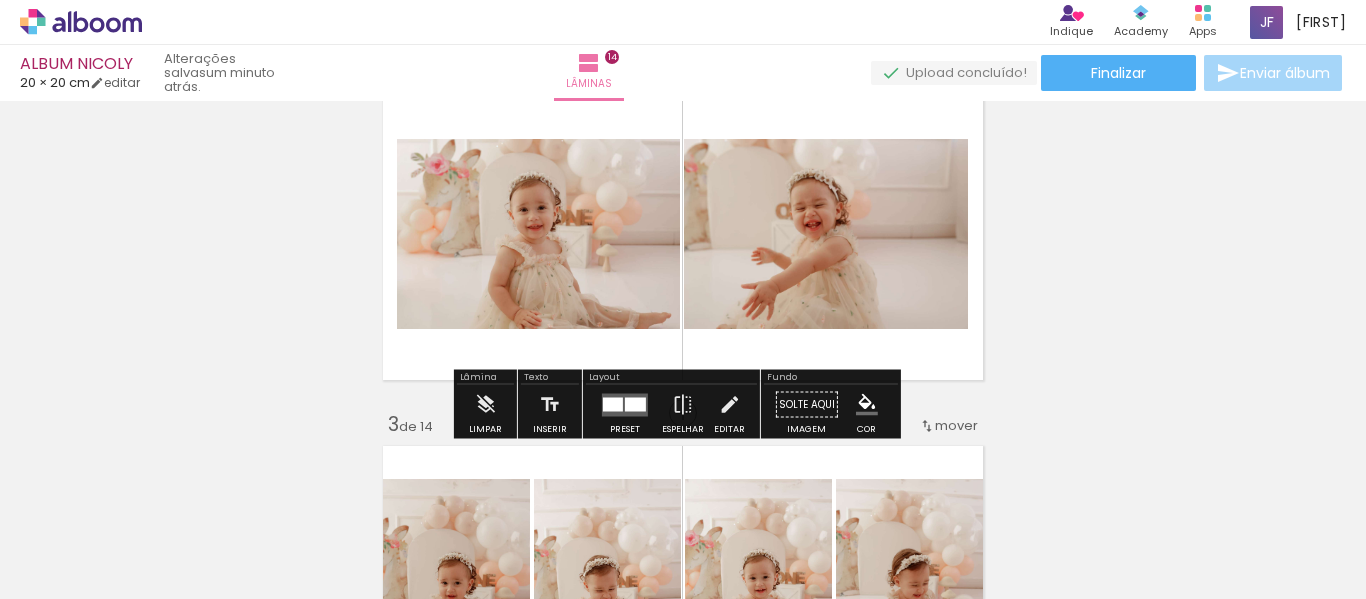 click at bounding box center (635, 404) 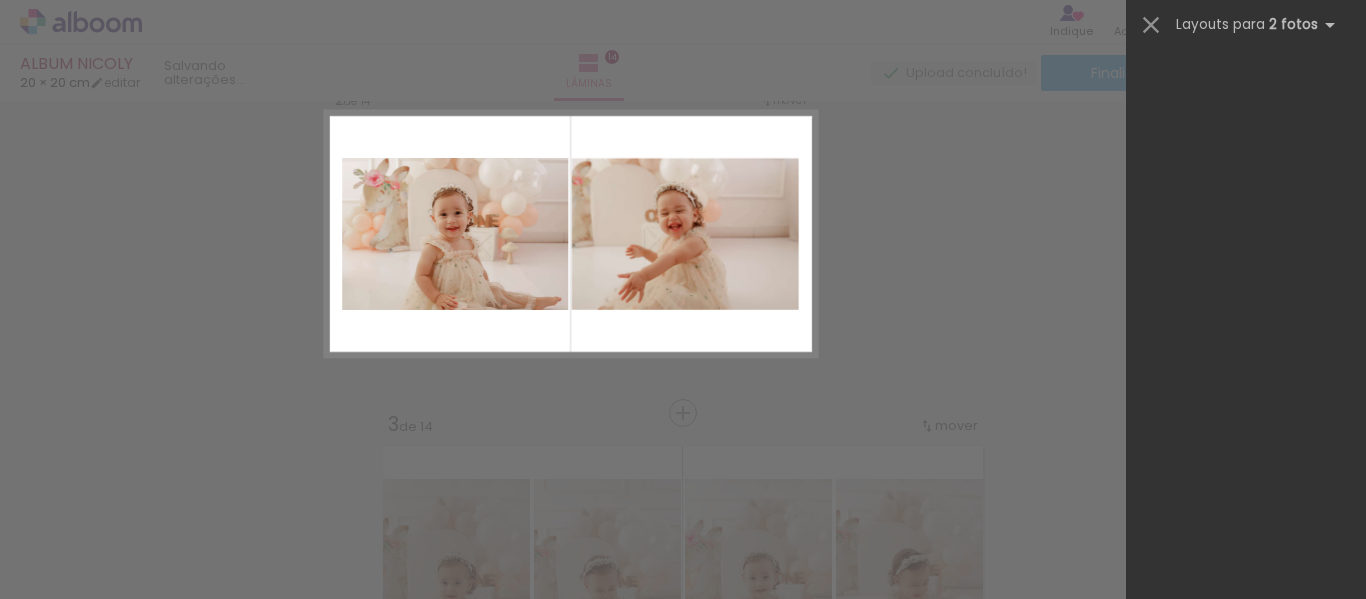scroll, scrollTop: 0, scrollLeft: 0, axis: both 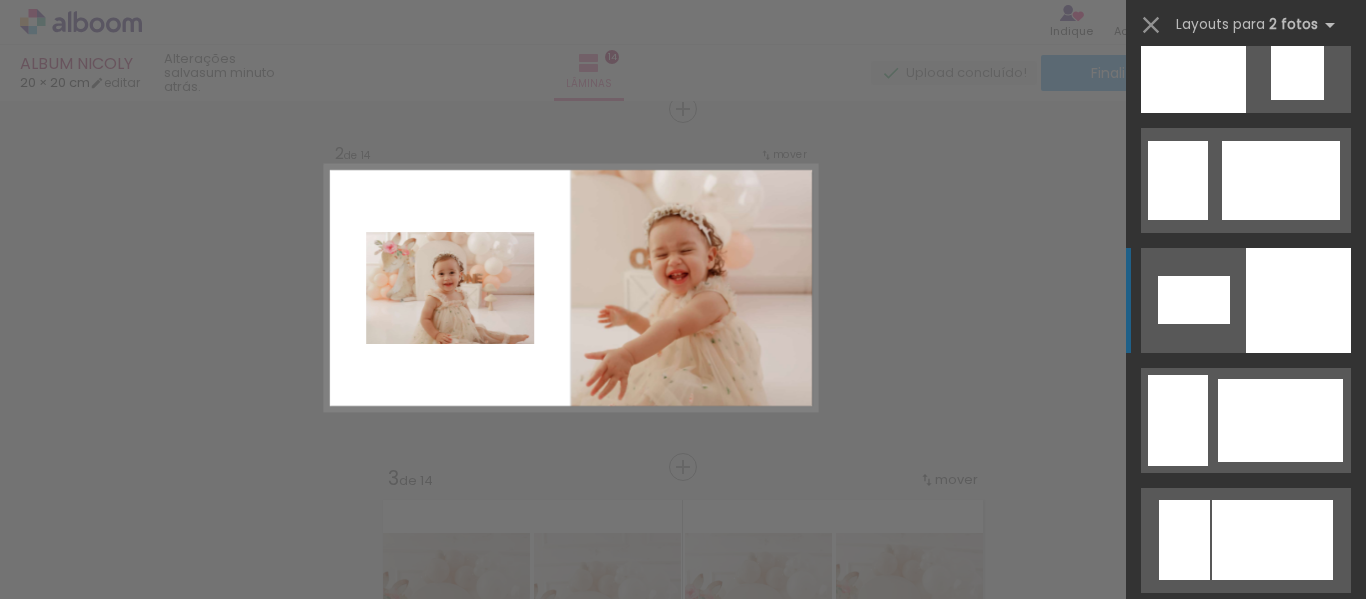 click at bounding box center [1246, 180] 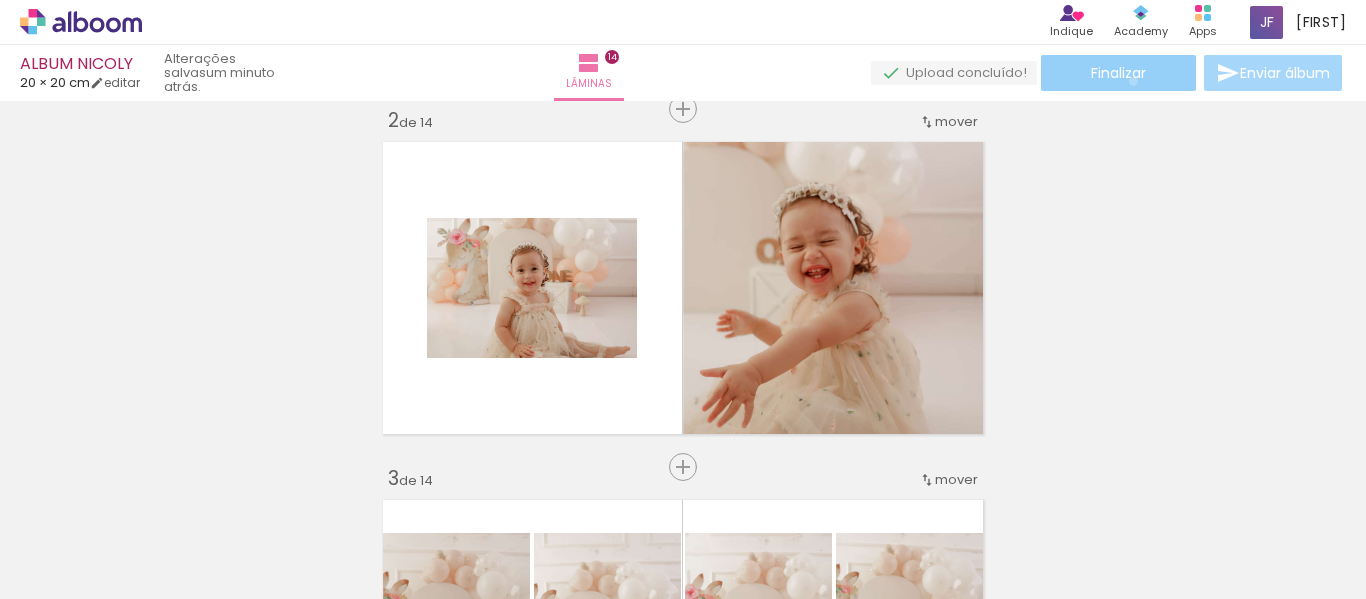 click on "Finalizar" 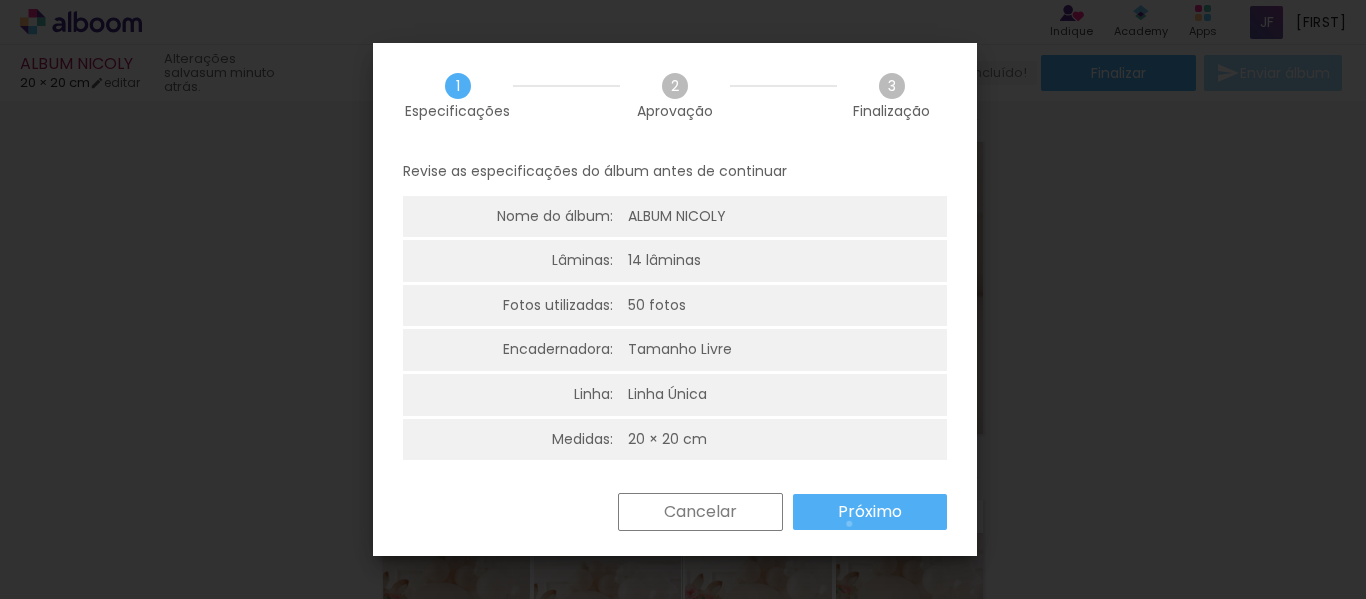 click on "Próximo" at bounding box center [870, 512] 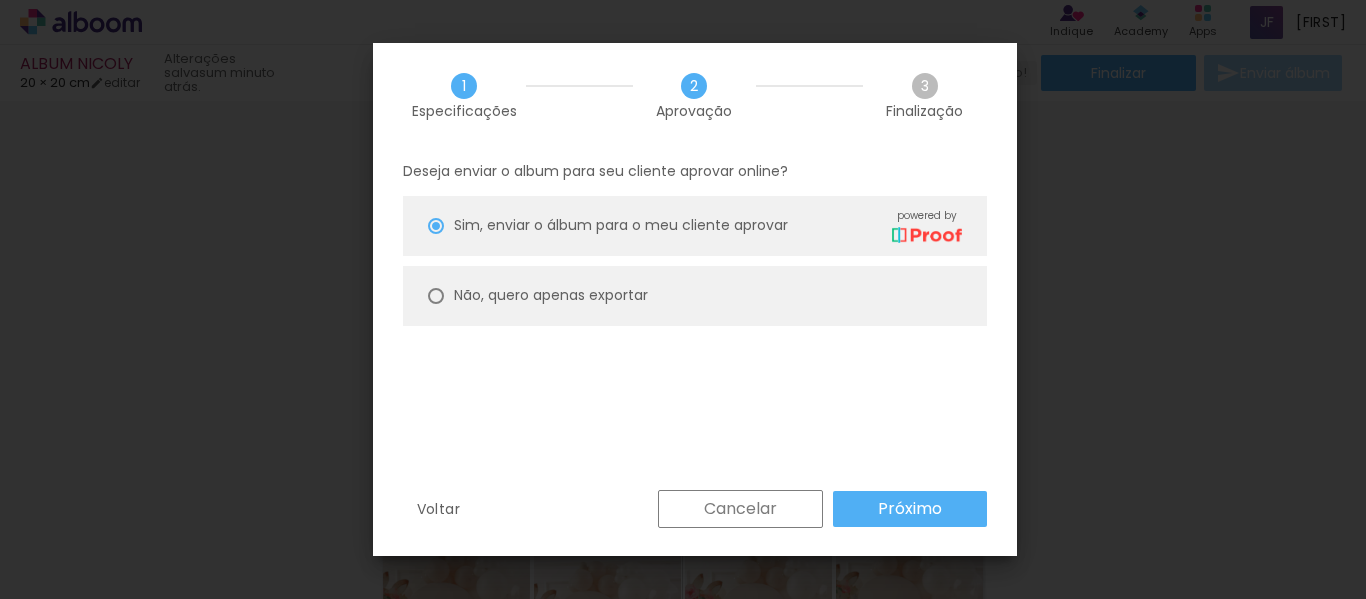 click on "Não, quero apenas exportar" at bounding box center [695, 296] 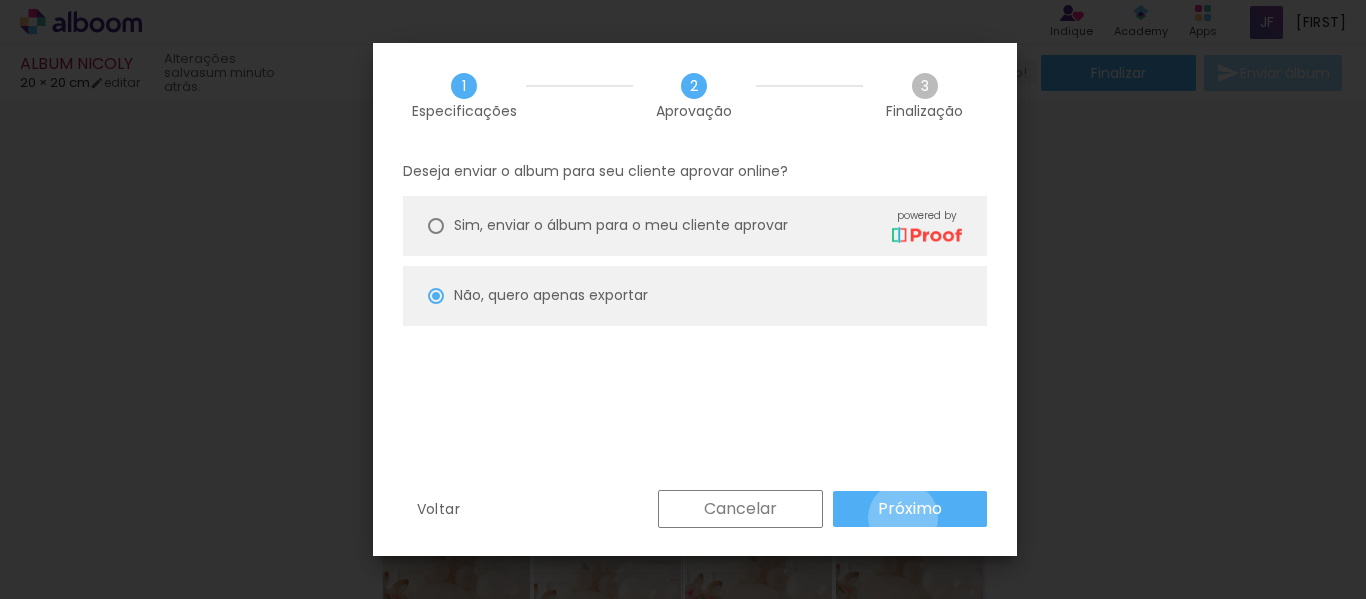 click on "Próximo" at bounding box center (0, 0) 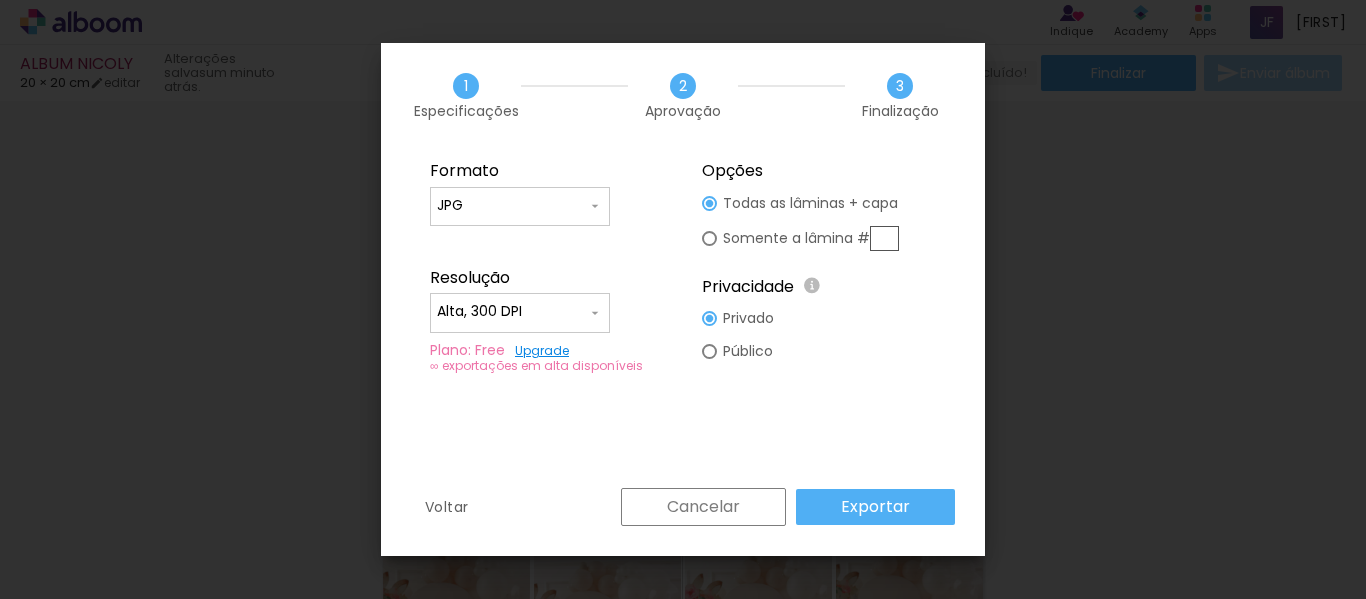 click on "JPG" at bounding box center [512, 206] 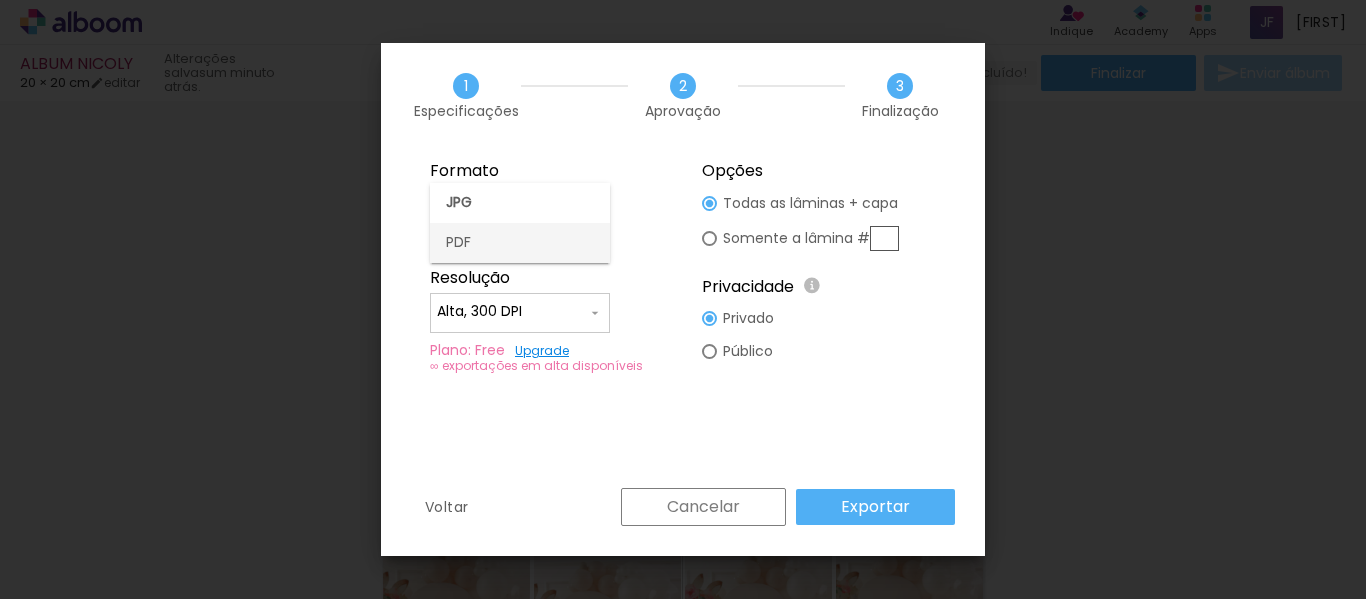 click on "PDF" at bounding box center (520, 243) 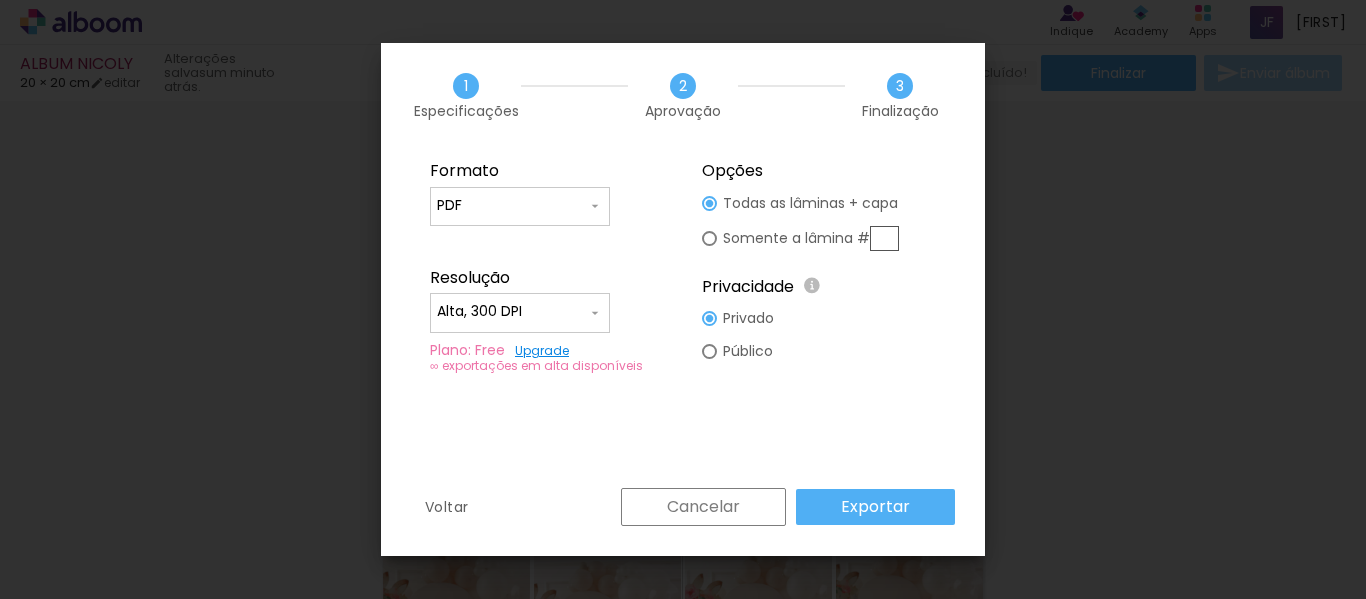 click on "Alta, 300 DPI" at bounding box center (520, 313) 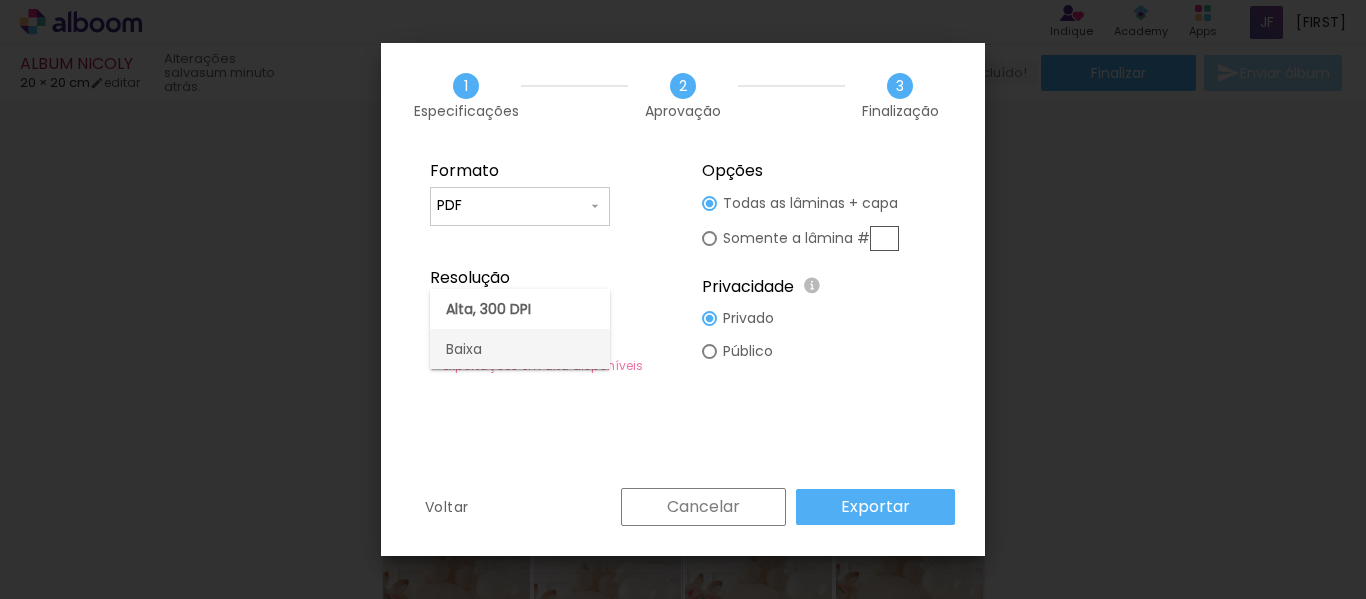 click on "Baixa" at bounding box center (520, 349) 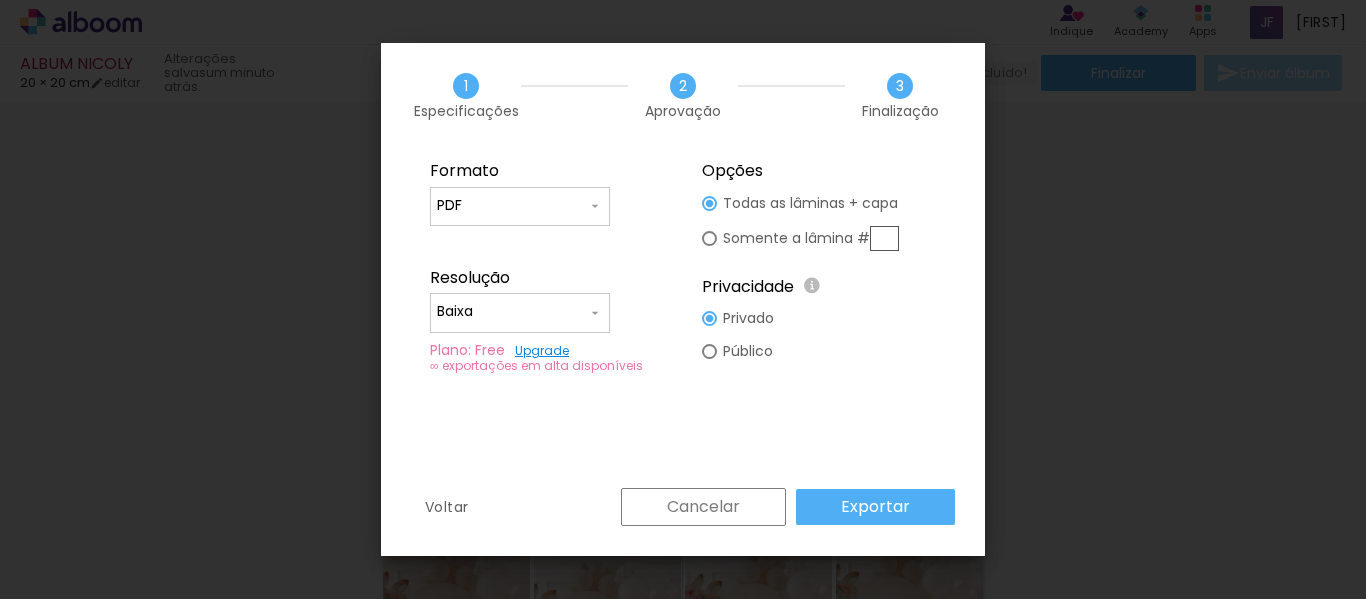 click on "Exportar" at bounding box center (875, 507) 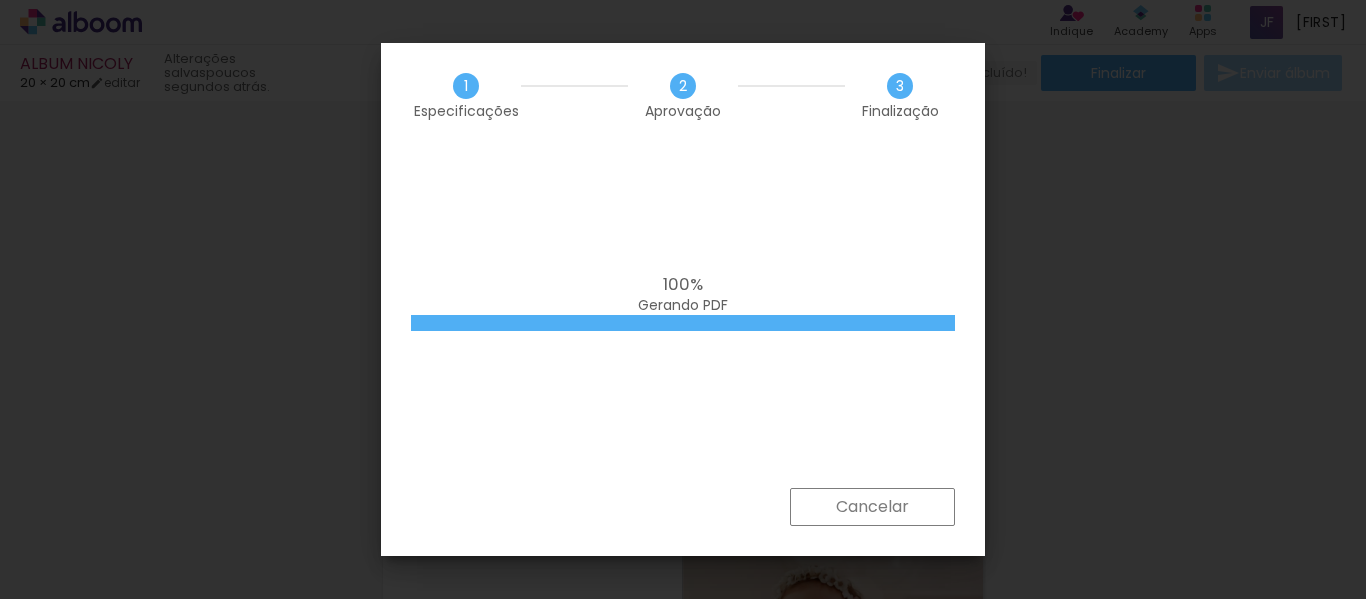 scroll, scrollTop: 0, scrollLeft: 0, axis: both 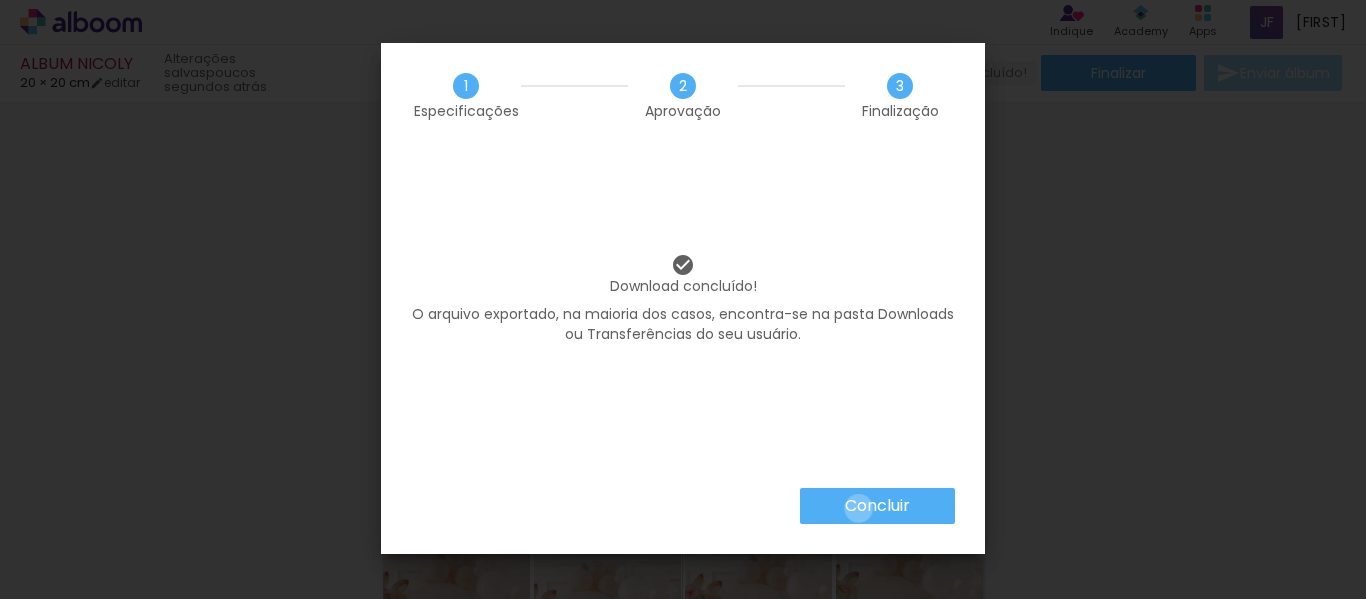 click on "Concluir" at bounding box center (0, 0) 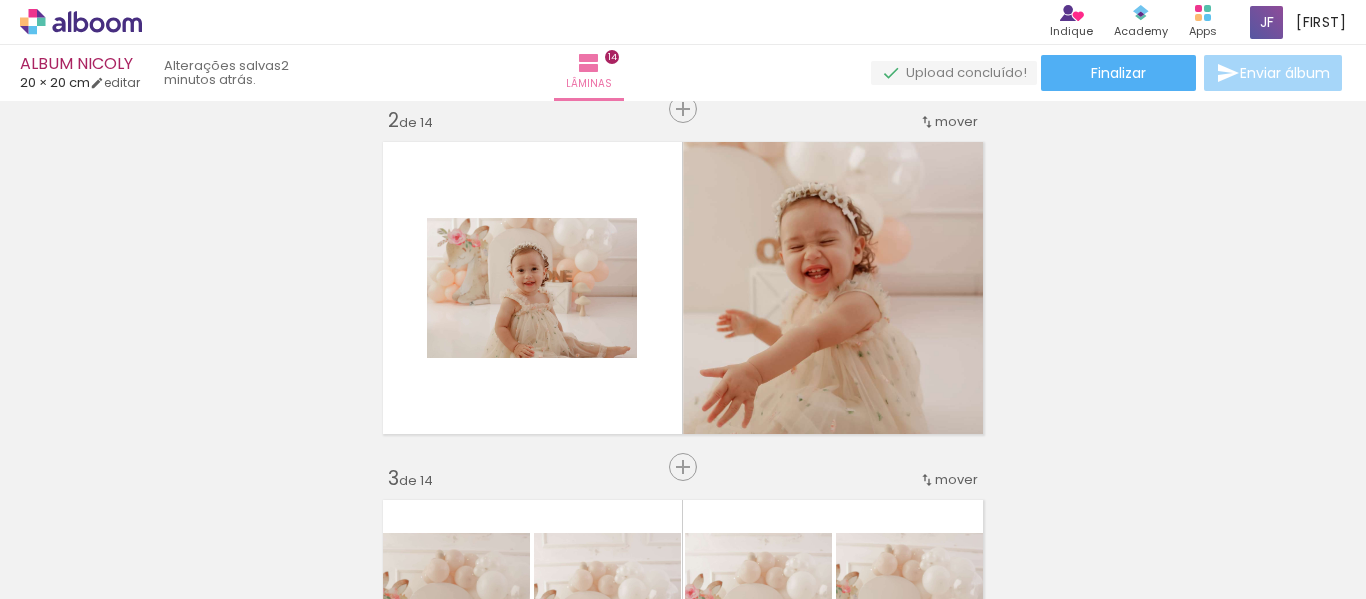 click 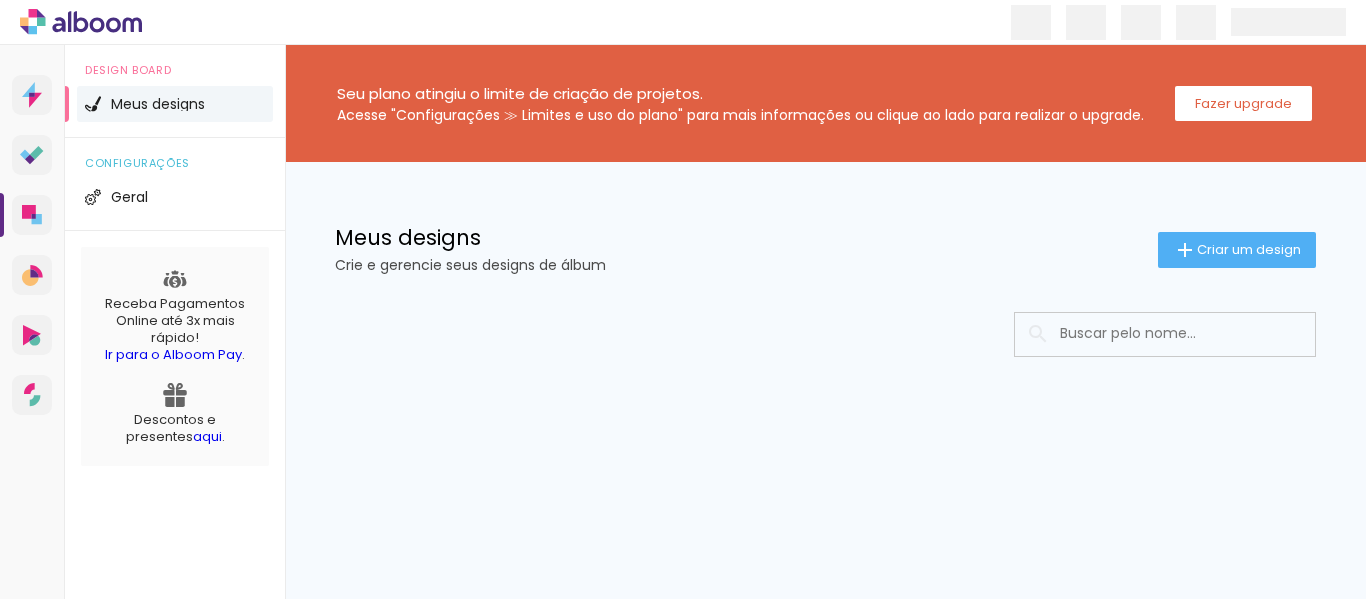 scroll, scrollTop: 0, scrollLeft: 0, axis: both 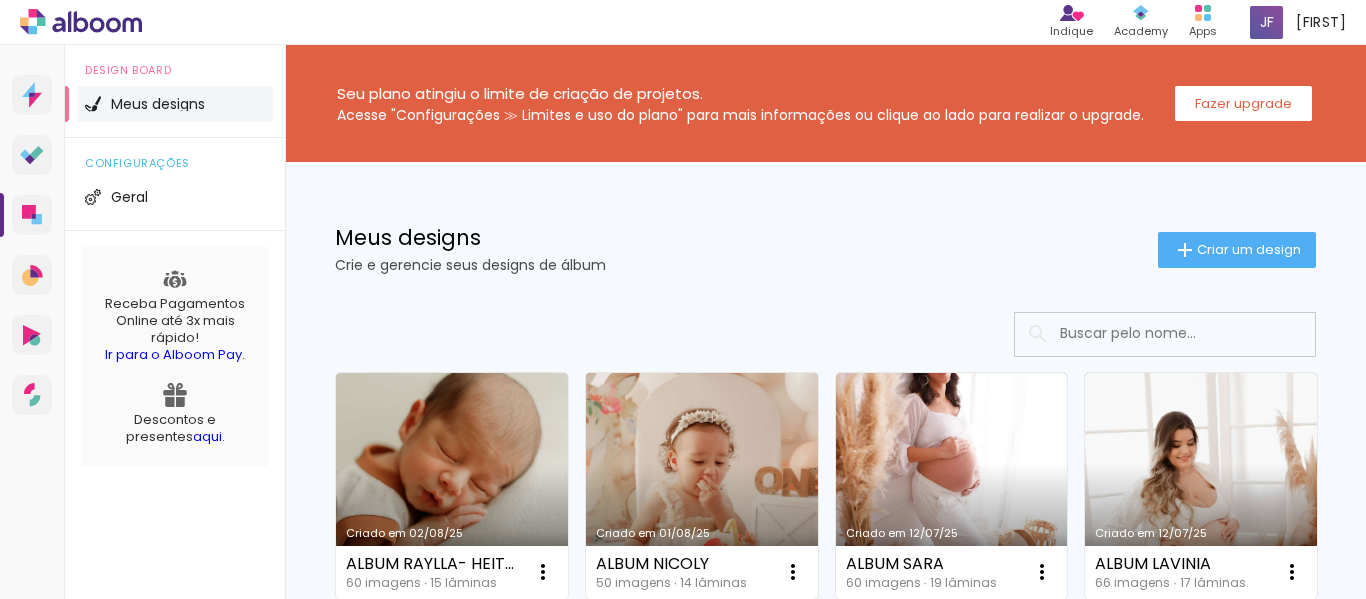 click on "Criado em 01/08/25" at bounding box center (702, 486) 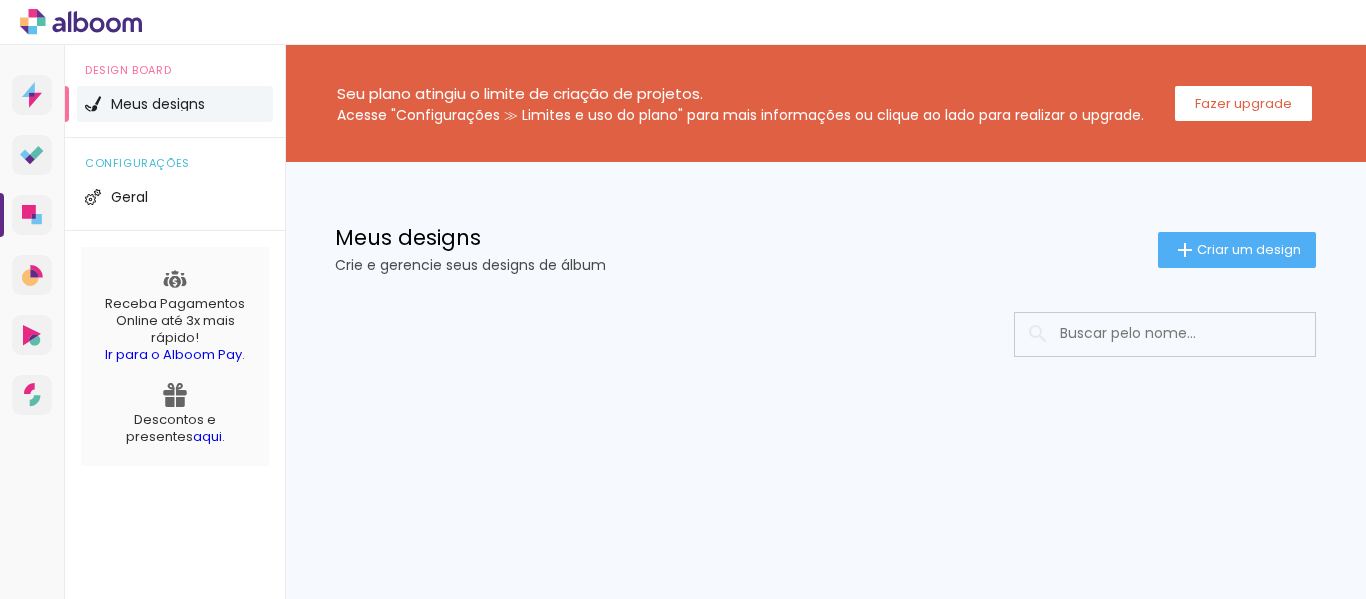 scroll, scrollTop: 0, scrollLeft: 0, axis: both 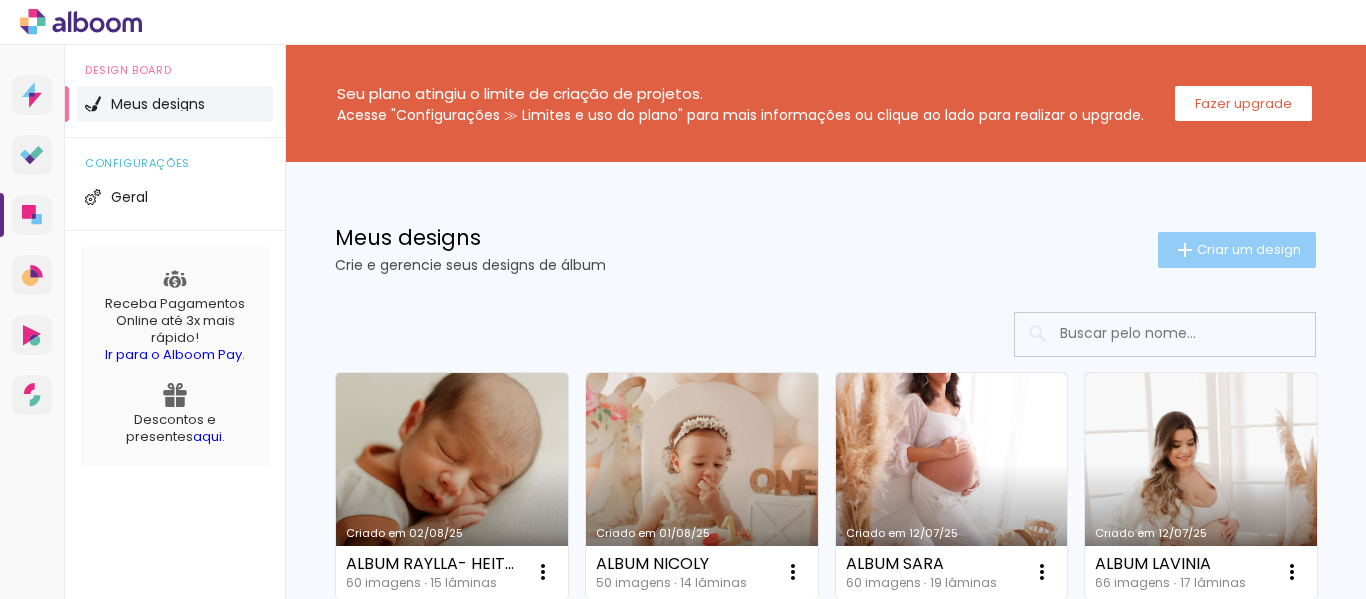 click on "Criar um design" 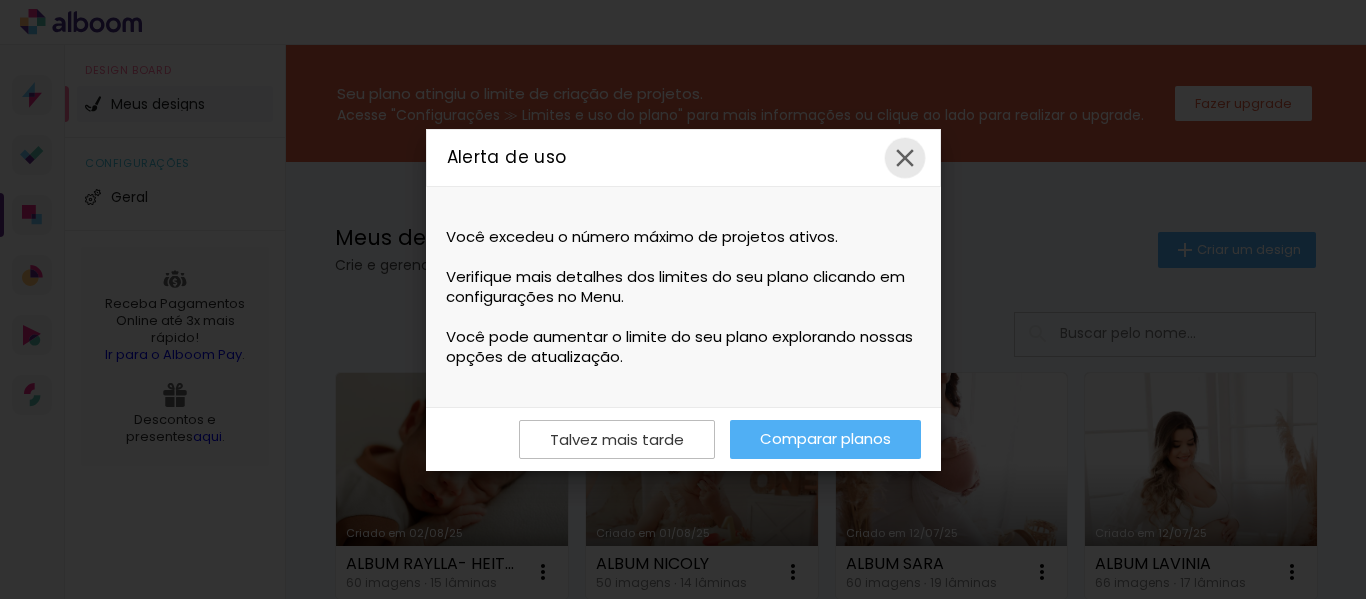 click at bounding box center [905, 158] 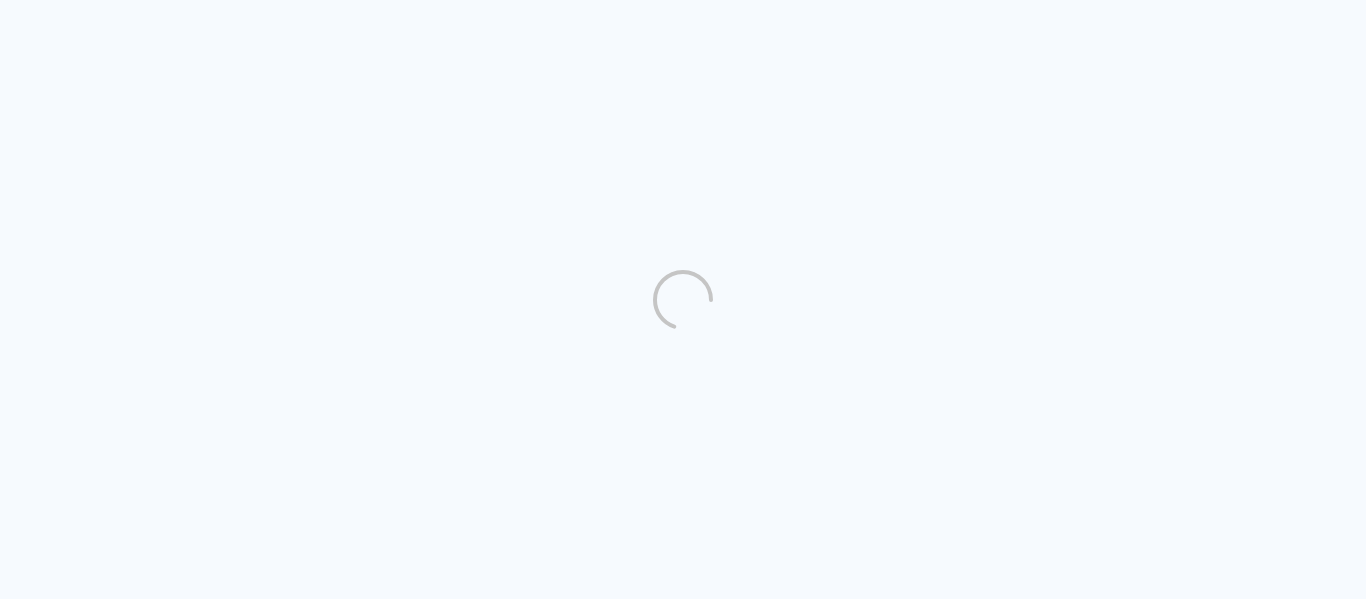 scroll, scrollTop: 0, scrollLeft: 0, axis: both 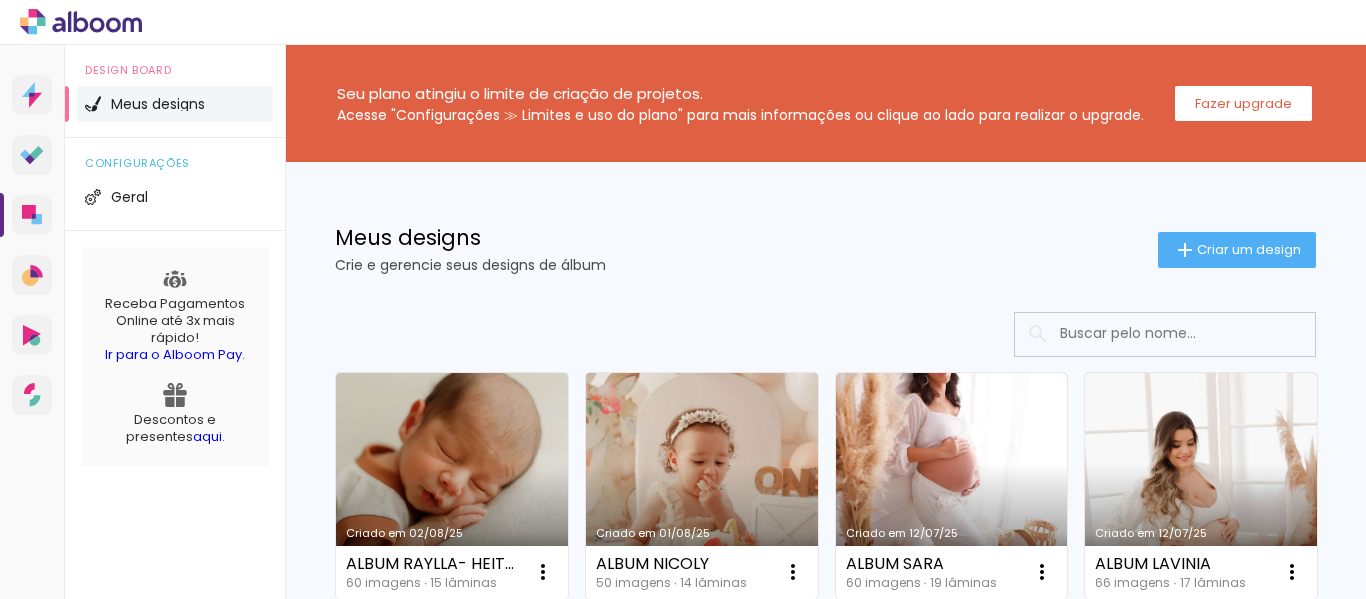 click on "Criado em 01/08/25" at bounding box center [702, 486] 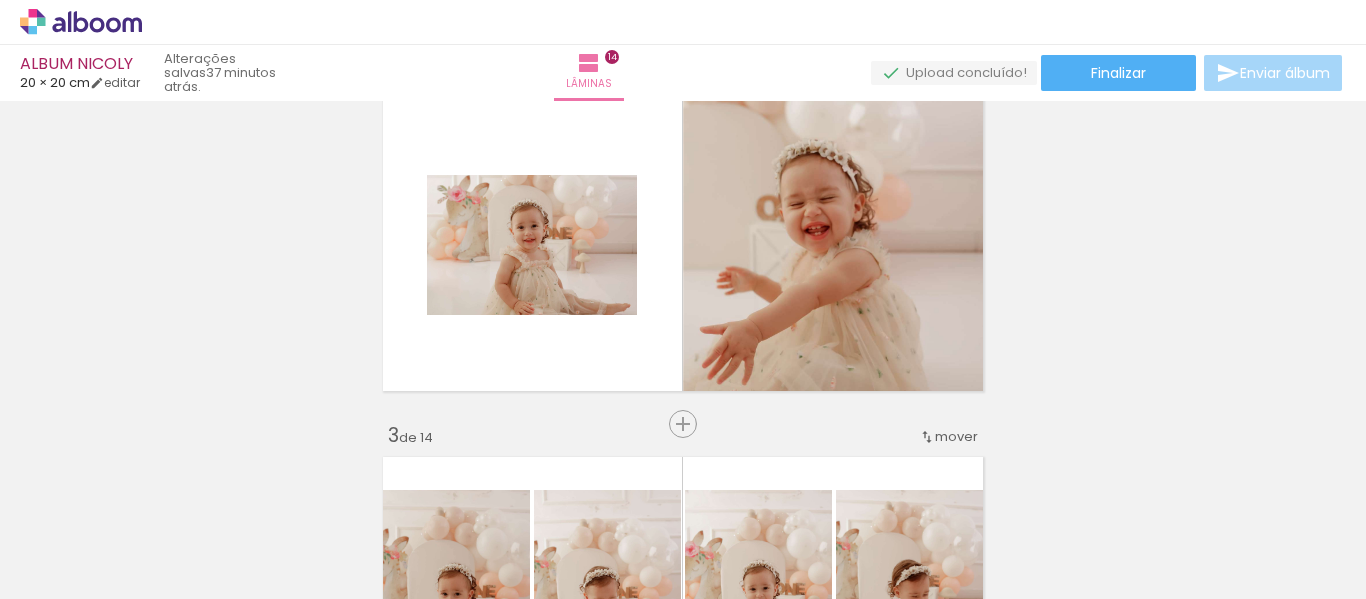 scroll, scrollTop: 425, scrollLeft: 0, axis: vertical 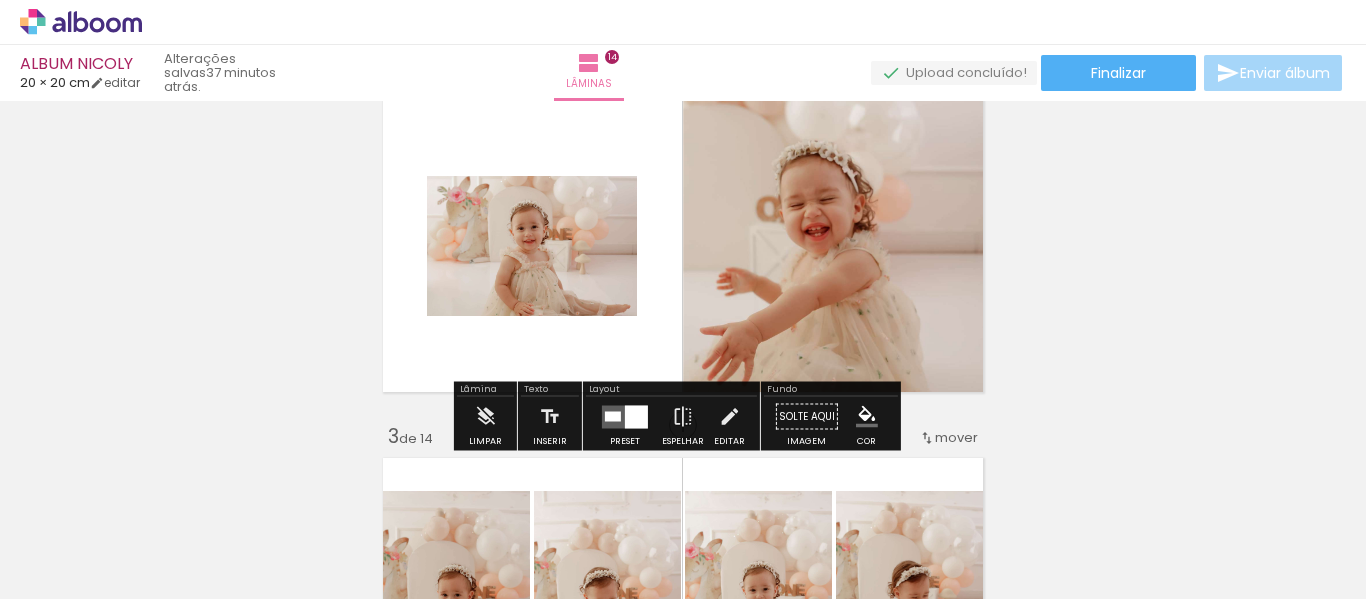 click at bounding box center (613, 416) 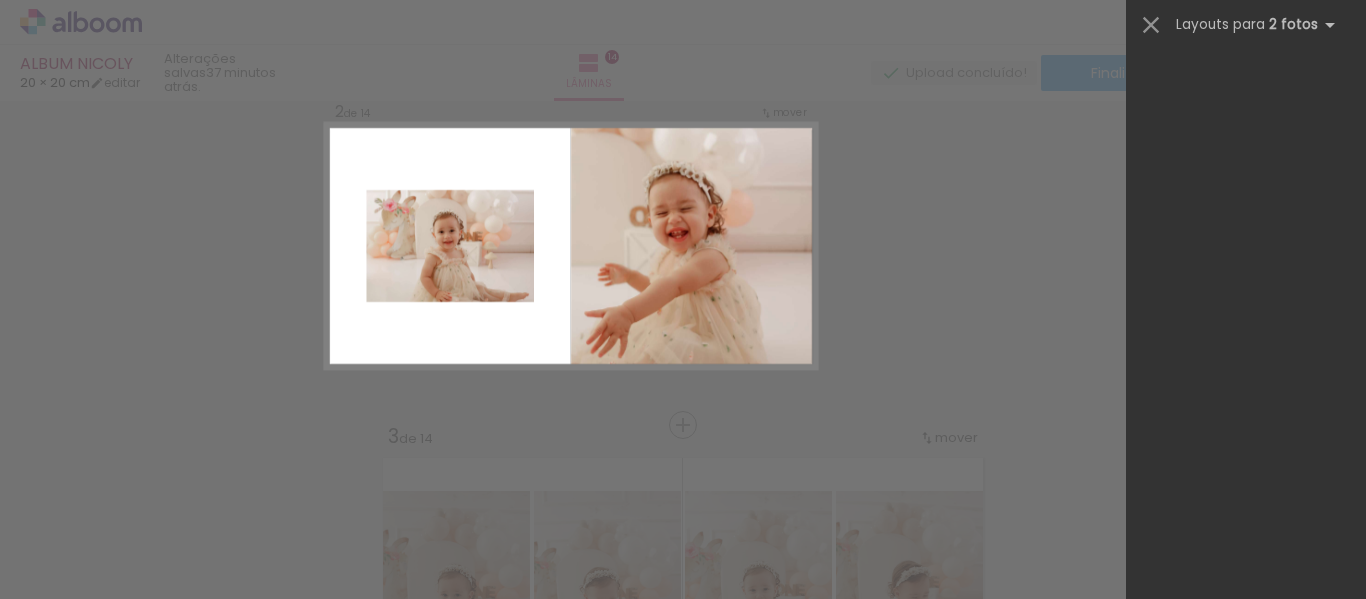 scroll, scrollTop: 3120, scrollLeft: 0, axis: vertical 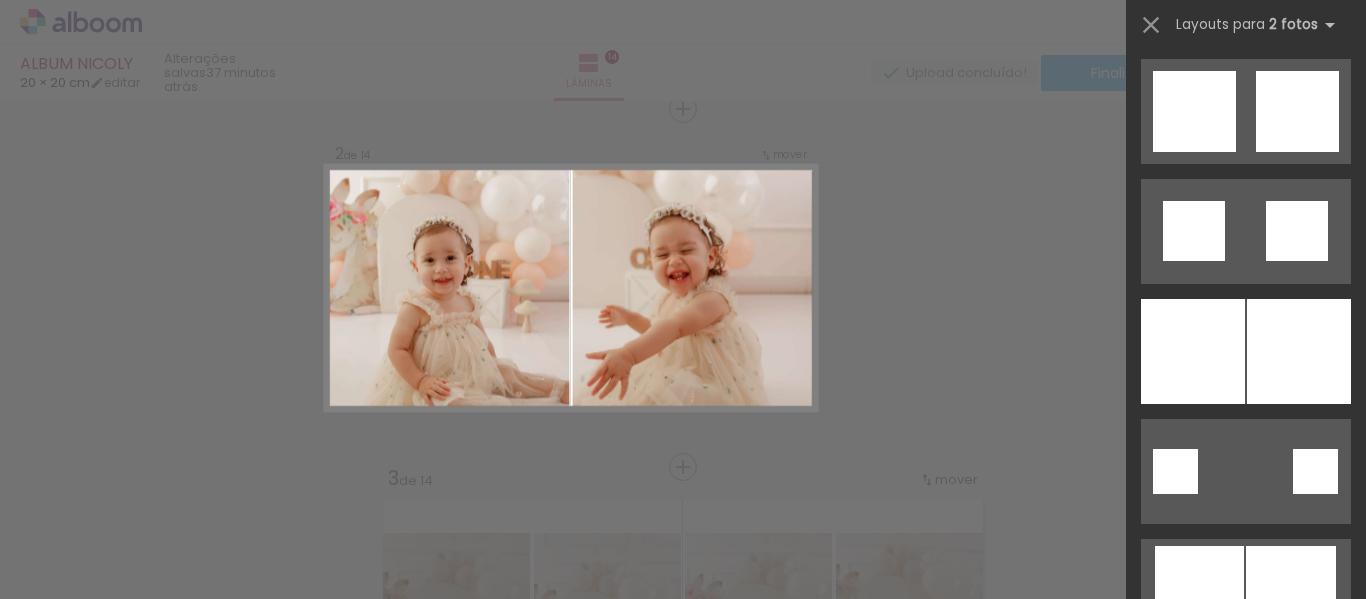 click at bounding box center (1193, 351) 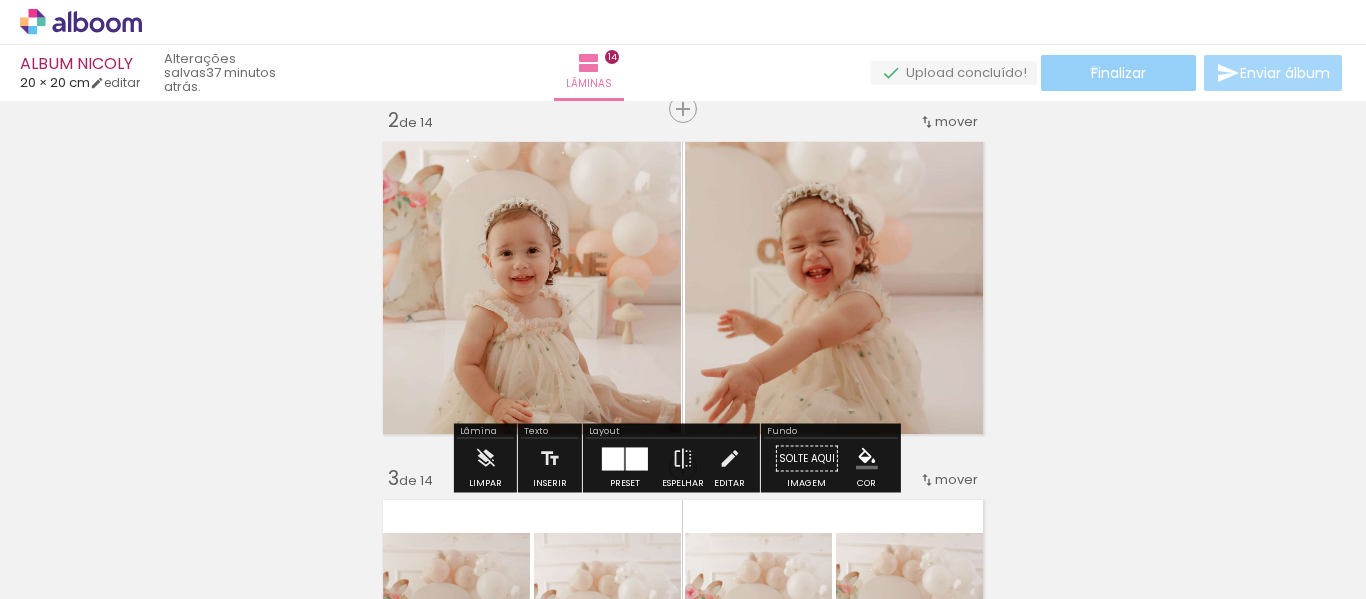 click on "Finalizar" 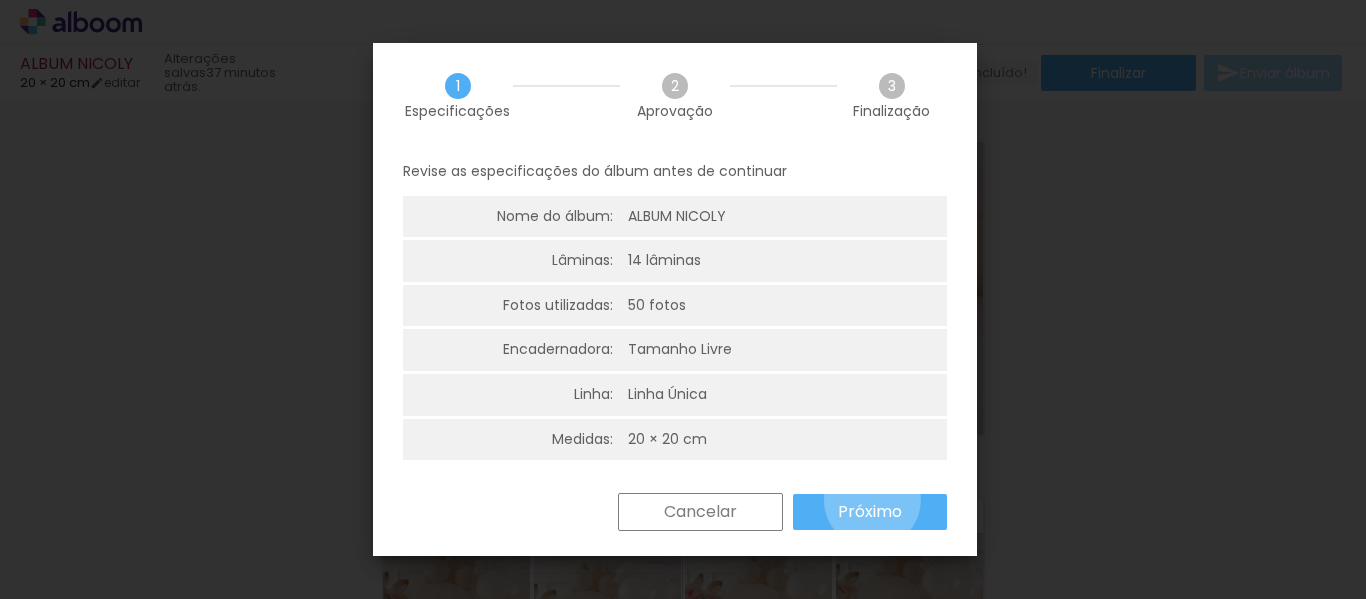 click on "Próximo" at bounding box center [0, 0] 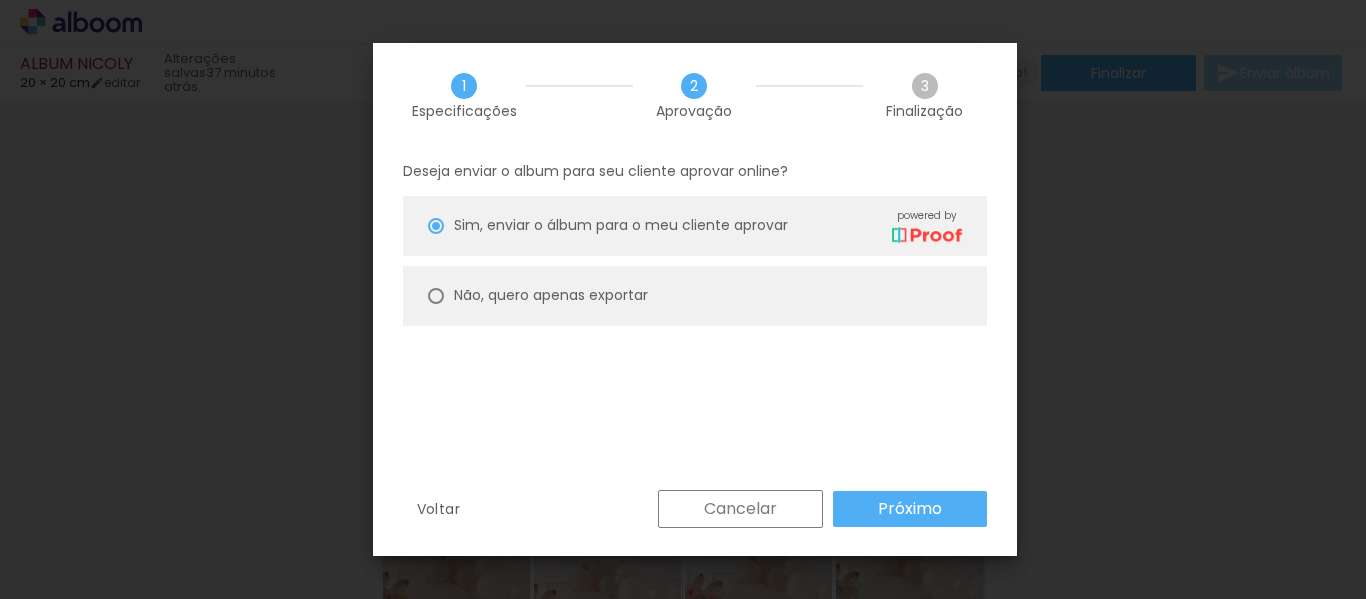 click on "Não, quero apenas exportar" at bounding box center [695, 296] 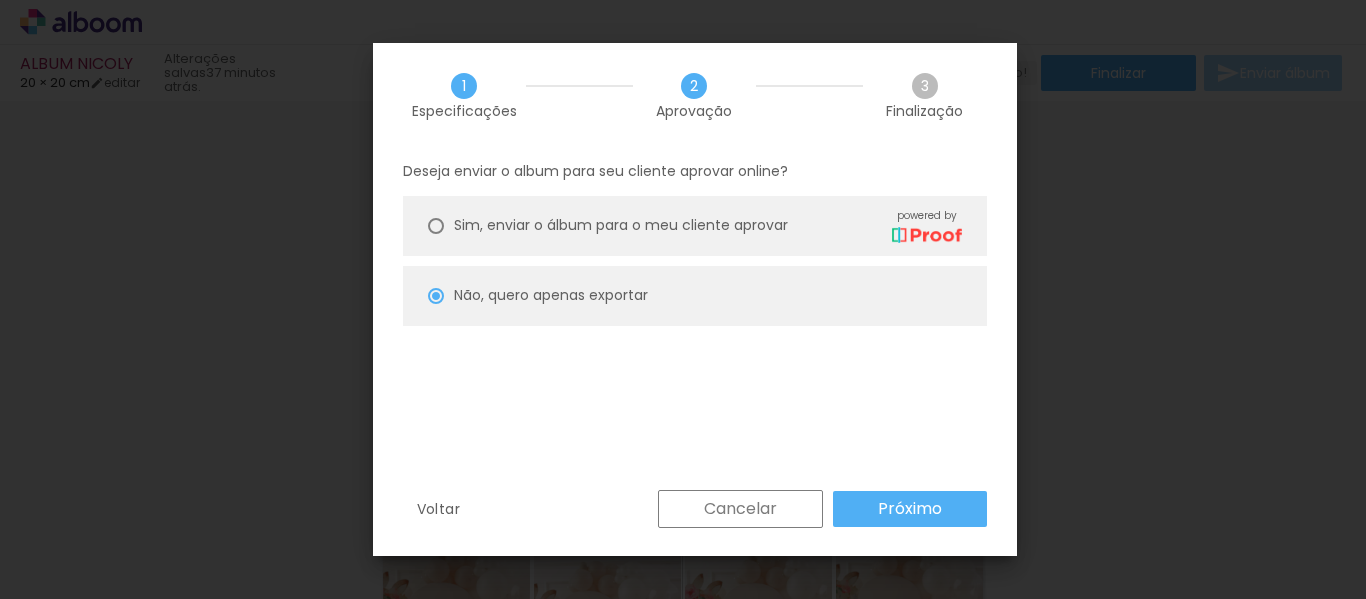 click on "Próximo" at bounding box center (0, 0) 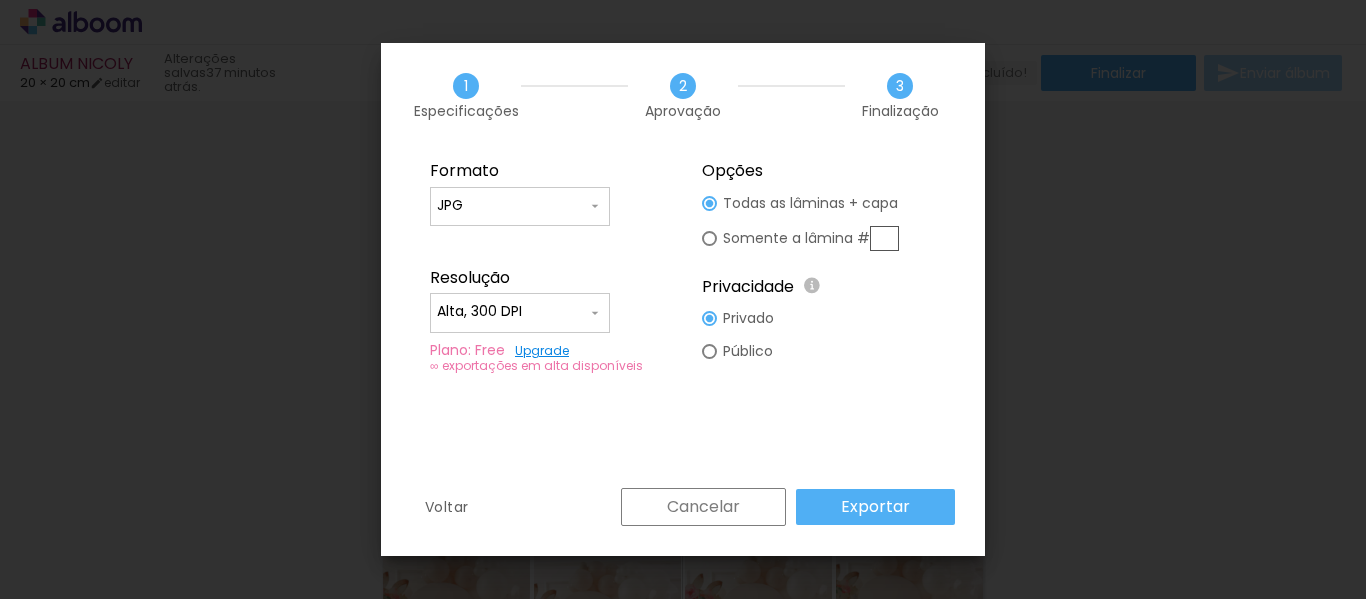 click on "JPG" at bounding box center [512, 206] 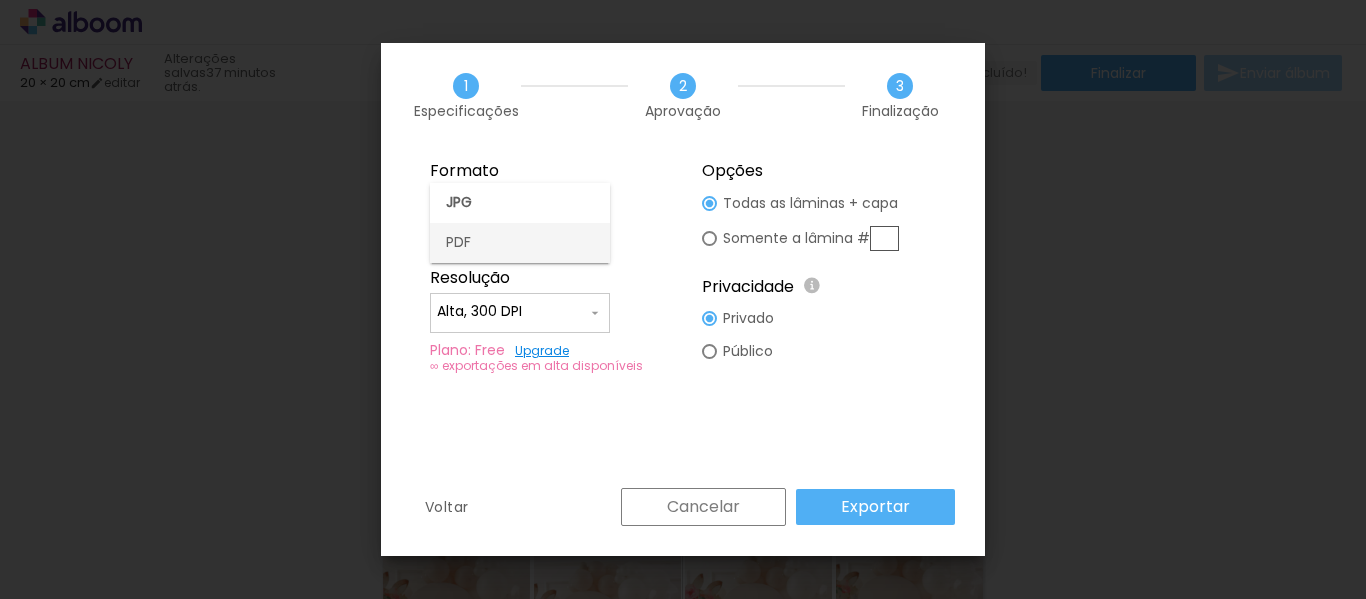 click on "PDF" at bounding box center (520, 243) 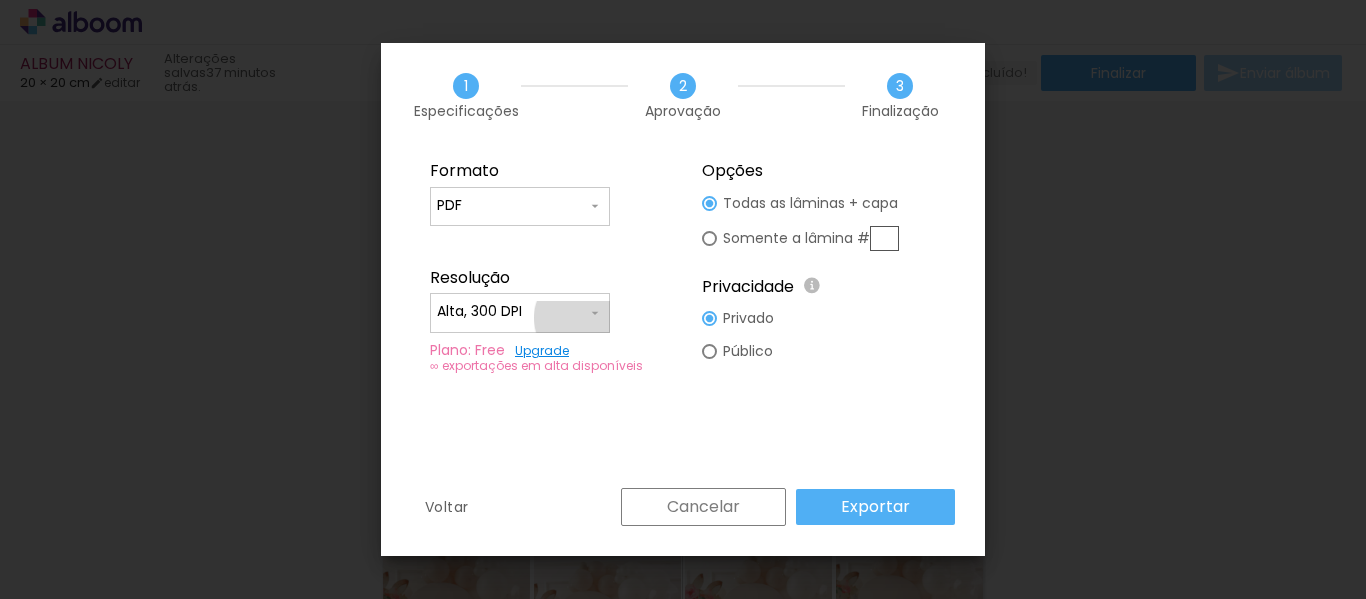 click on "Alta, 300 DPI" at bounding box center (512, 312) 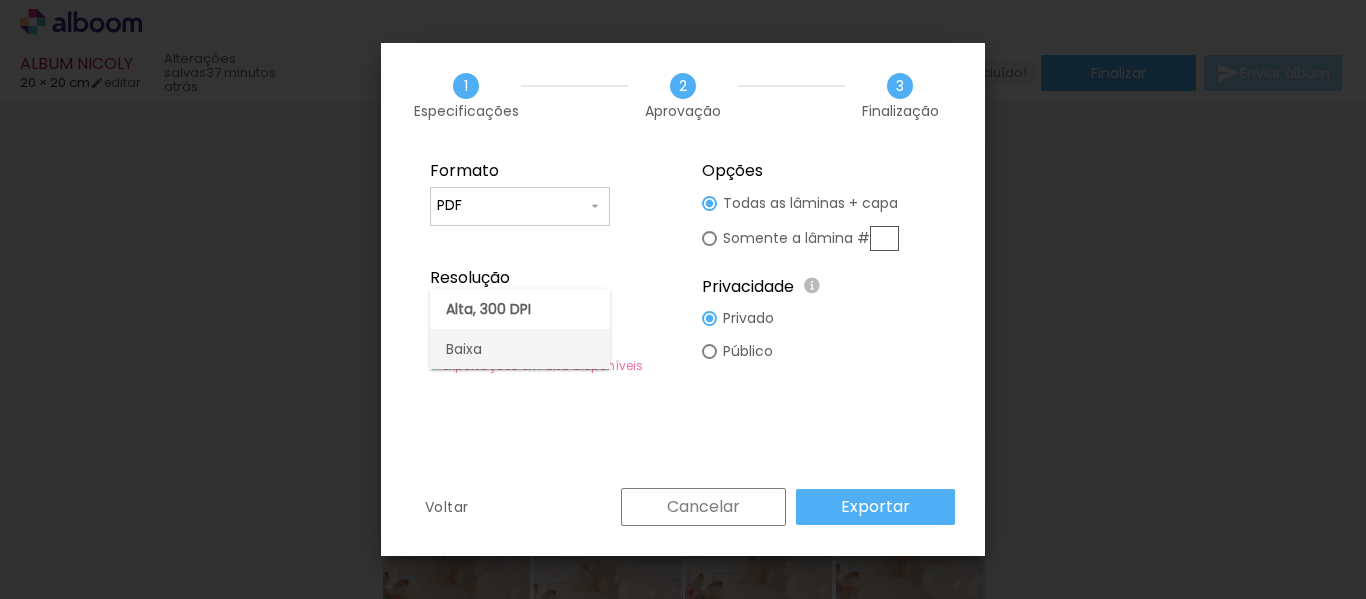 click on "Baixa" at bounding box center (520, 349) 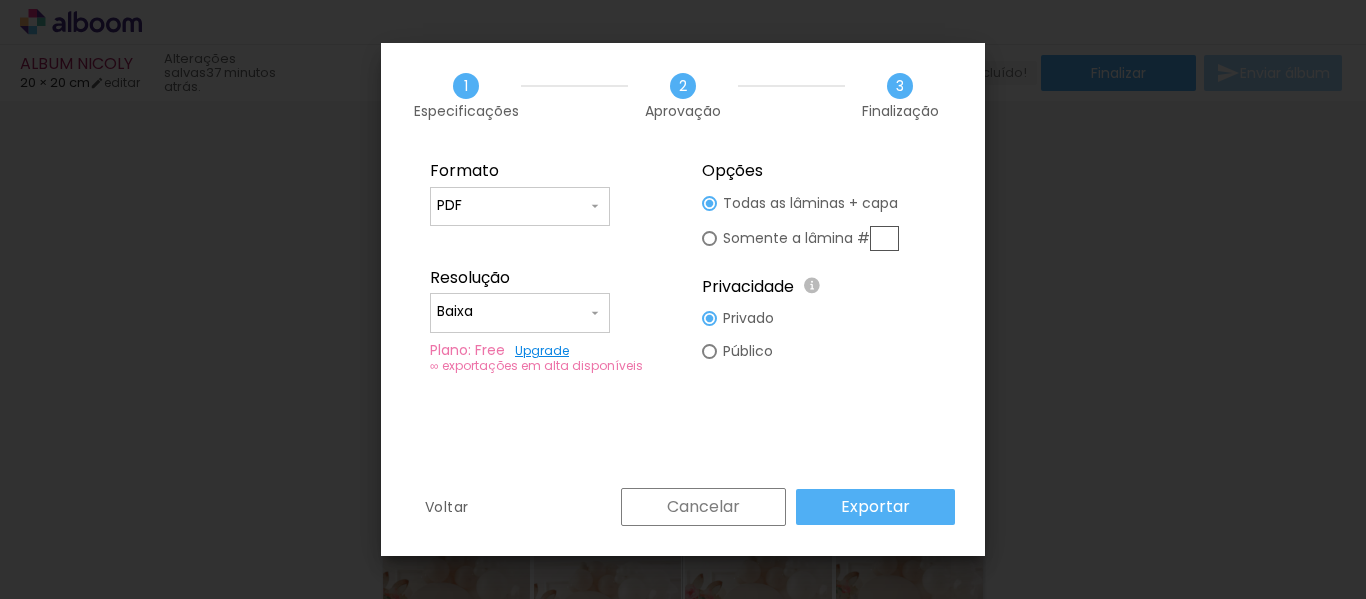 click on "Exportar" at bounding box center [875, 507] 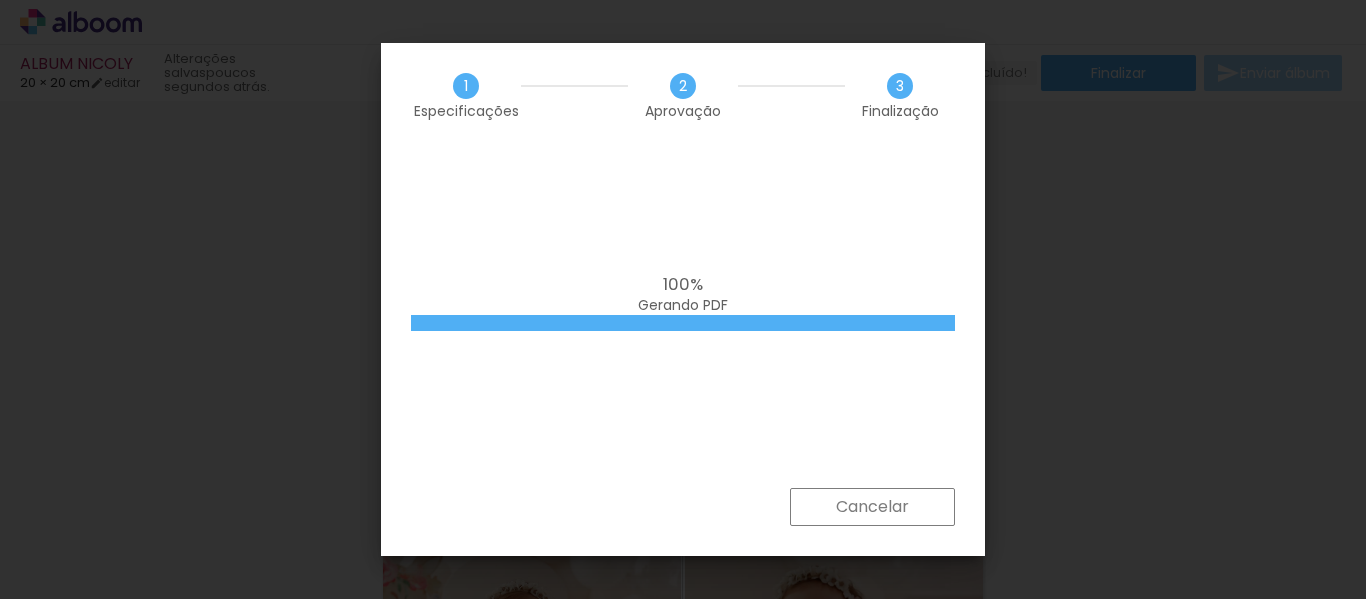 scroll, scrollTop: 0, scrollLeft: 0, axis: both 